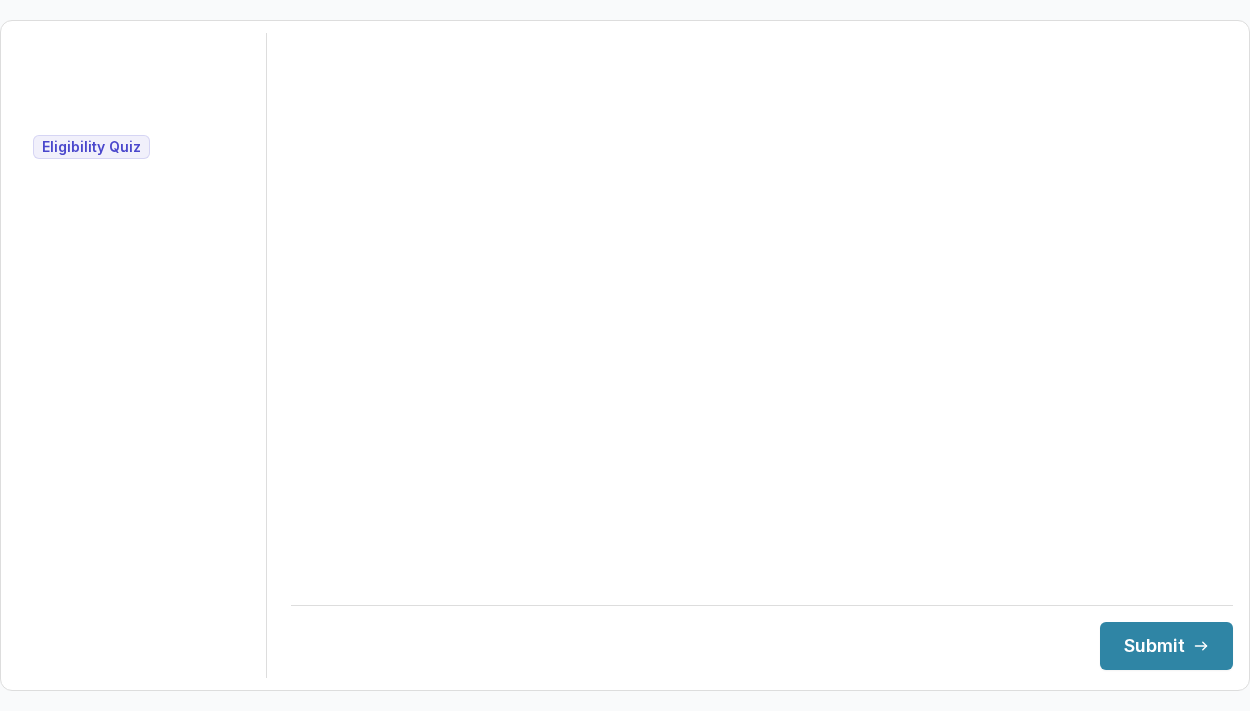 scroll, scrollTop: 0, scrollLeft: 0, axis: both 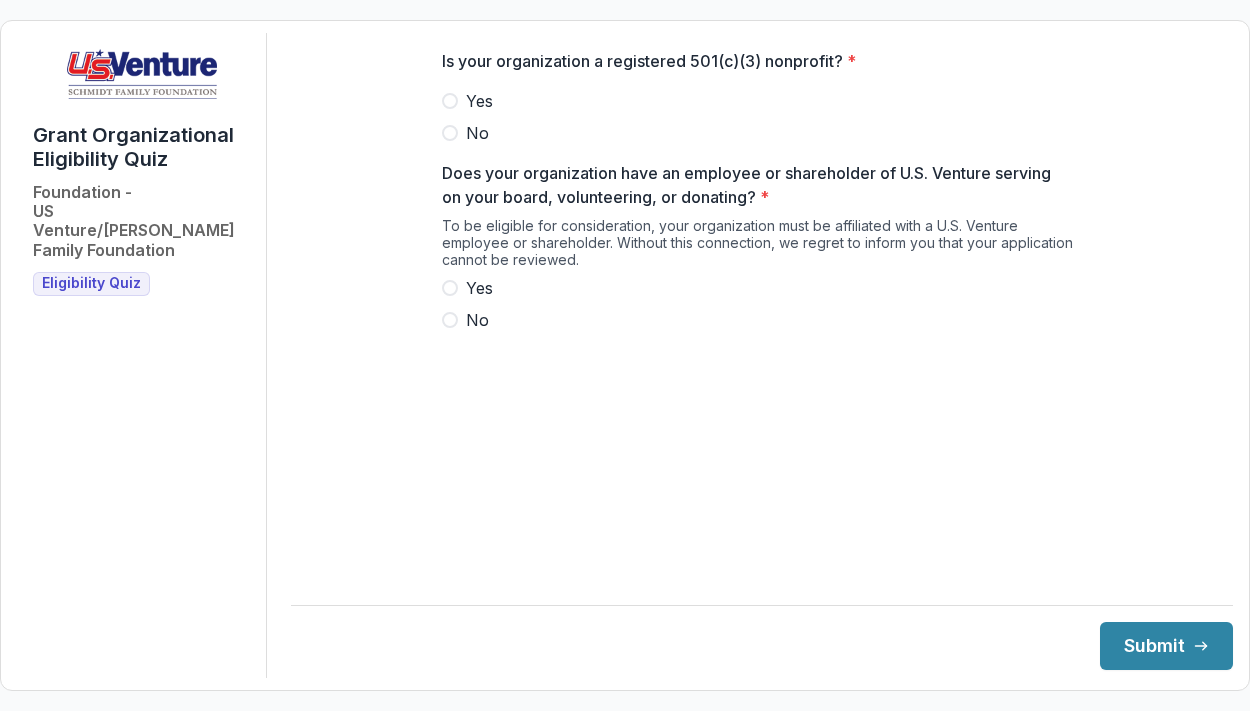 click at bounding box center (450, 101) 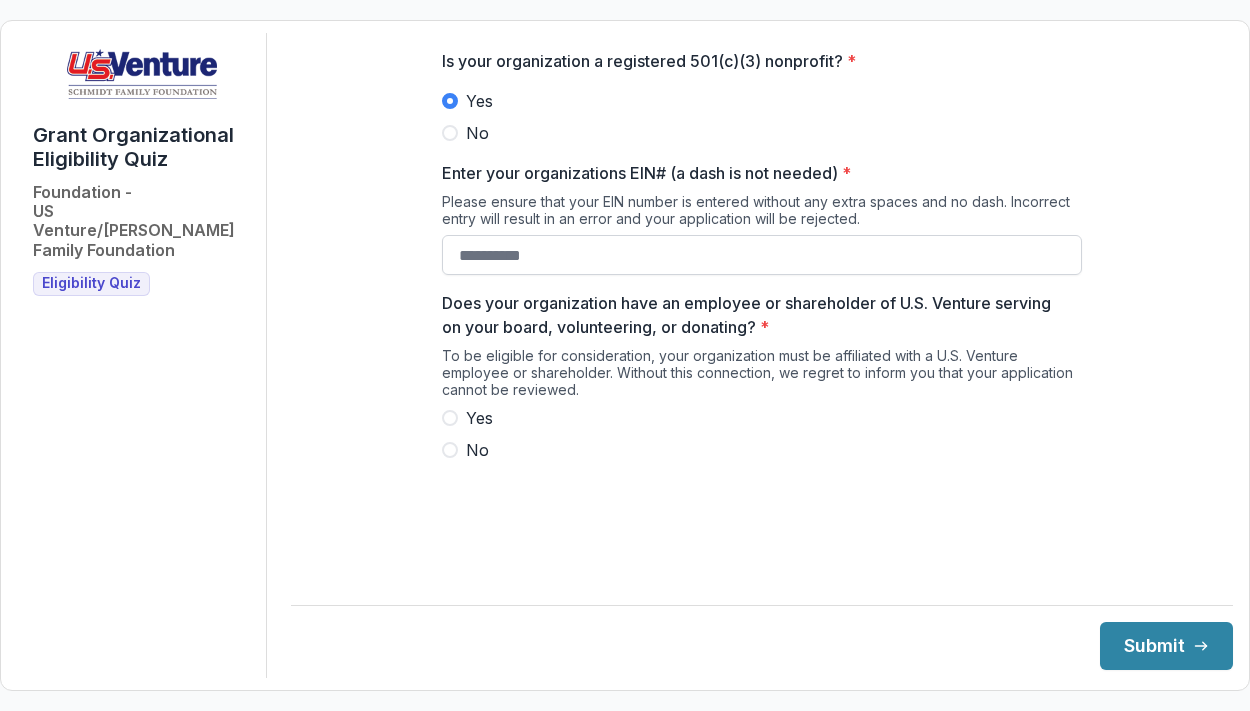 click on "Enter your organizations EIN# (a dash is not needed)  *" at bounding box center (762, 255) 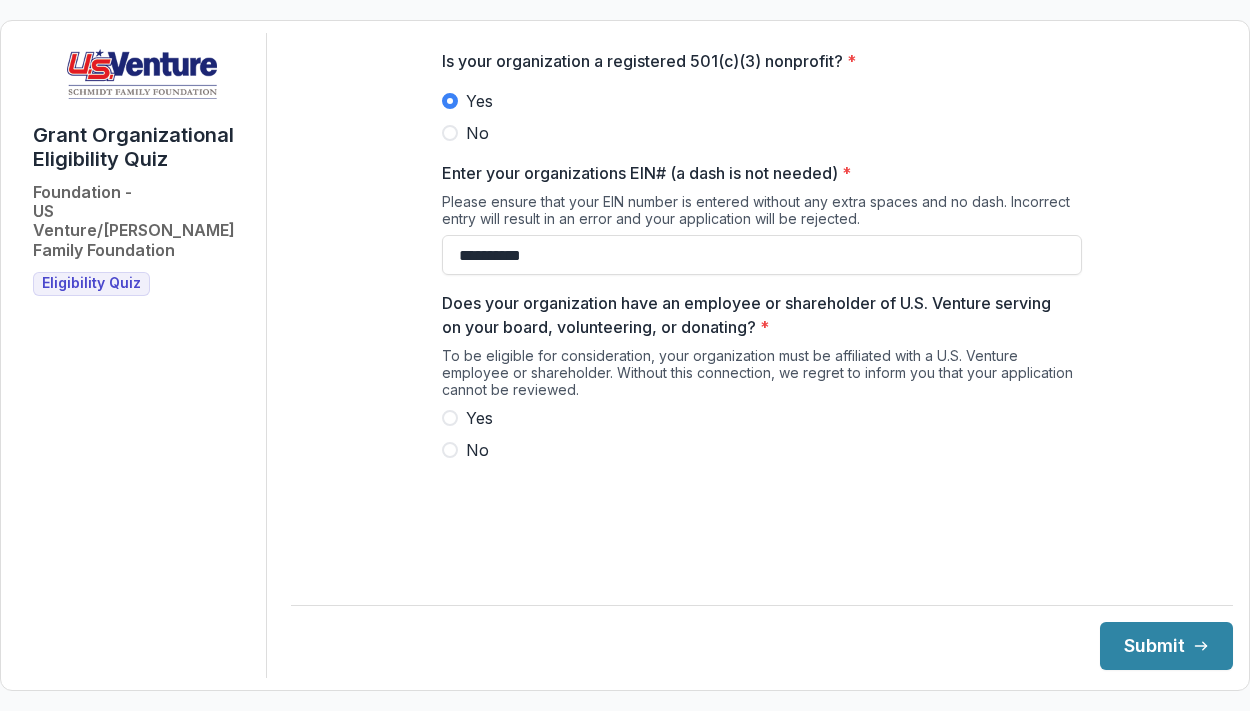 type on "**********" 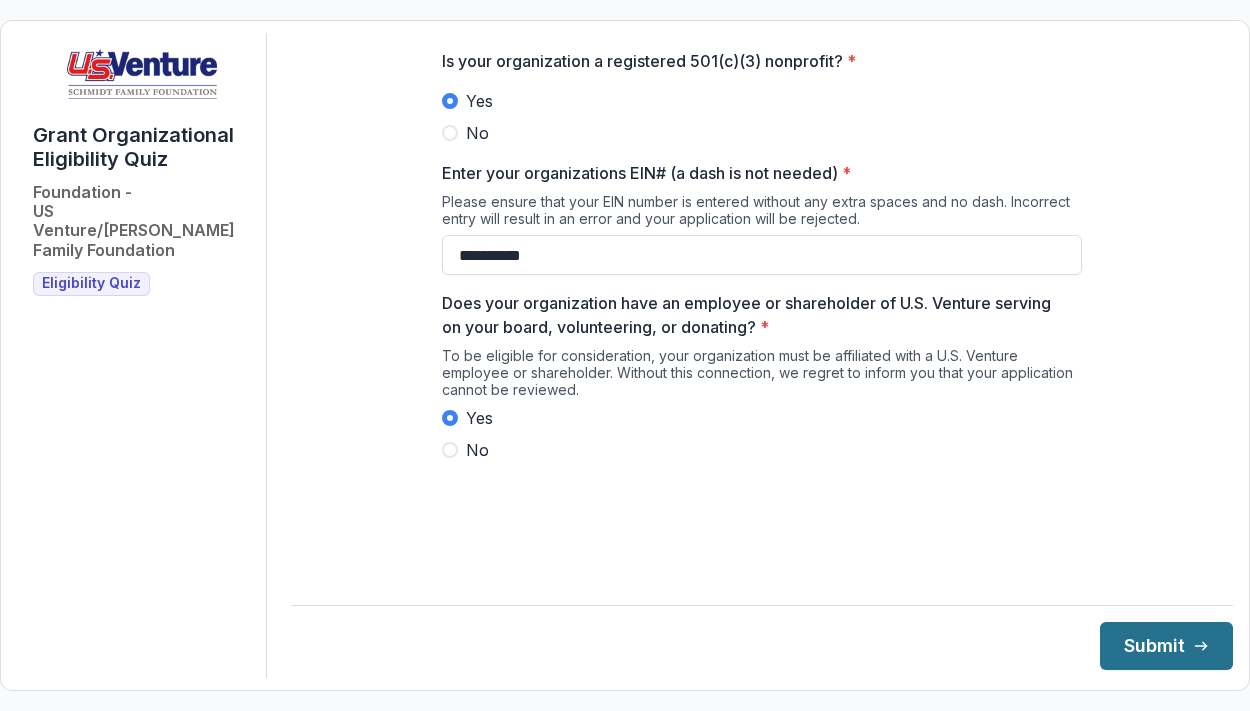 click on "Submit" at bounding box center [1166, 646] 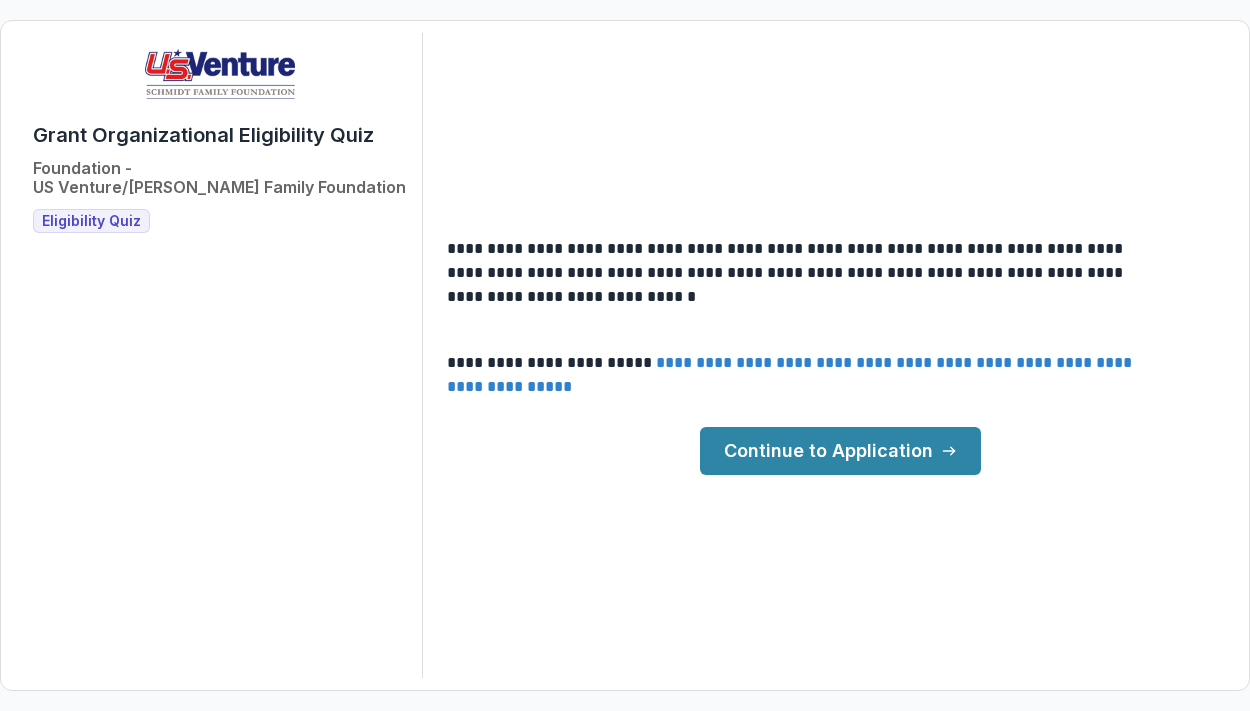 click on "Continue to Application" at bounding box center [840, 451] 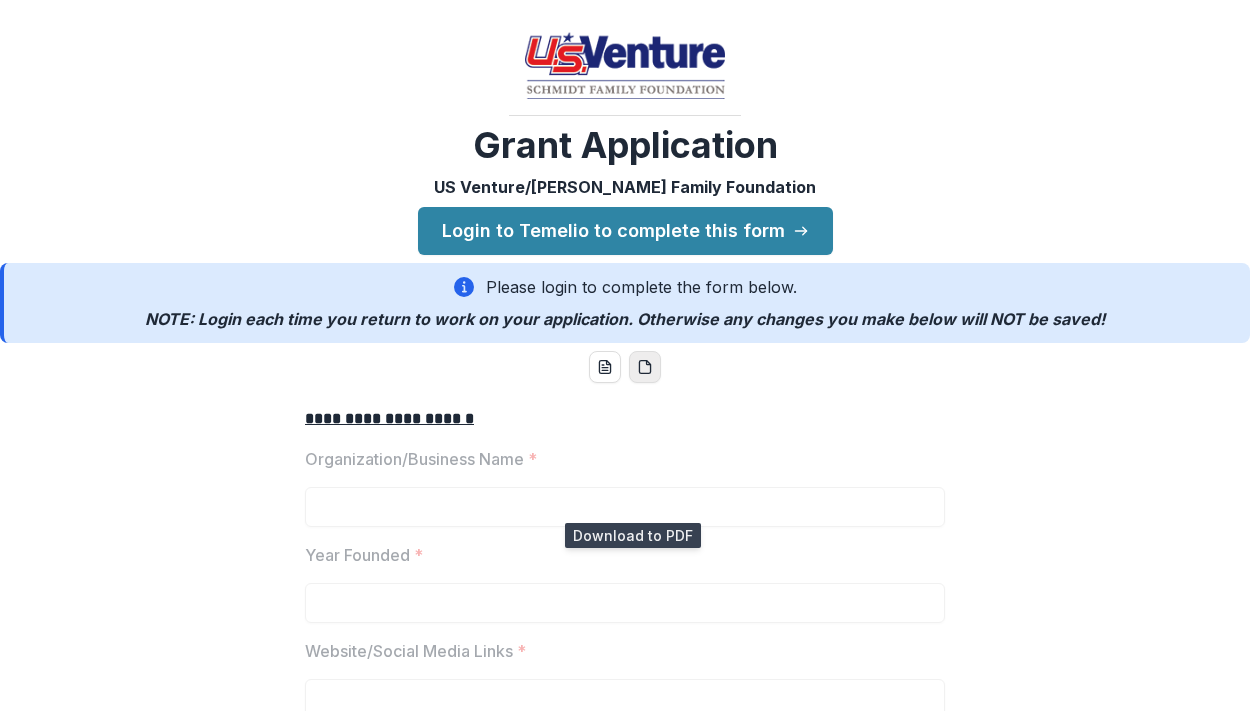 click 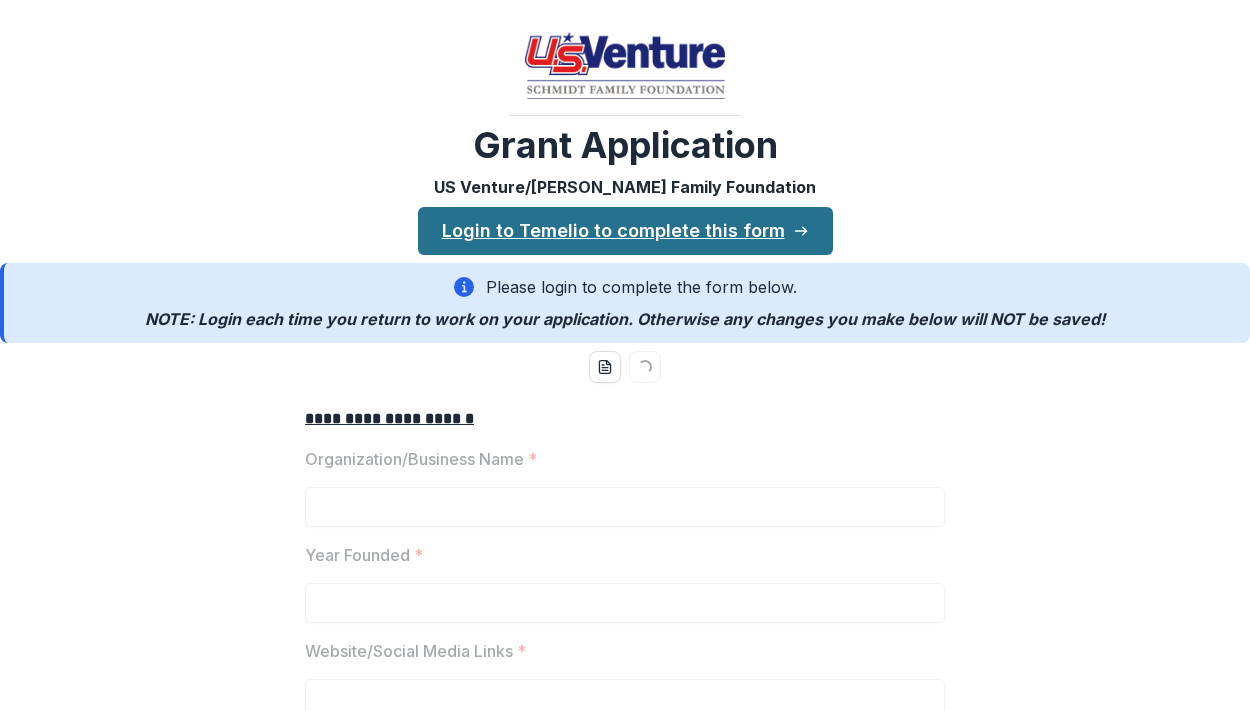 click on "Login to Temelio to complete this form" at bounding box center [625, 231] 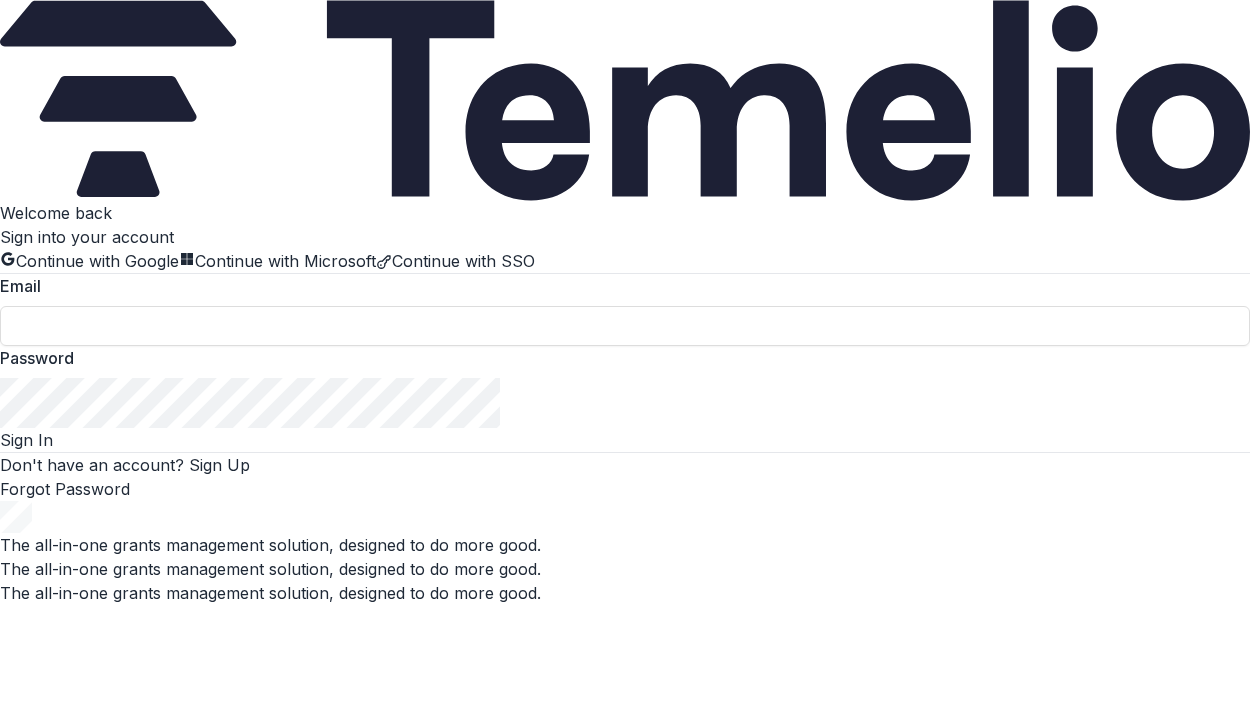 click on "Continue with Google" at bounding box center (89, 261) 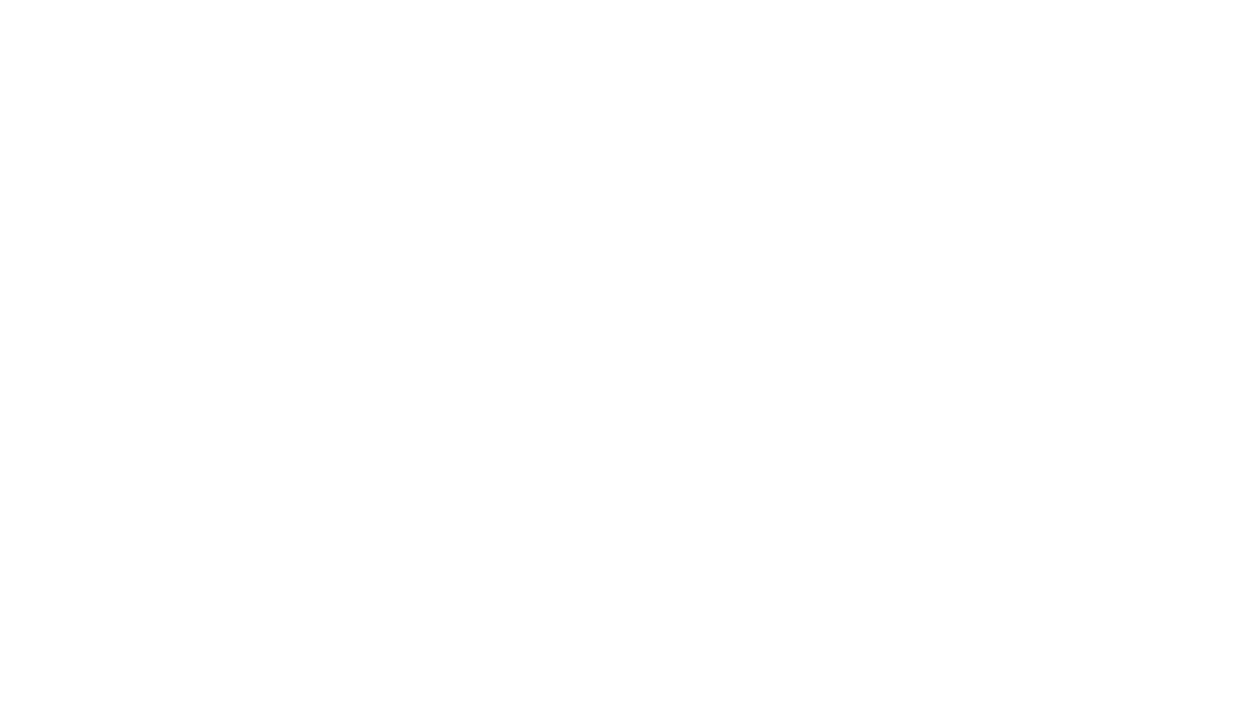 scroll, scrollTop: 0, scrollLeft: 0, axis: both 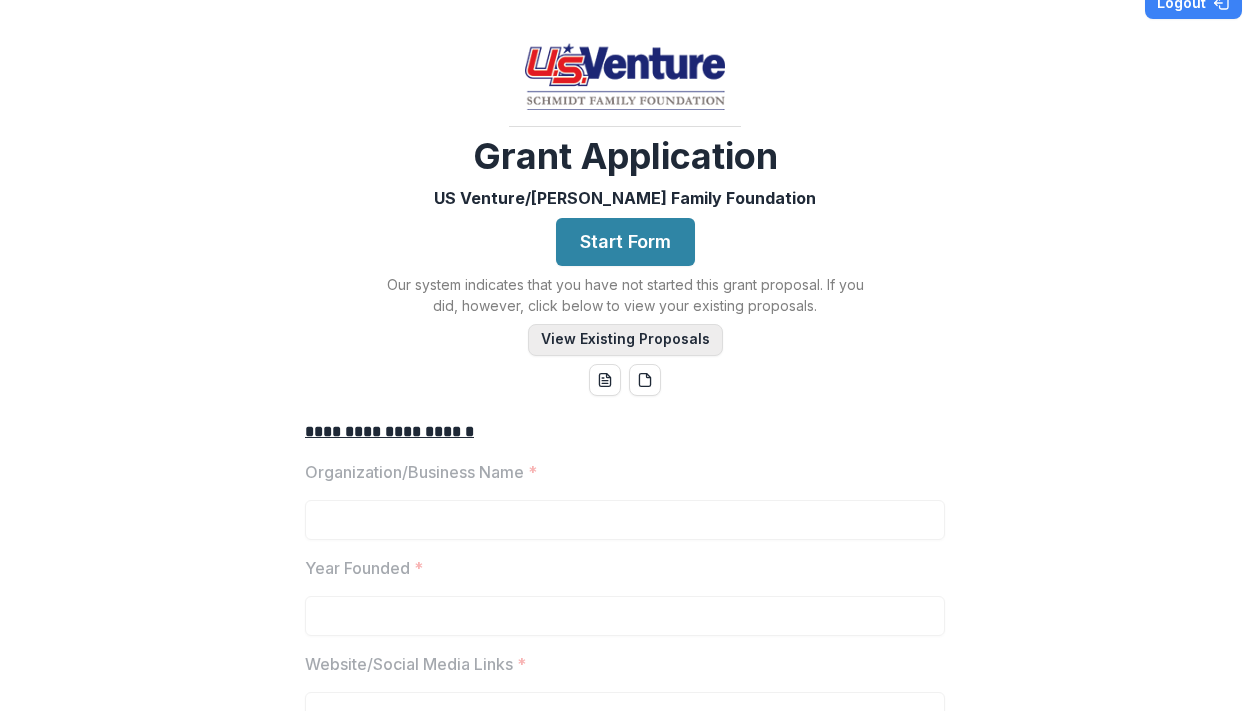 click on "View Existing Proposals" at bounding box center [625, 340] 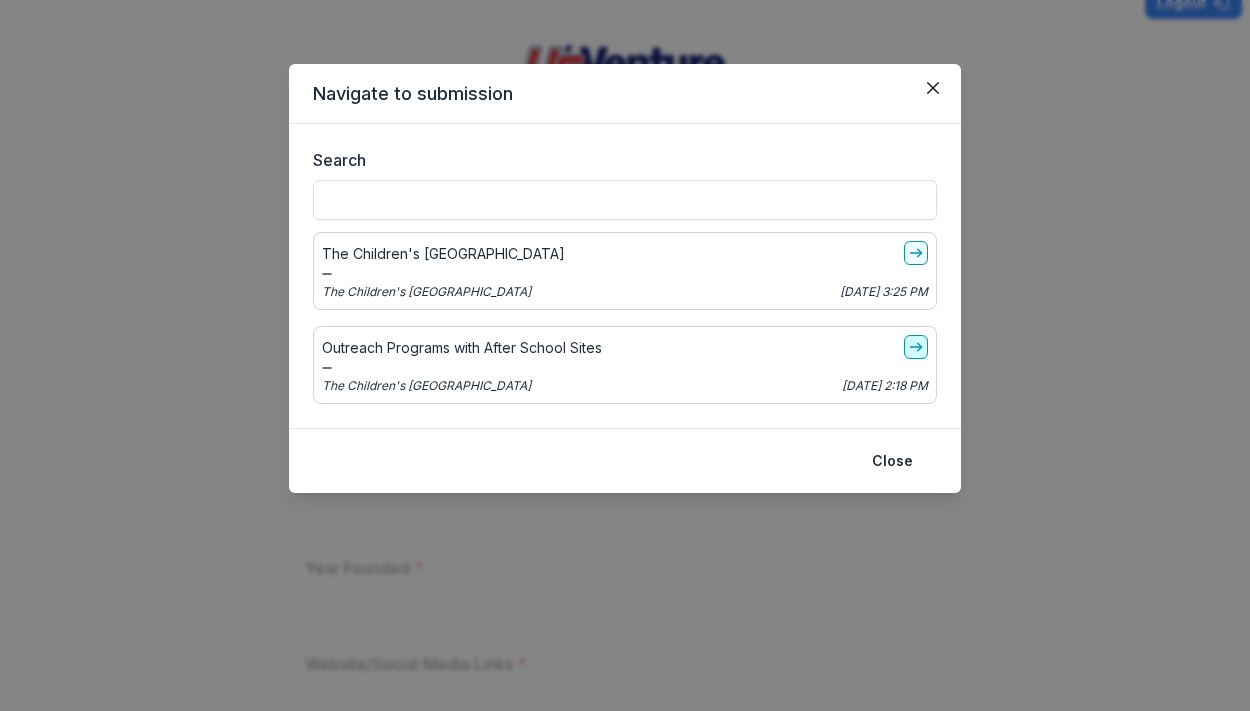 click 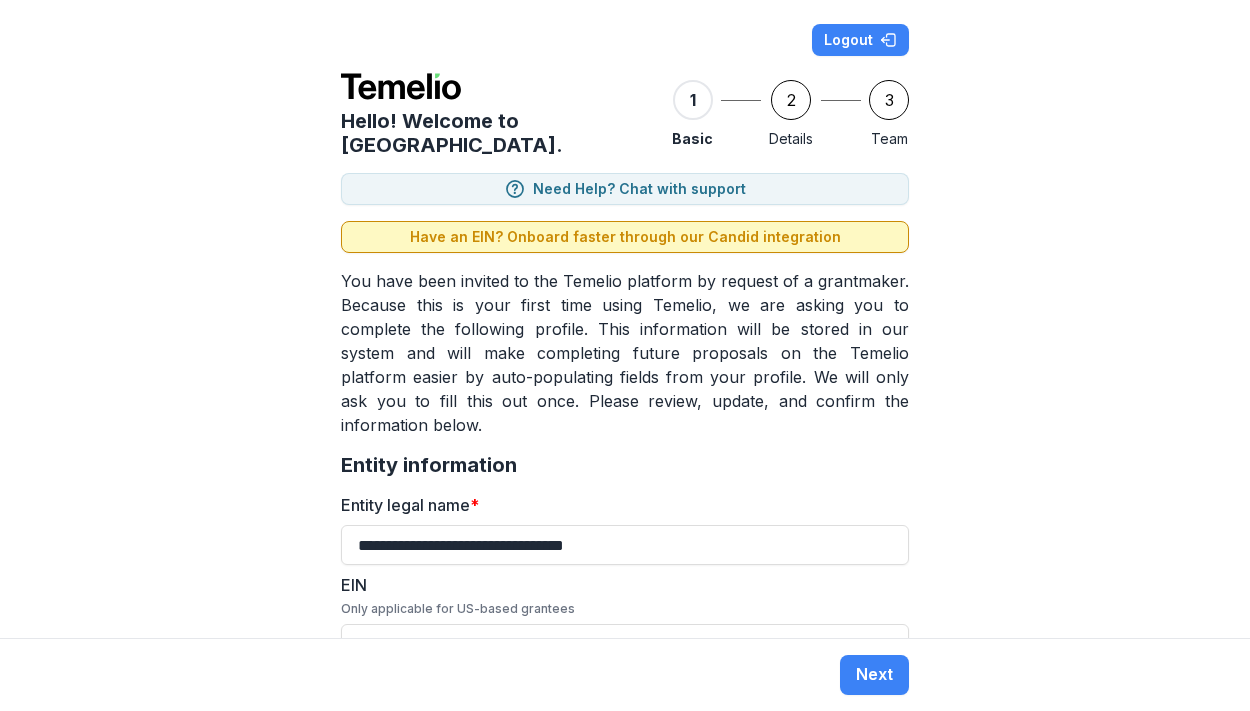 type on "**********" 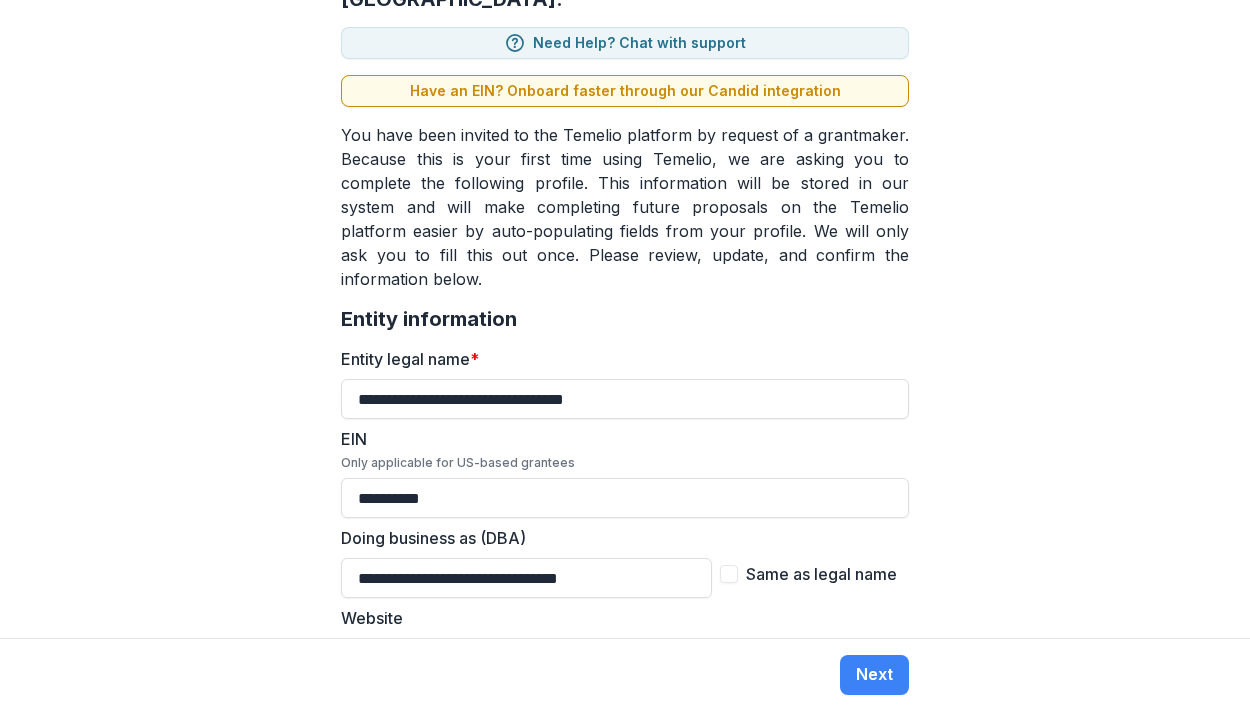 scroll, scrollTop: 0, scrollLeft: 0, axis: both 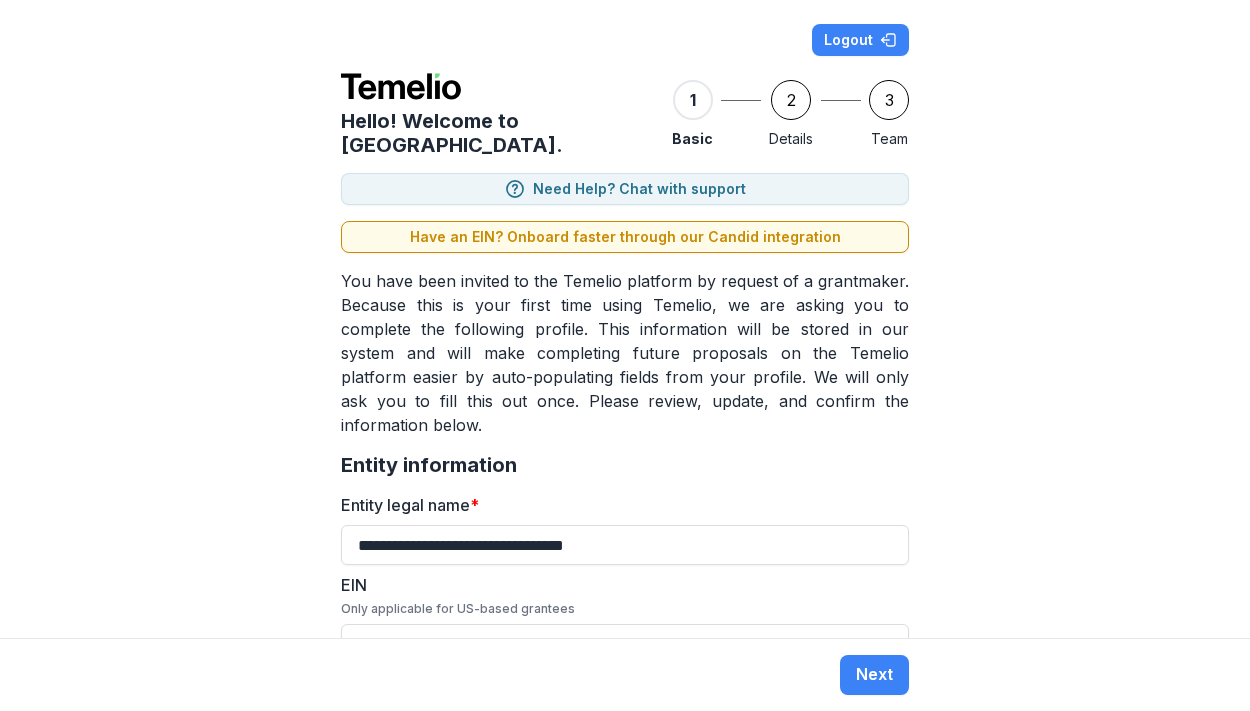 click on "2" at bounding box center [791, 100] 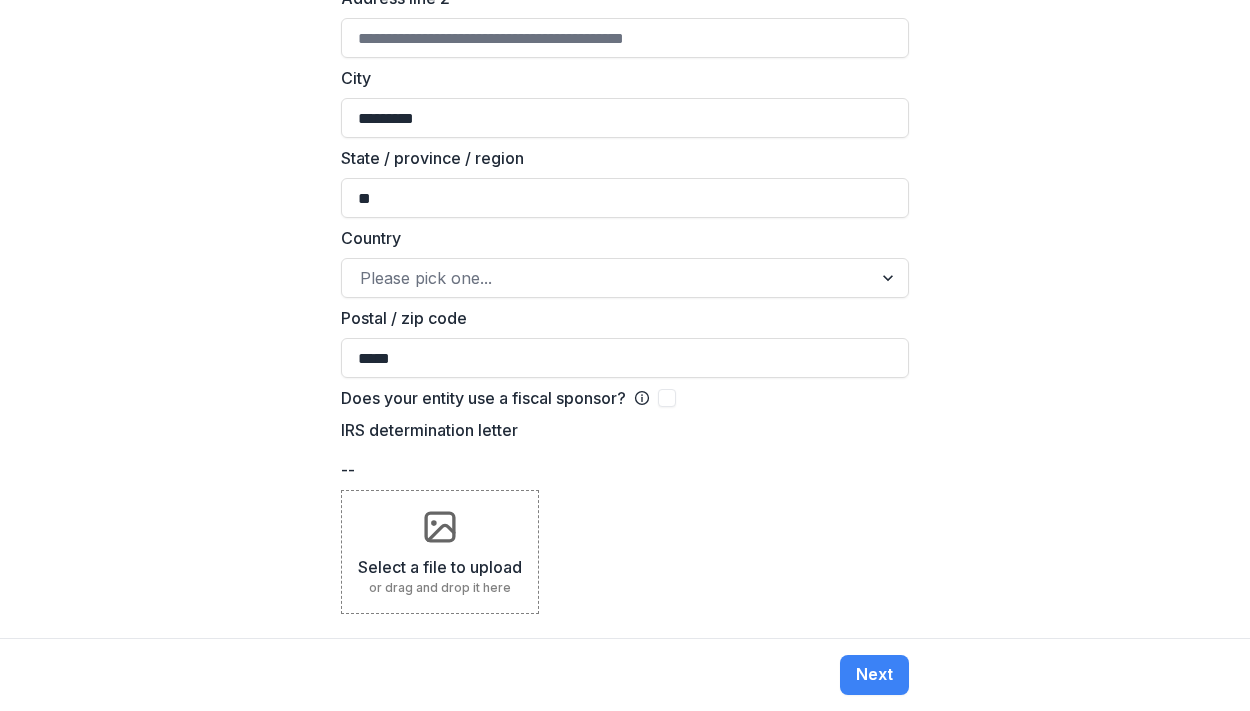 scroll, scrollTop: 2621, scrollLeft: 0, axis: vertical 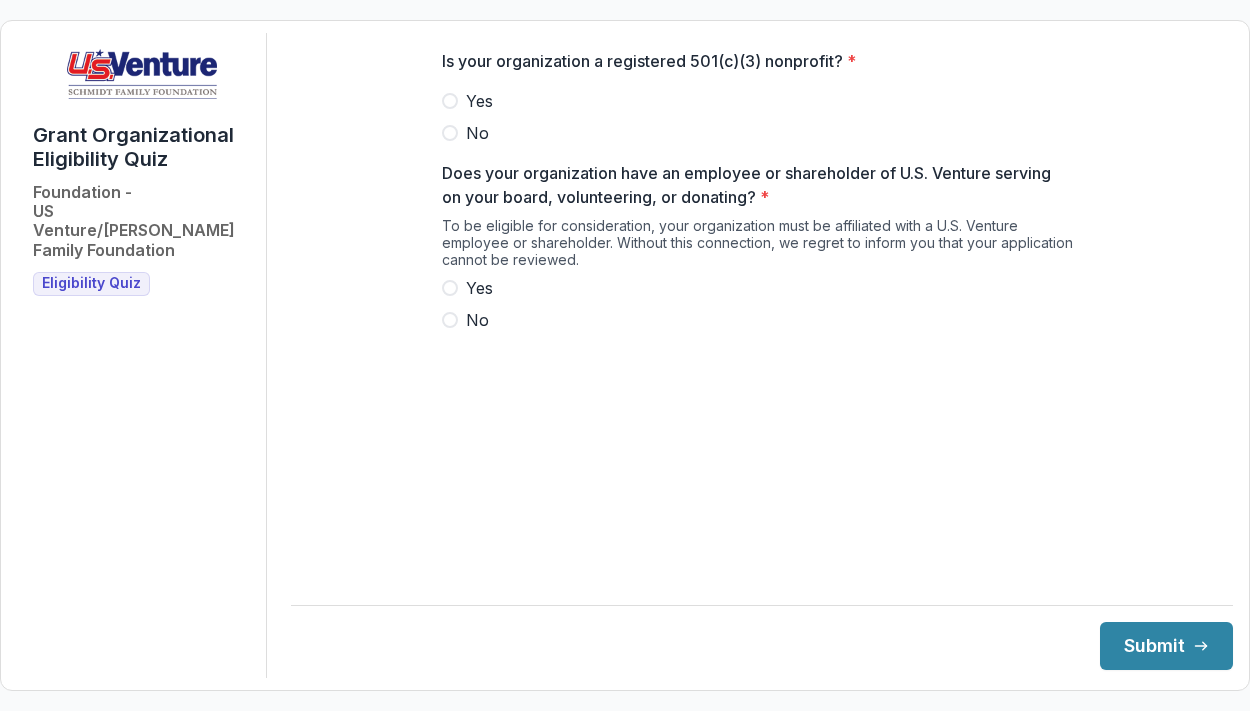 click on "Yes" at bounding box center (479, 101) 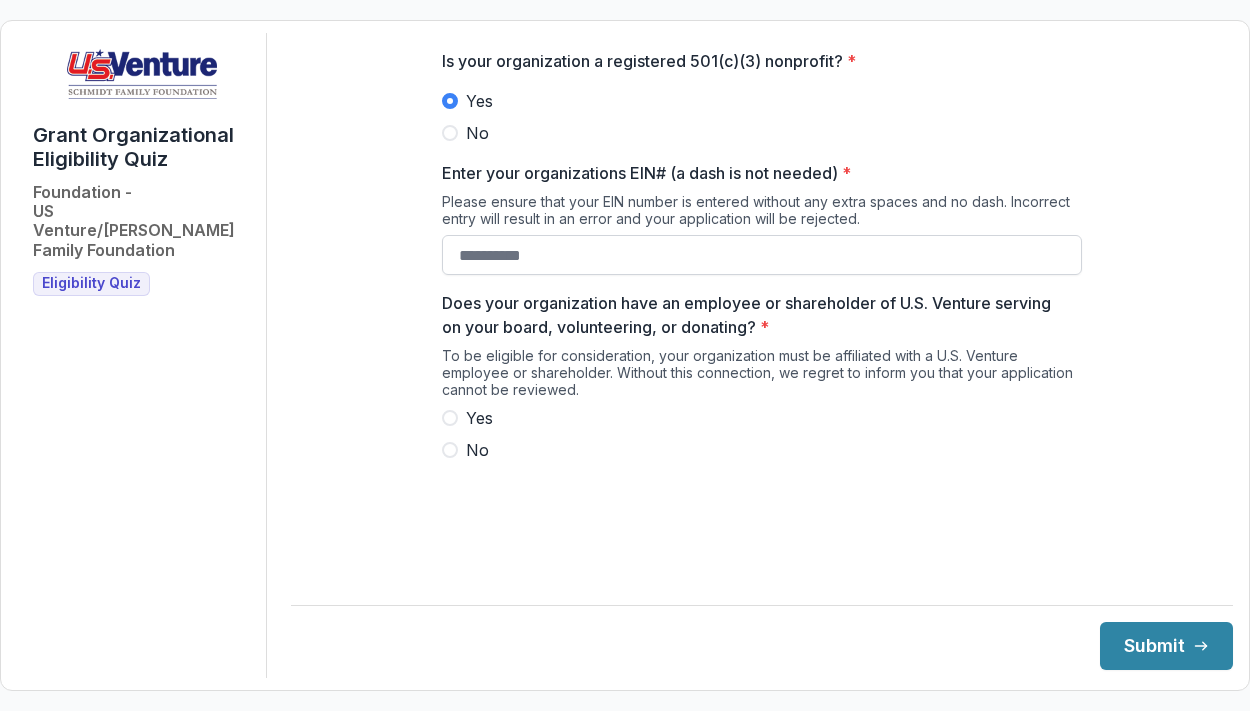 click on "Enter your organizations EIN# (a dash is not needed)  *" at bounding box center [762, 255] 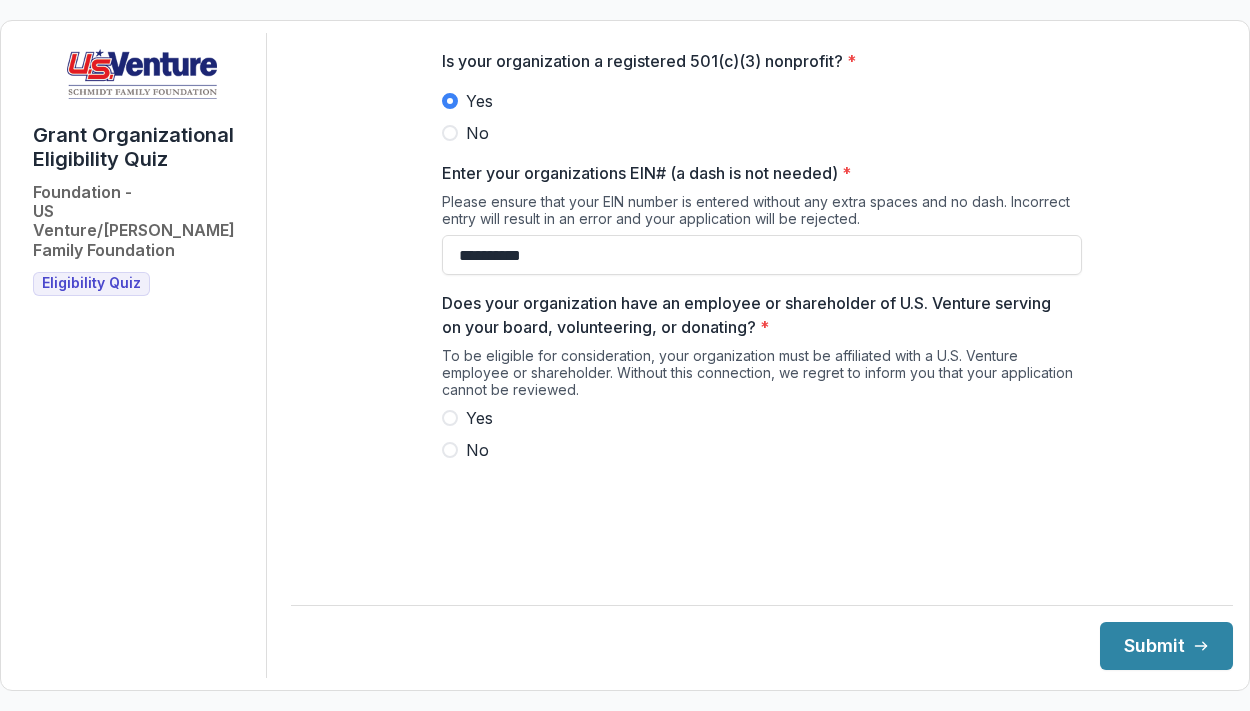 type on "**********" 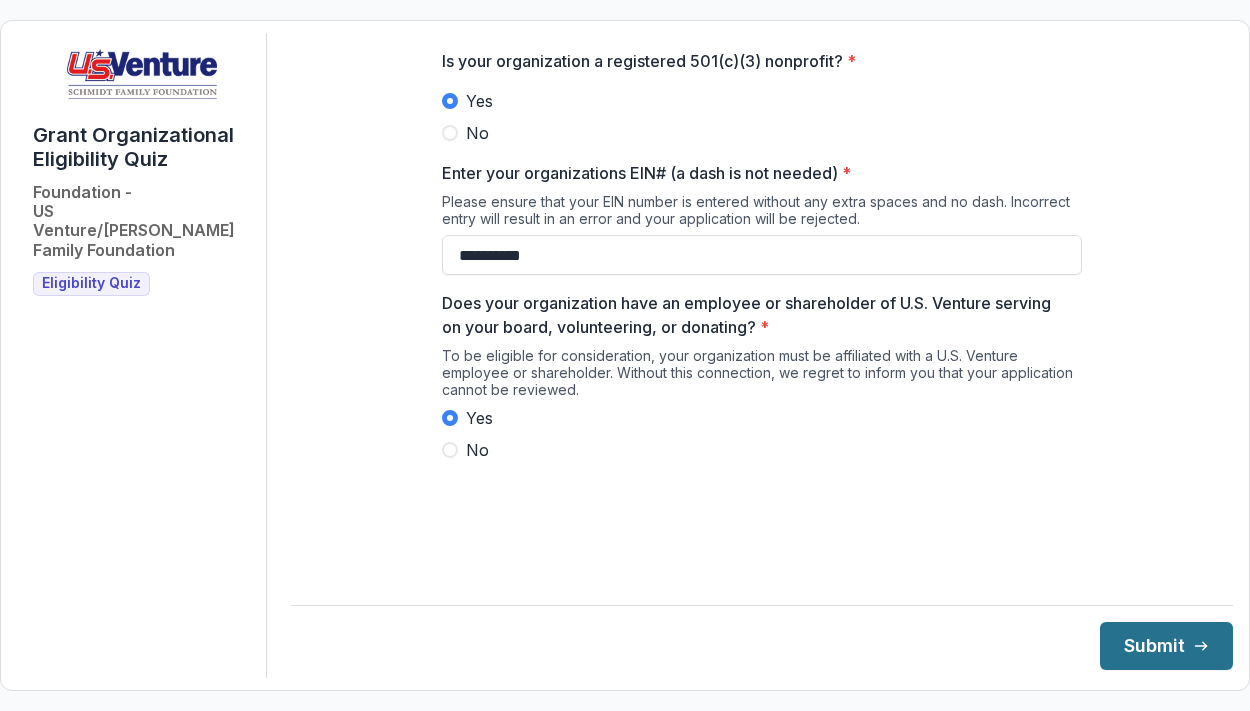 click on "Submit" at bounding box center [1166, 646] 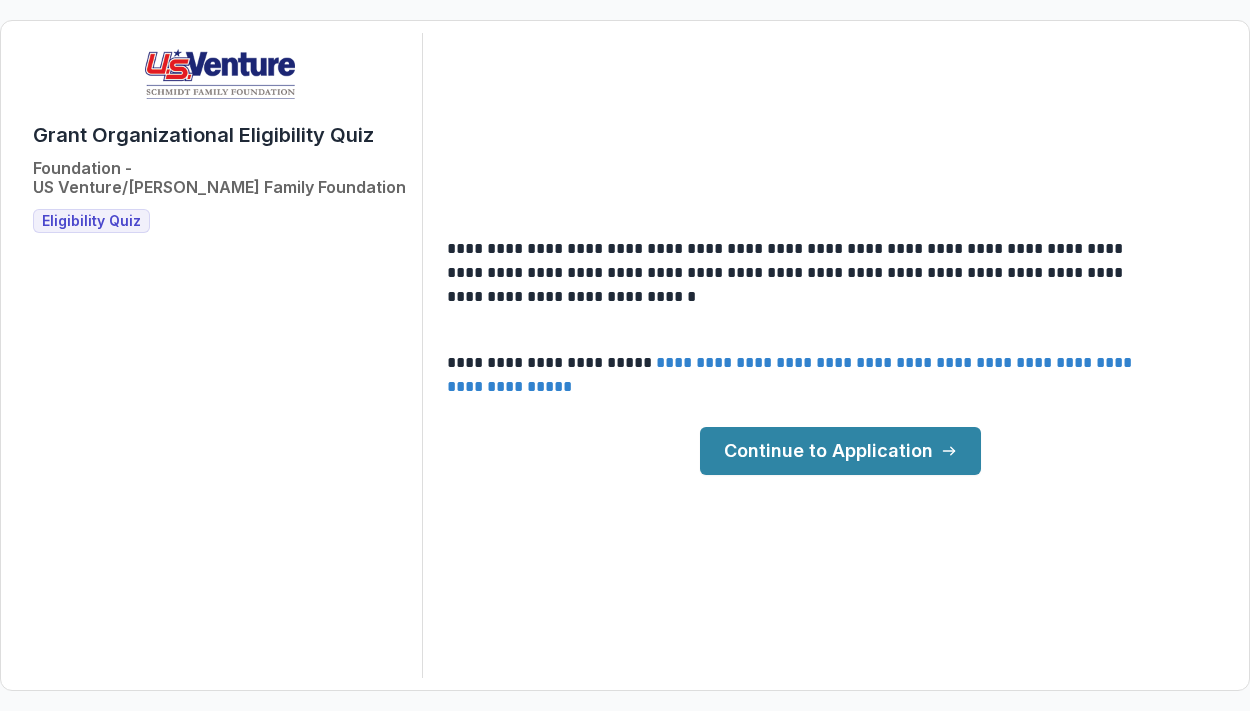 click on "Continue to Application" at bounding box center (840, 451) 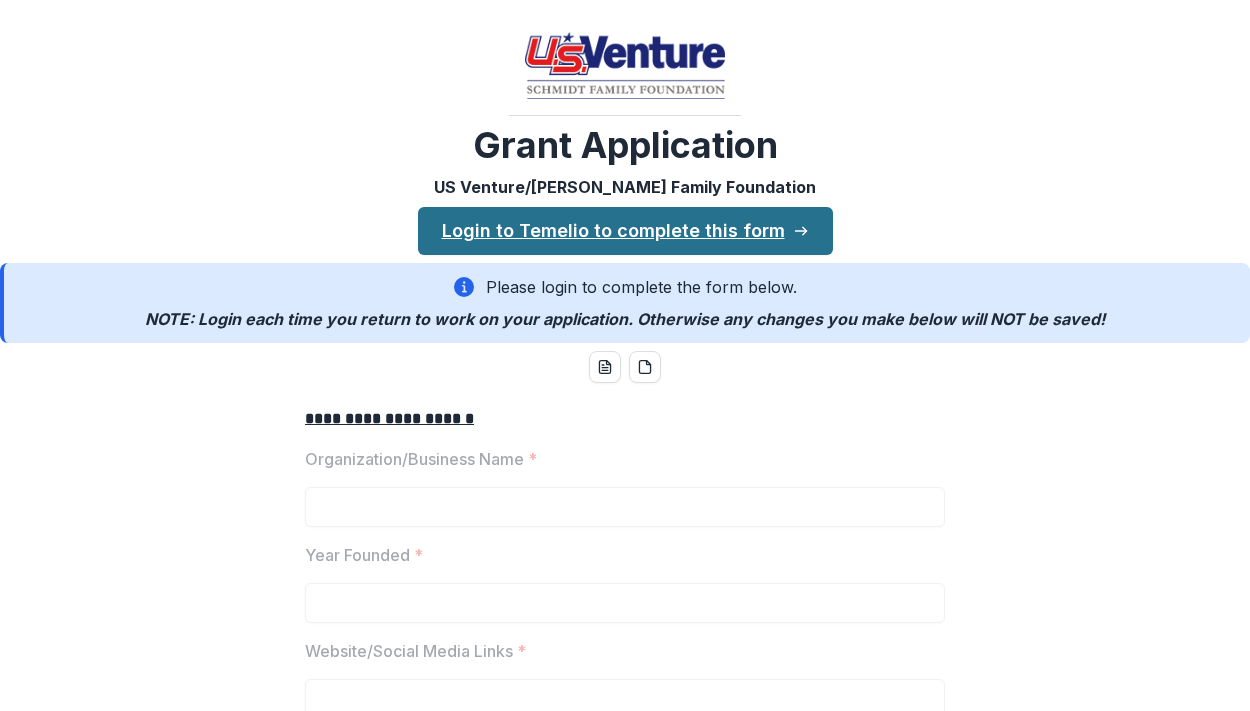 click on "Login to Temelio to complete this form" at bounding box center (625, 231) 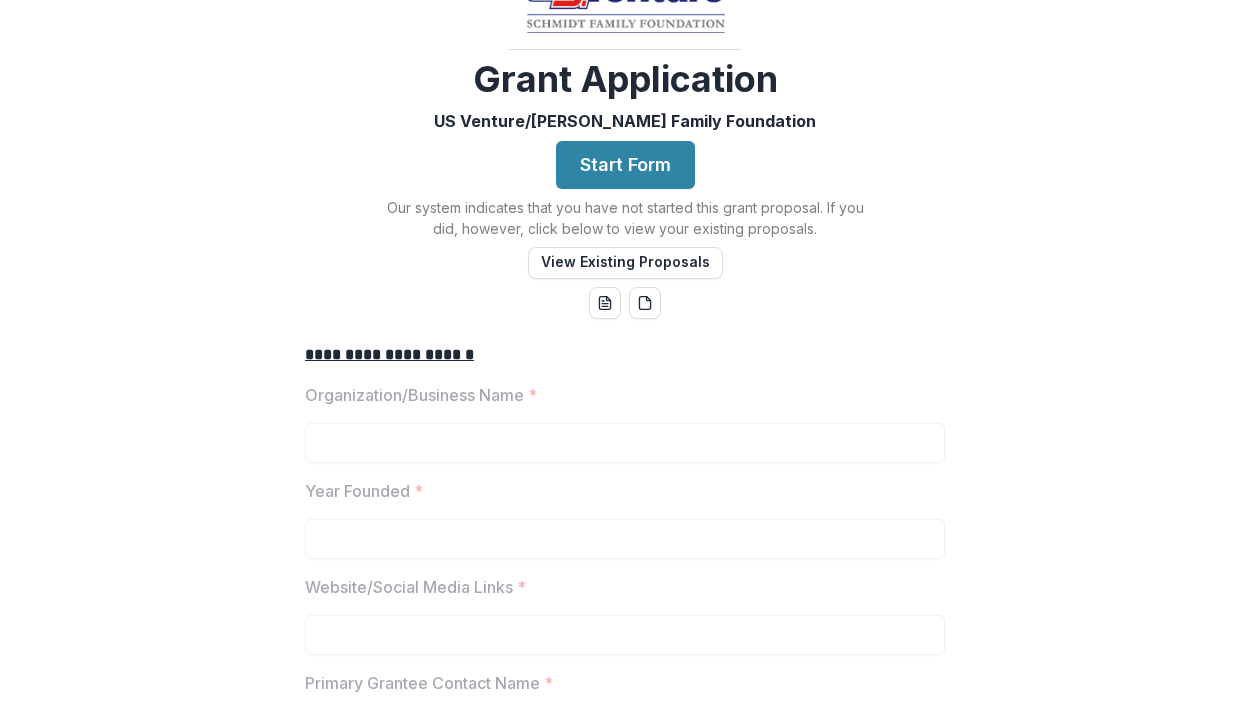 scroll, scrollTop: 108, scrollLeft: 0, axis: vertical 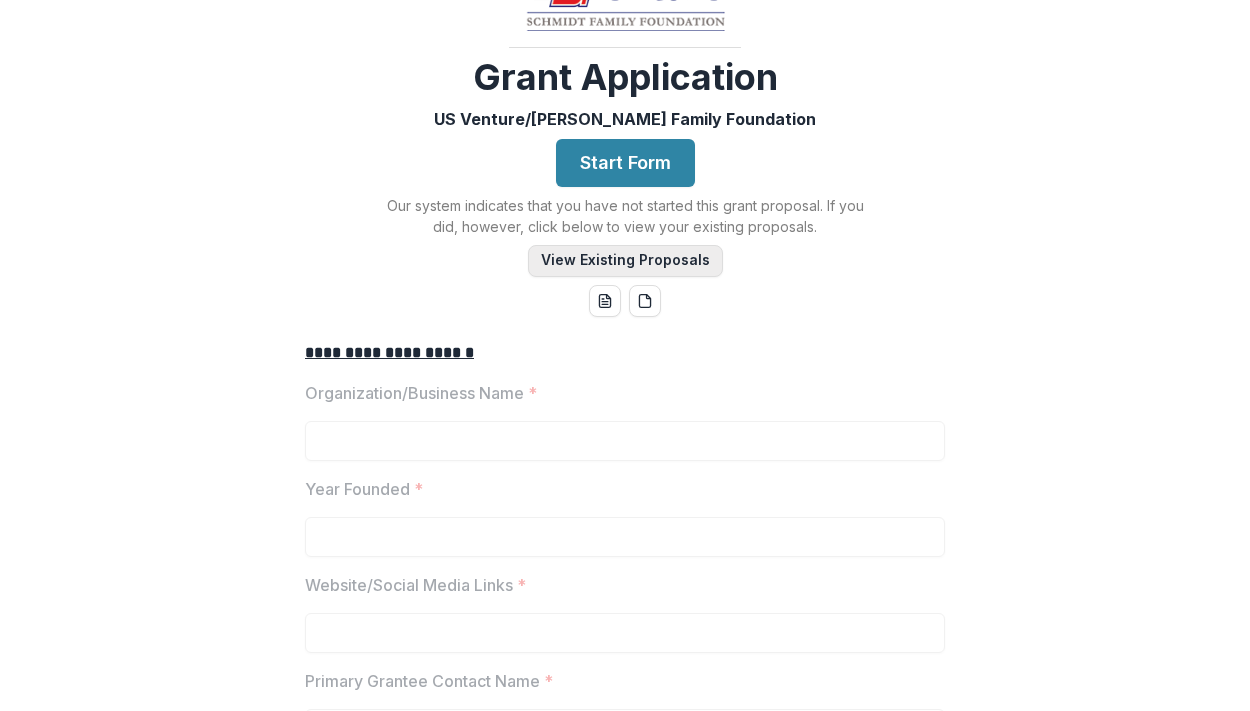 click on "View Existing Proposals" at bounding box center [625, 261] 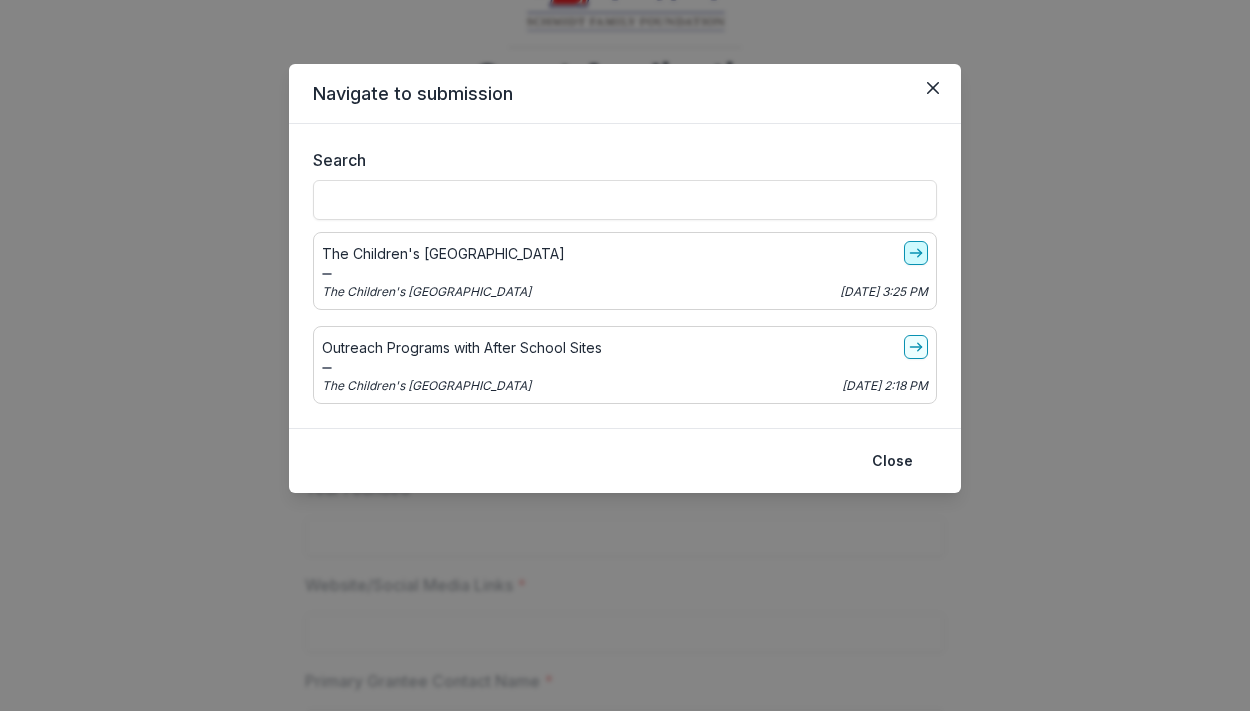 click 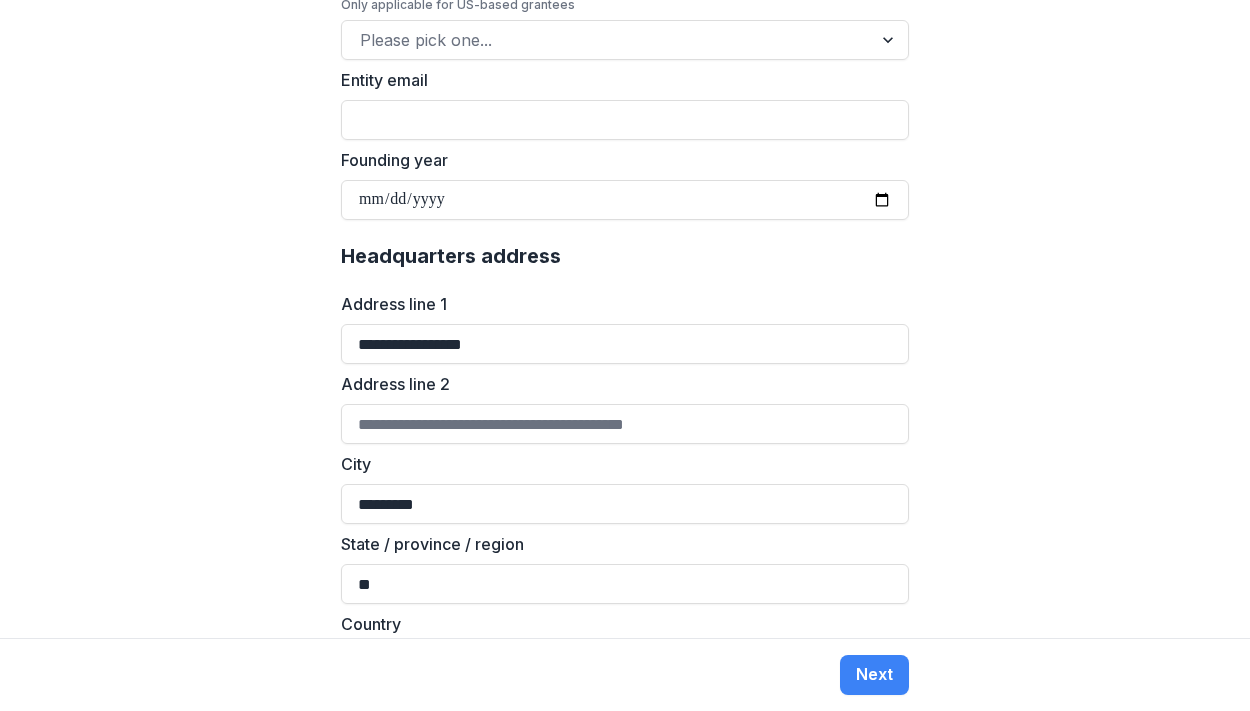 scroll, scrollTop: 1050, scrollLeft: 0, axis: vertical 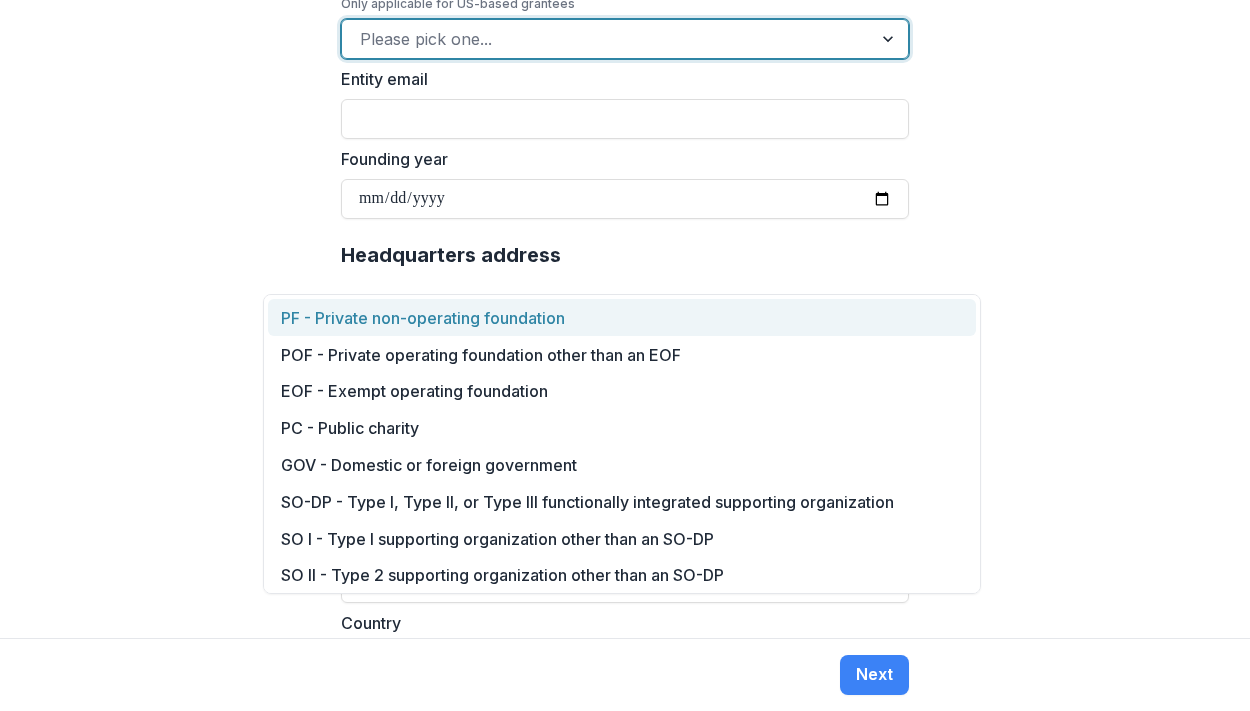 click at bounding box center (607, 39) 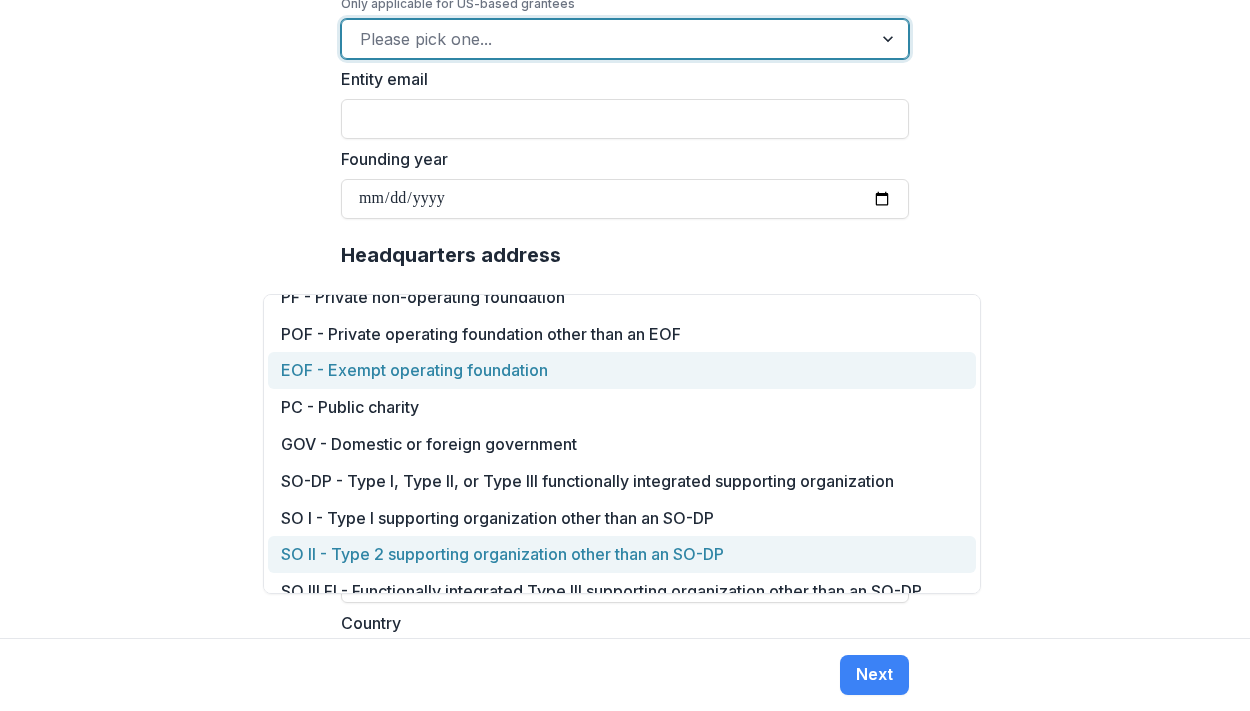 scroll, scrollTop: 0, scrollLeft: 0, axis: both 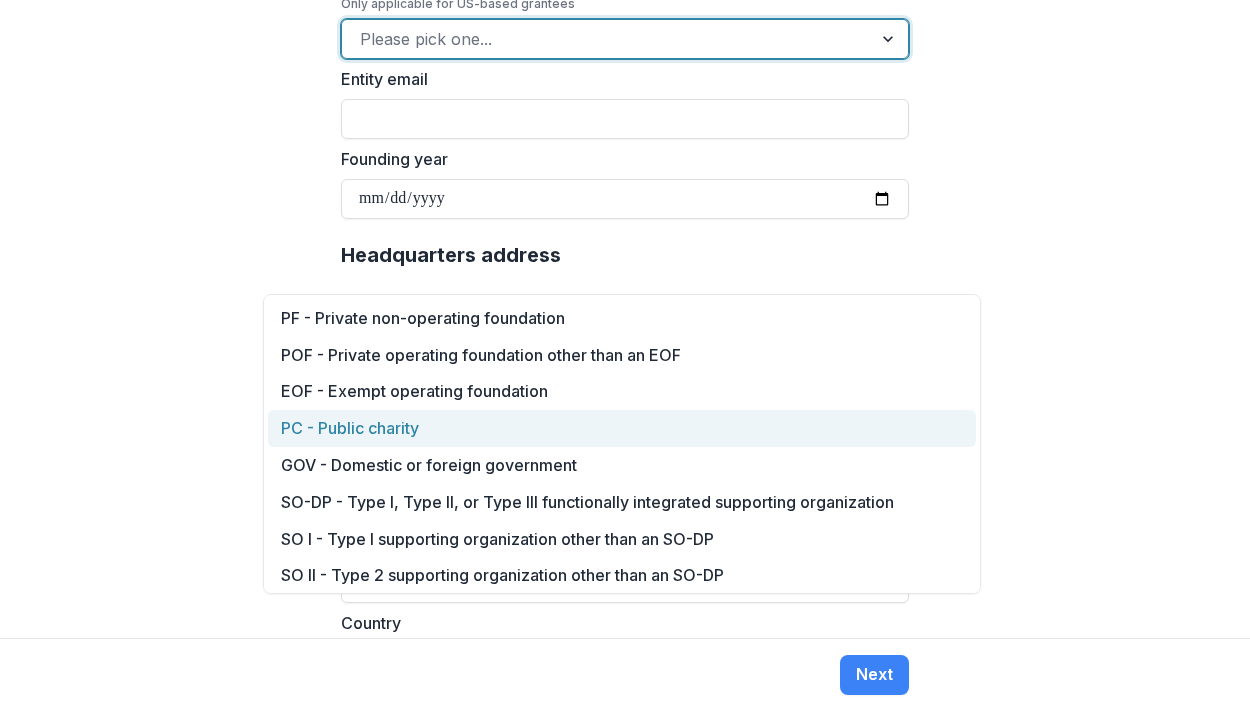 click on "**********" at bounding box center [625, 319] 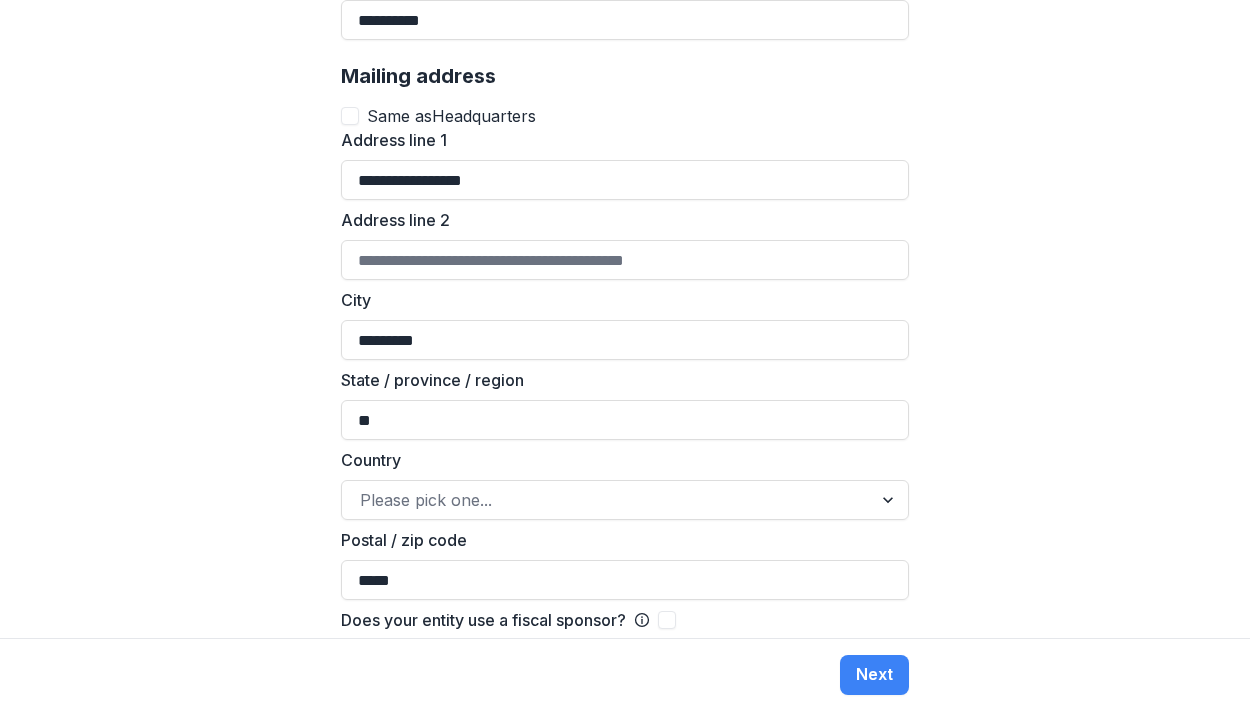 scroll, scrollTop: 1790, scrollLeft: 0, axis: vertical 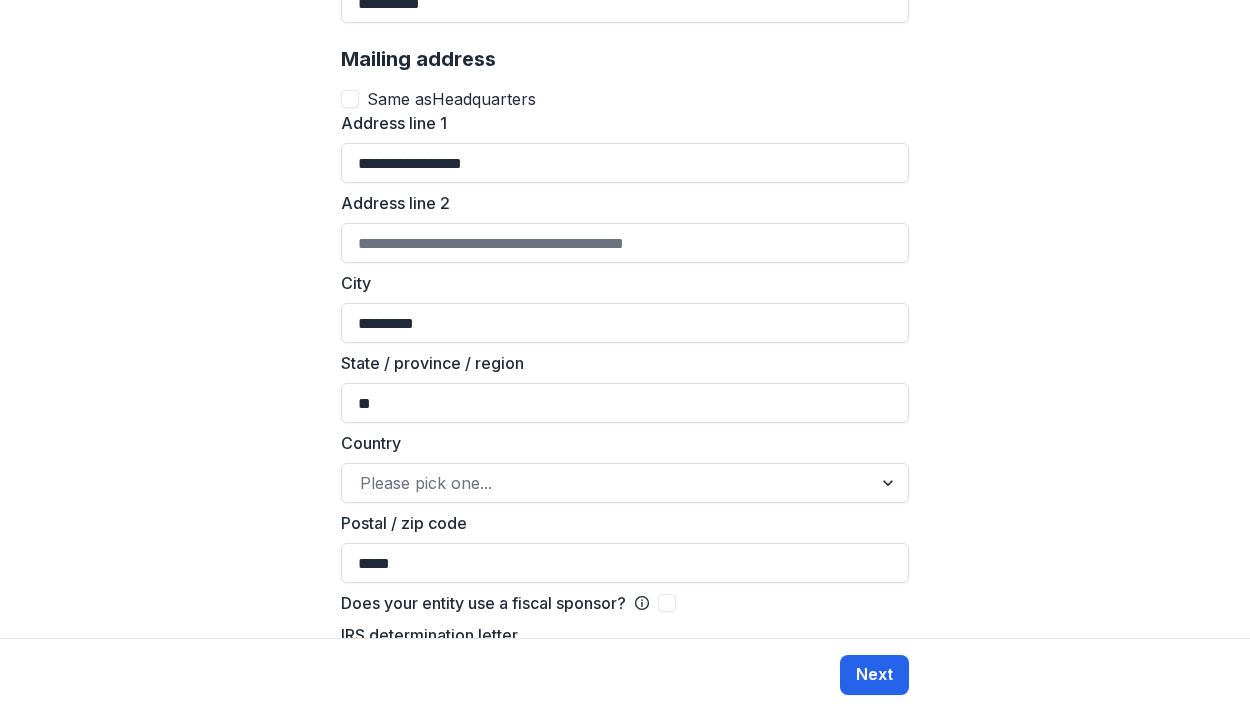 click on "Next" at bounding box center (874, 675) 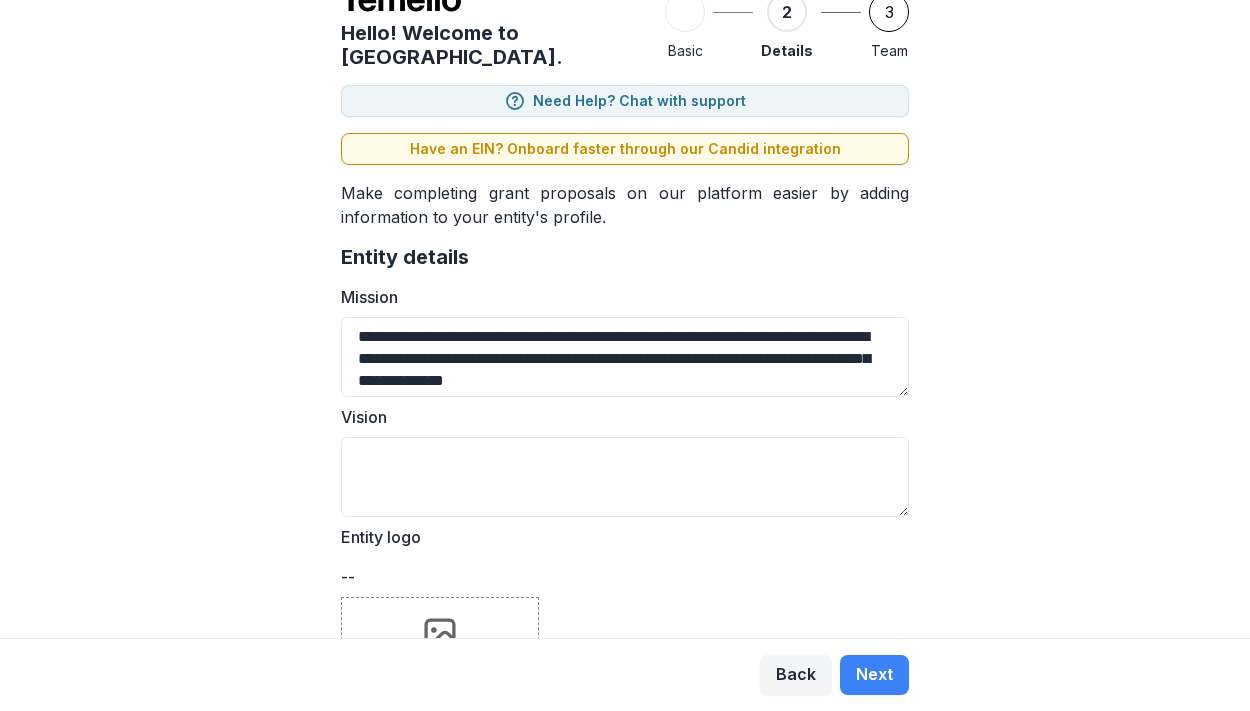 scroll, scrollTop: 89, scrollLeft: 0, axis: vertical 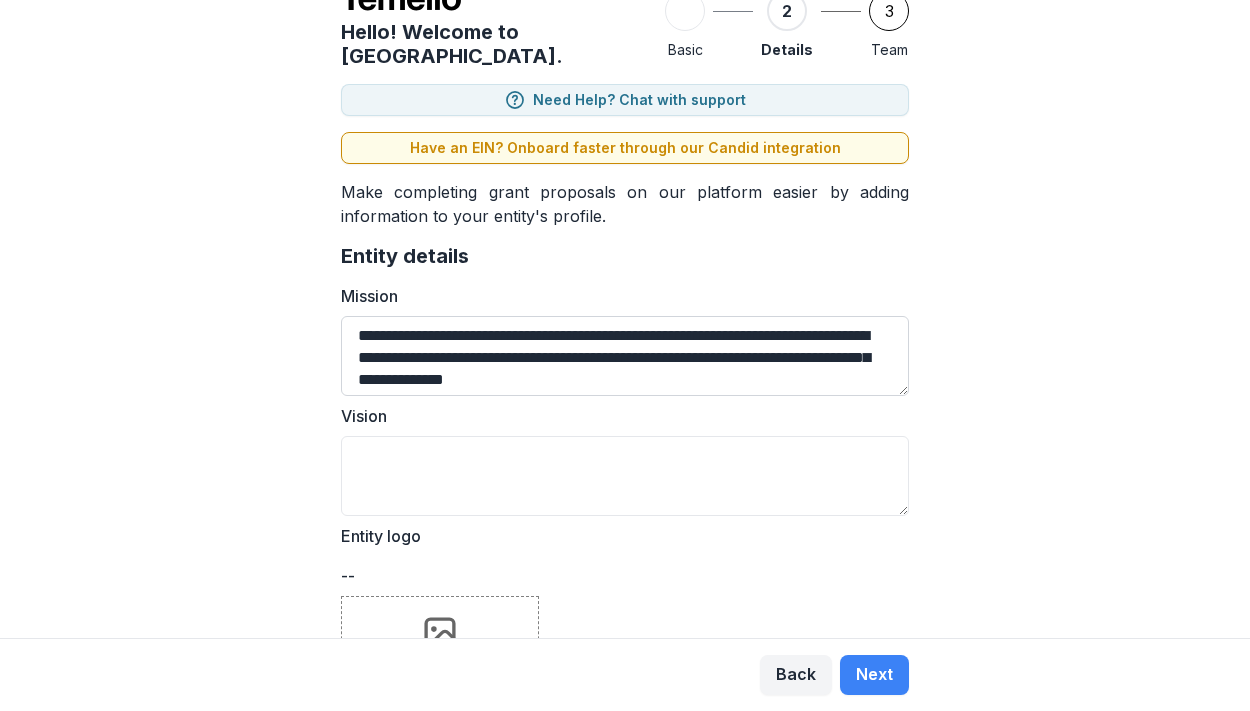 click on "**********" at bounding box center [625, 356] 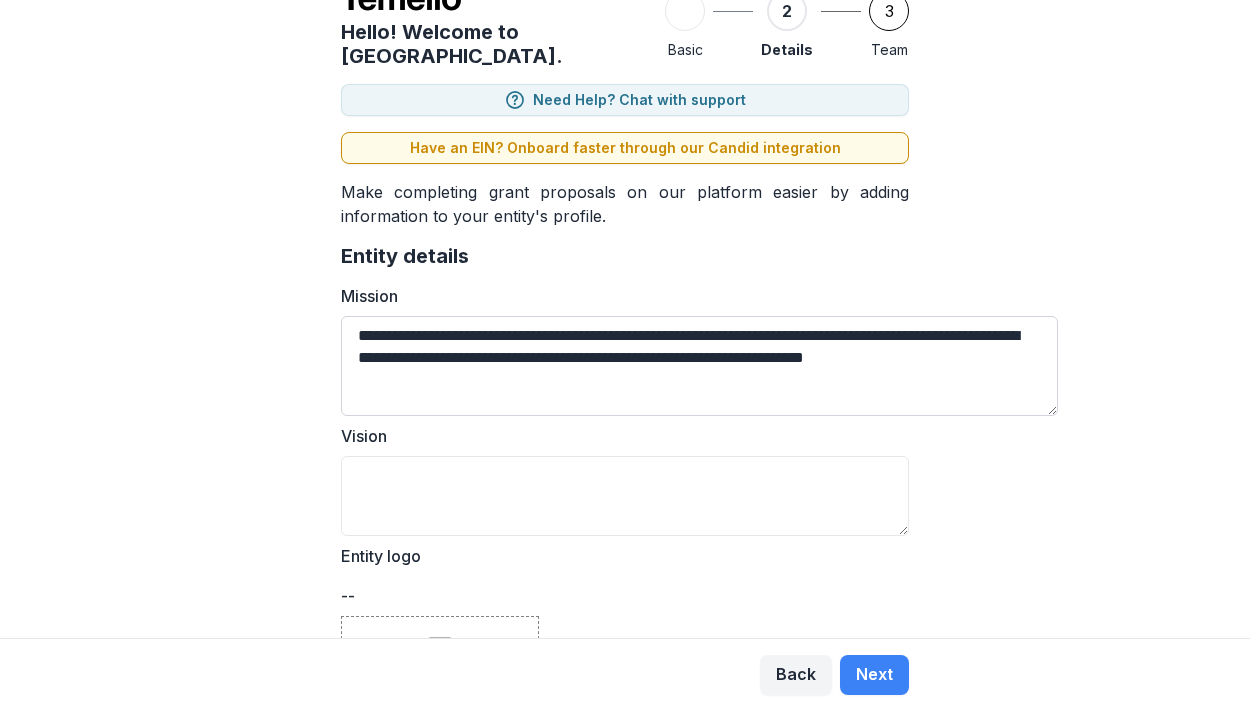 scroll, scrollTop: 32, scrollLeft: 0, axis: vertical 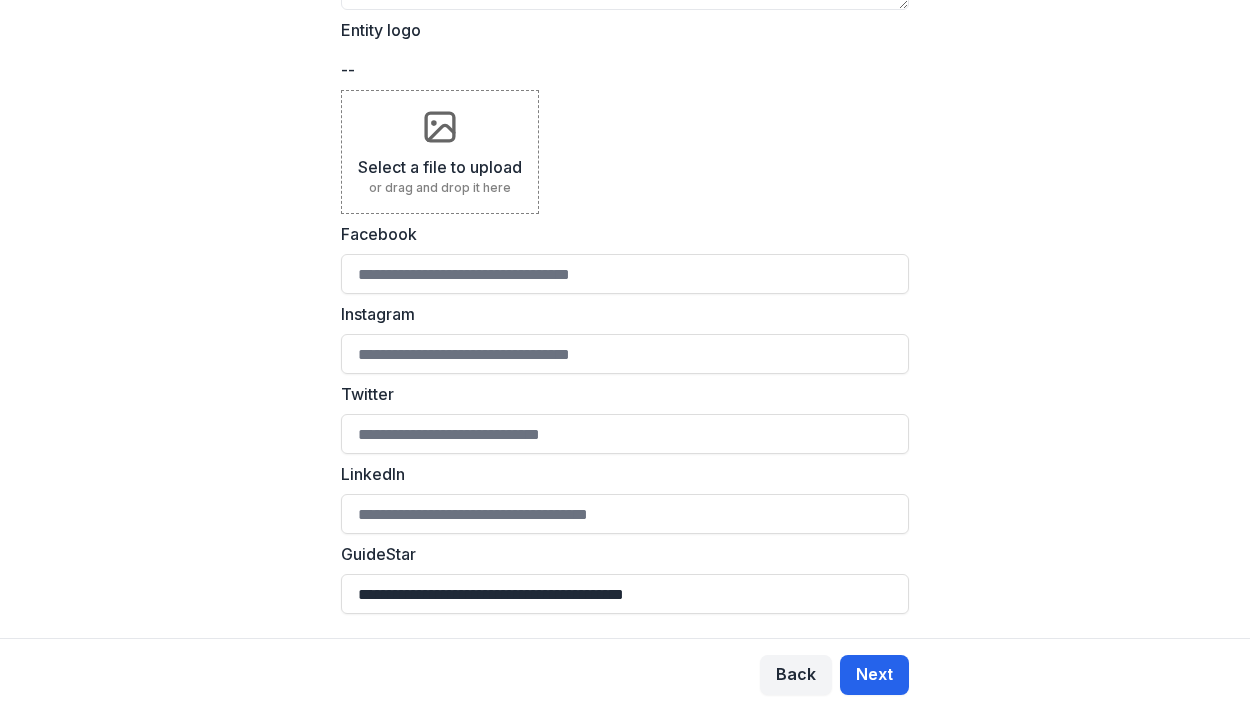click on "Next" at bounding box center (874, 675) 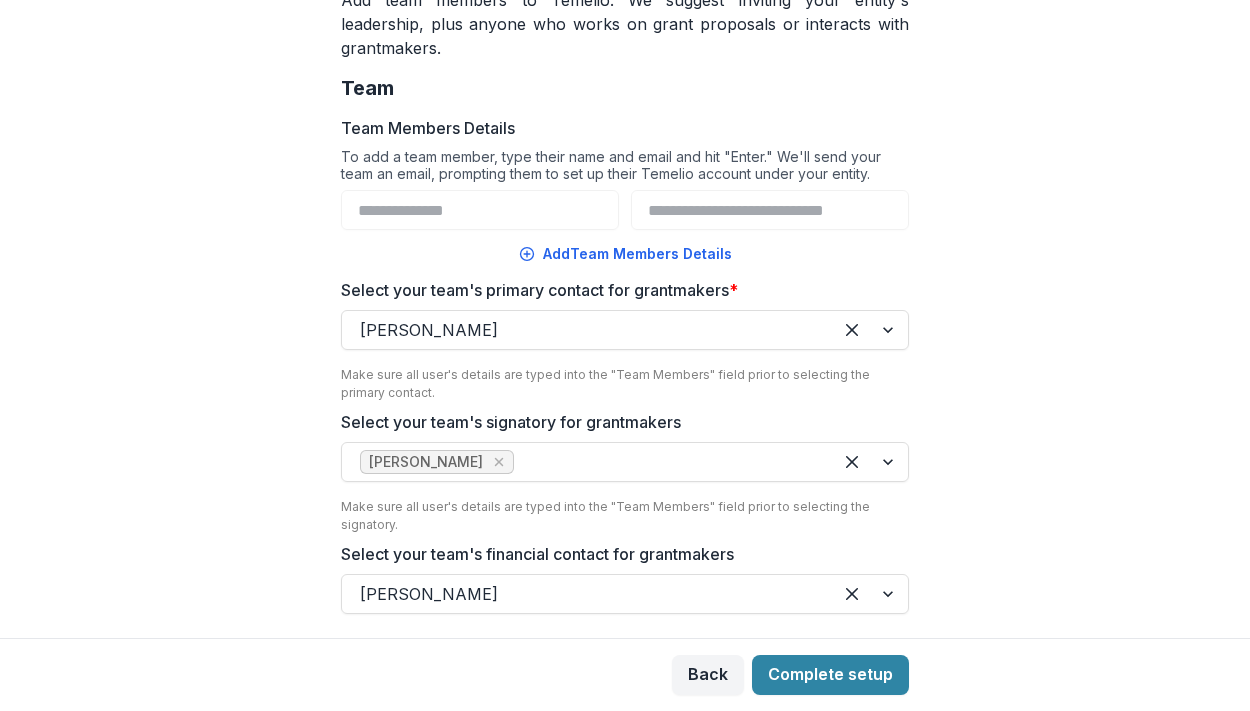 scroll, scrollTop: 486, scrollLeft: 0, axis: vertical 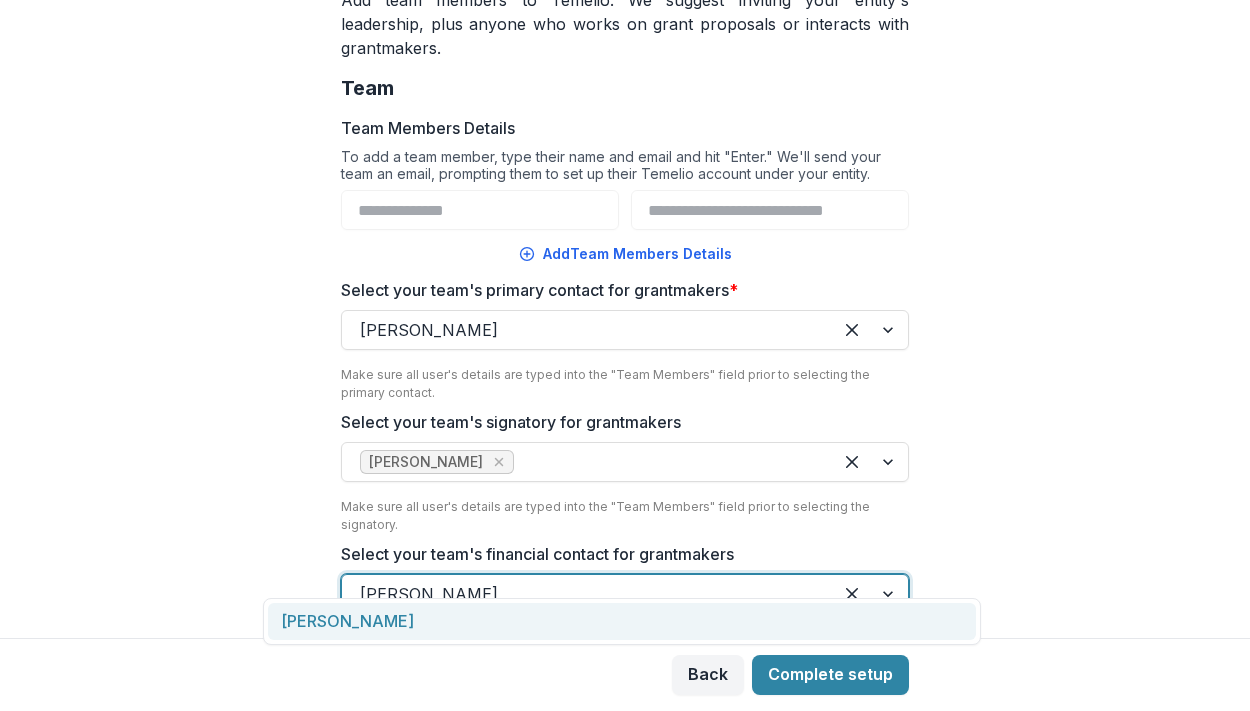 click at bounding box center [870, 594] 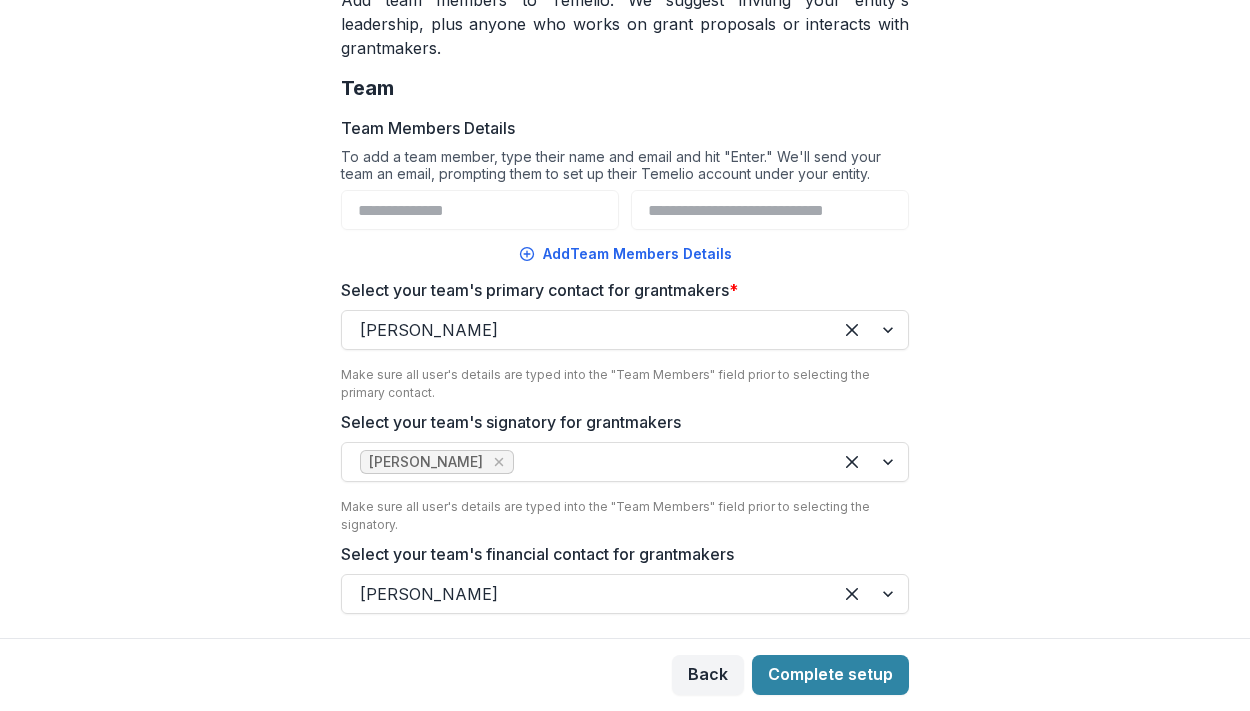click on "**********" at bounding box center (625, 319) 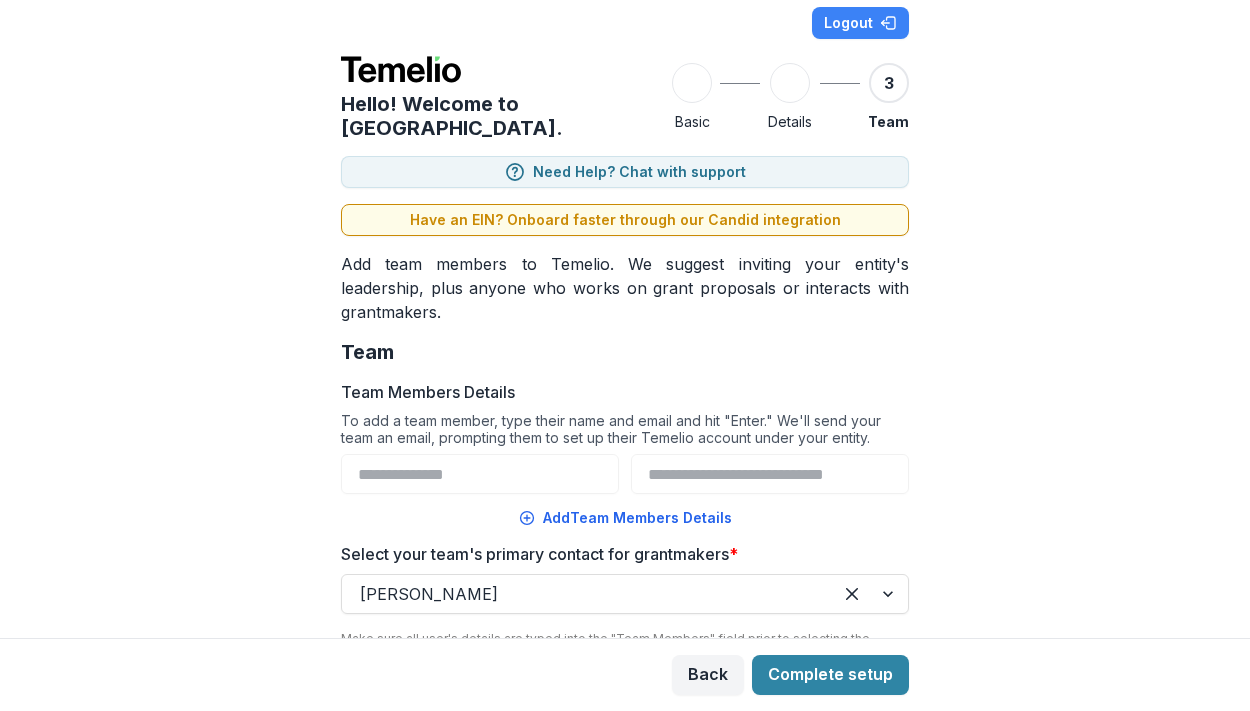 scroll, scrollTop: 0, scrollLeft: 0, axis: both 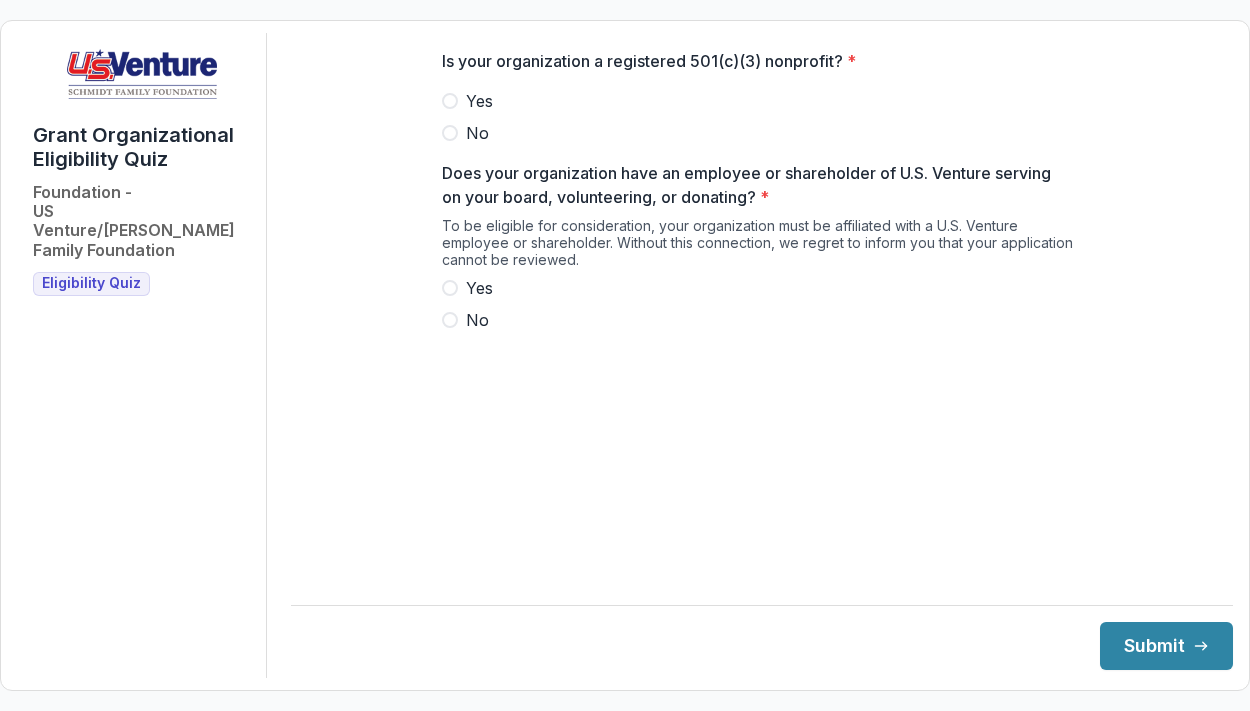 click at bounding box center (450, 101) 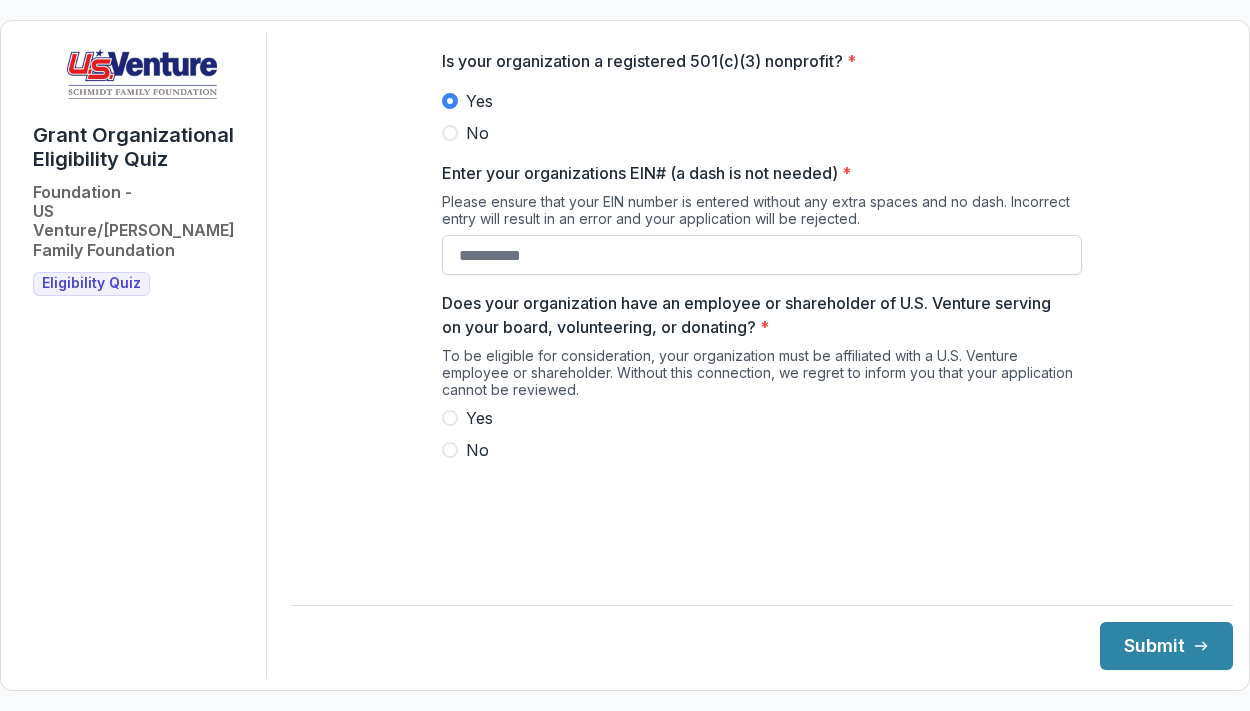 click on "Enter your organizations EIN# (a dash is not needed)  *" at bounding box center [762, 255] 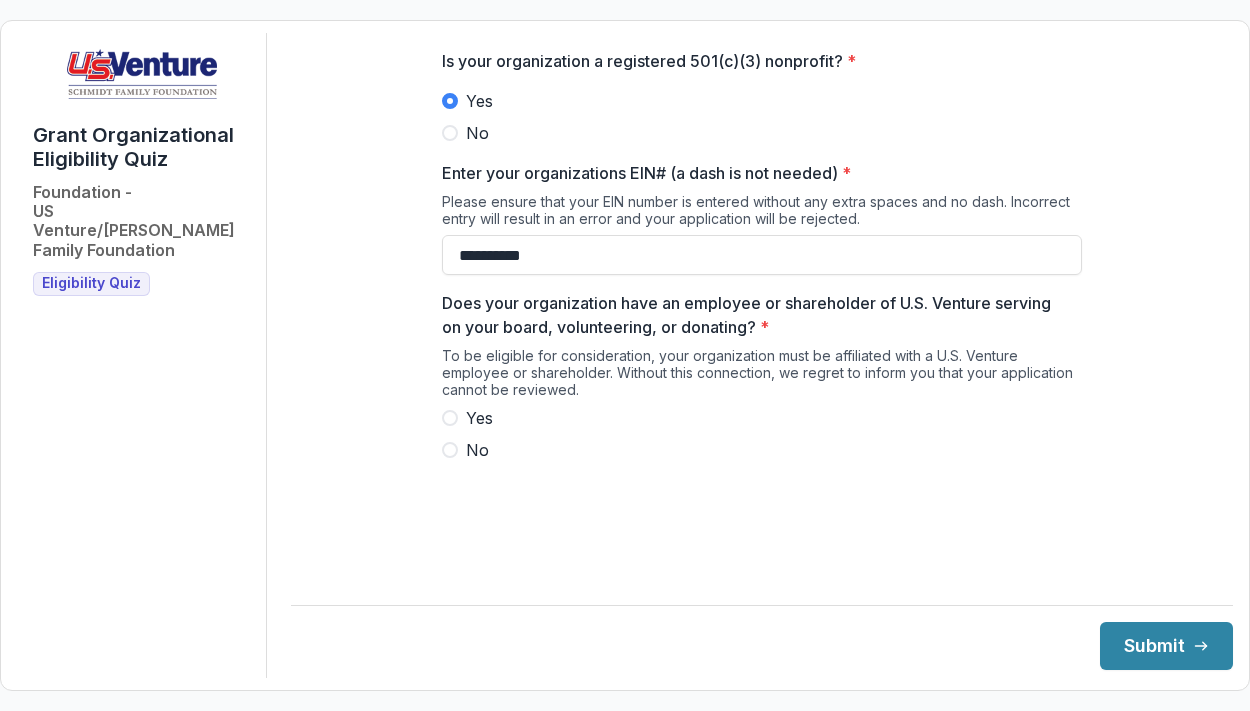 type on "**********" 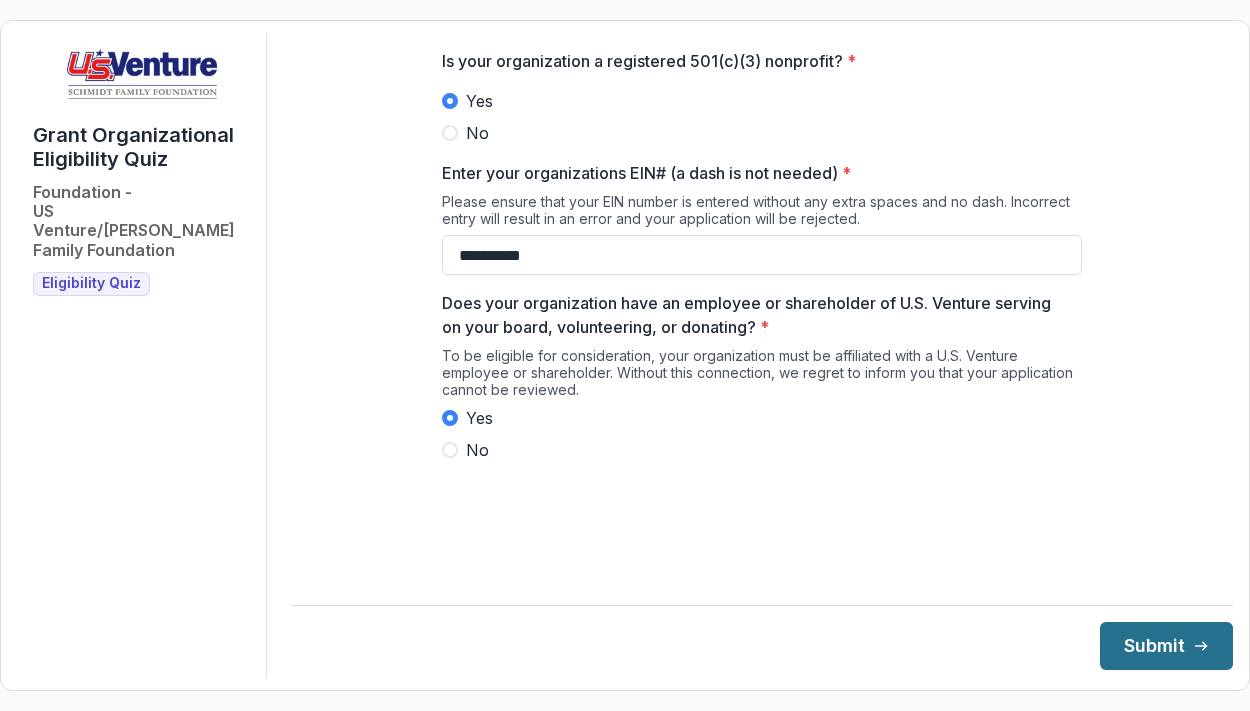 click on "Submit" at bounding box center [1166, 646] 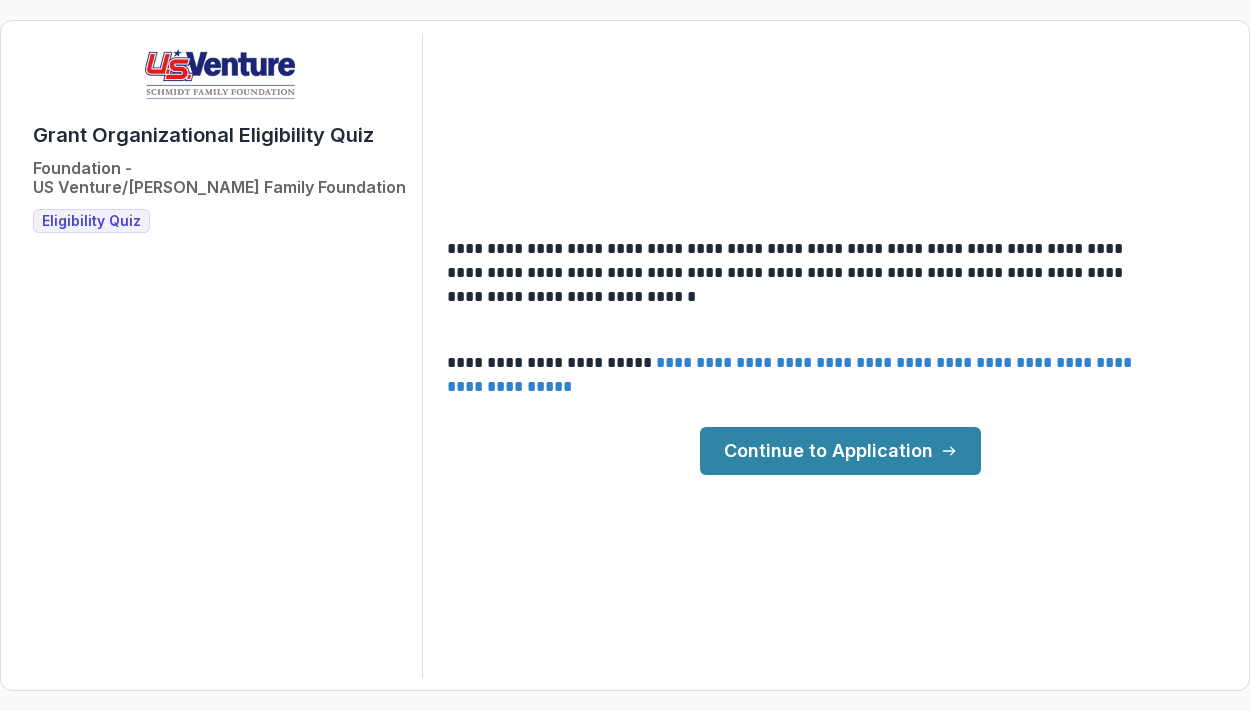 click on "Continue to Application" at bounding box center (840, 451) 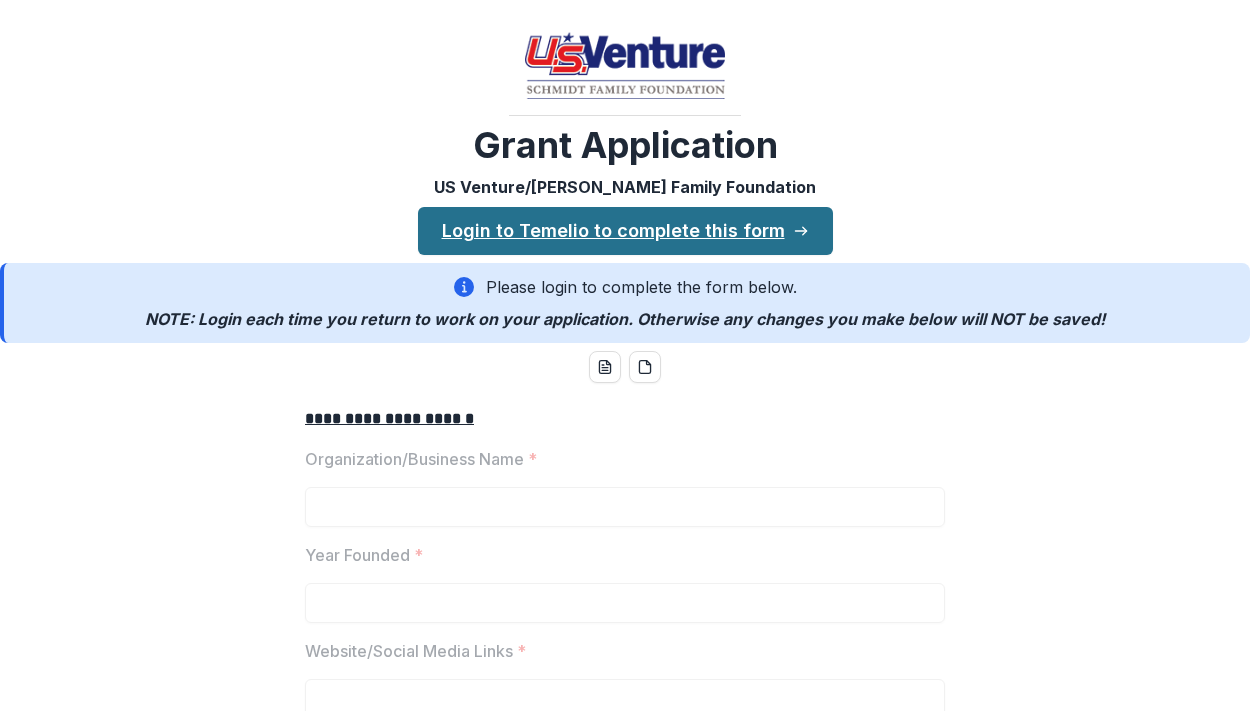 click on "Login to Temelio to complete this form" at bounding box center (625, 231) 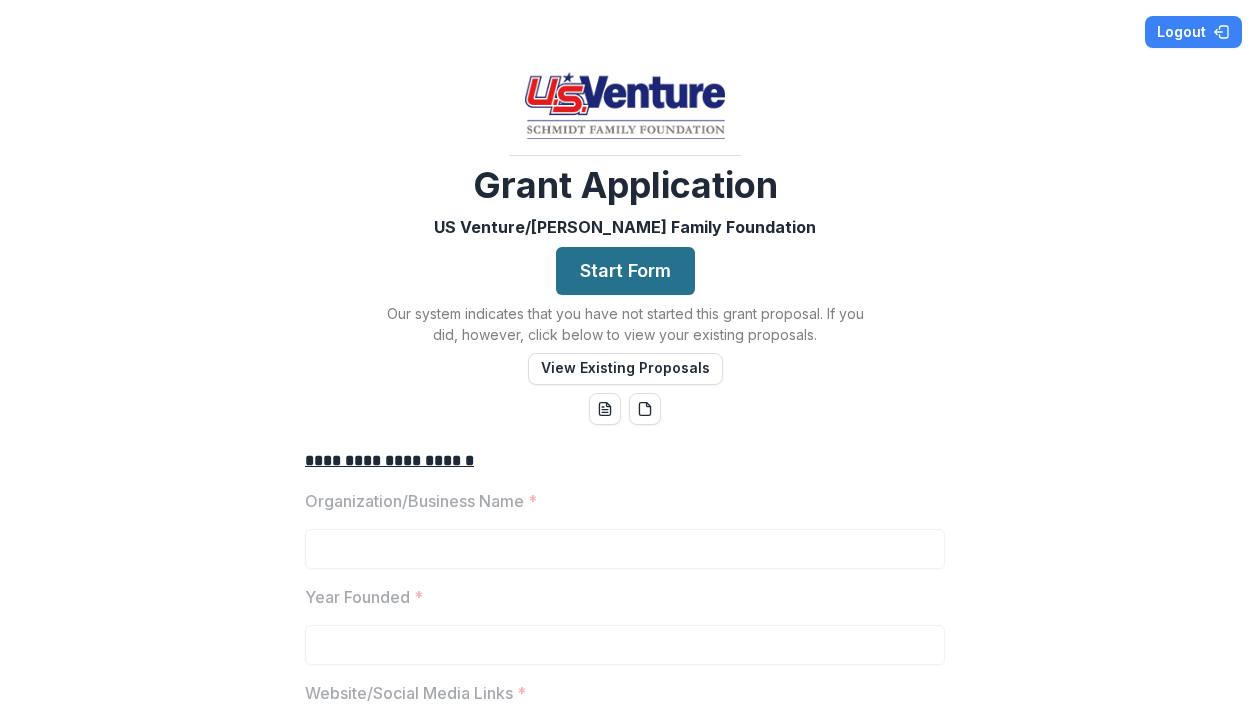 click on "Start Form" at bounding box center [625, 271] 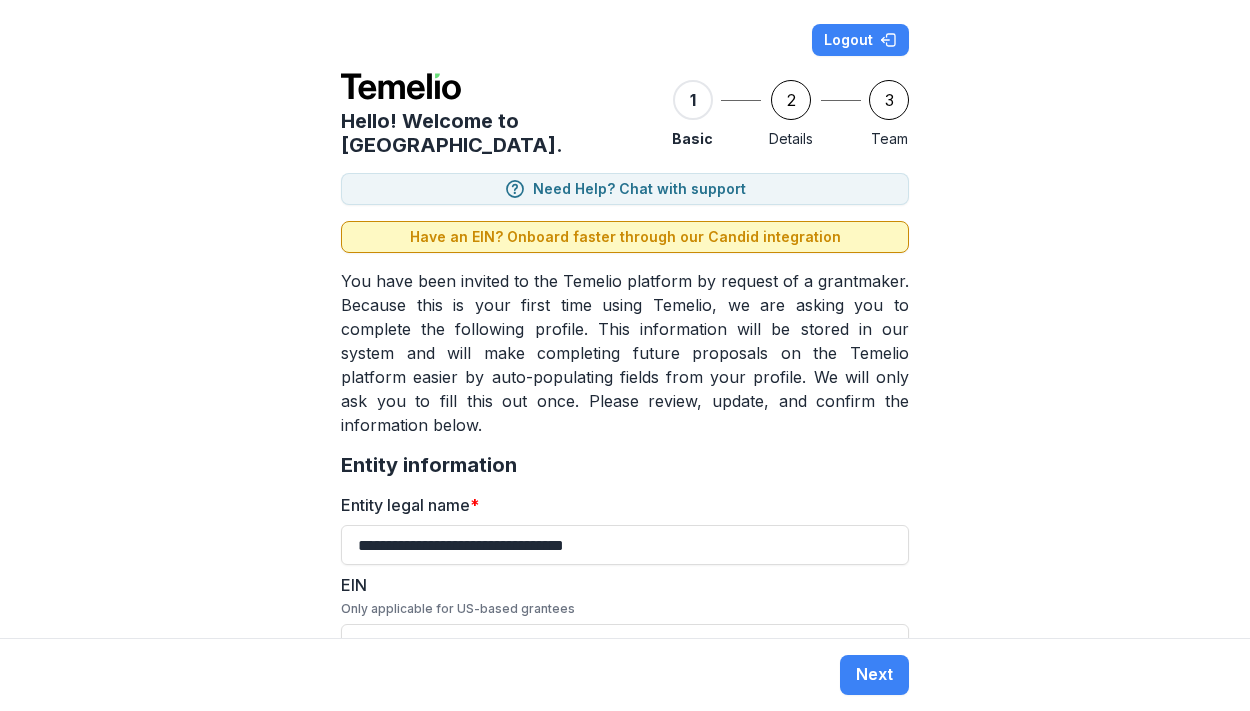 click on "Have an EIN? Onboard faster through our Candid integration" at bounding box center (625, 237) 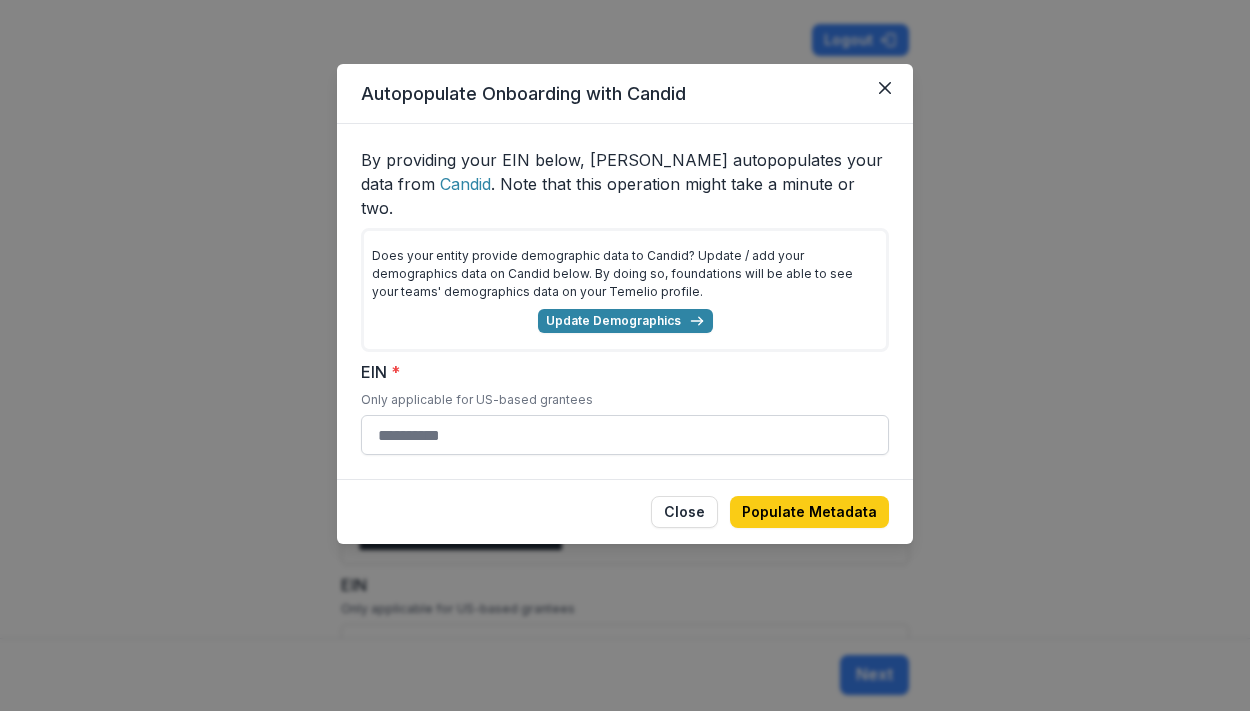 click on "EIN *" at bounding box center (625, 435) 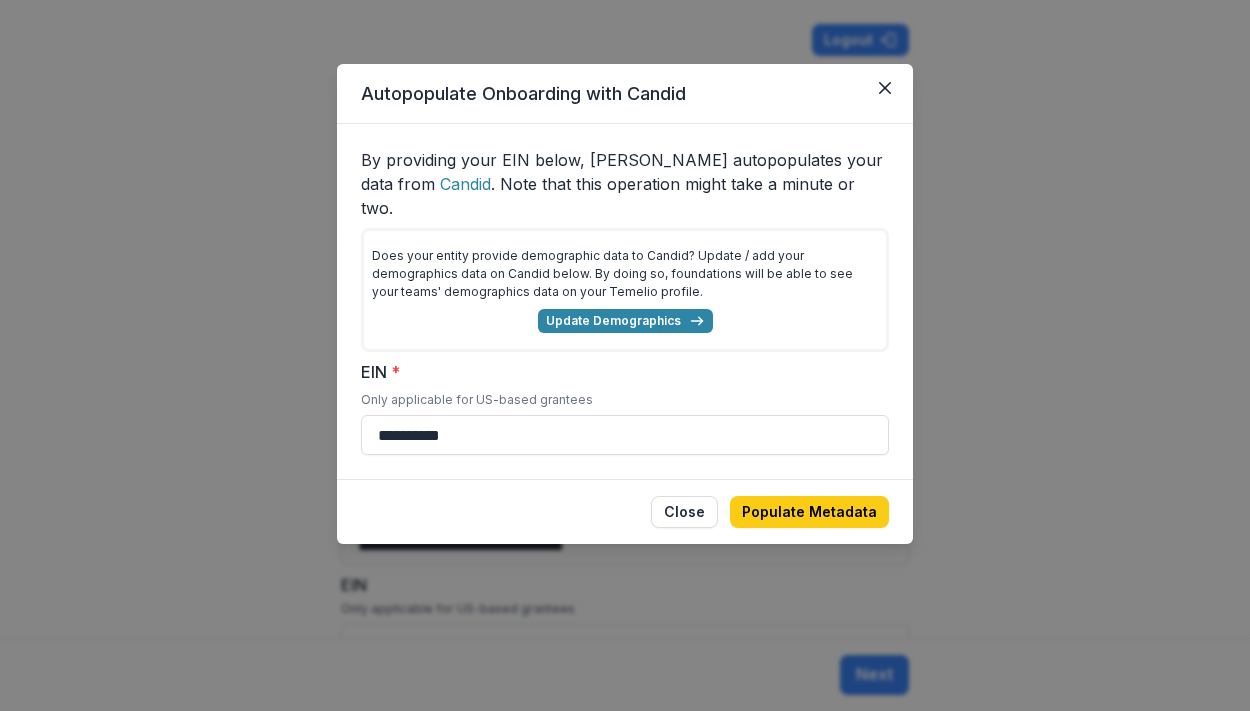 scroll, scrollTop: 17, scrollLeft: 0, axis: vertical 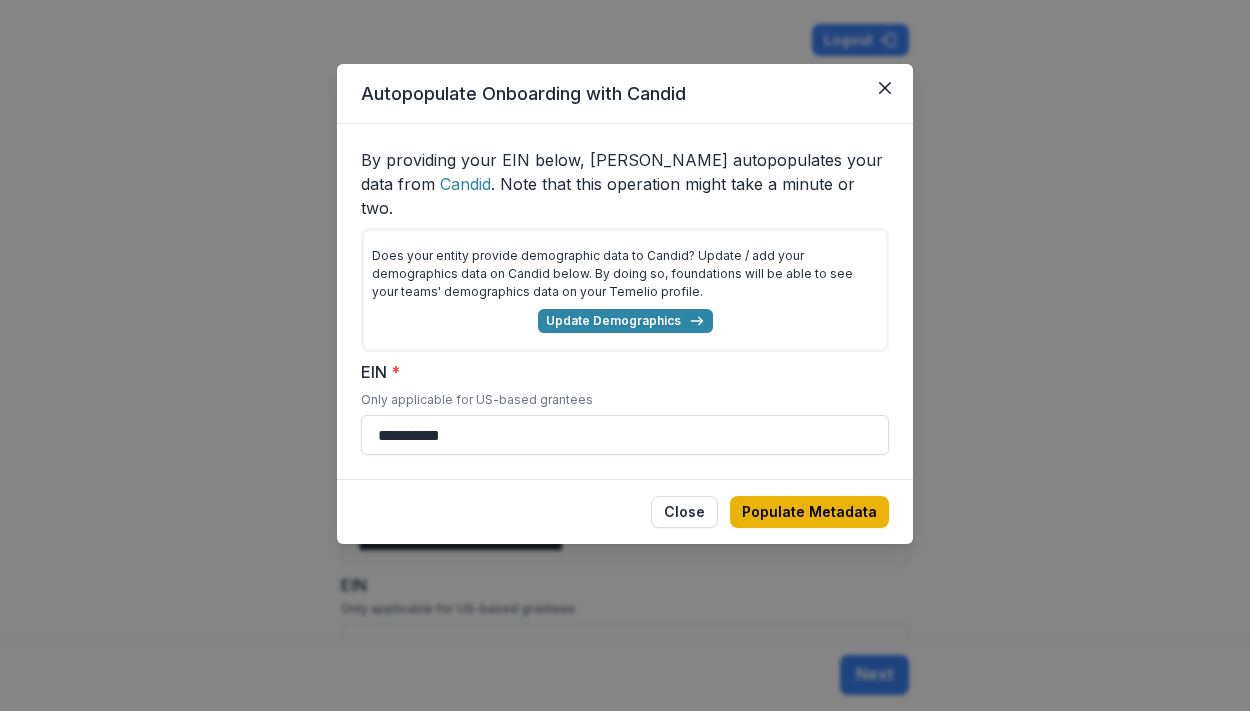 type on "**********" 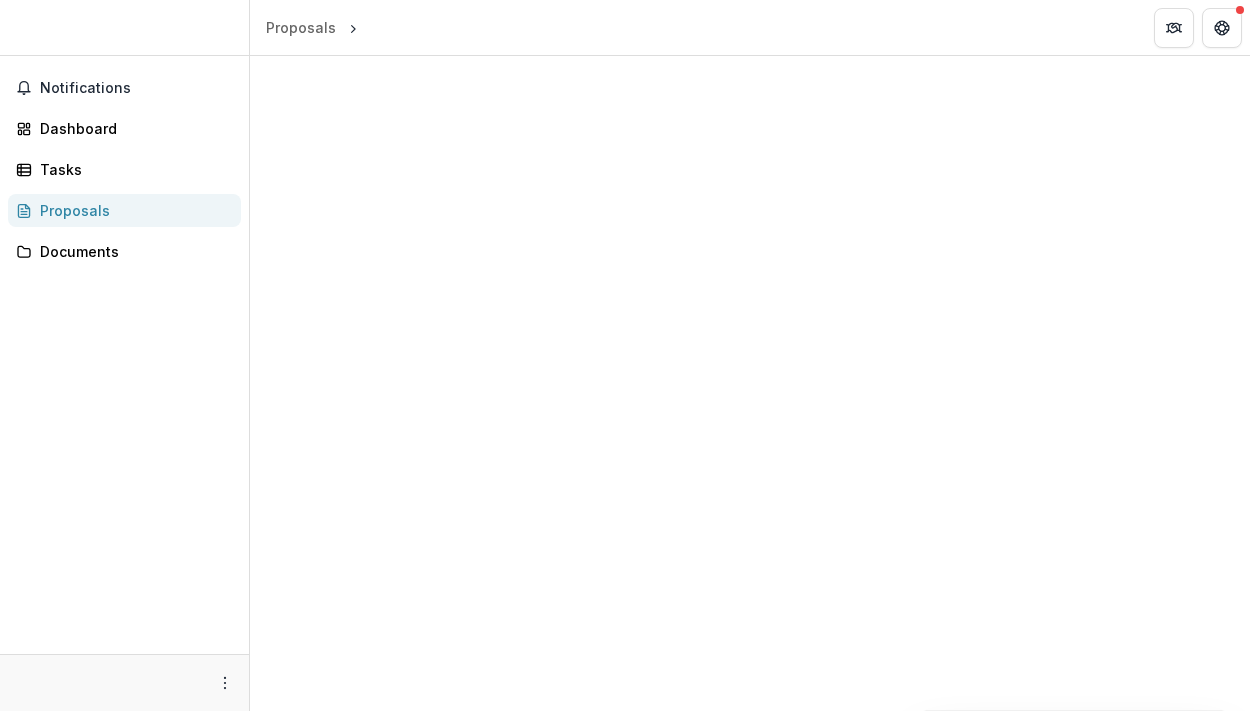 scroll, scrollTop: 0, scrollLeft: 0, axis: both 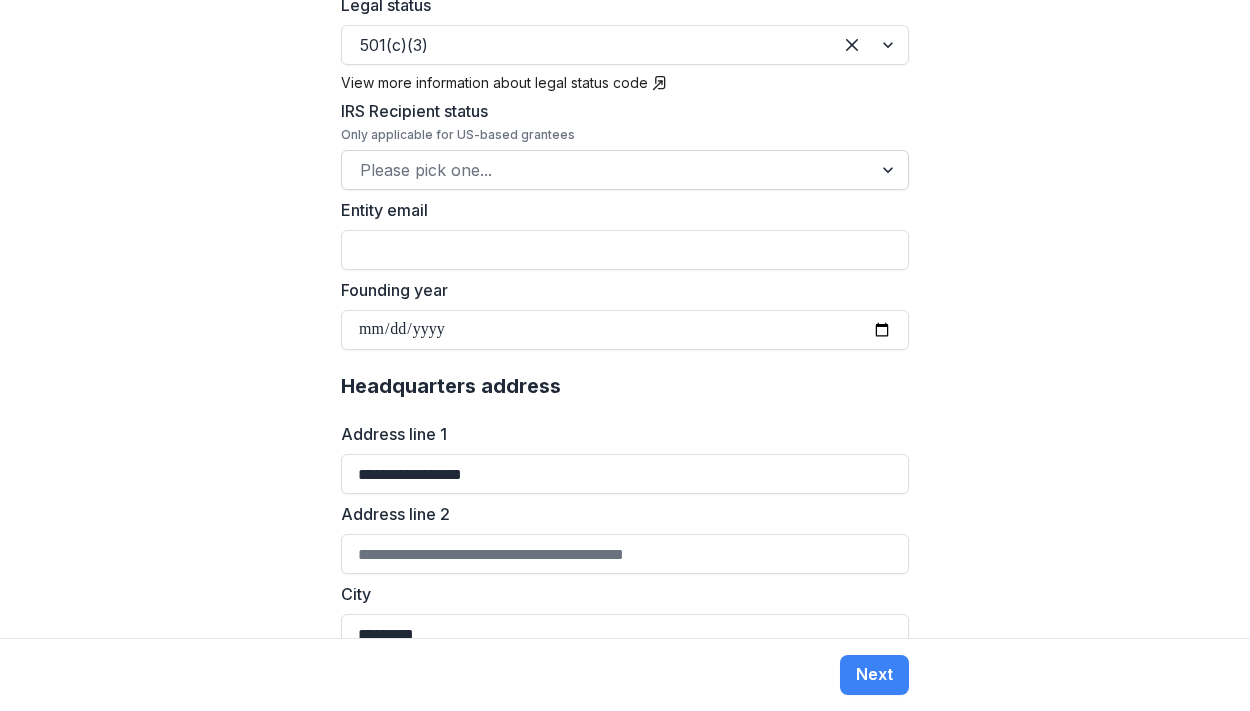 click at bounding box center [607, 170] 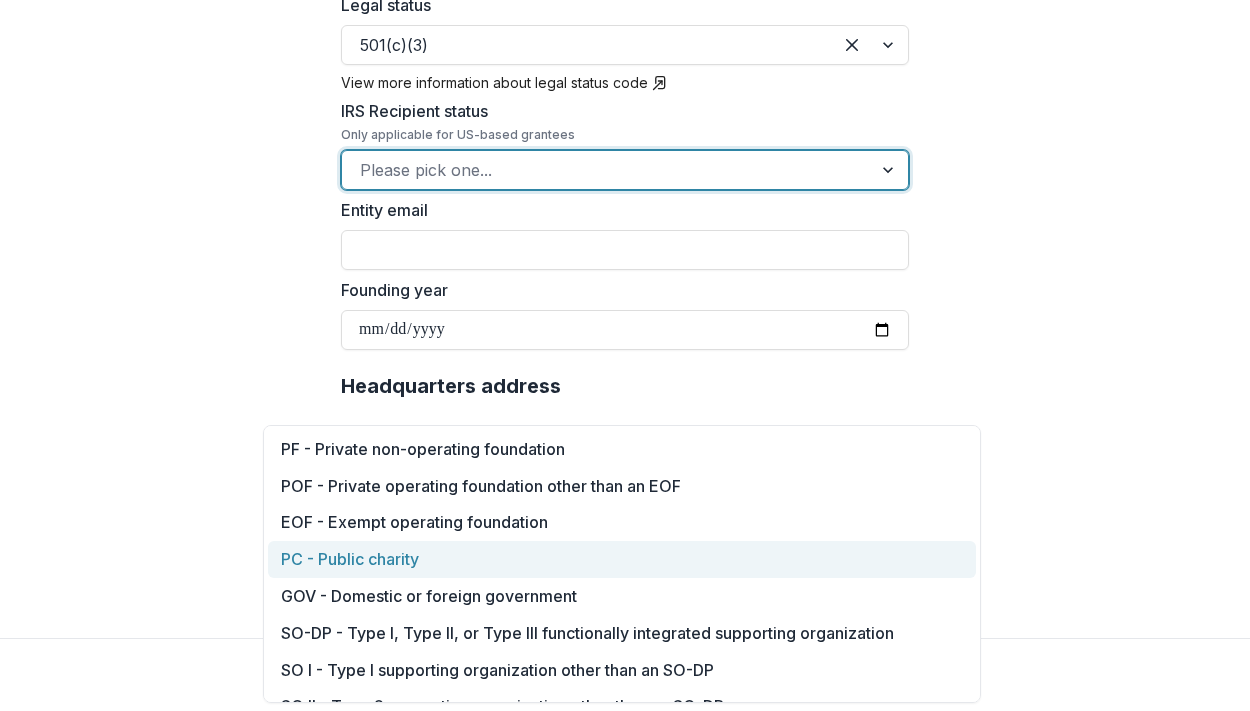 click on "PC - Public charity" at bounding box center [621, 559] 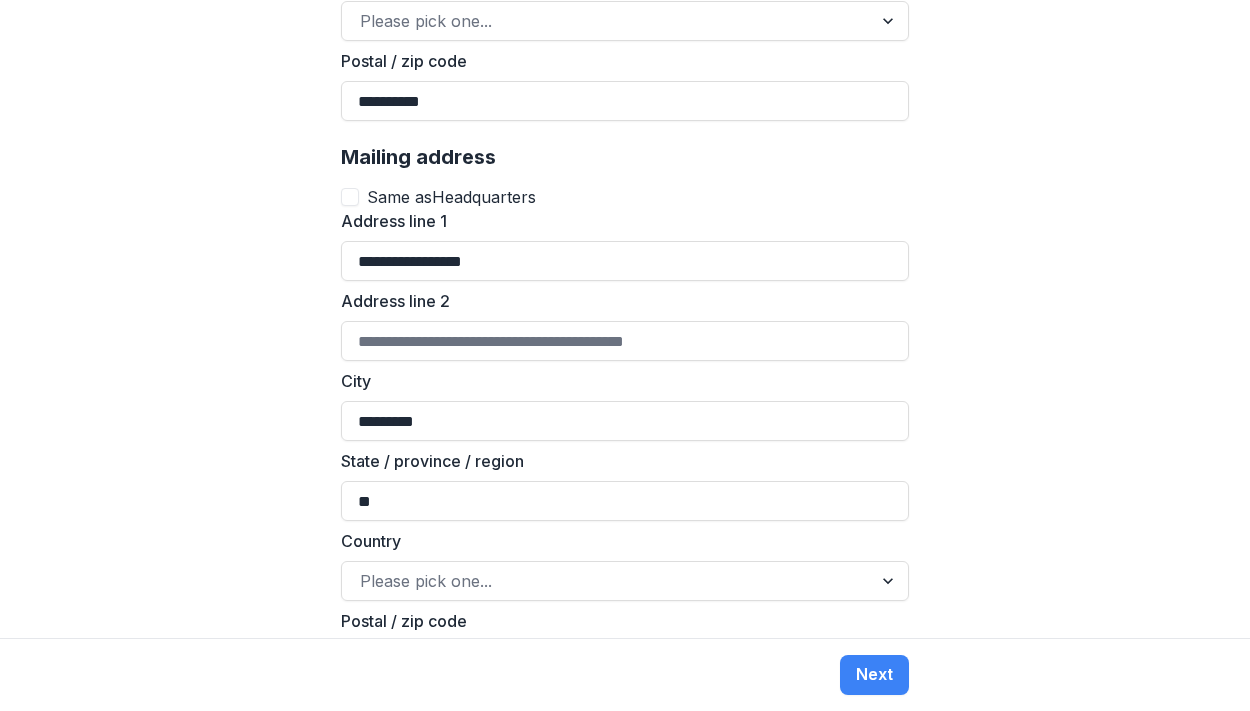scroll, scrollTop: 1694, scrollLeft: 0, axis: vertical 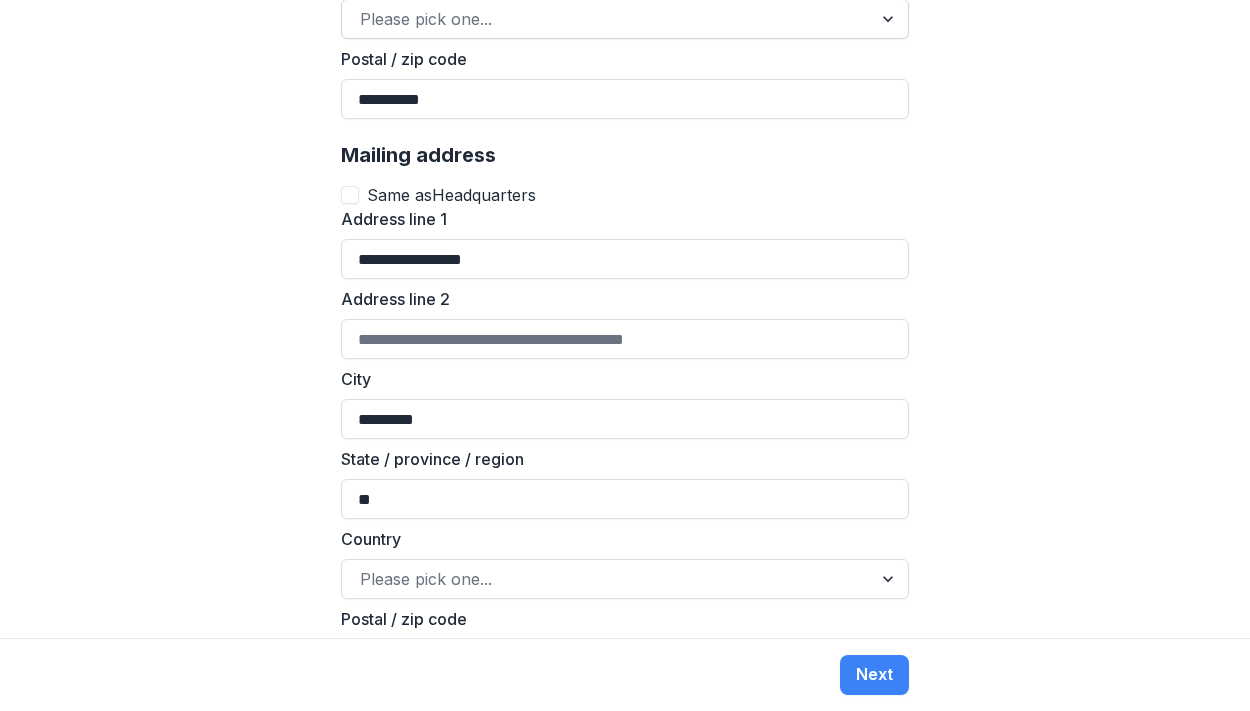 click at bounding box center [607, 19] 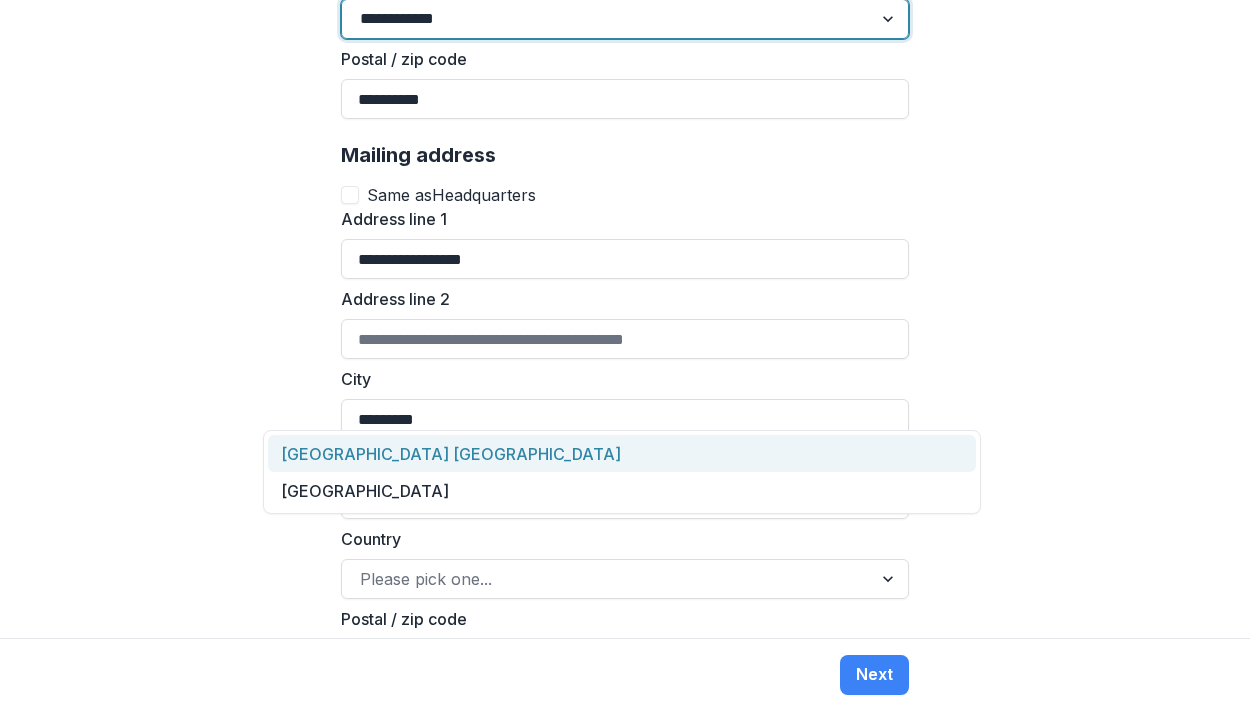type on "**********" 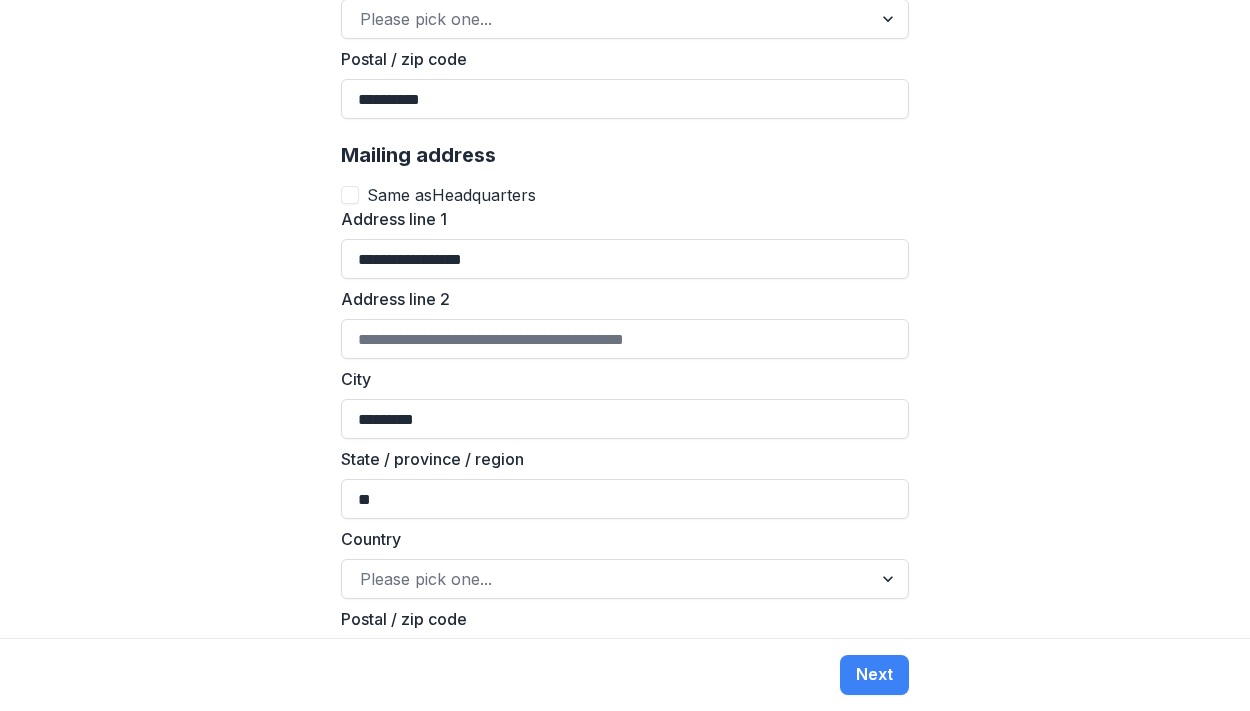 click on "**********" at bounding box center [625, 319] 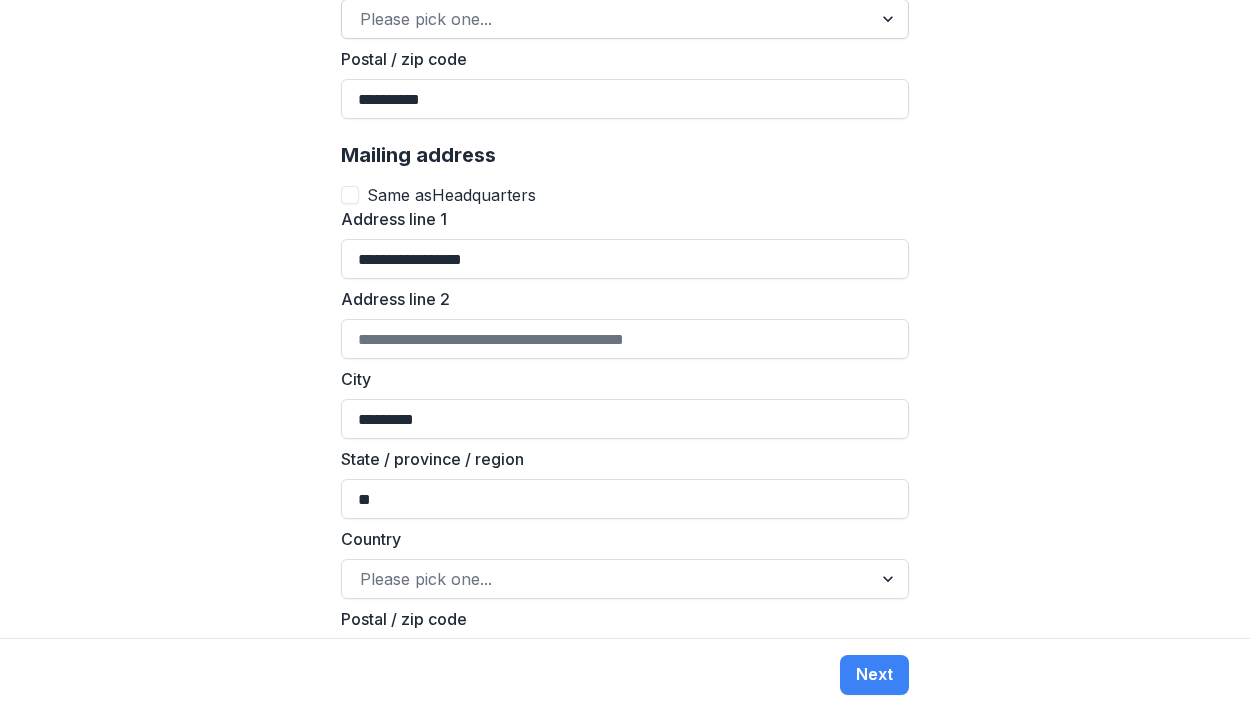 click at bounding box center [607, 19] 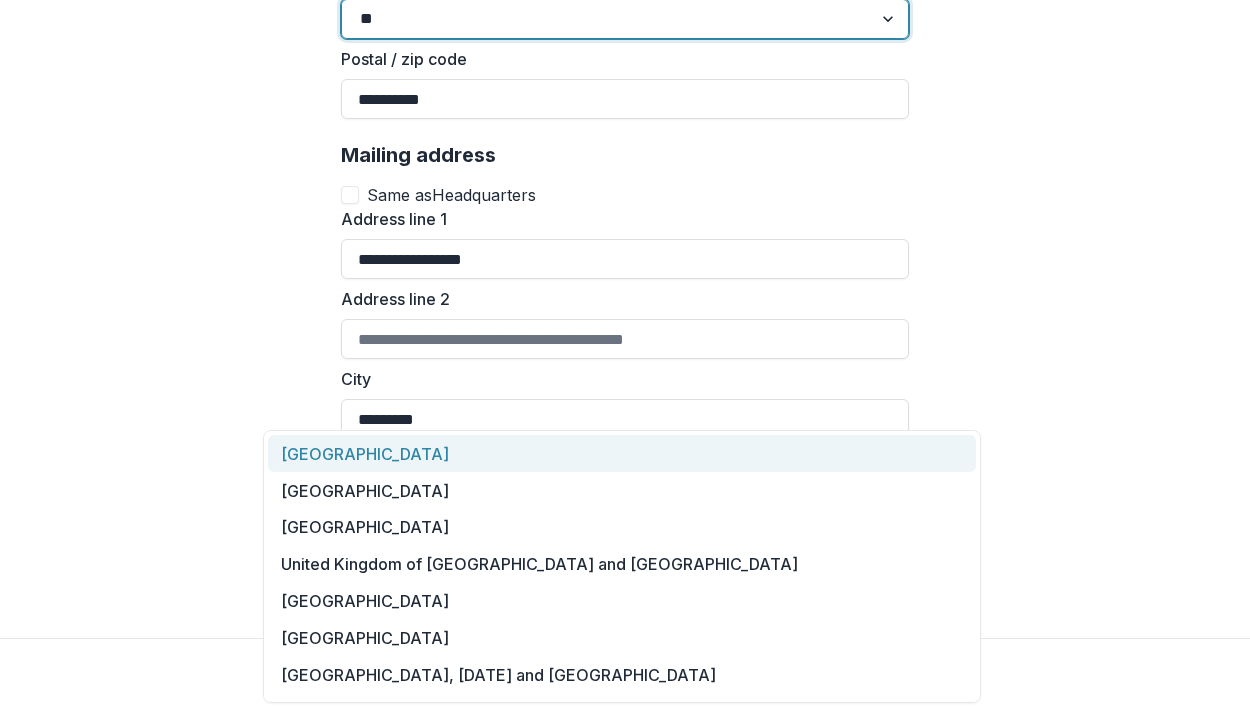 type on "***" 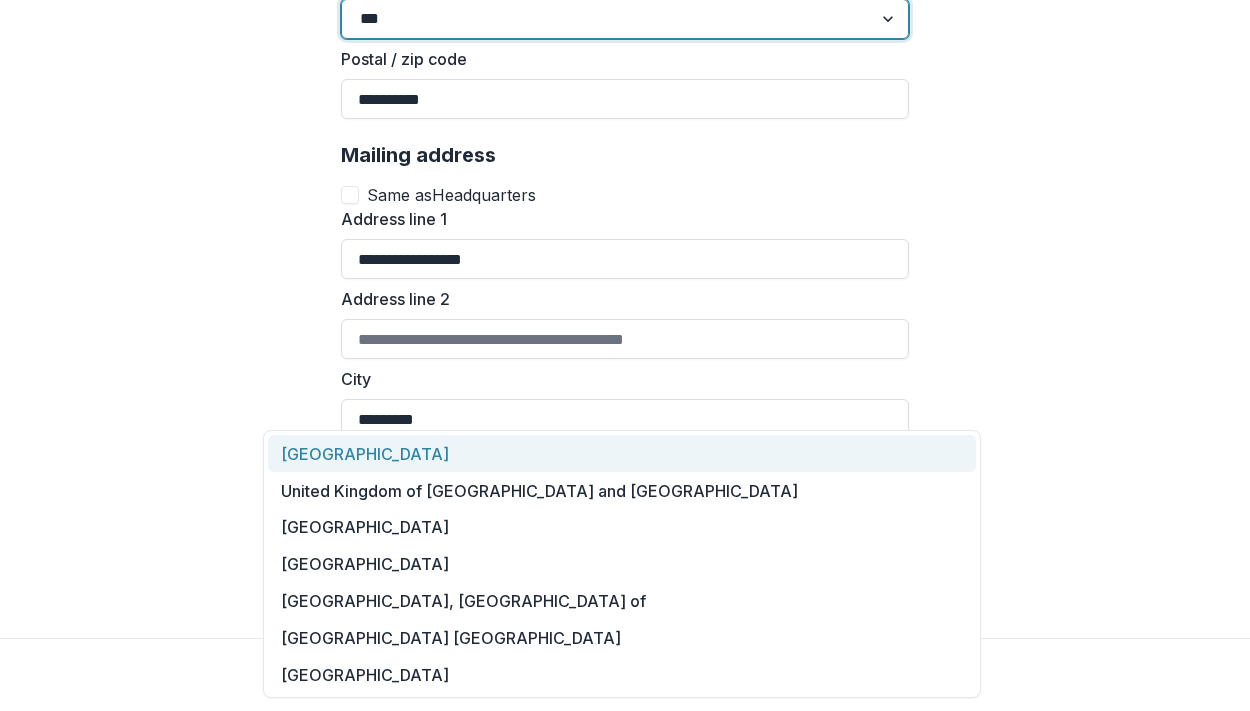 click on "United Arab Emirates" at bounding box center (621, 453) 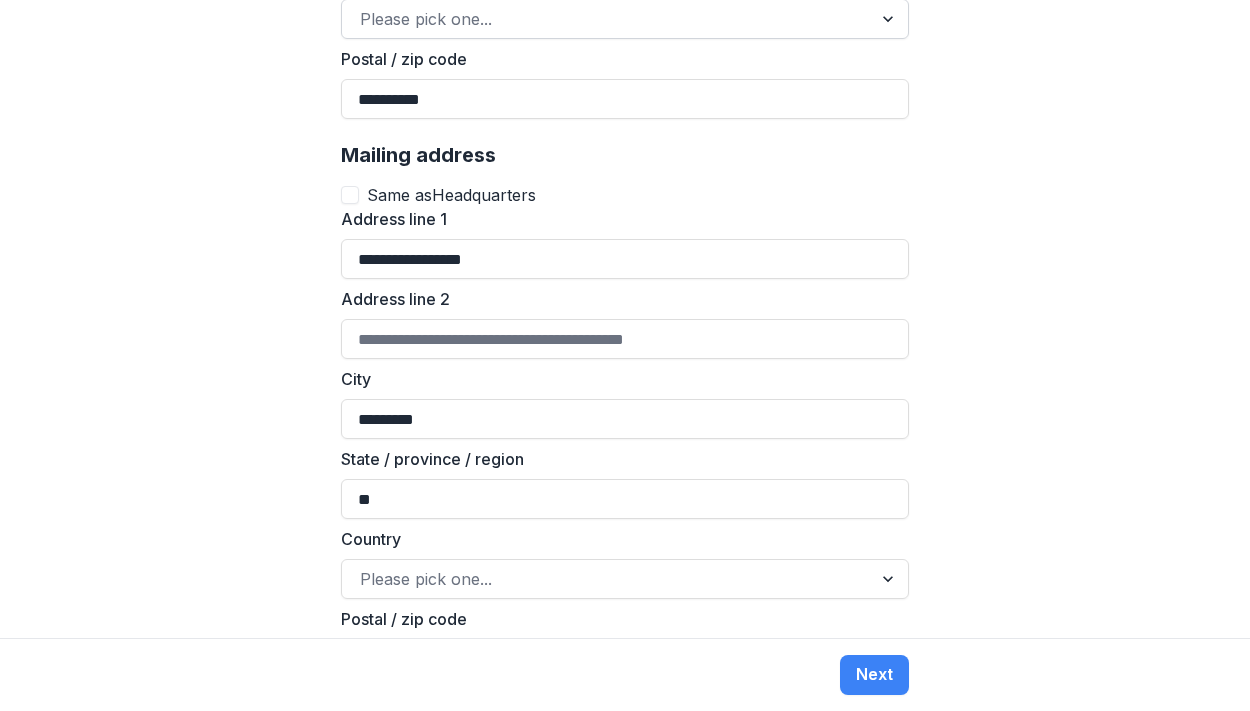 click on "**********" at bounding box center [625, 319] 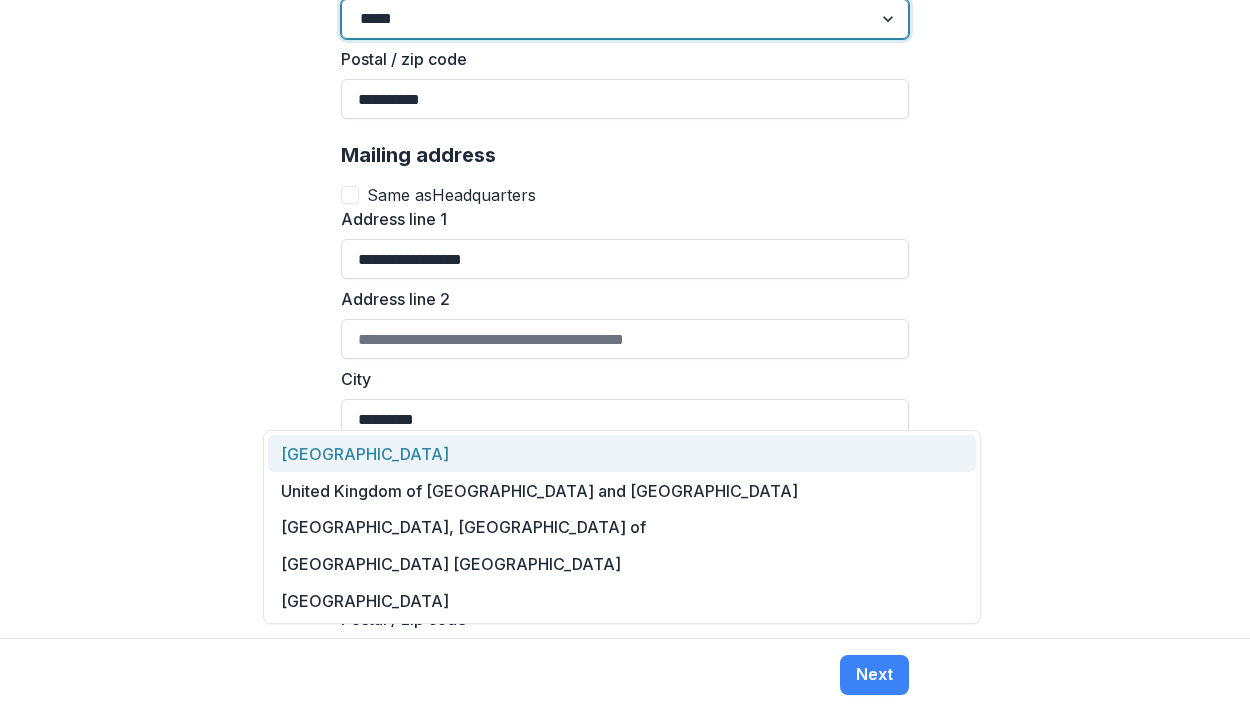 type on "******" 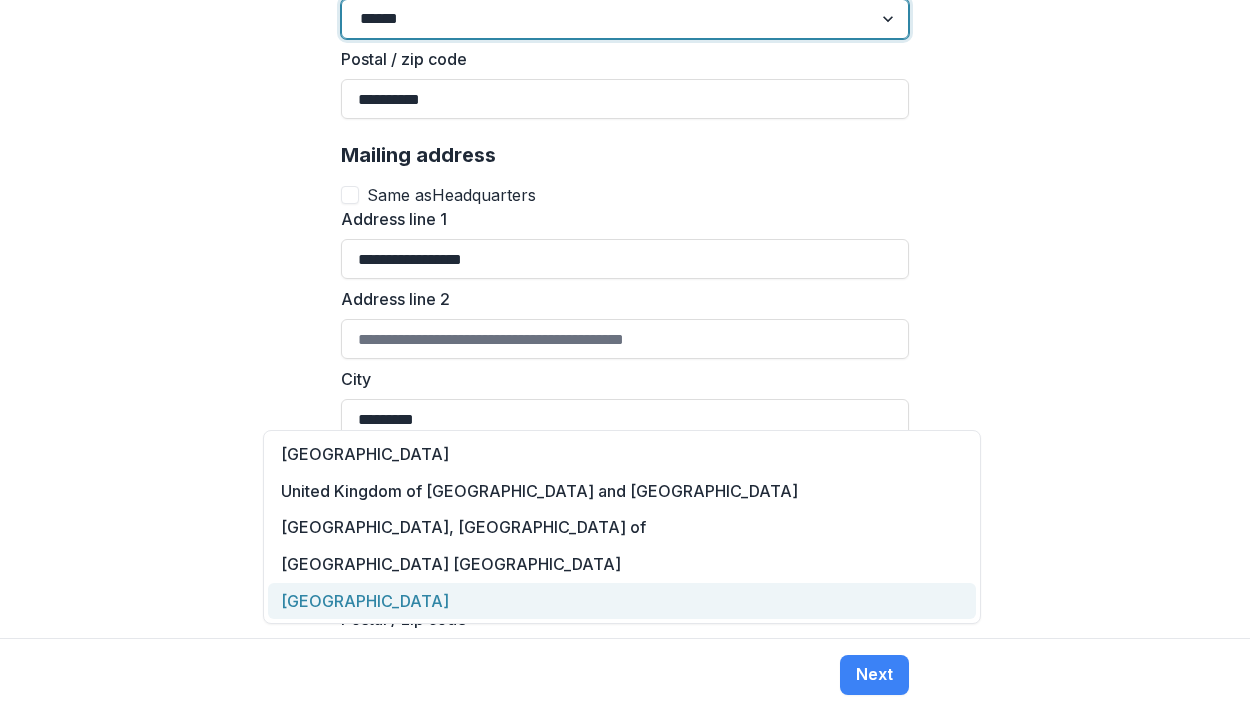 click on "[GEOGRAPHIC_DATA]" at bounding box center (621, 601) 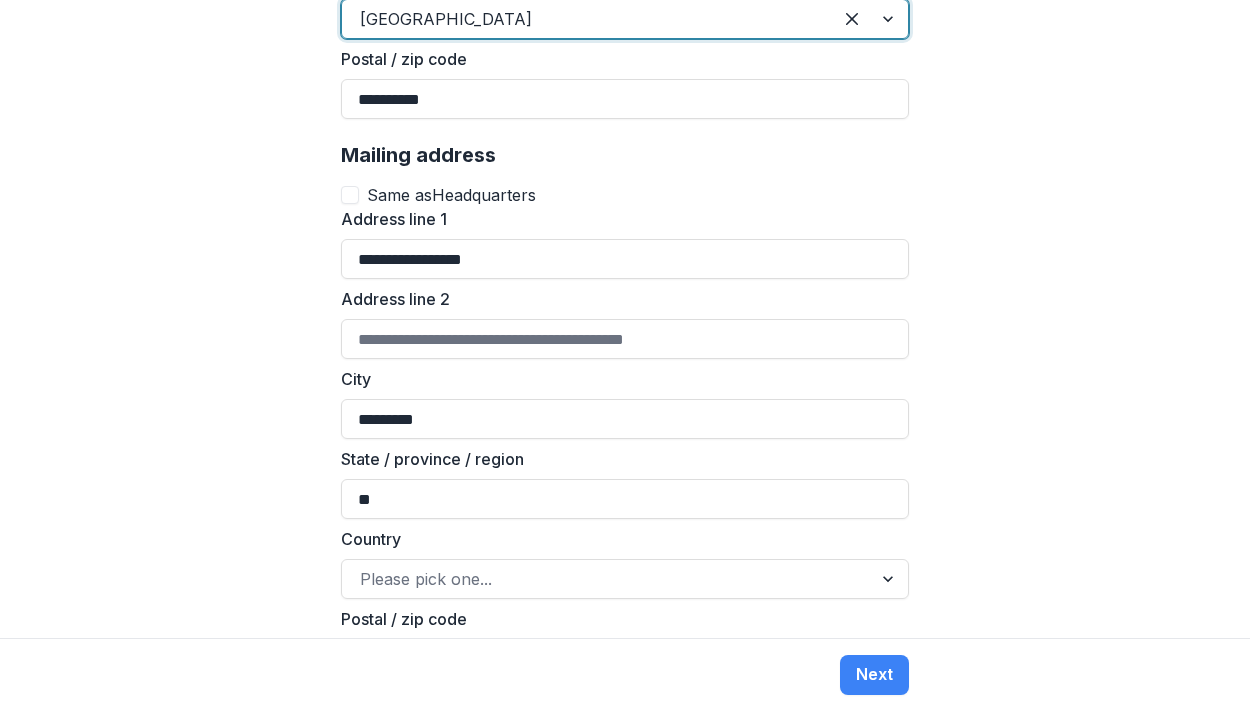 click on "**********" at bounding box center [625, 319] 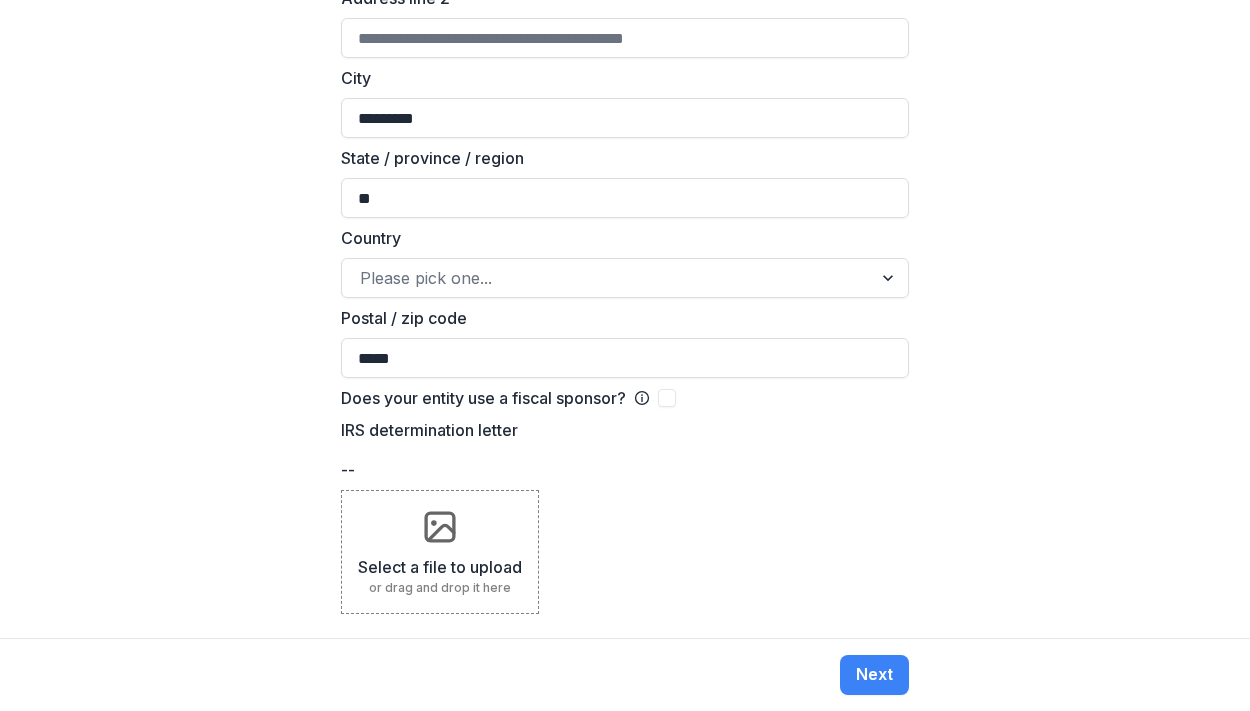 scroll, scrollTop: 2377, scrollLeft: 0, axis: vertical 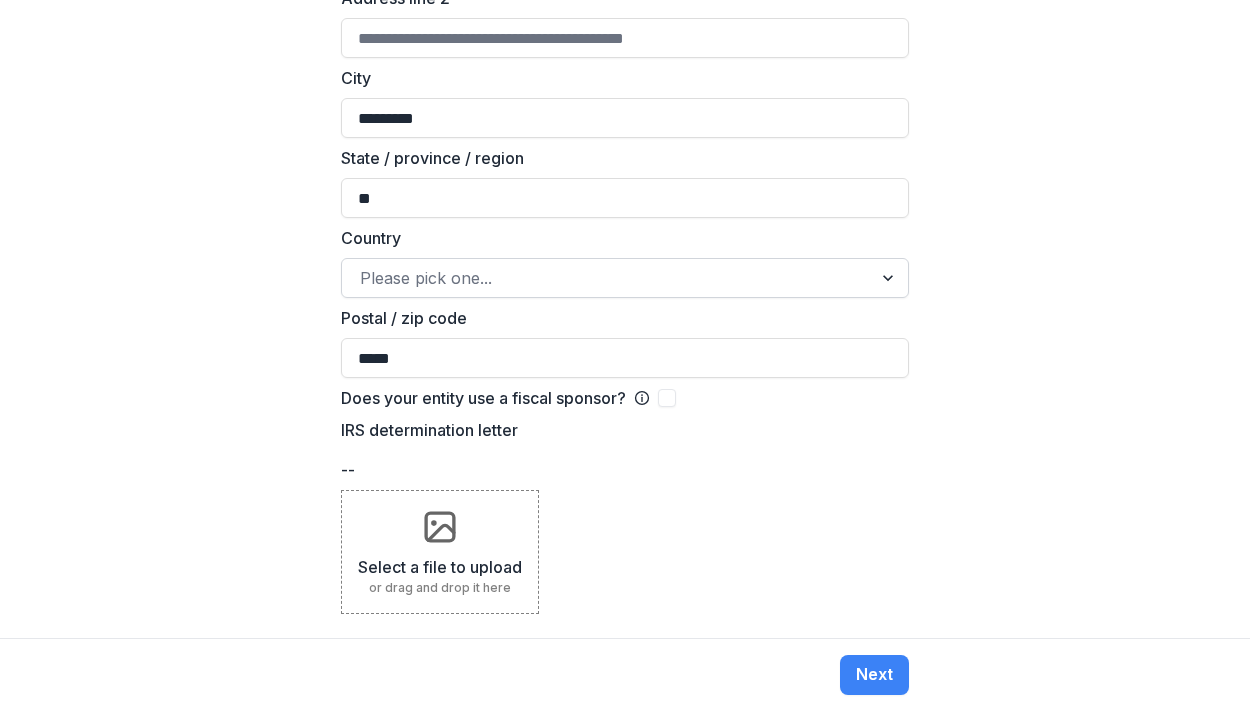 click at bounding box center [607, 278] 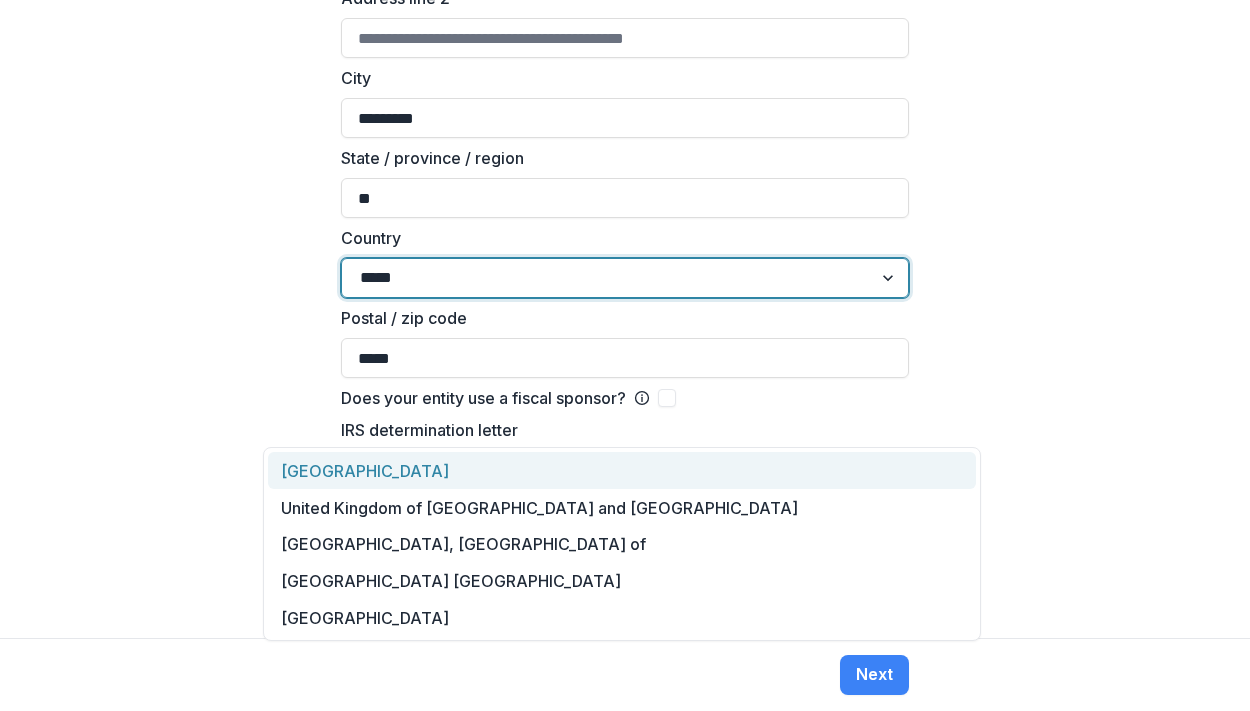 type on "******" 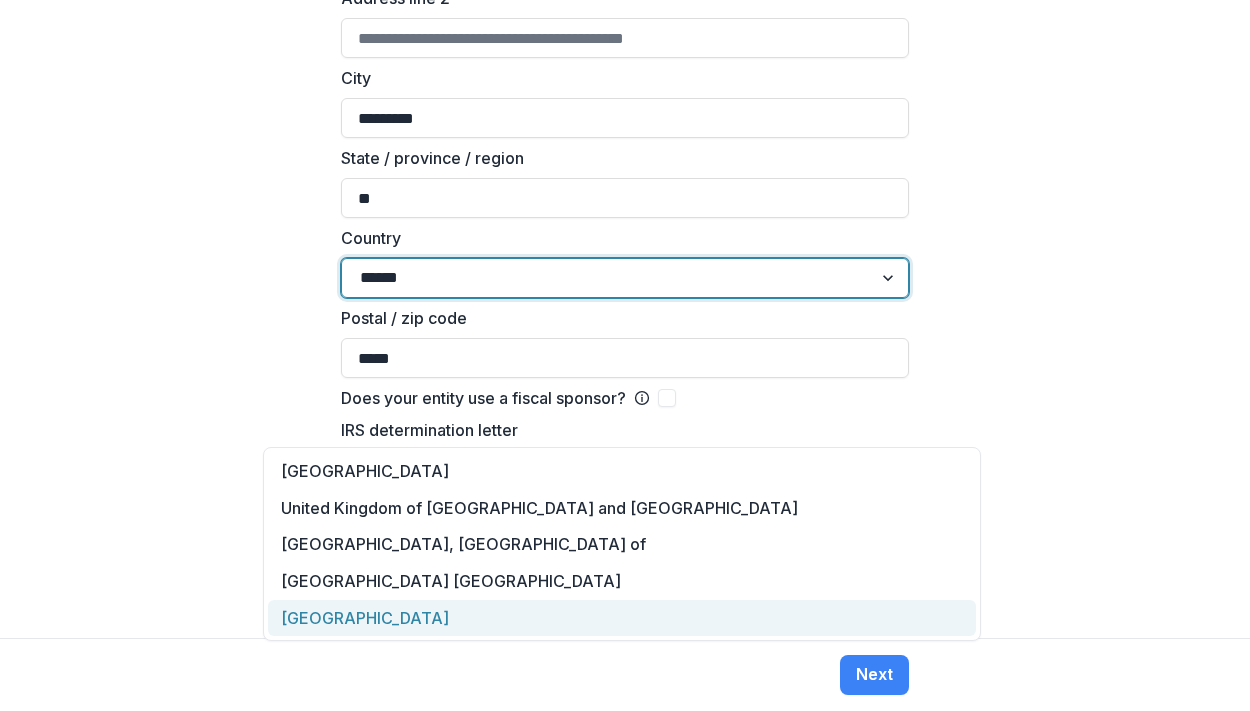 click on "[GEOGRAPHIC_DATA]" at bounding box center (621, 618) 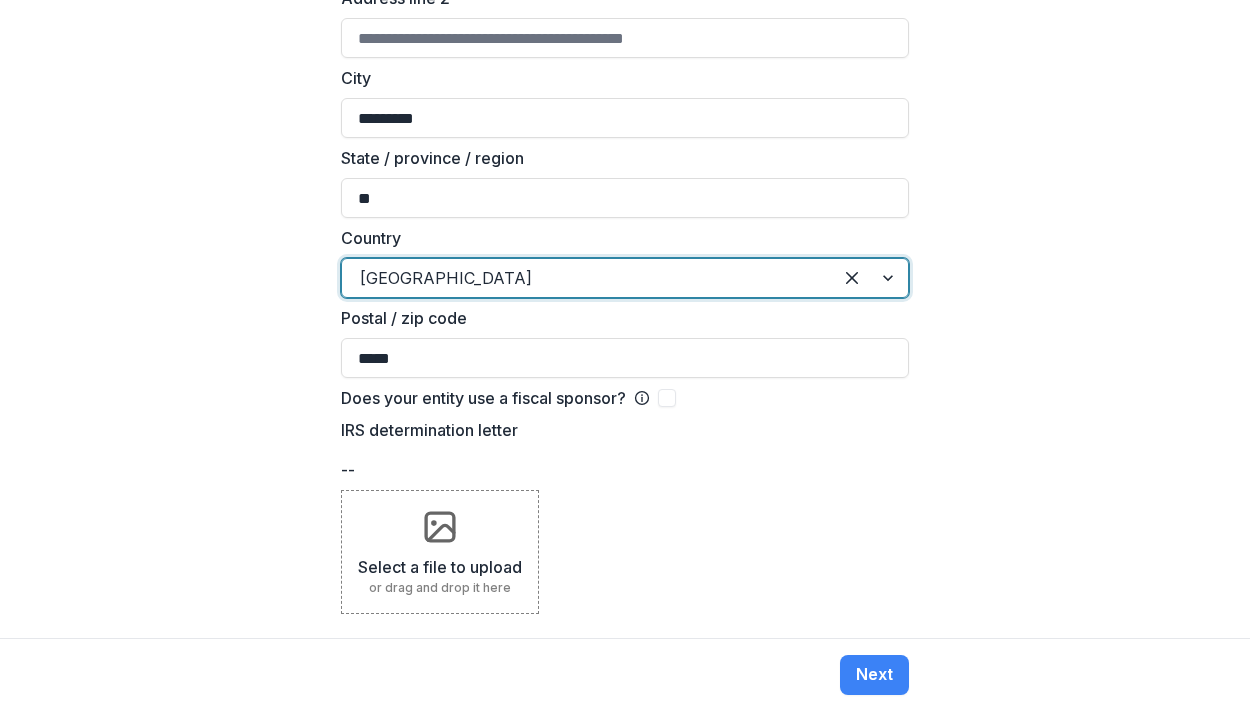 click on "**********" at bounding box center (625, 319) 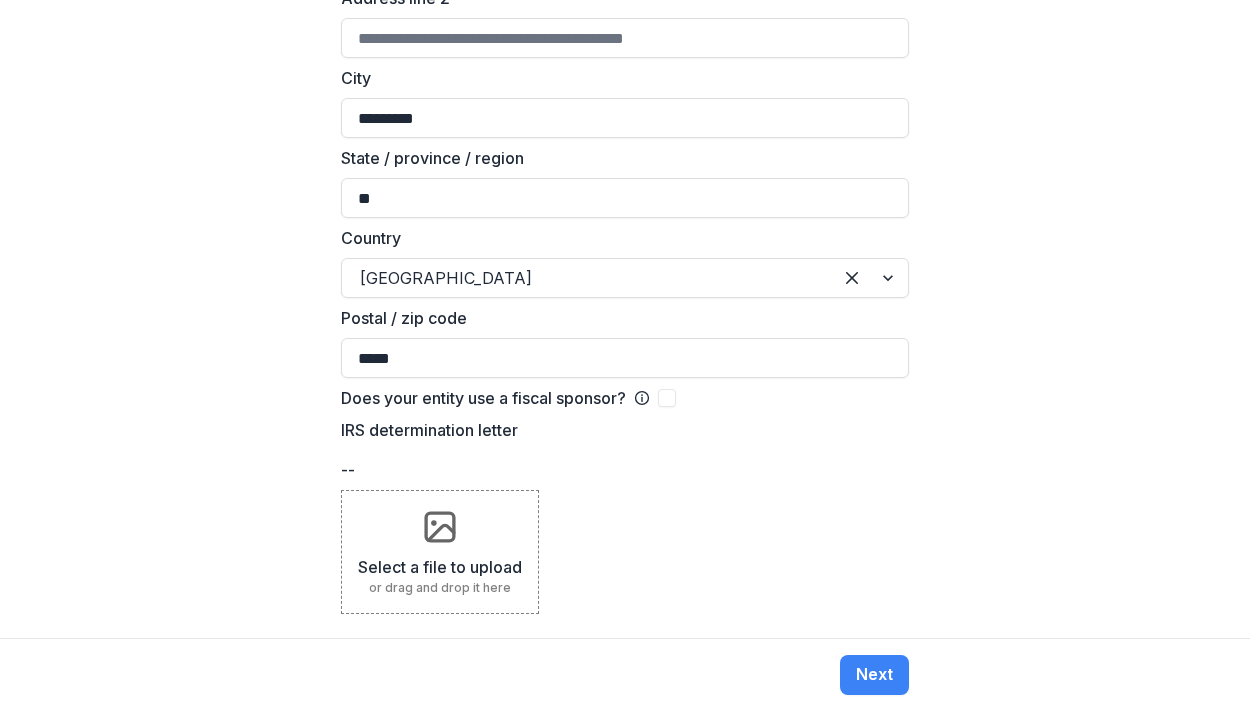 scroll, scrollTop: 2621, scrollLeft: 0, axis: vertical 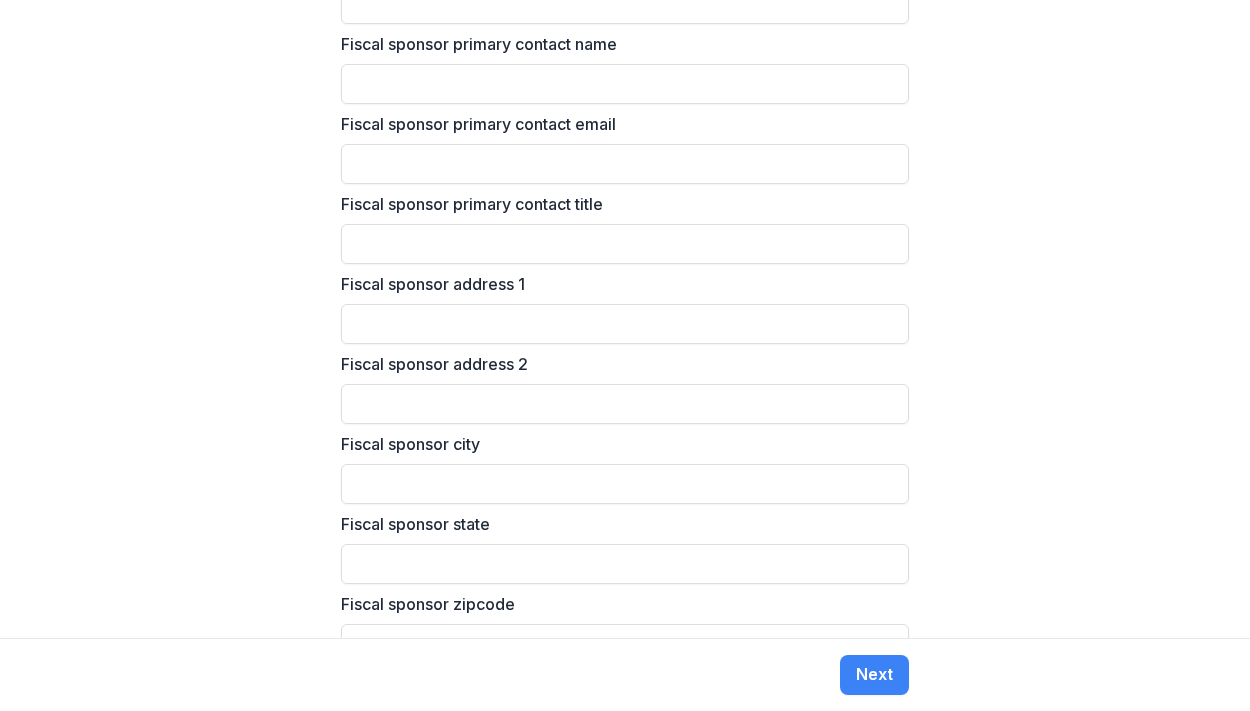 click 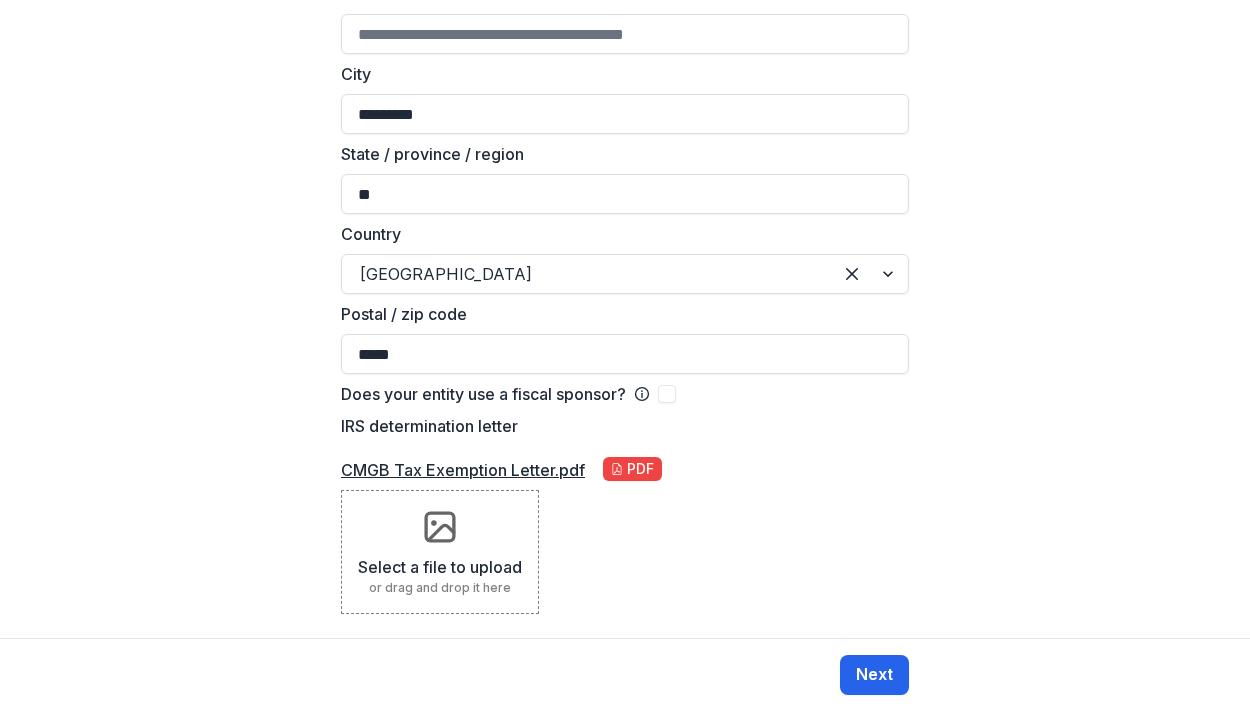 click on "Next" at bounding box center [874, 675] 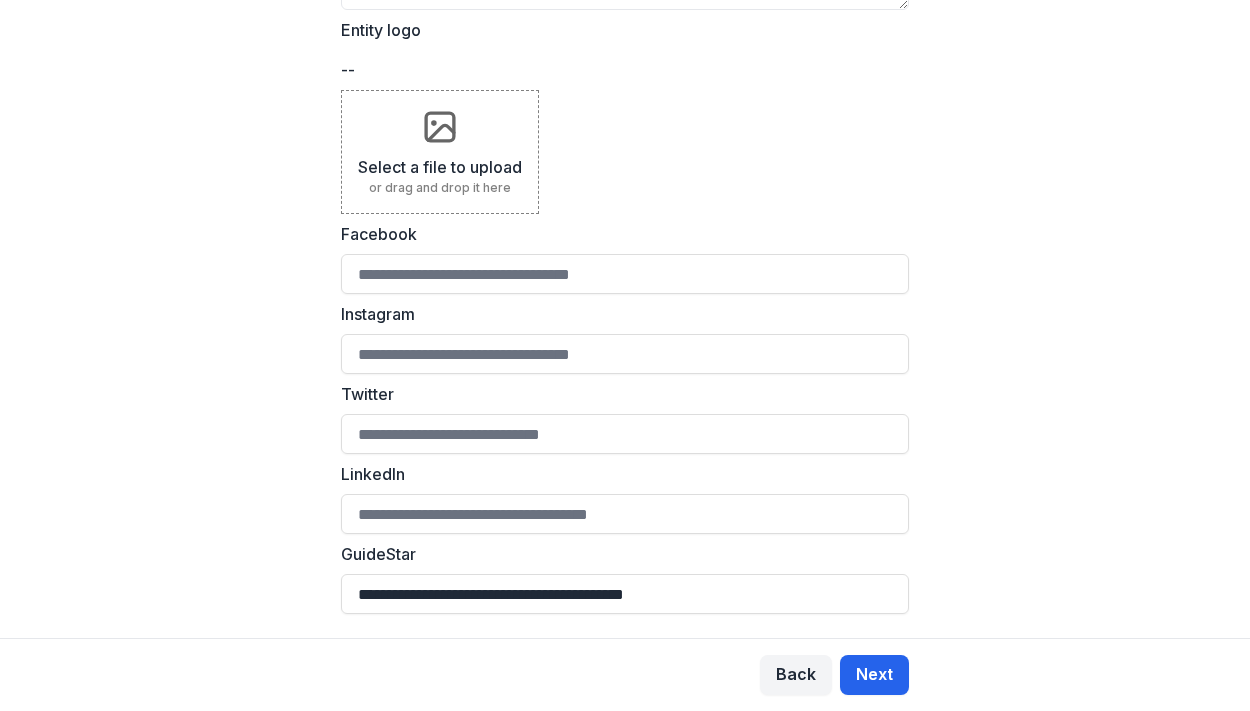 scroll, scrollTop: 0, scrollLeft: 0, axis: both 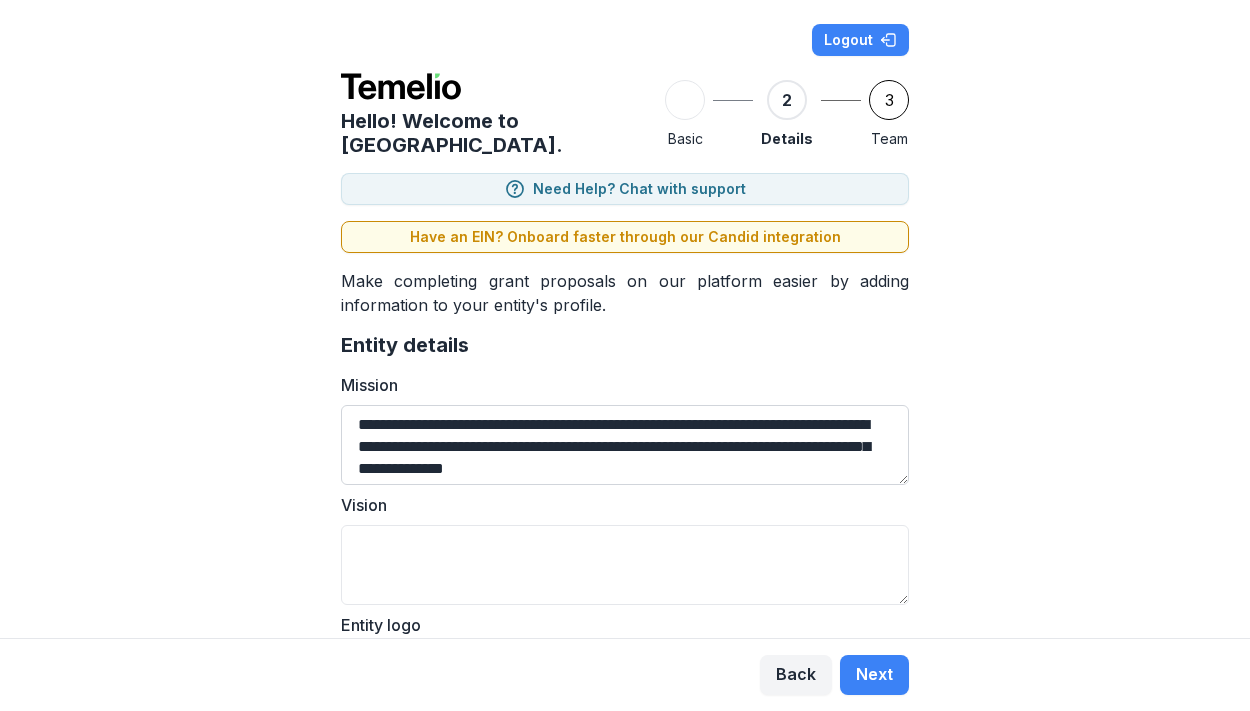 click on "**********" at bounding box center (625, 445) 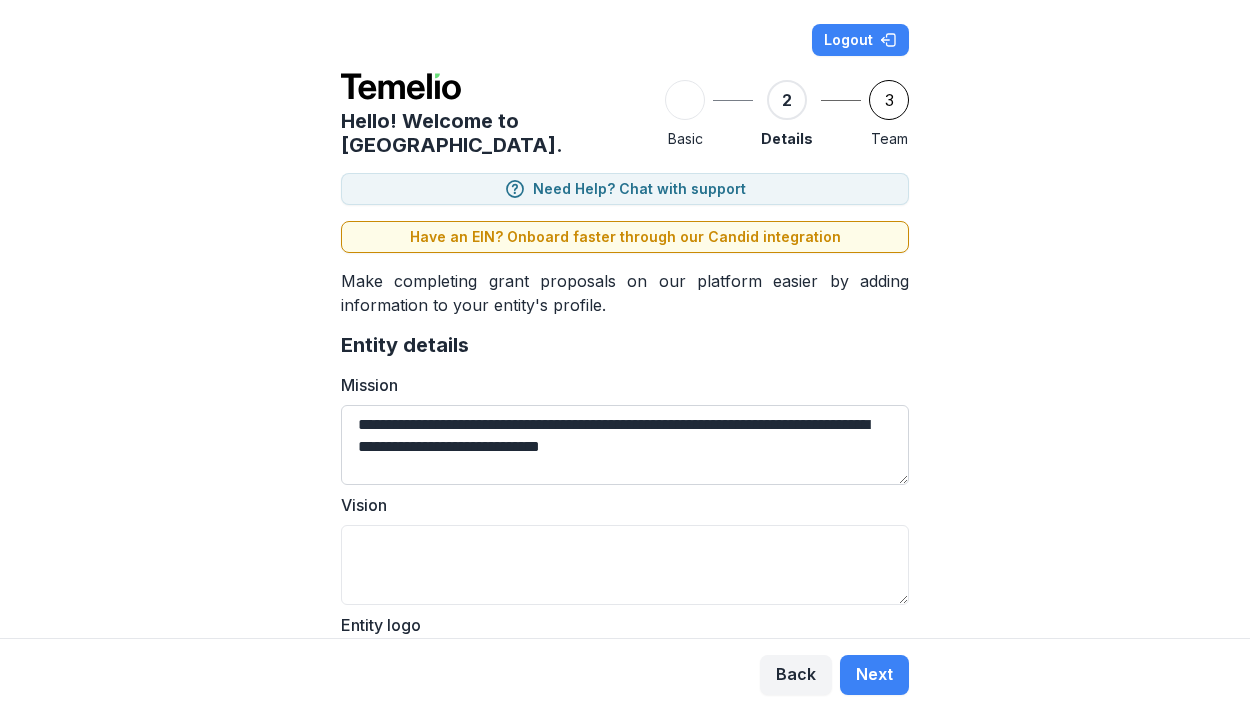 scroll, scrollTop: 20, scrollLeft: 0, axis: vertical 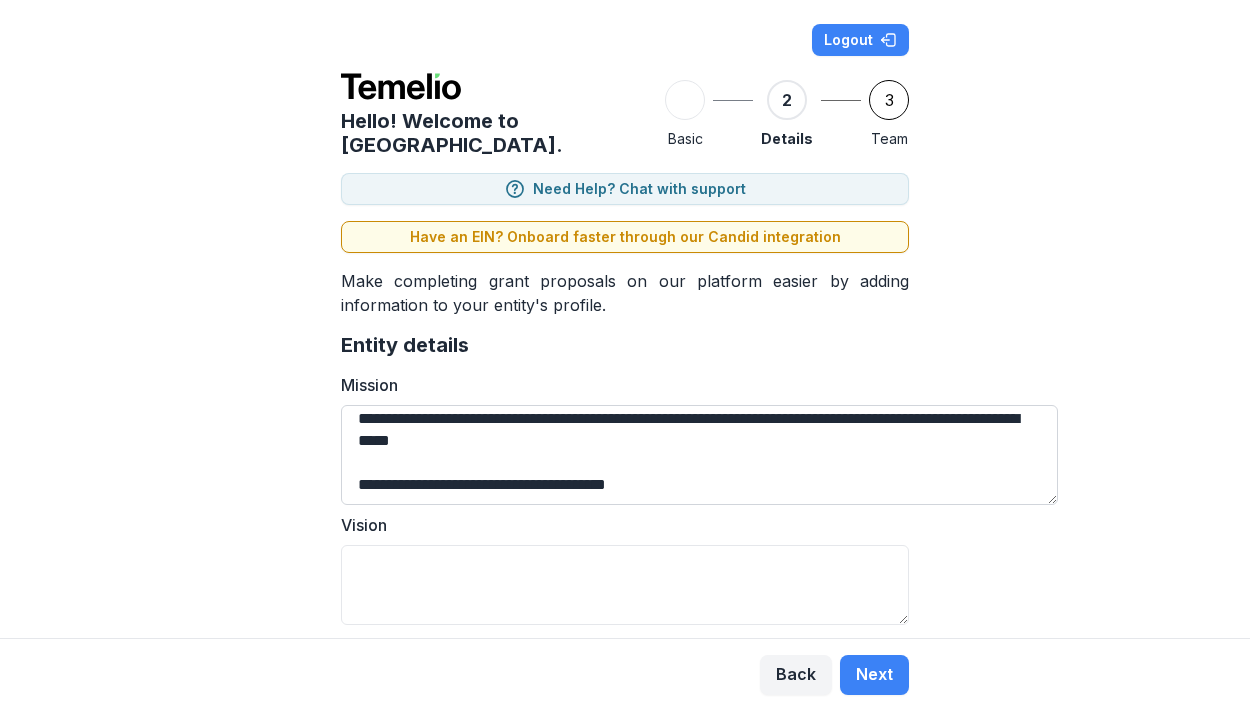 click on "**********" at bounding box center [699, 455] 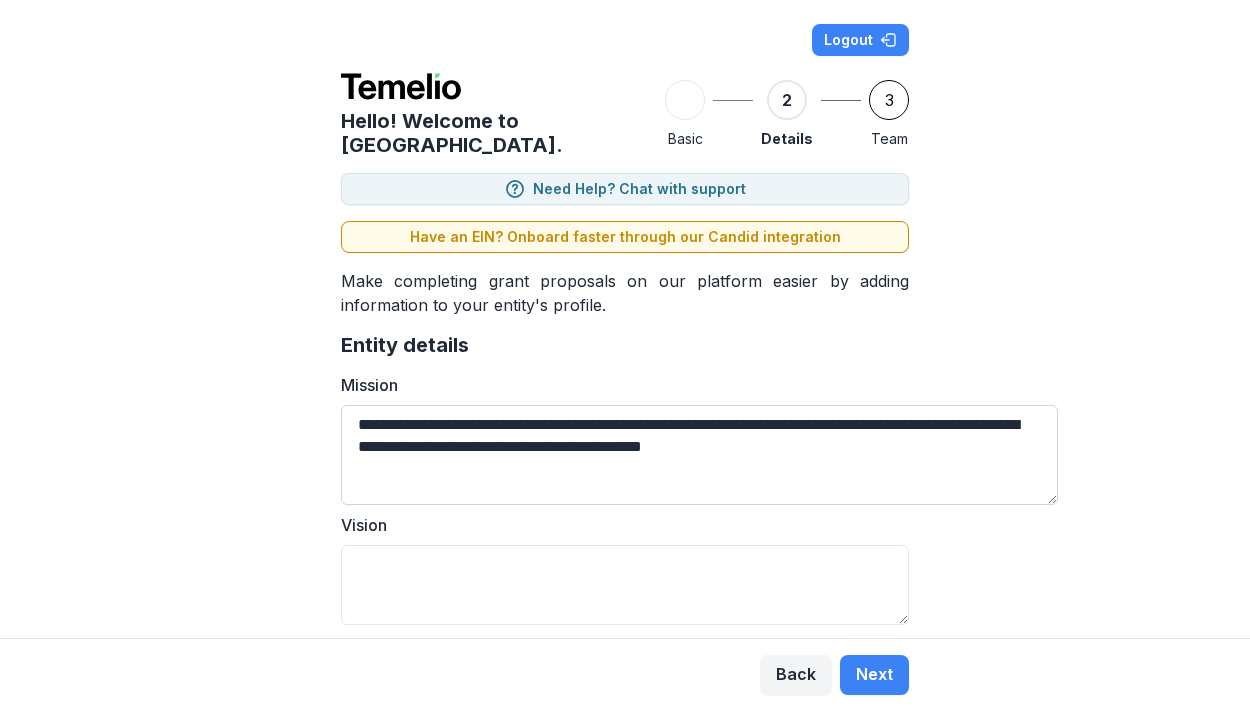 scroll, scrollTop: 5, scrollLeft: 0, axis: vertical 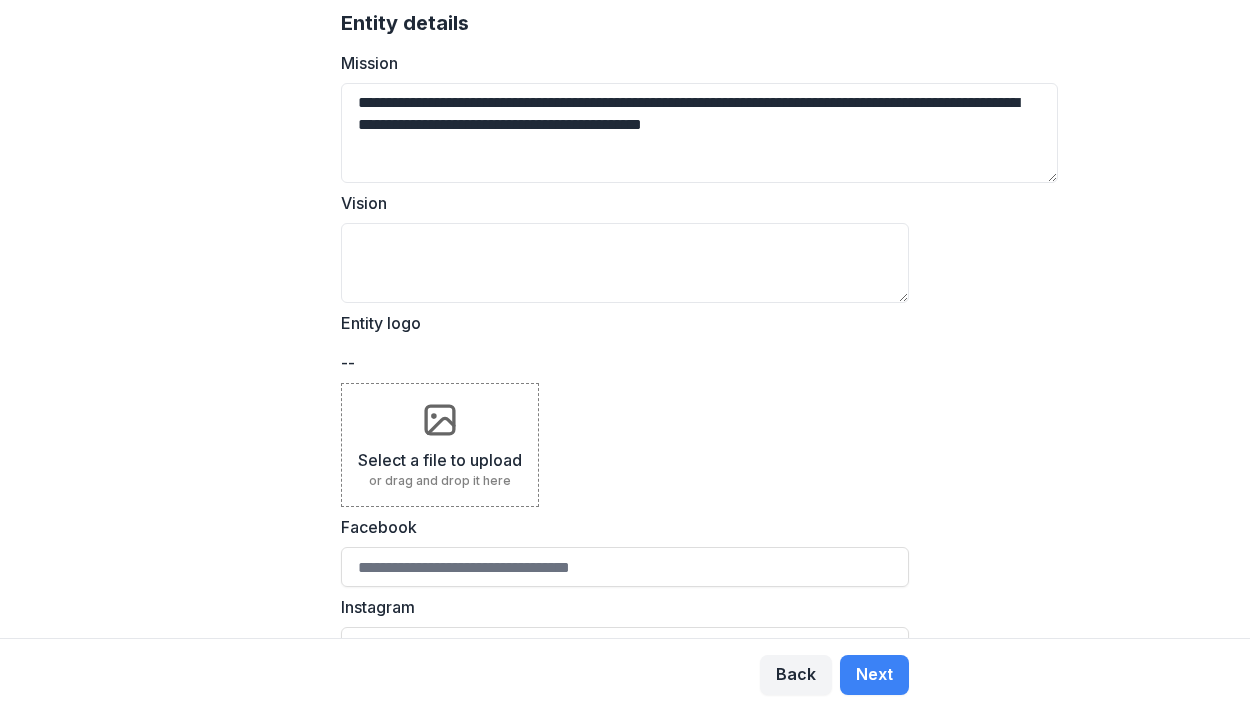 type on "**********" 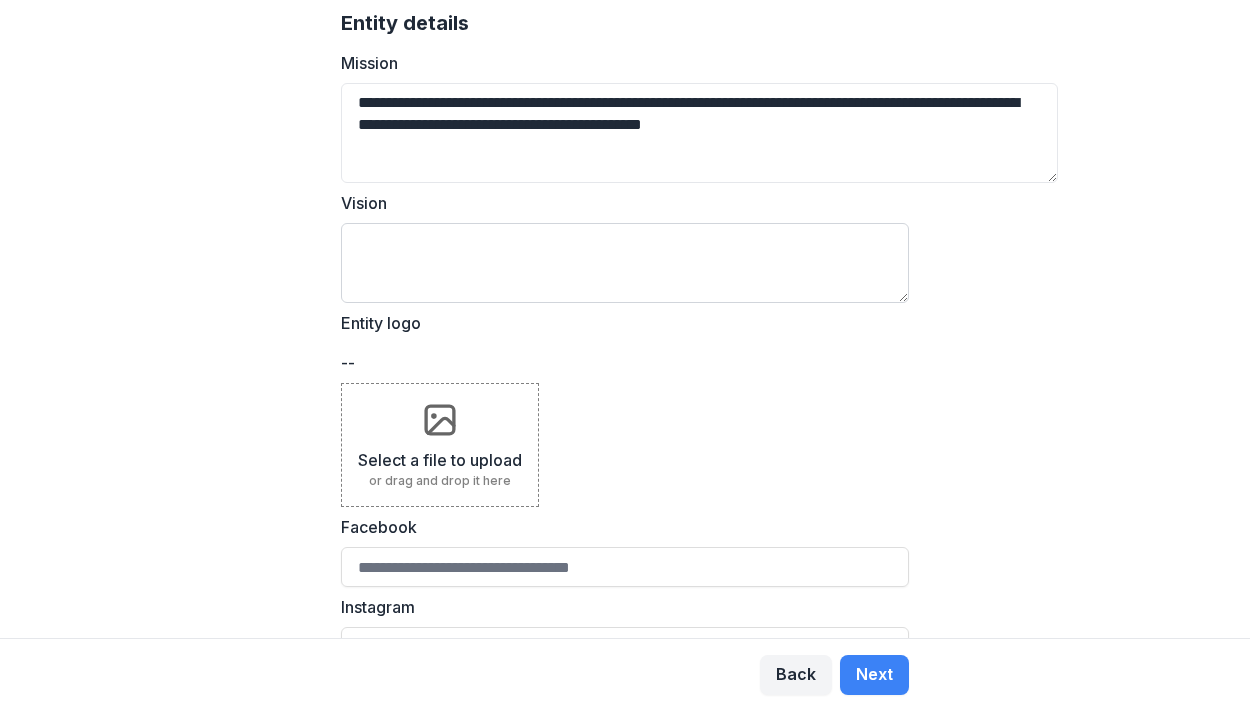 click on "Vision" at bounding box center (625, 263) 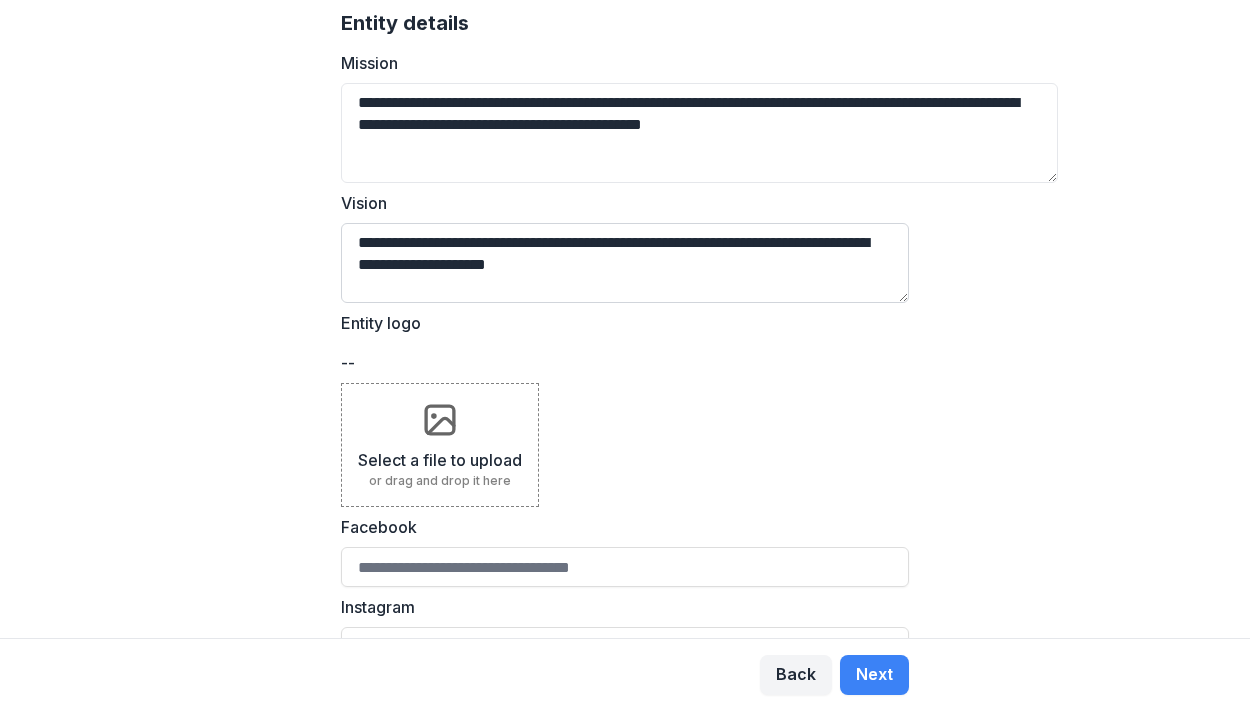 scroll, scrollTop: 20, scrollLeft: 0, axis: vertical 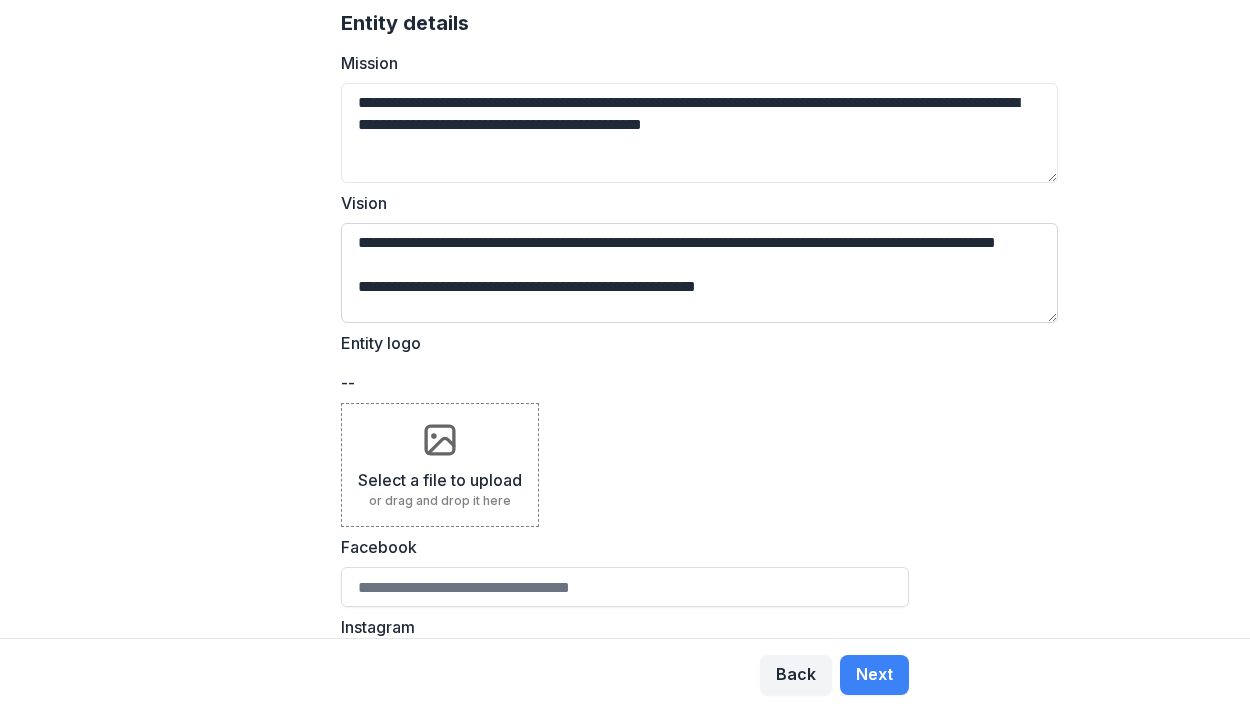 click on "**********" at bounding box center [699, 273] 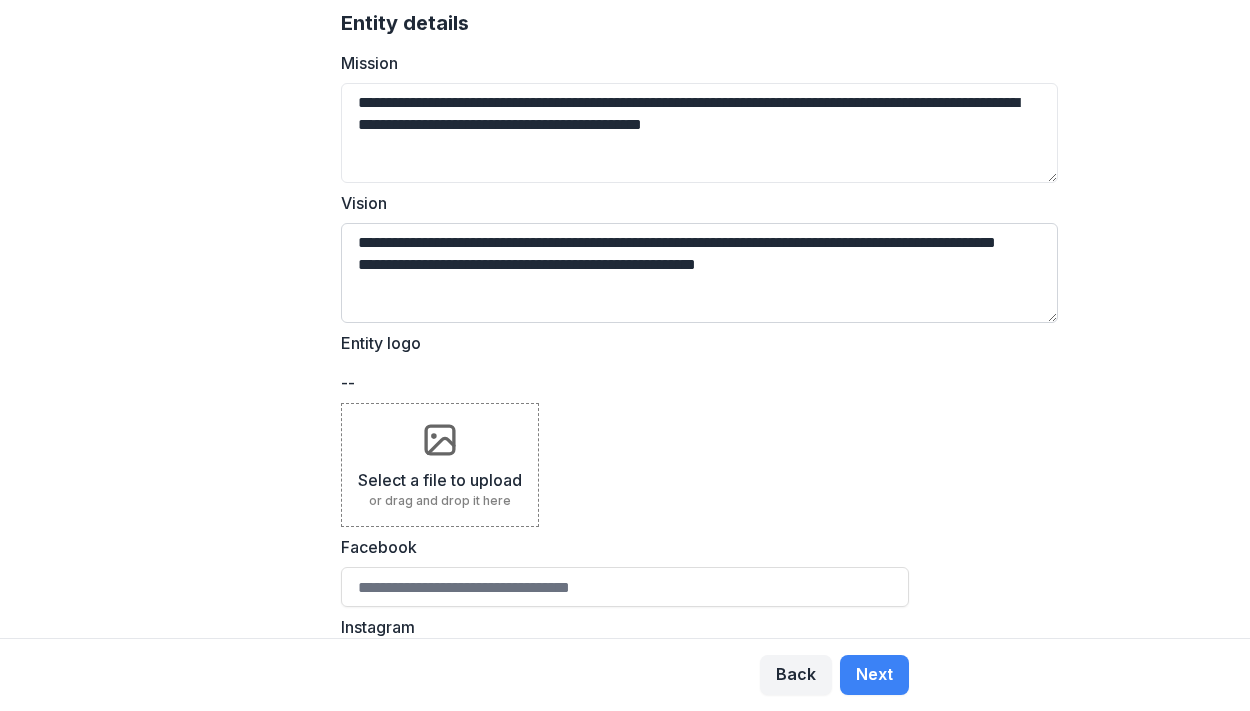 scroll, scrollTop: 5, scrollLeft: 0, axis: vertical 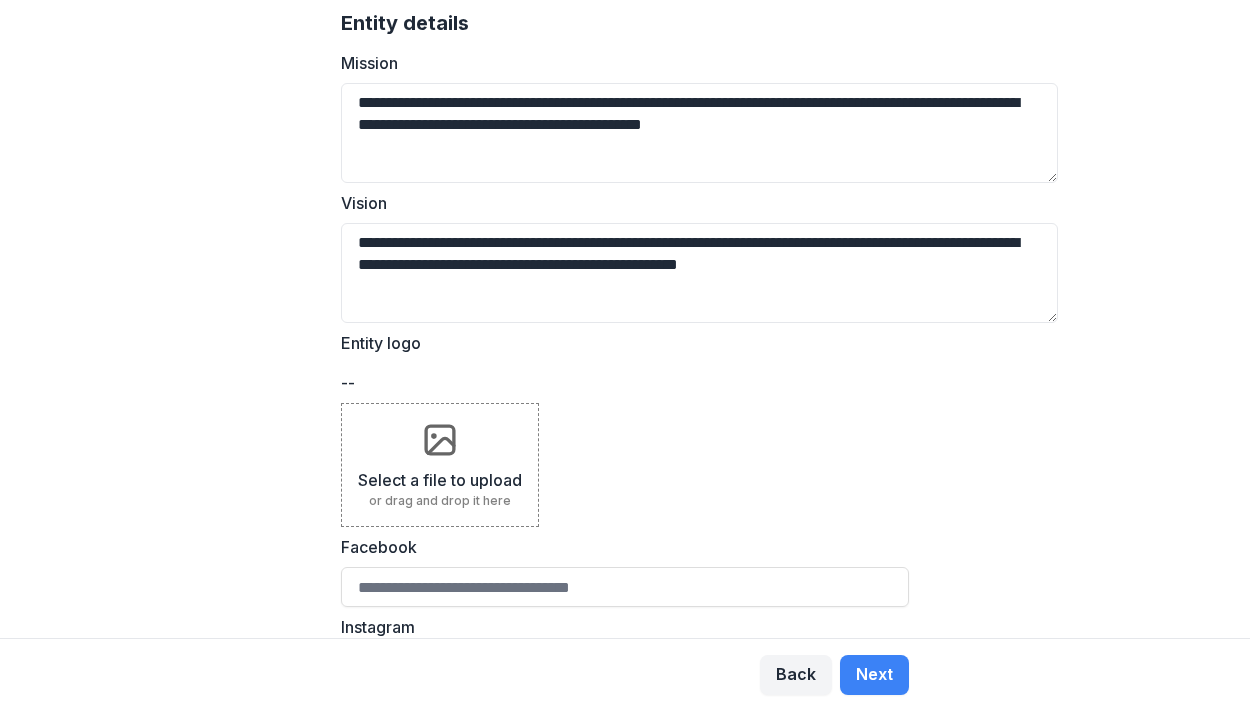 type on "**********" 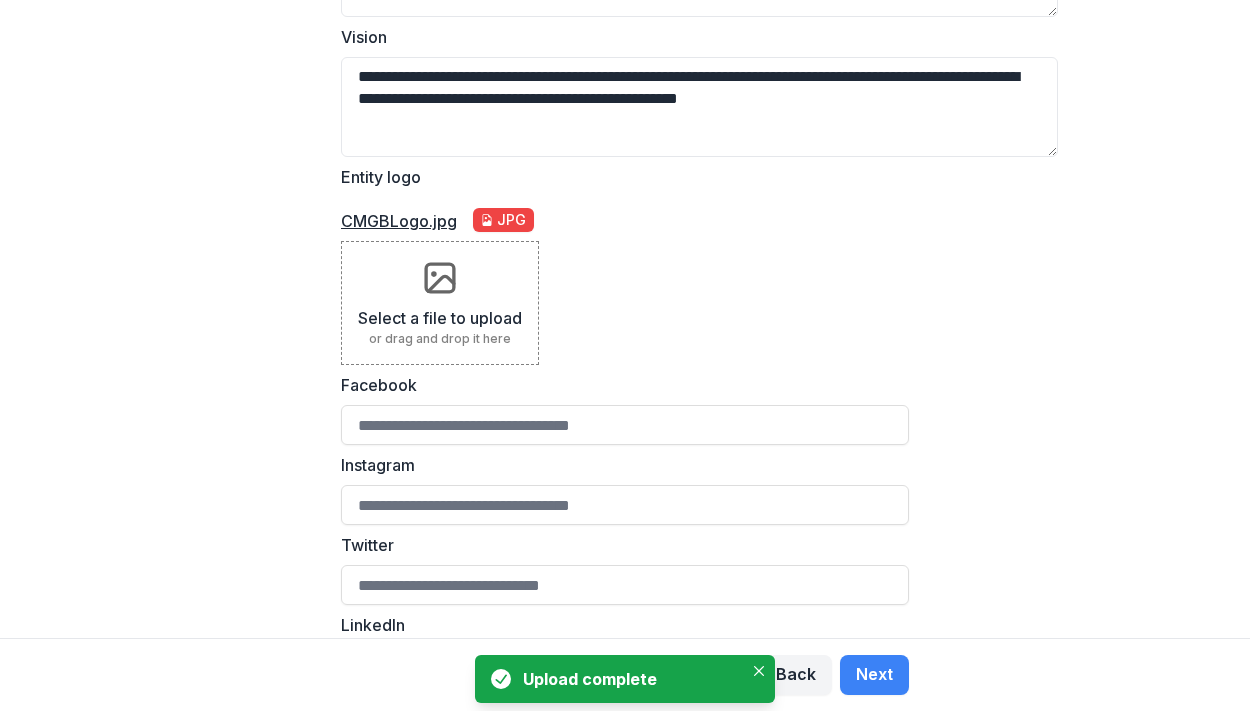 scroll, scrollTop: 491, scrollLeft: 0, axis: vertical 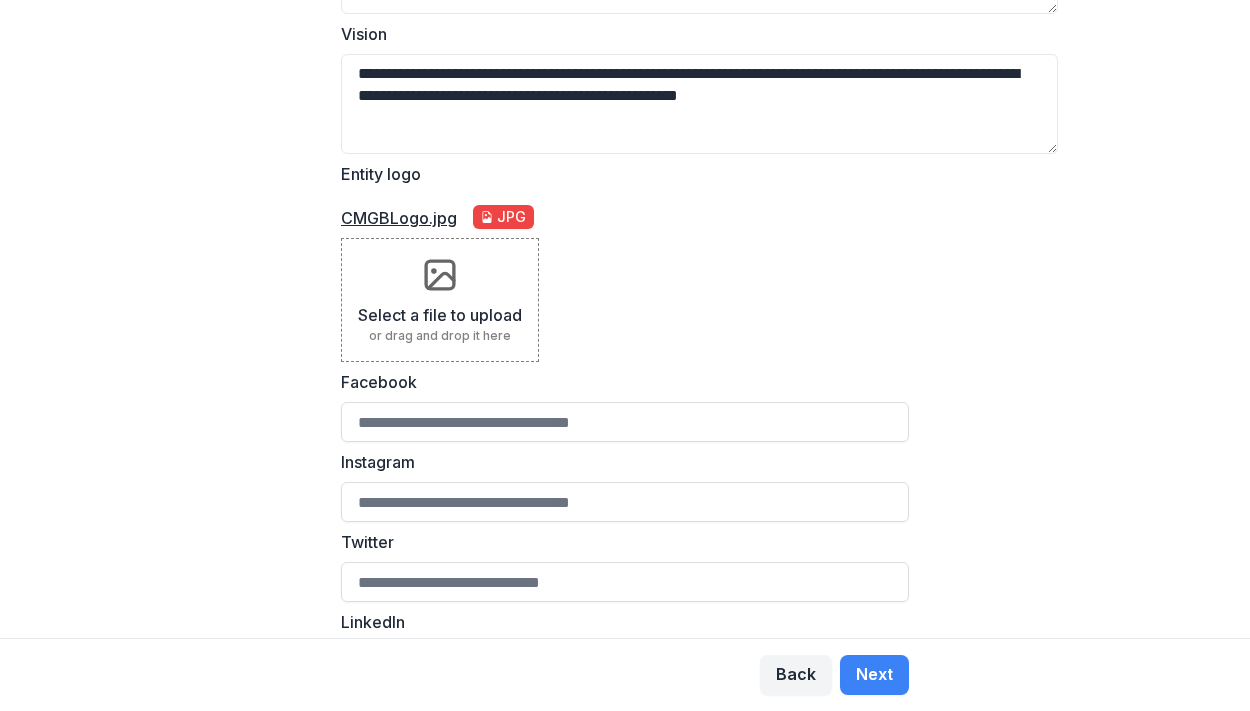click on "CMGBLogo.jpg" at bounding box center (399, 218) 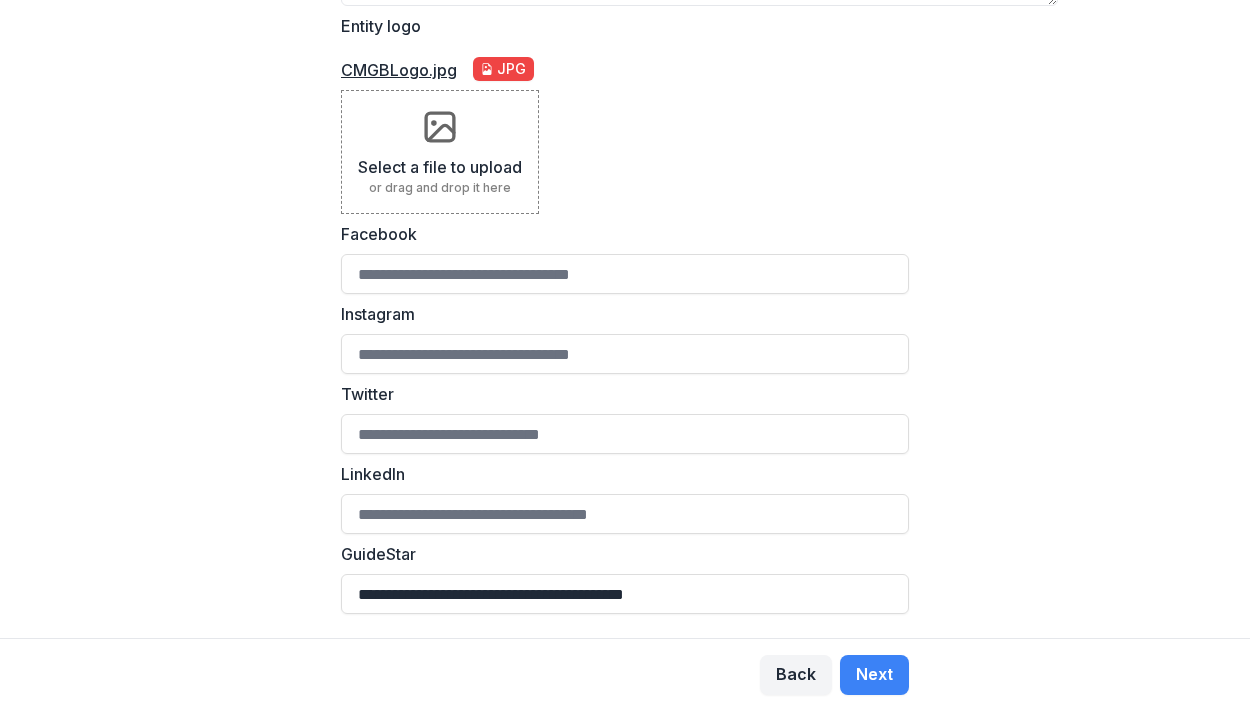 scroll, scrollTop: 893, scrollLeft: 0, axis: vertical 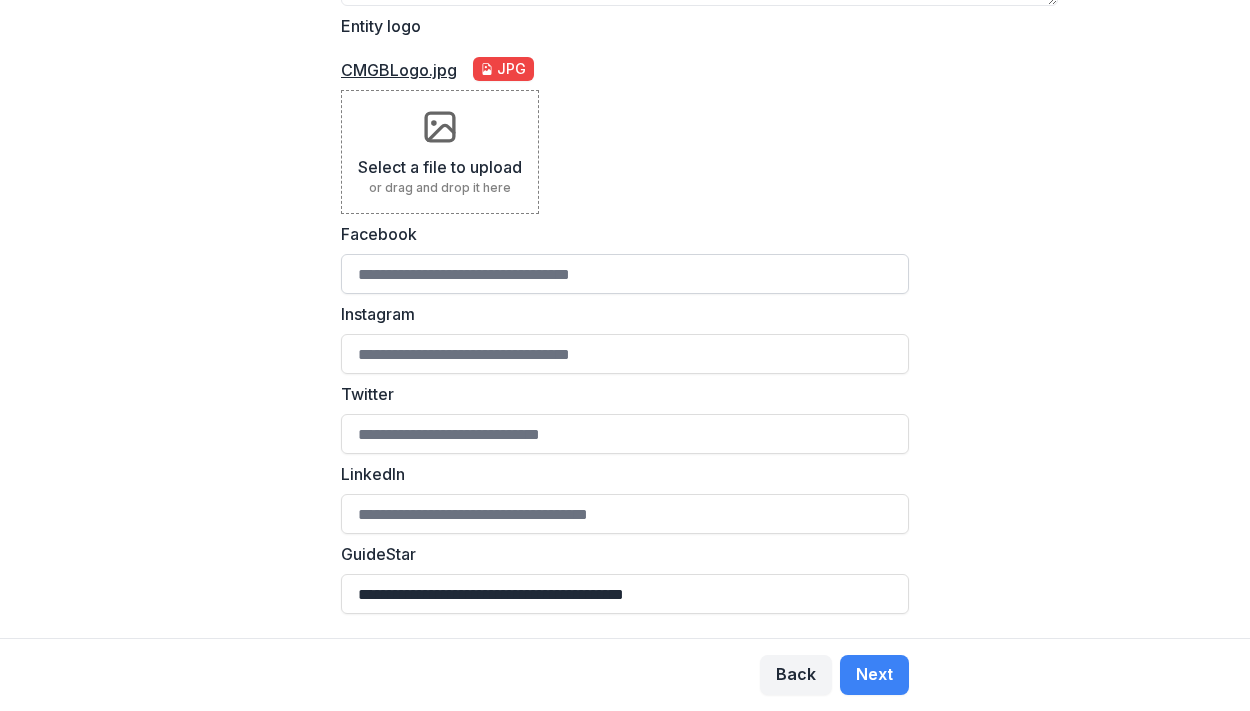 click on "Facebook" at bounding box center (625, 274) 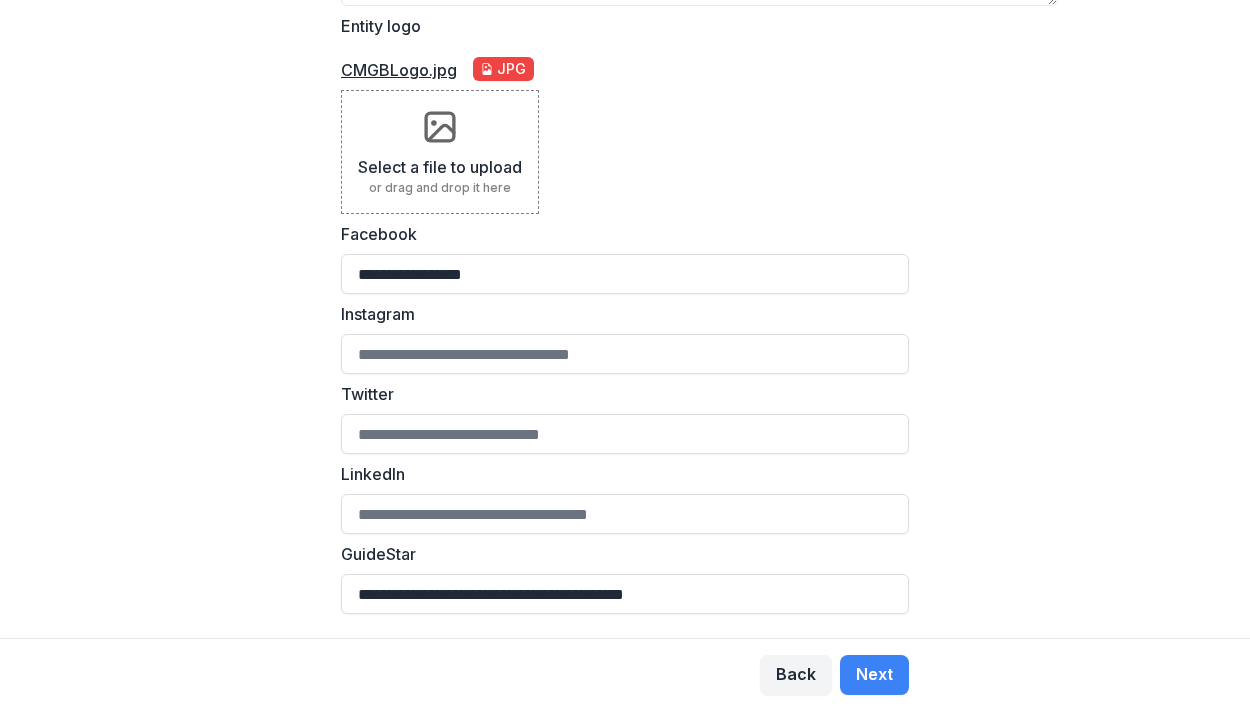 type on "**********" 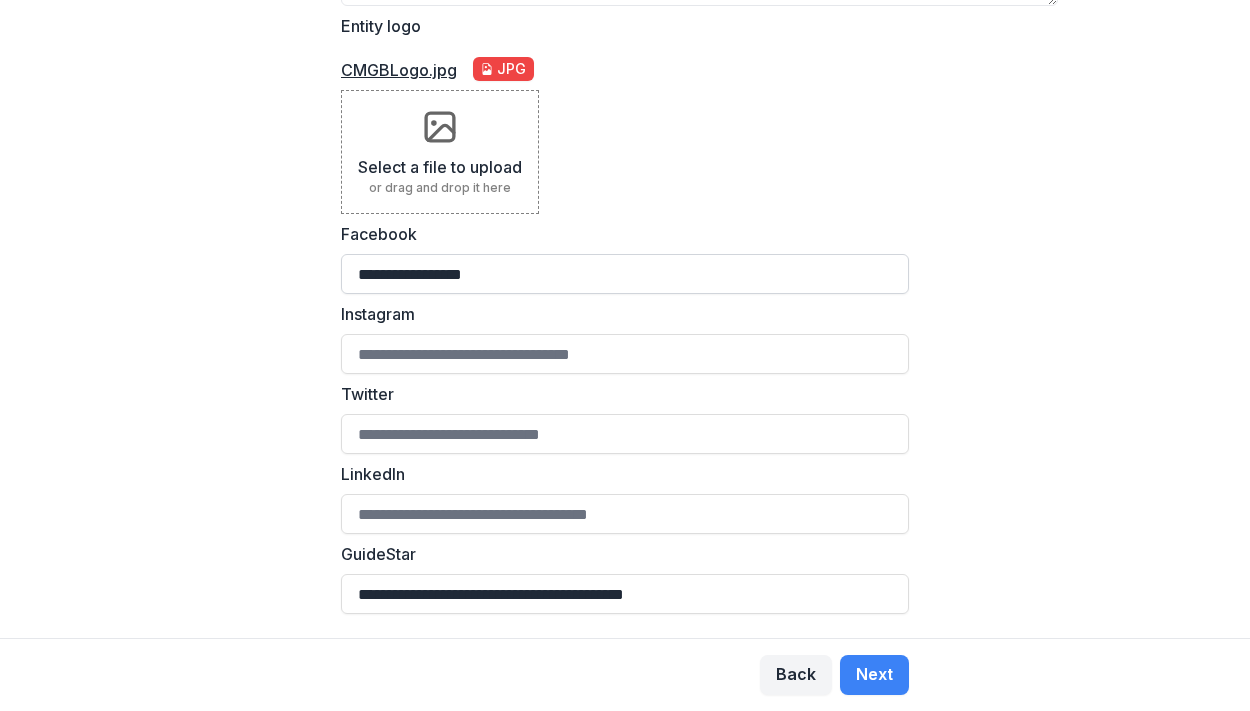 drag, startPoint x: 481, startPoint y: 178, endPoint x: 273, endPoint y: 173, distance: 208.06009 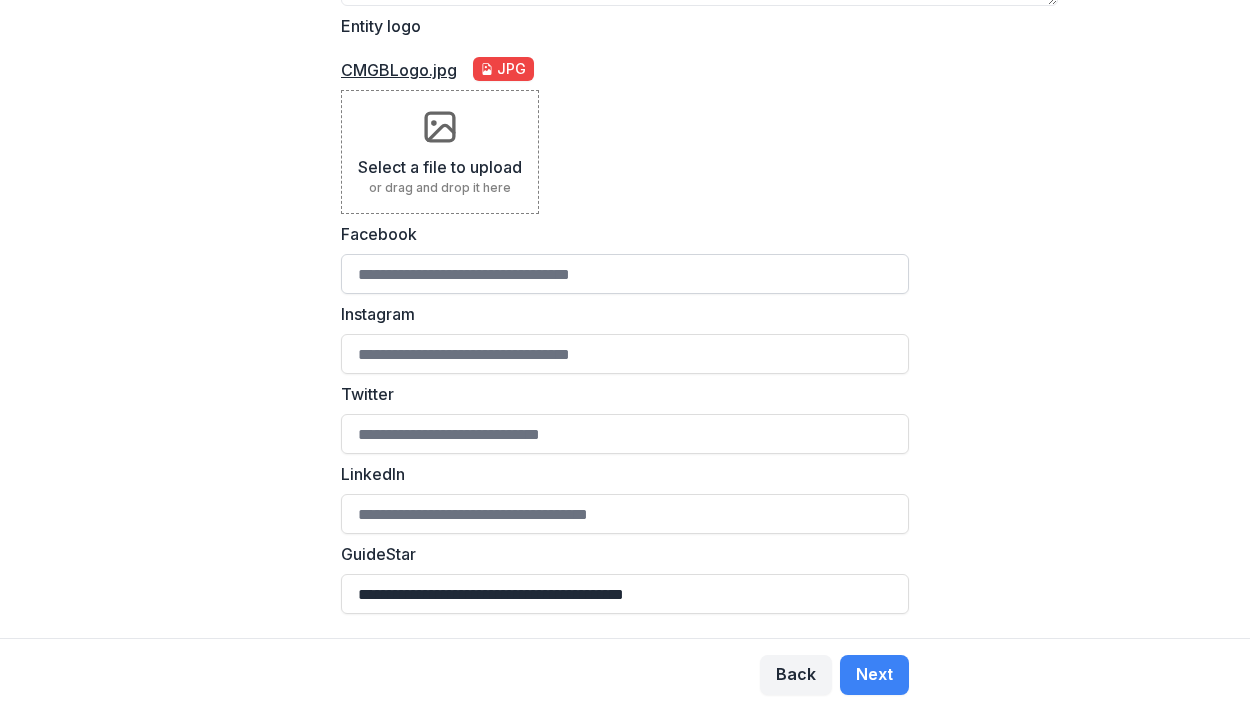 click on "Facebook" at bounding box center (625, 274) 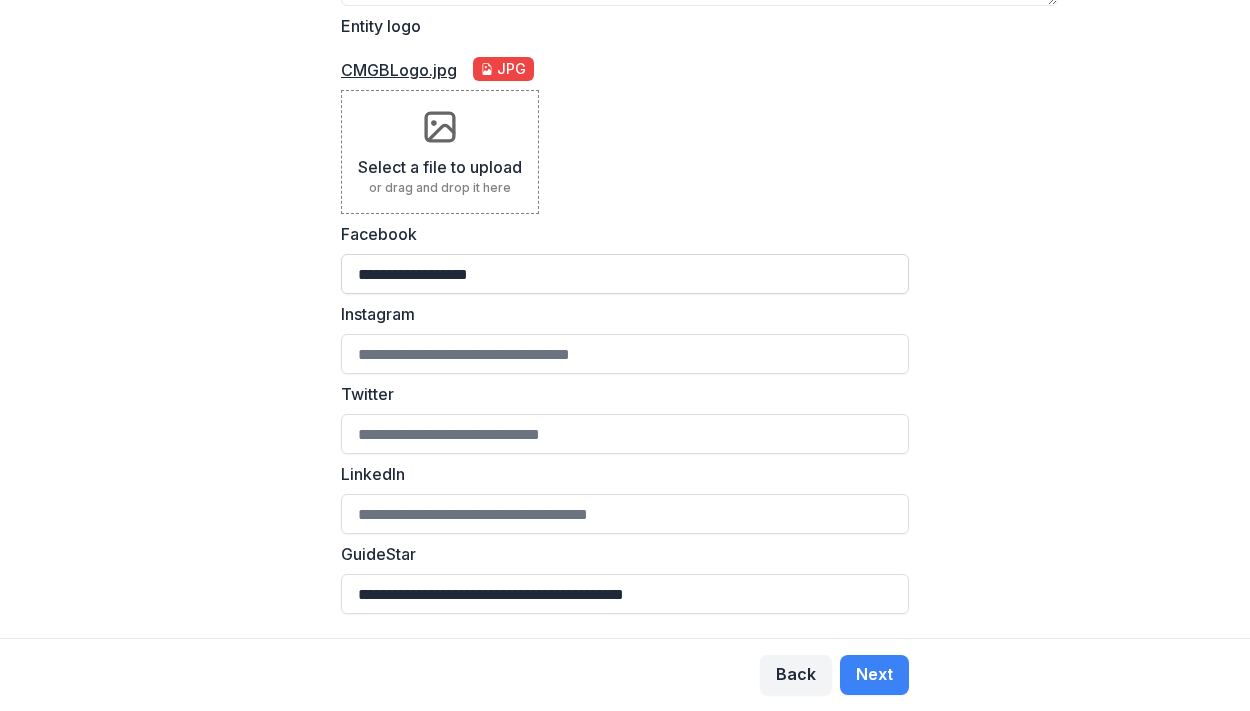 type on "**********" 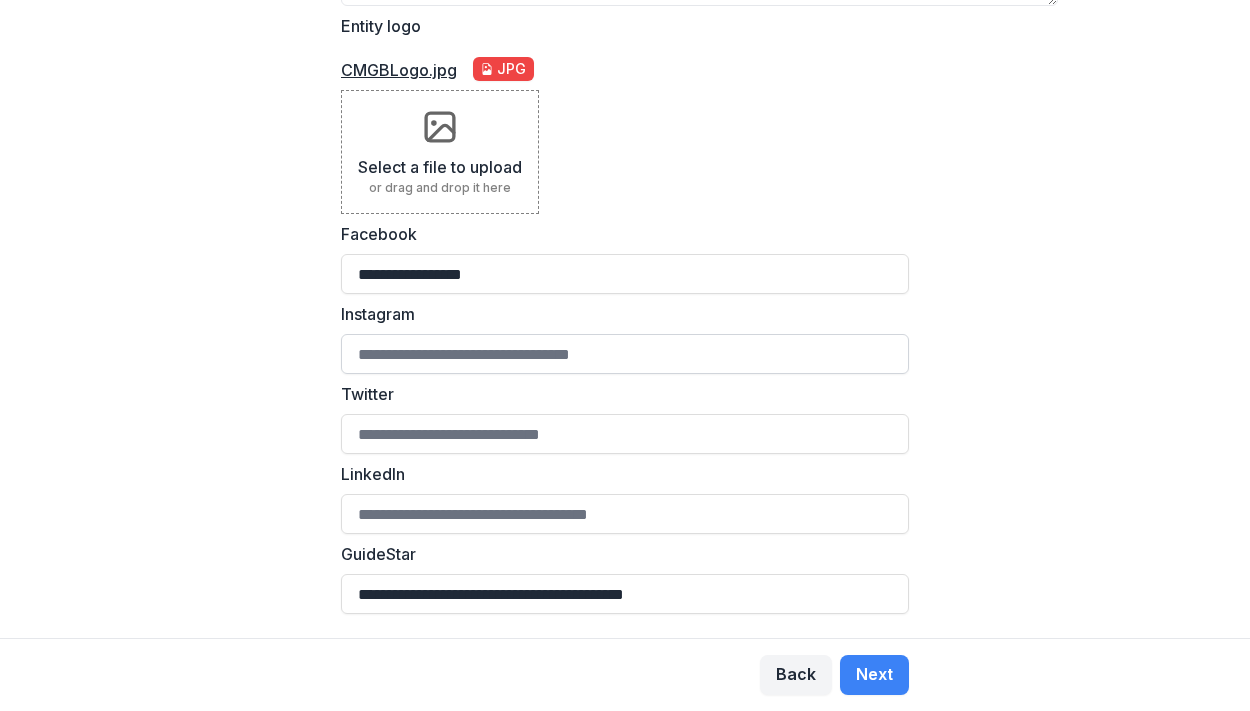 click on "Instagram" at bounding box center [625, 354] 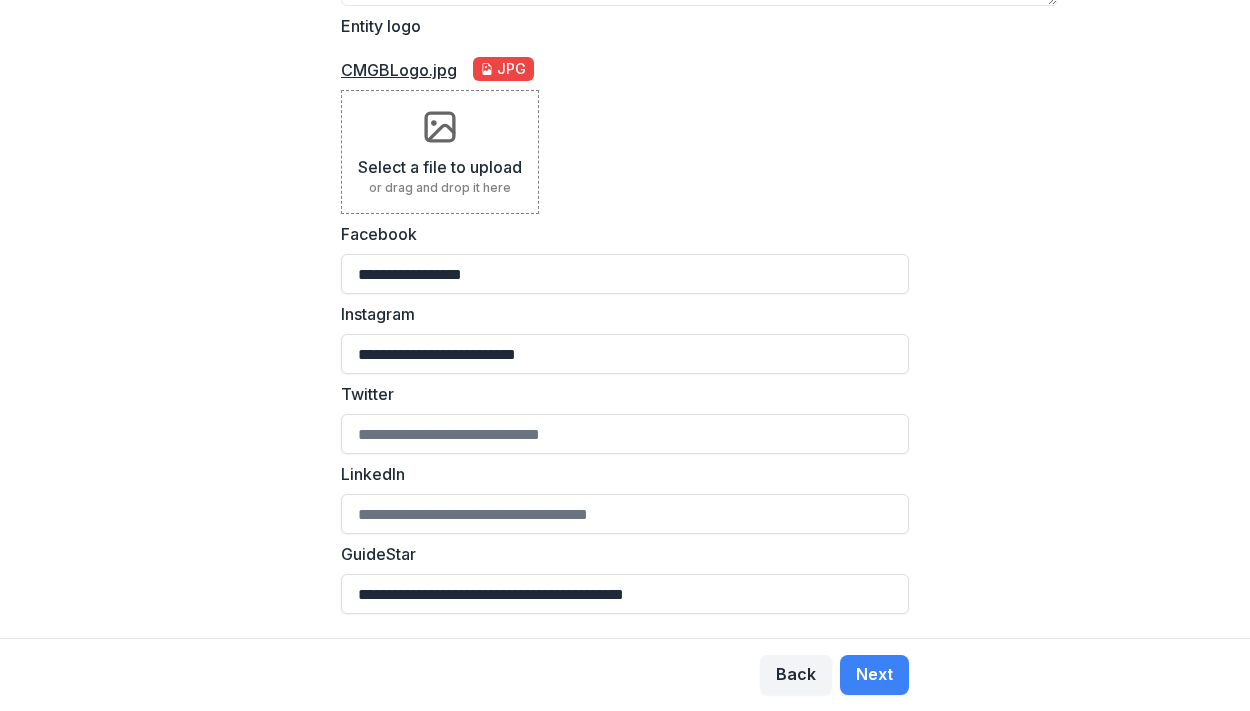 type on "**********" 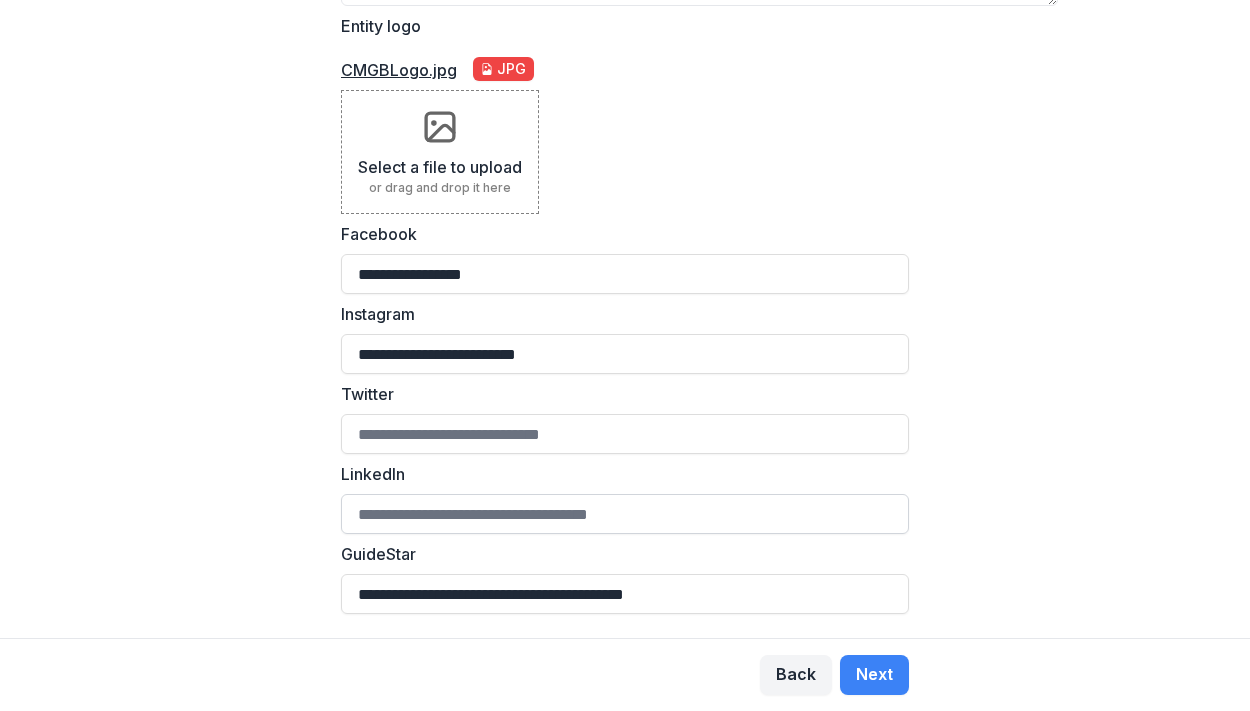 scroll, scrollTop: 905, scrollLeft: 0, axis: vertical 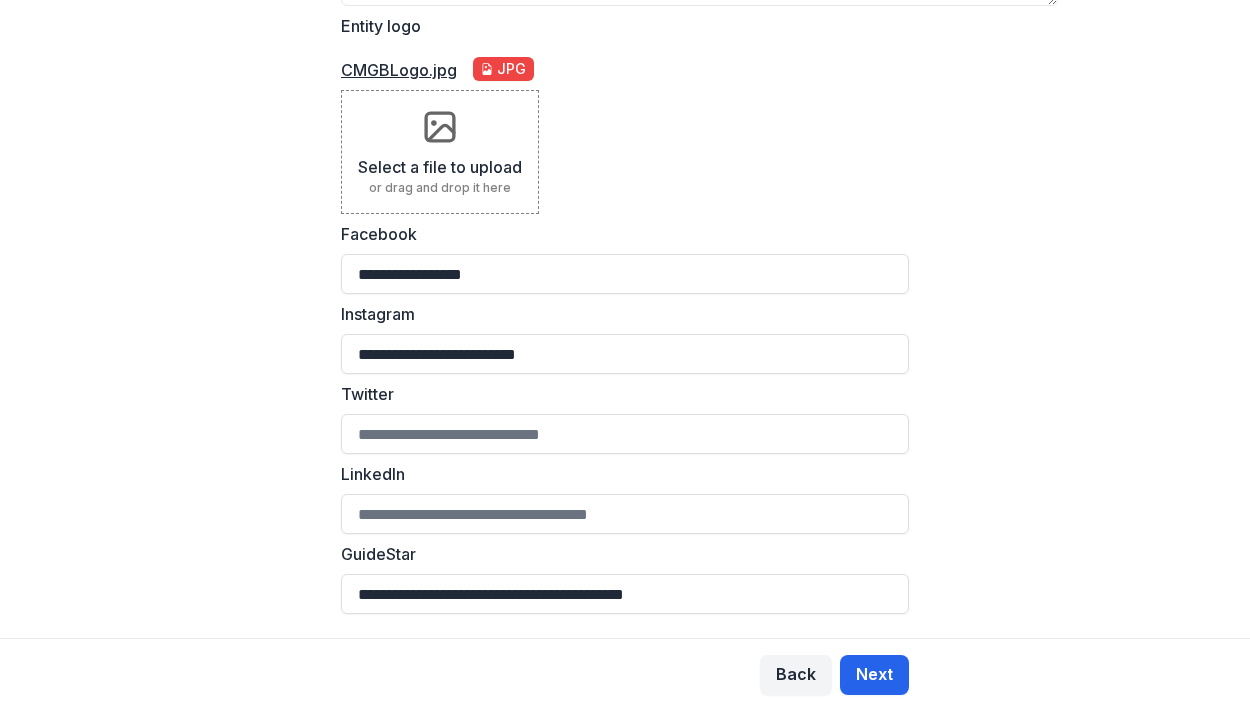 click on "Next" at bounding box center [874, 675] 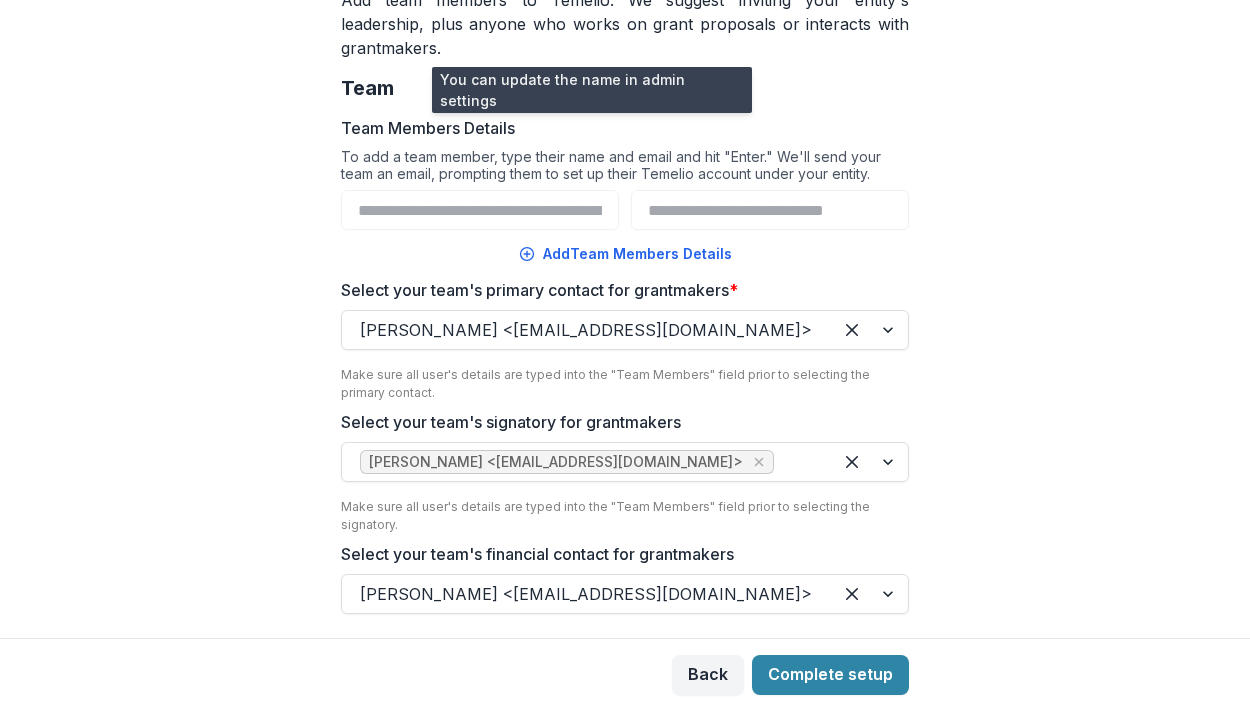scroll, scrollTop: 447, scrollLeft: 0, axis: vertical 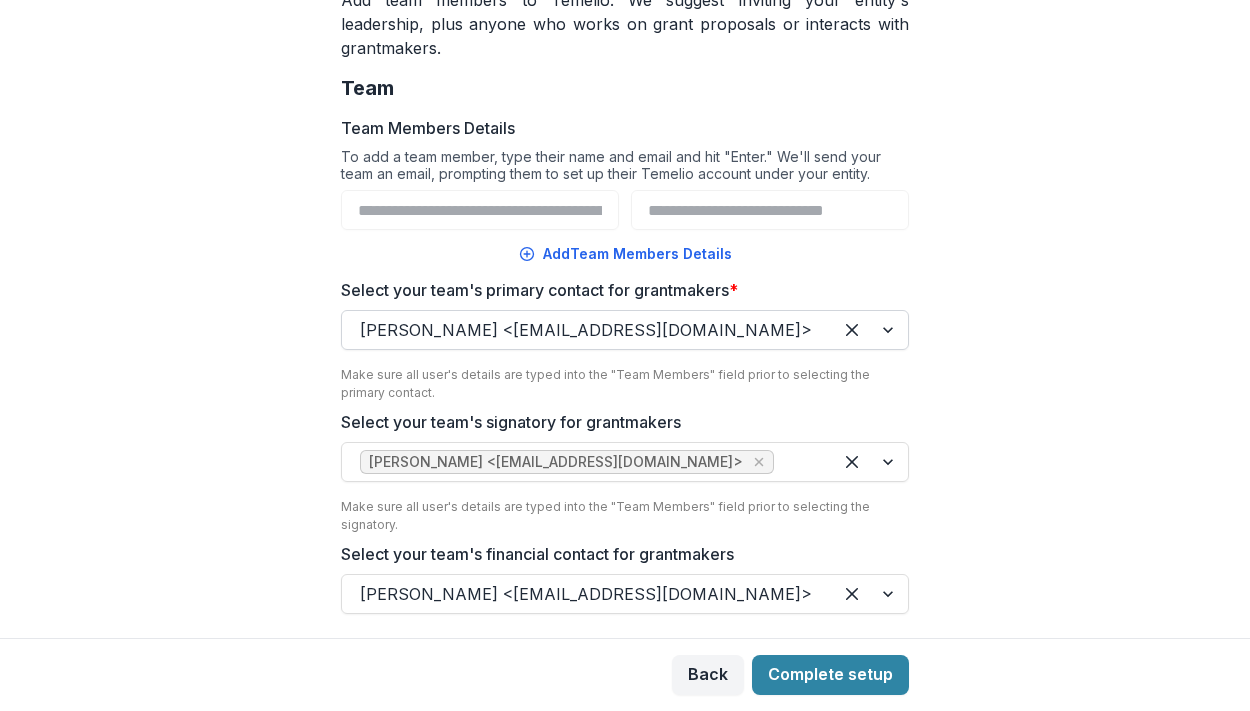 click at bounding box center [870, 330] 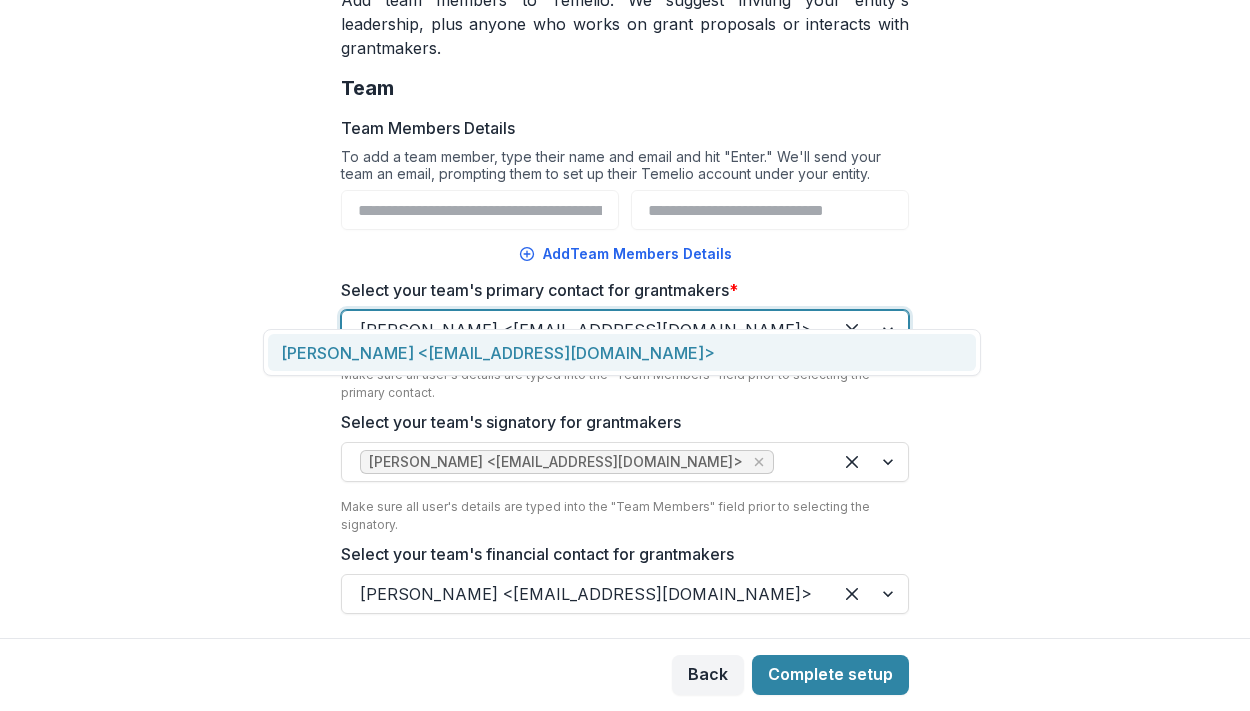 click on "**********" at bounding box center (625, 319) 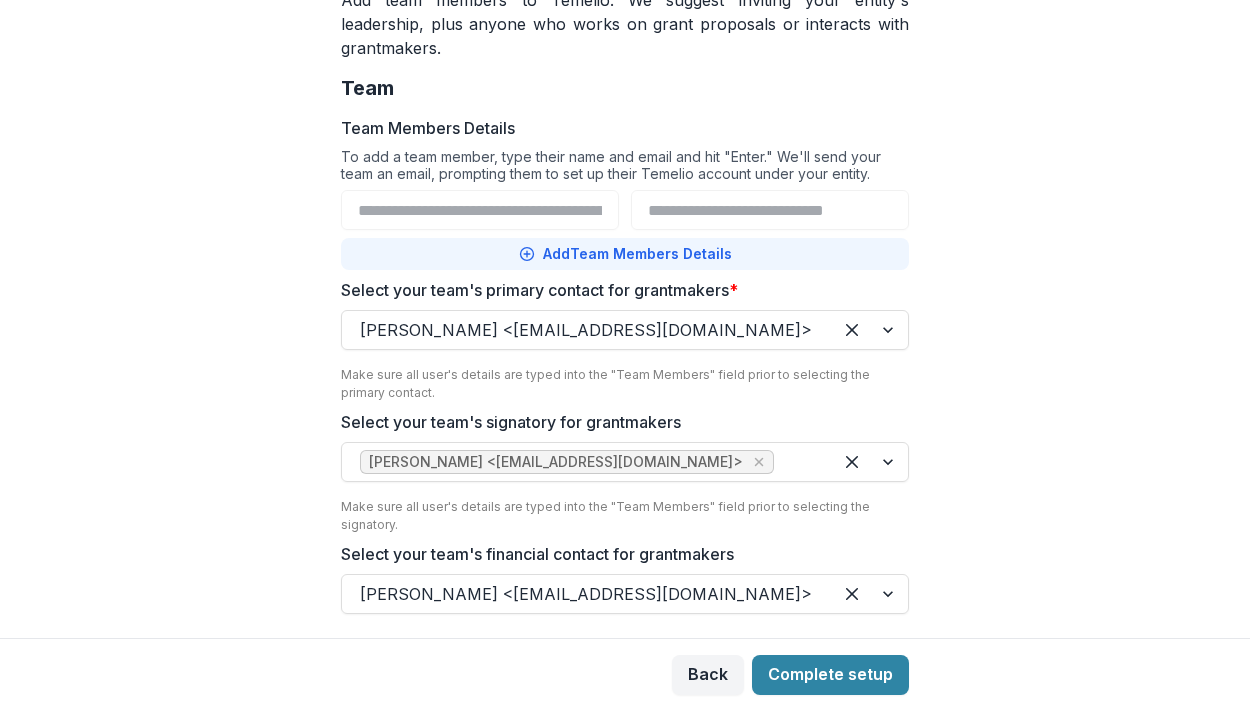 click on "Add  Team Members Details" at bounding box center [625, 254] 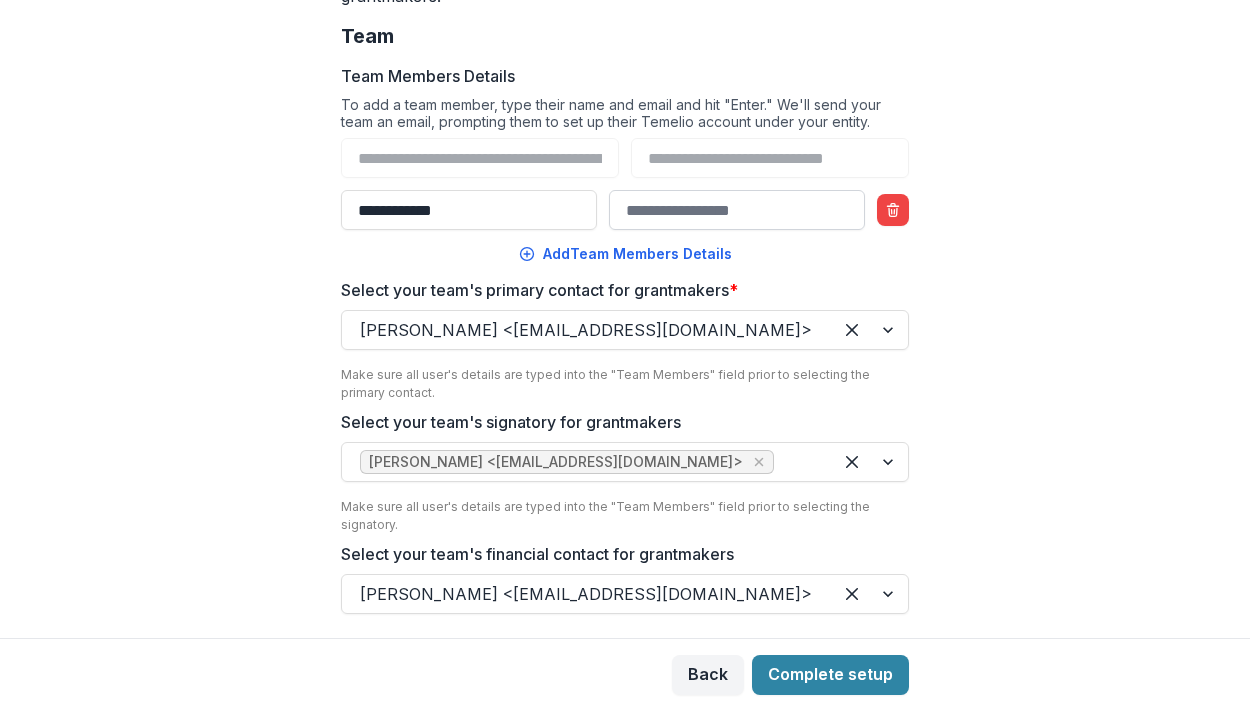 type on "**********" 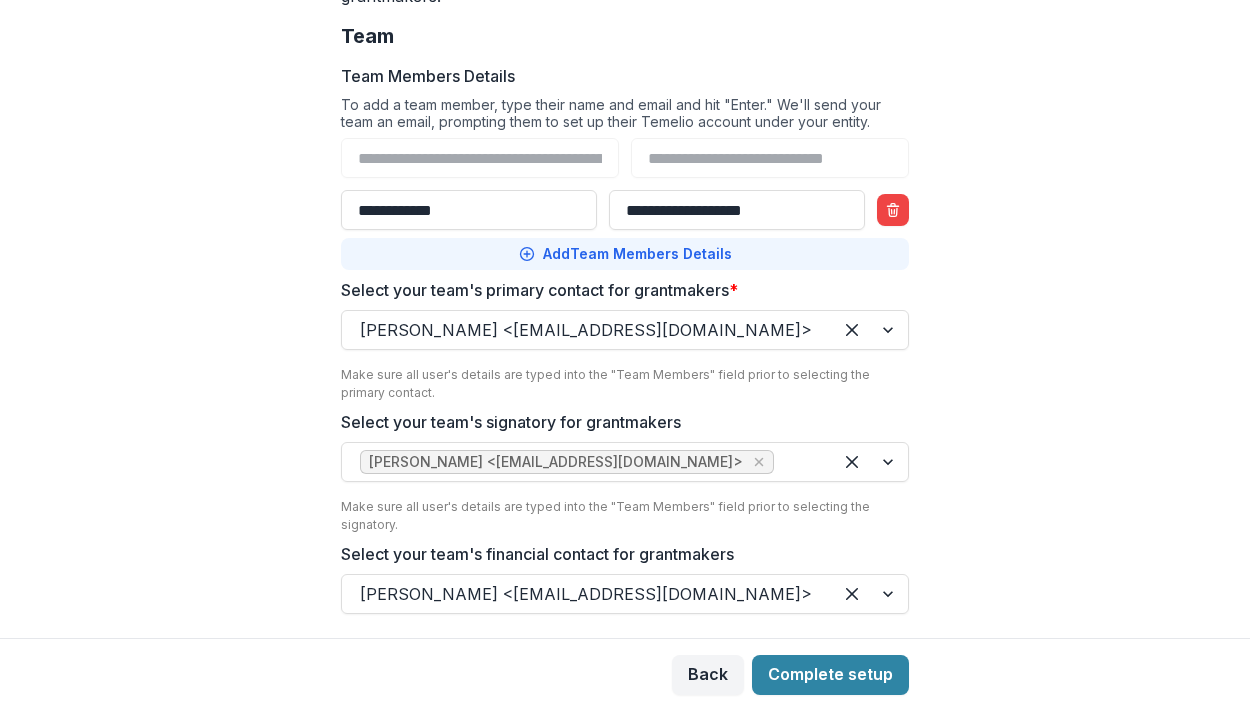 type on "**********" 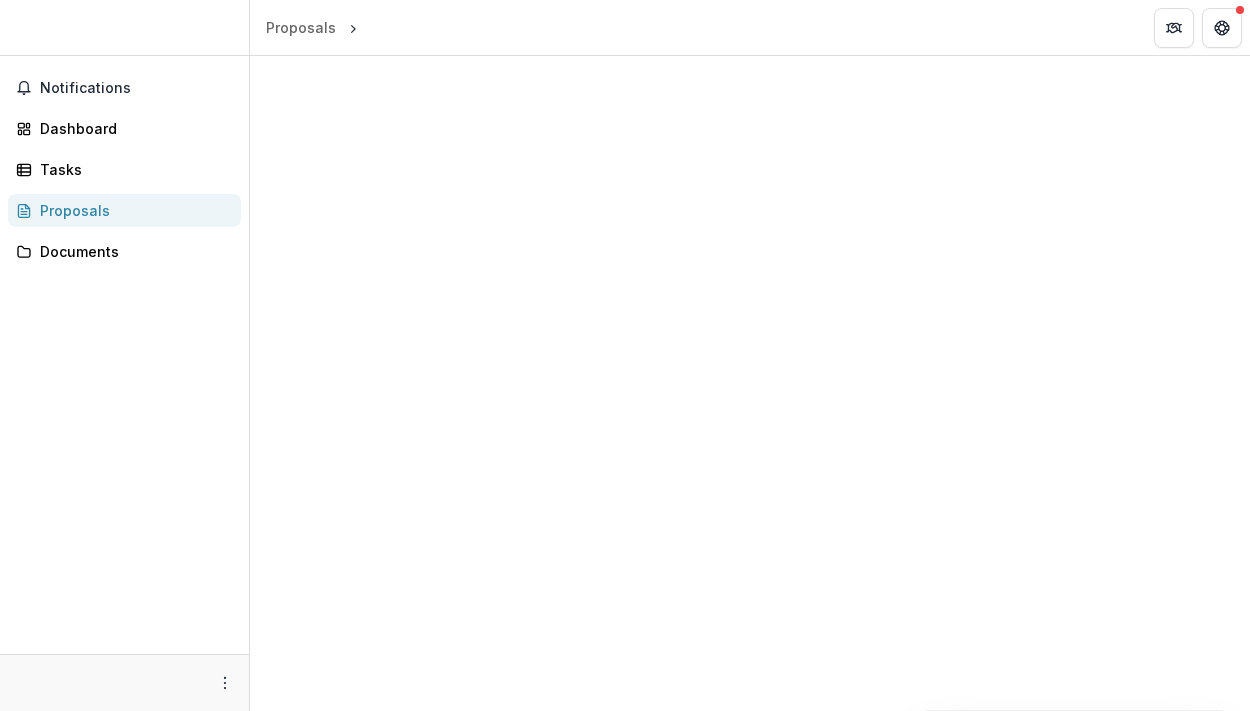 scroll, scrollTop: 0, scrollLeft: 0, axis: both 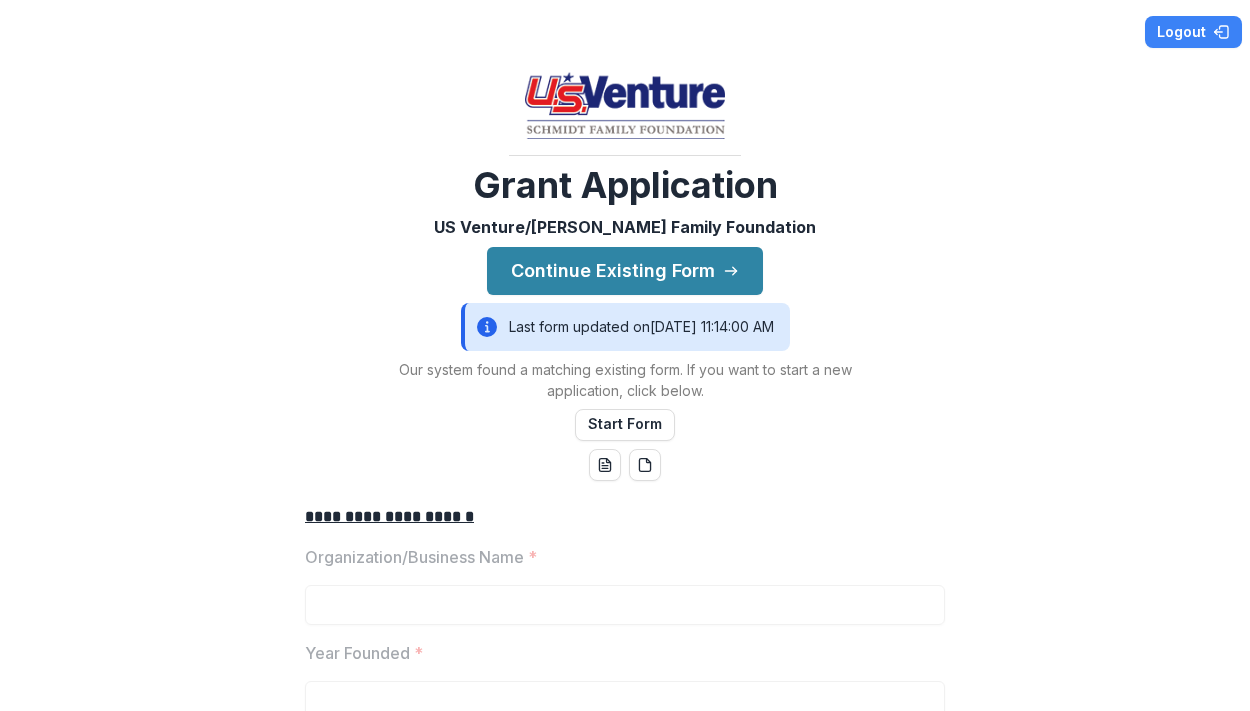 click on "Last form updated on  [DATE] 11:14:00 AM" at bounding box center [625, 327] 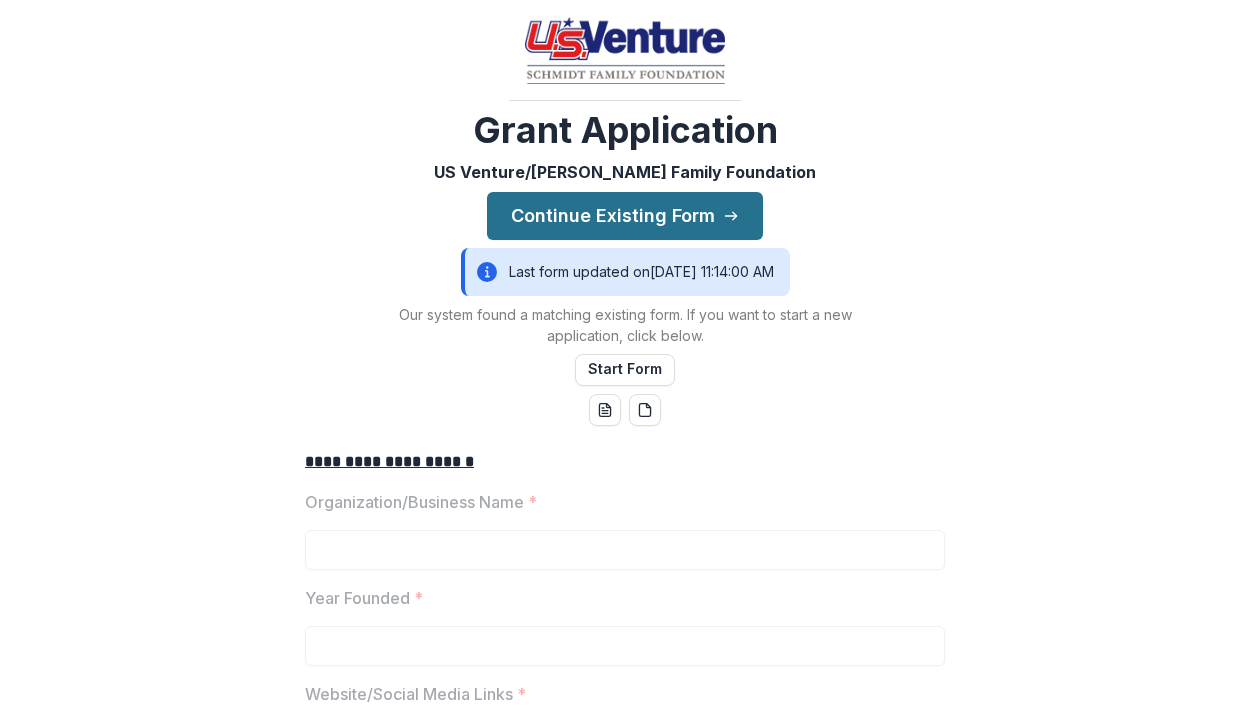 scroll, scrollTop: 68, scrollLeft: 0, axis: vertical 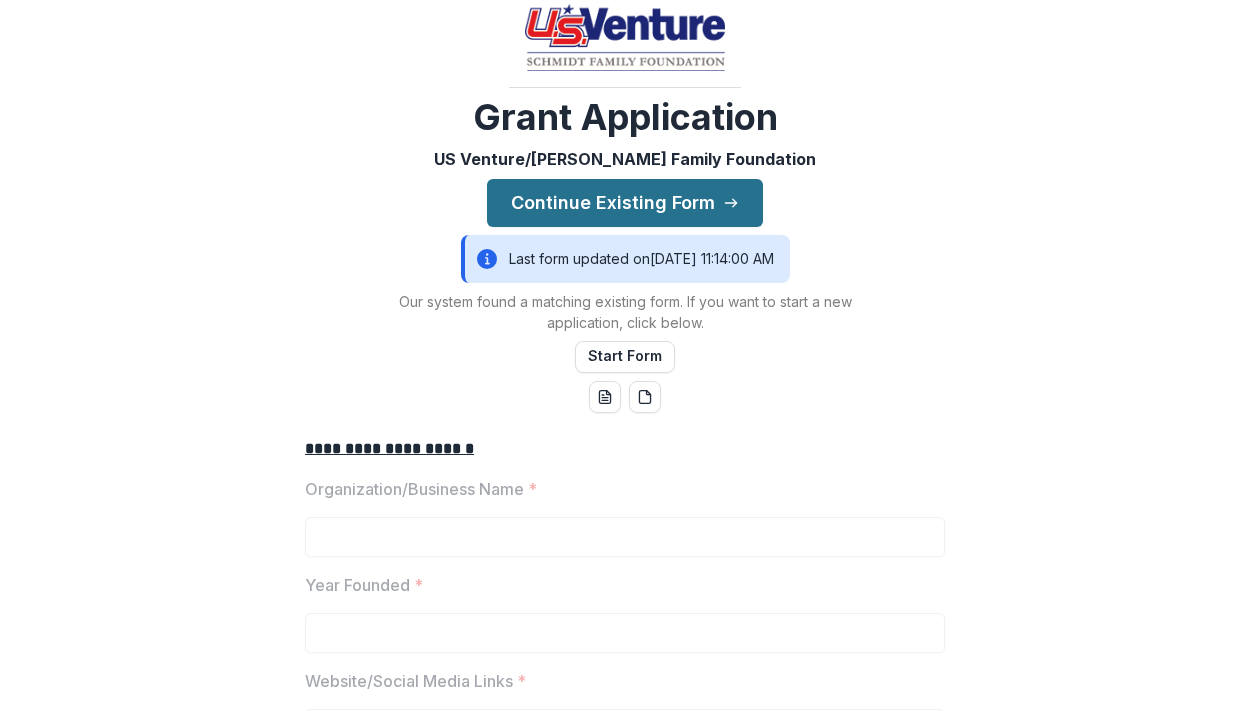 click on "Continue Existing Form" at bounding box center [625, 203] 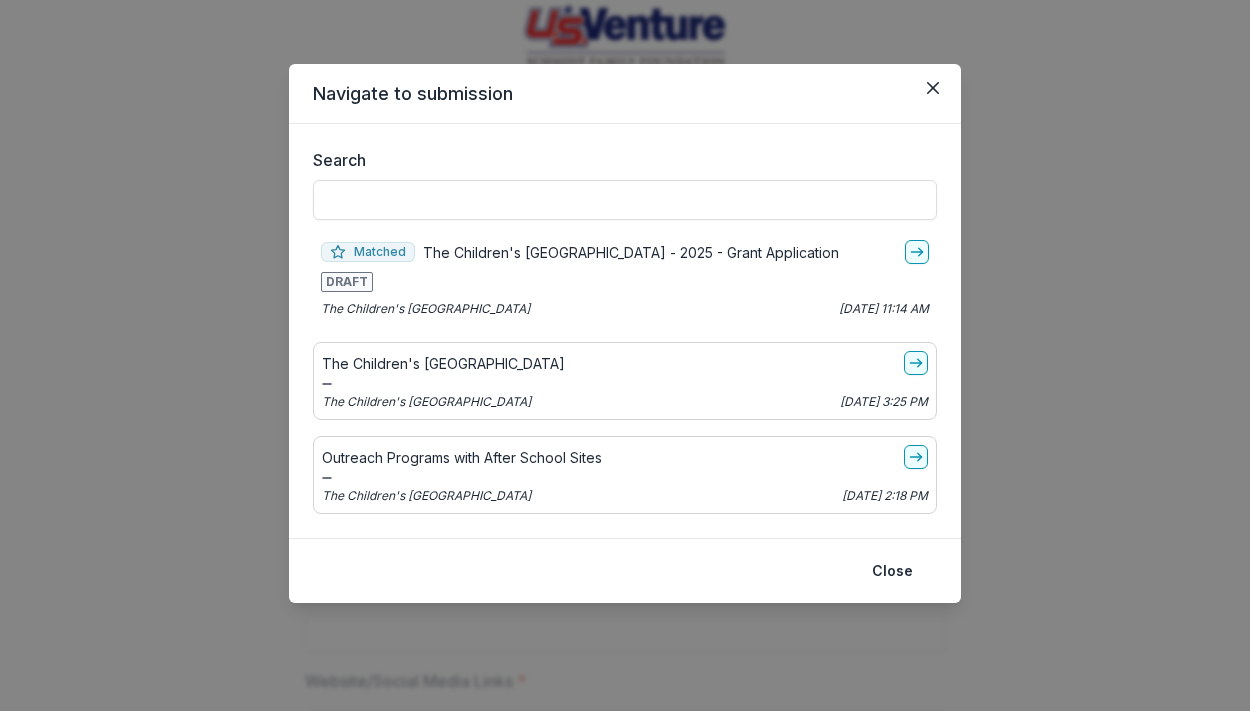 scroll, scrollTop: 57, scrollLeft: 0, axis: vertical 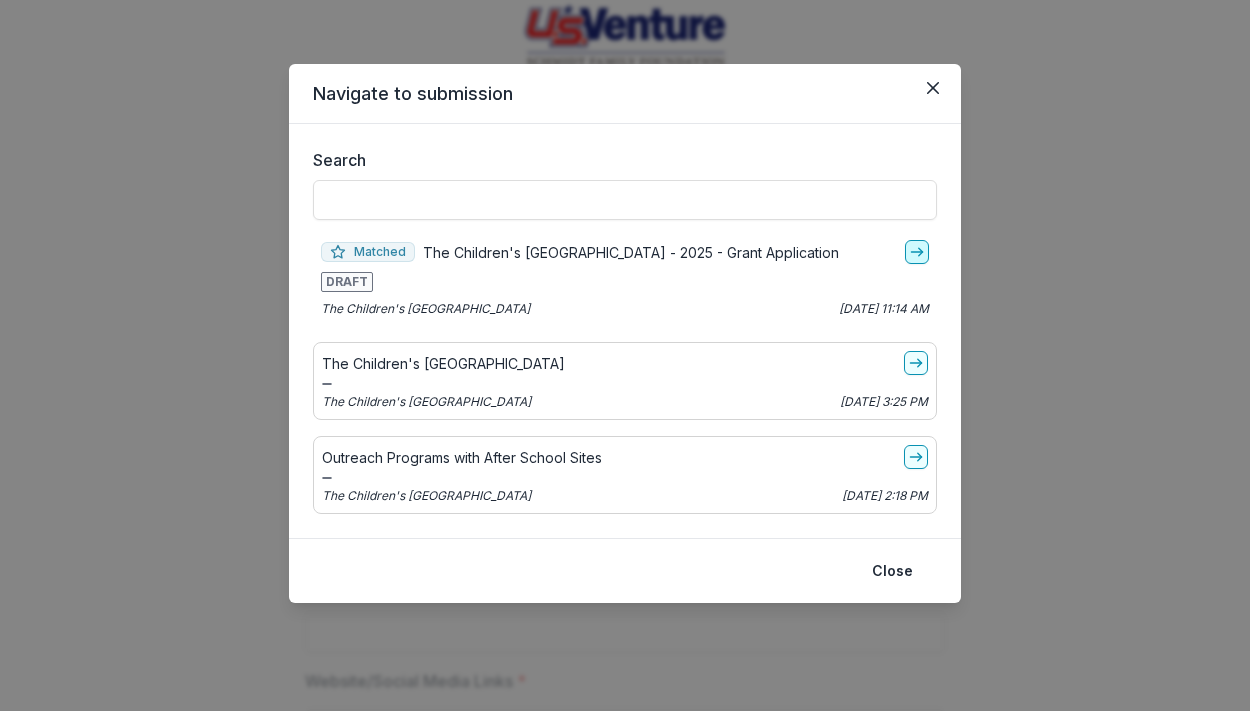 click 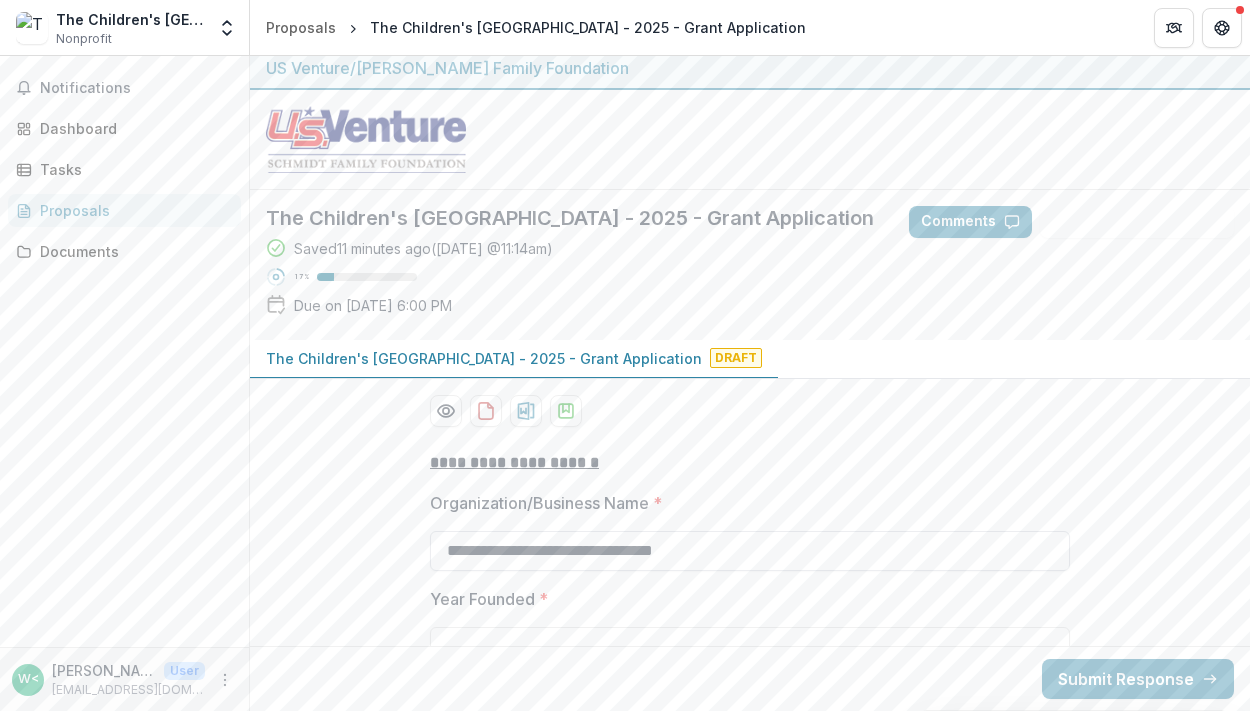 scroll, scrollTop: 0, scrollLeft: 0, axis: both 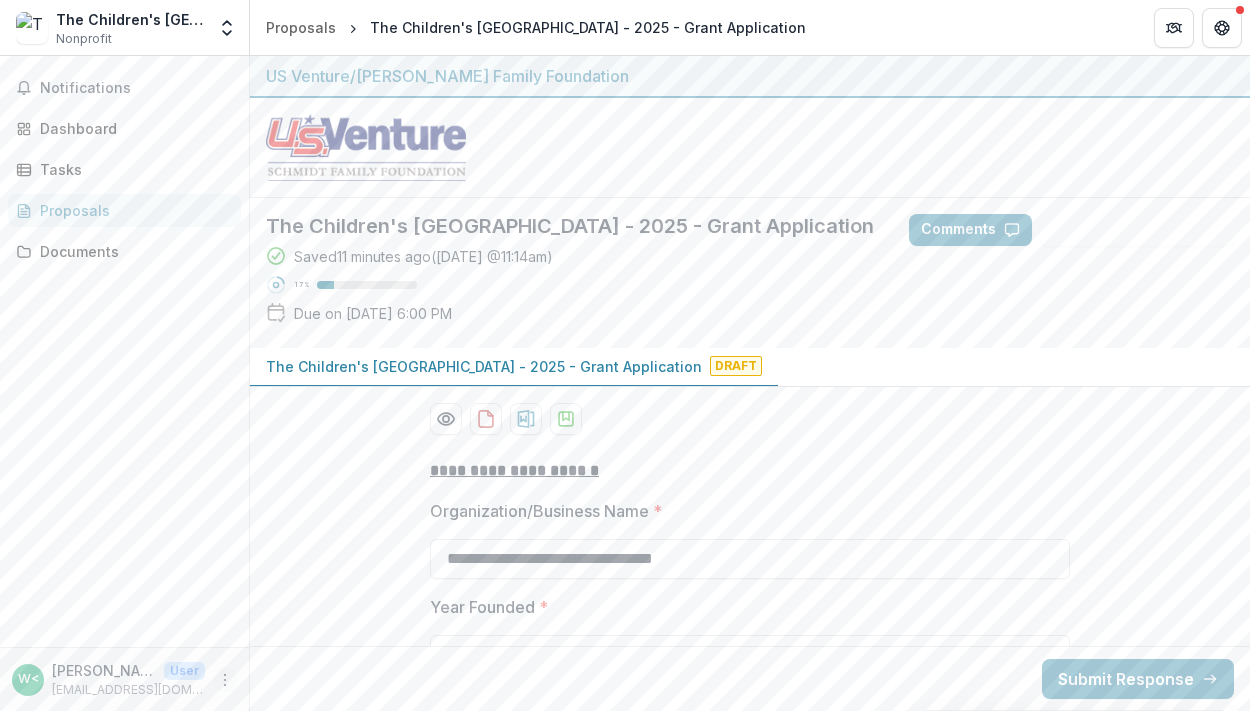 click 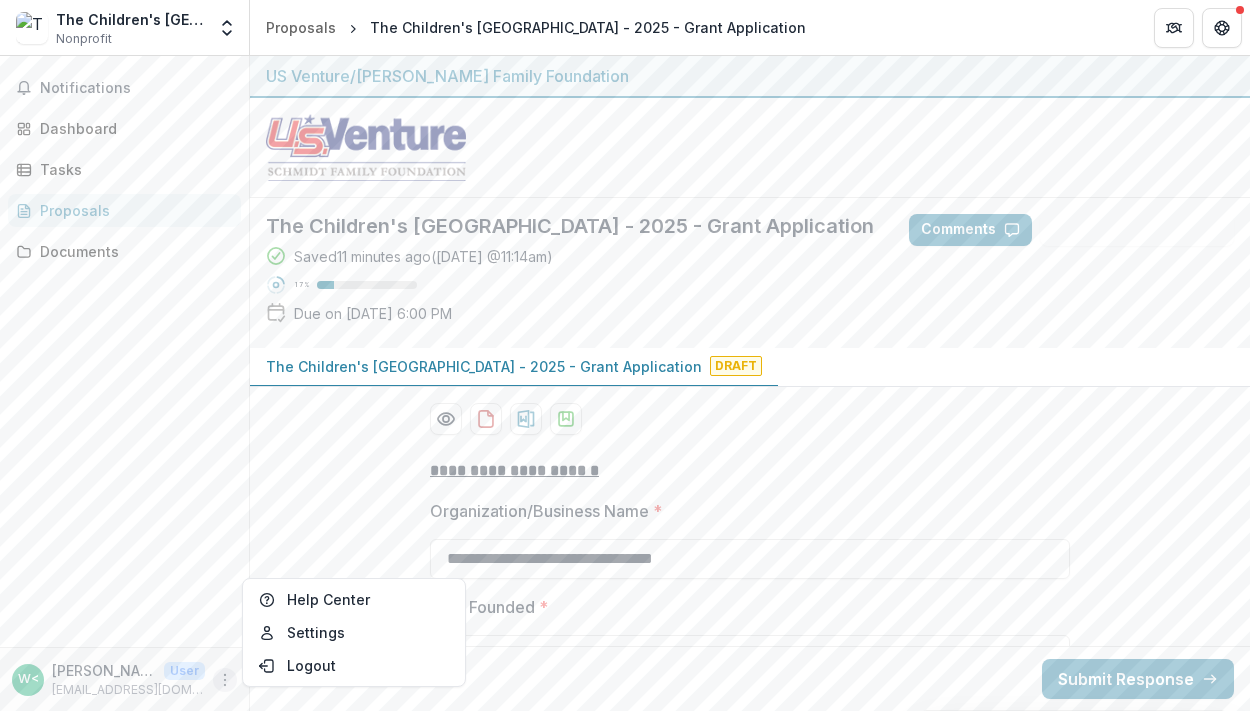 click on "Notifications Dashboard Tasks Proposals Documents" at bounding box center (124, 351) 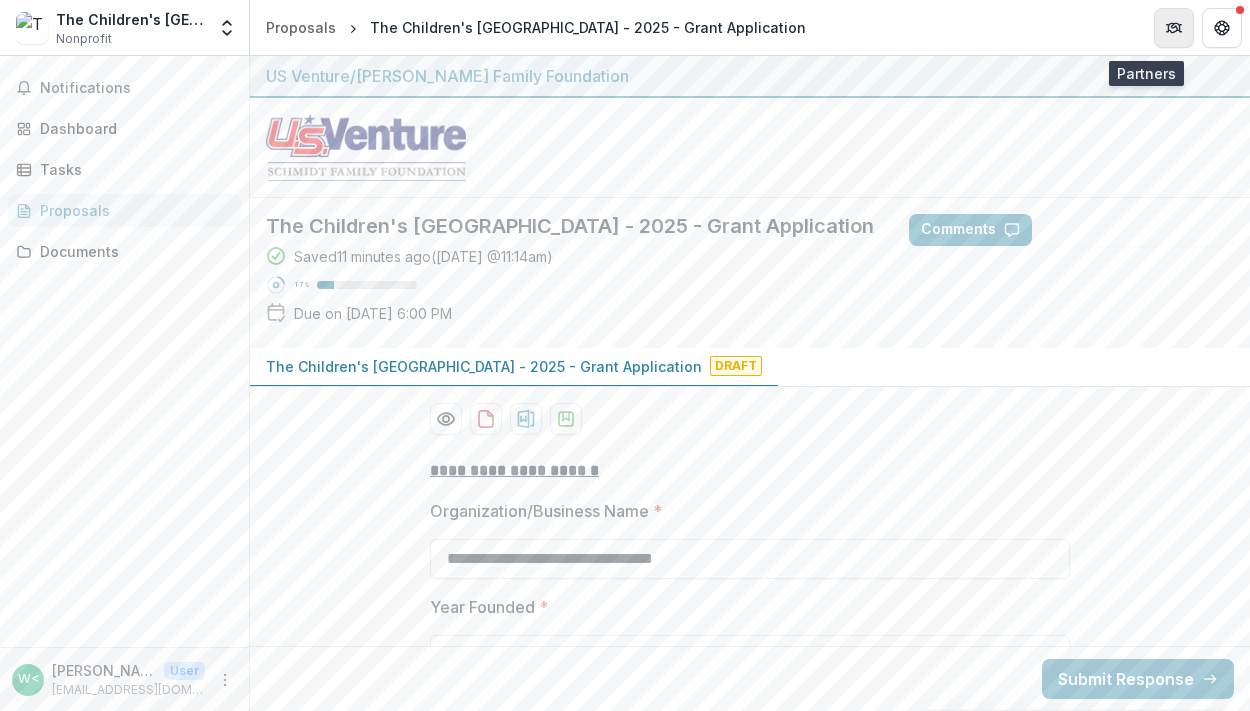 click at bounding box center [1174, 28] 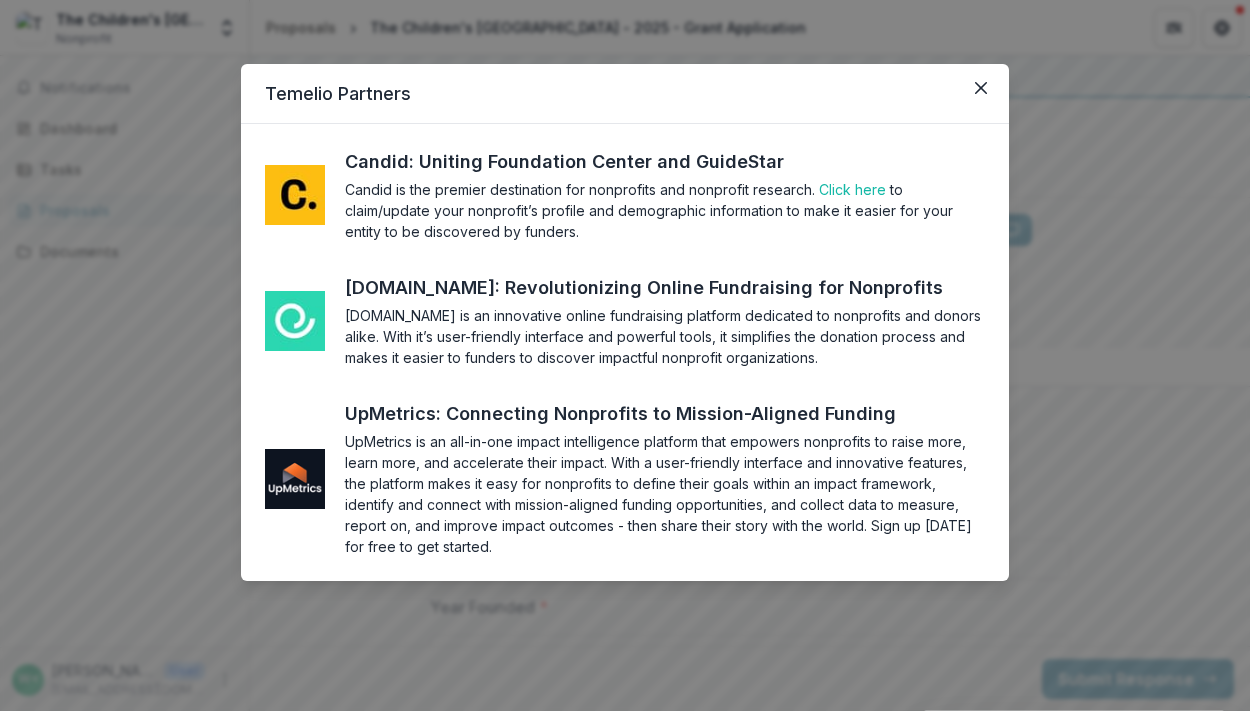 scroll, scrollTop: 0, scrollLeft: 0, axis: both 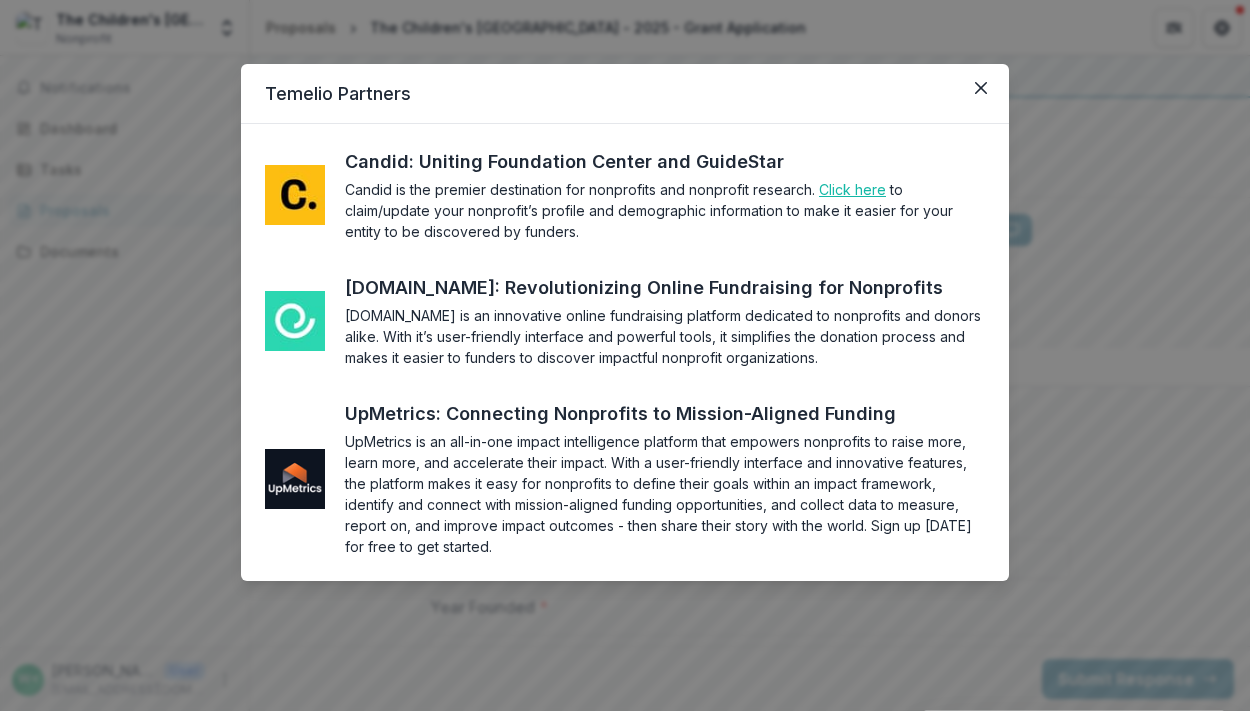 click on "Click here" at bounding box center [852, 189] 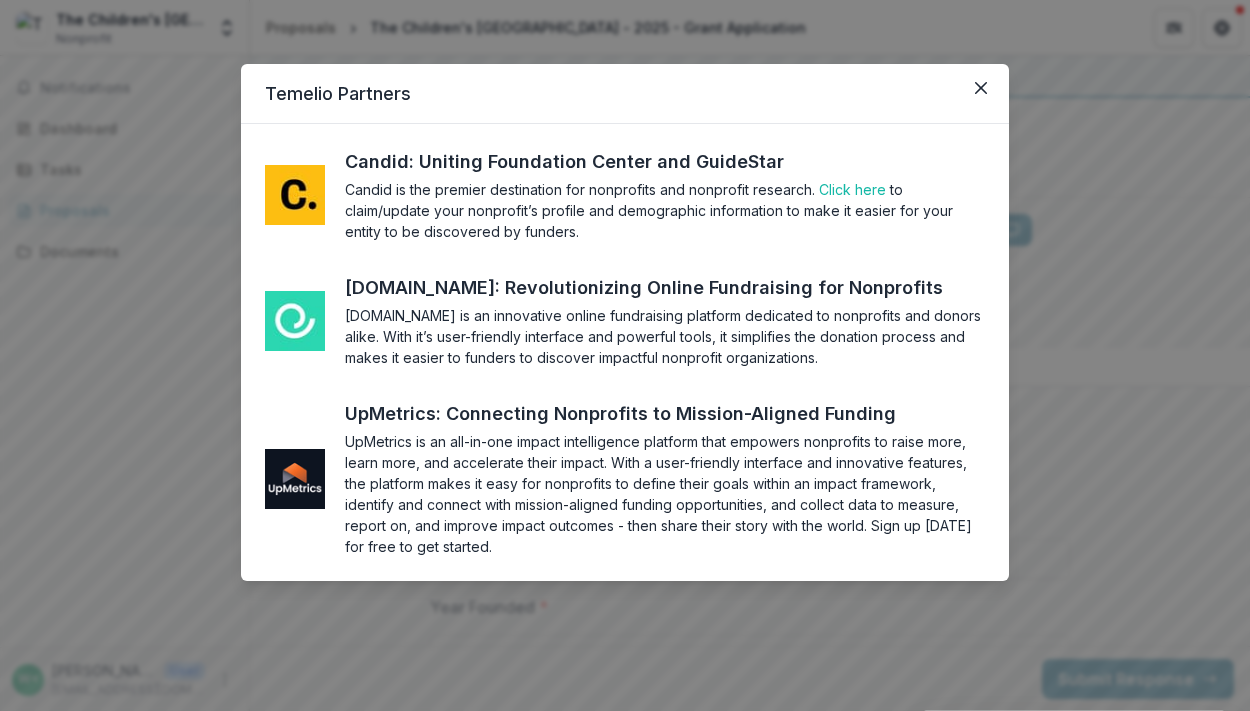 scroll, scrollTop: 53, scrollLeft: 0, axis: vertical 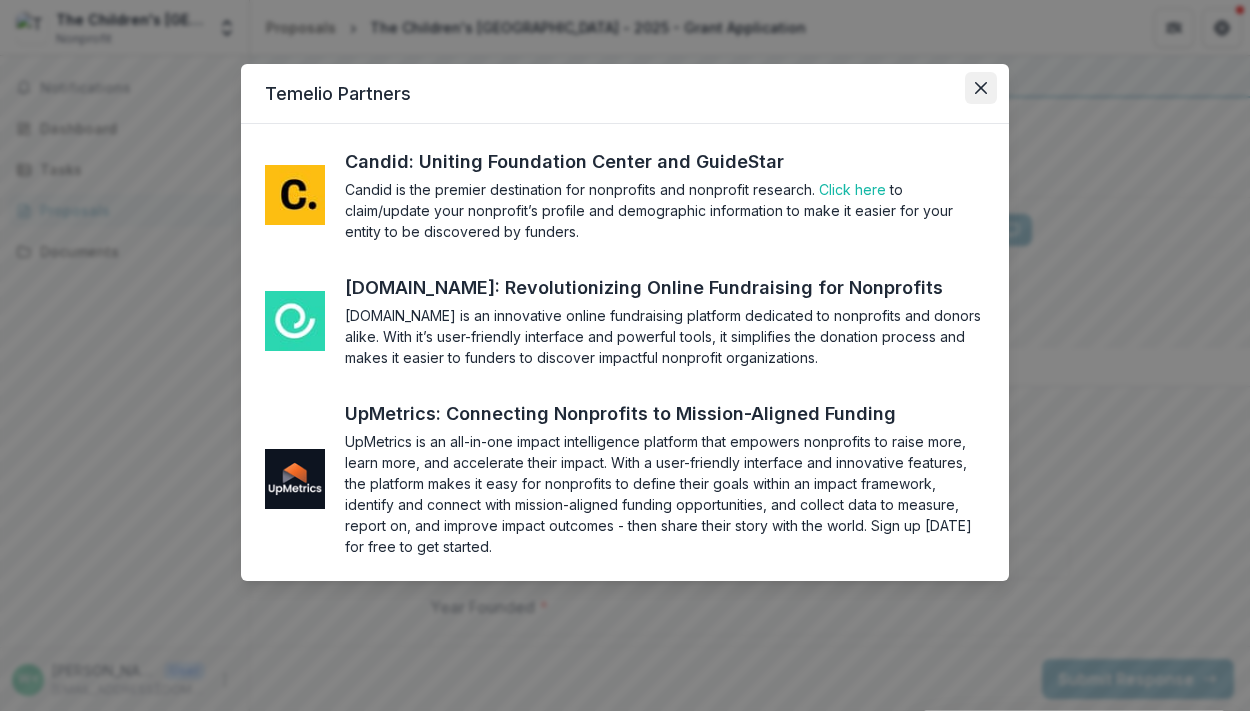 click 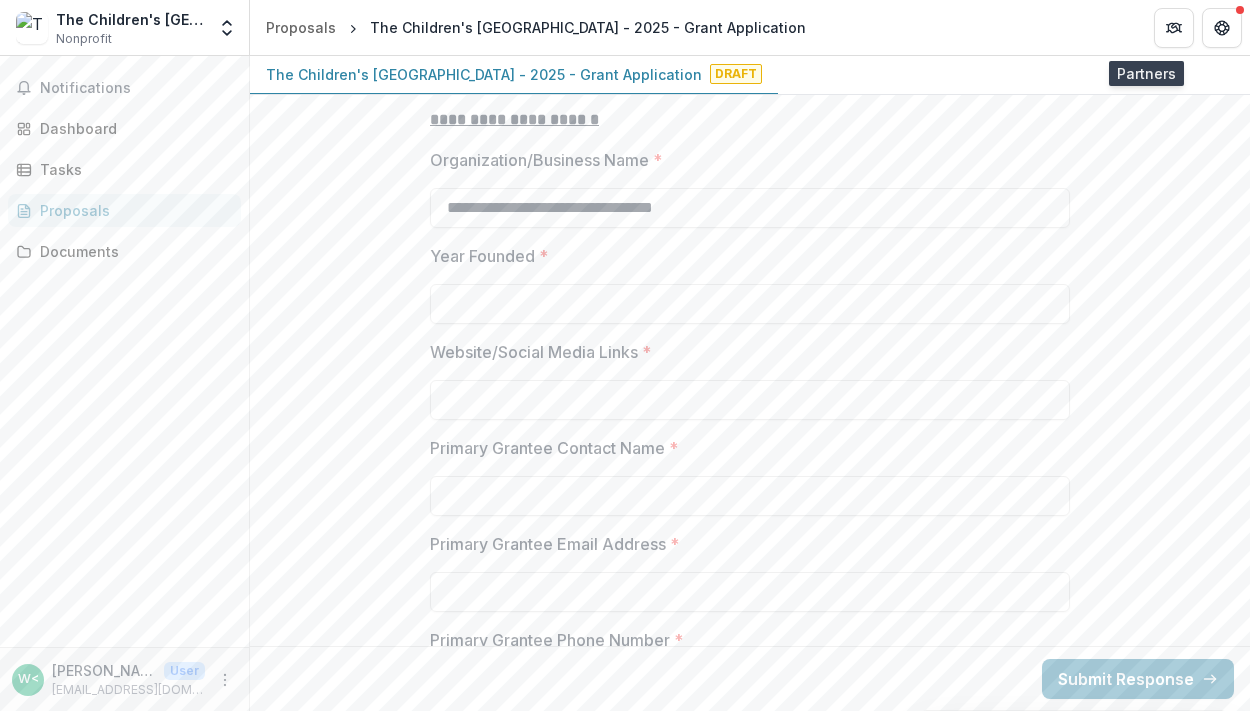 scroll, scrollTop: 368, scrollLeft: 0, axis: vertical 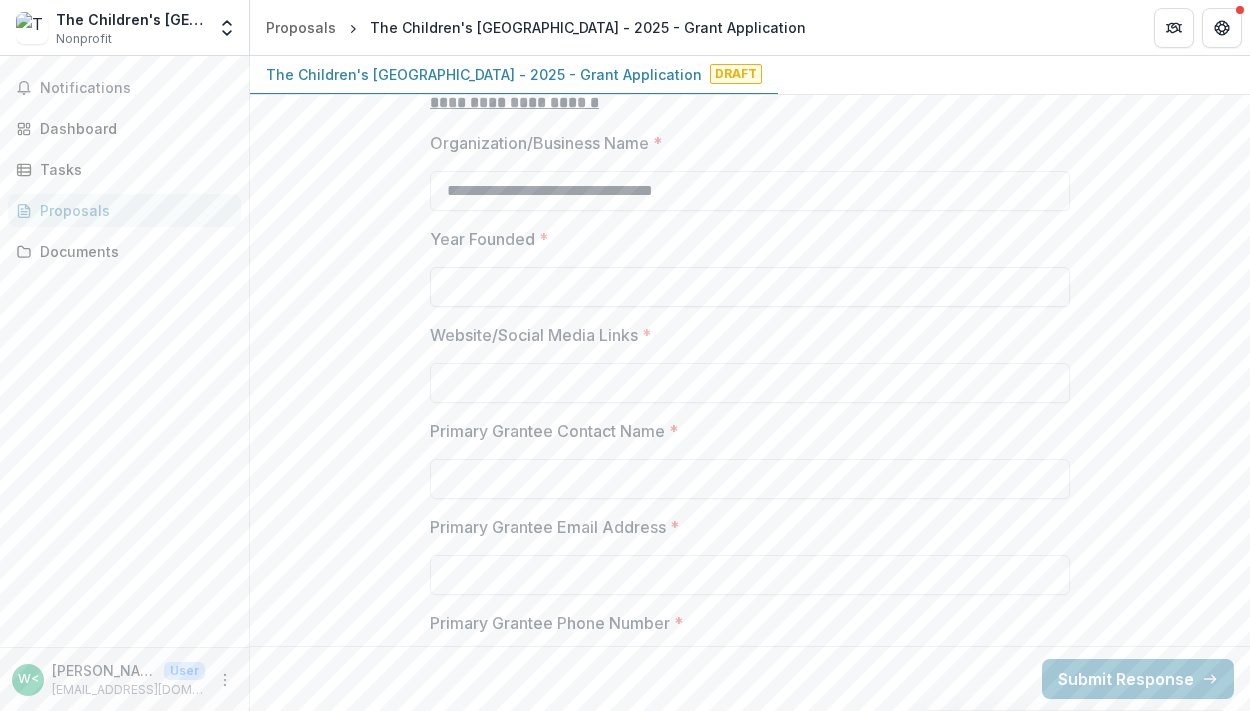 click on "Year Founded *" at bounding box center [750, 287] 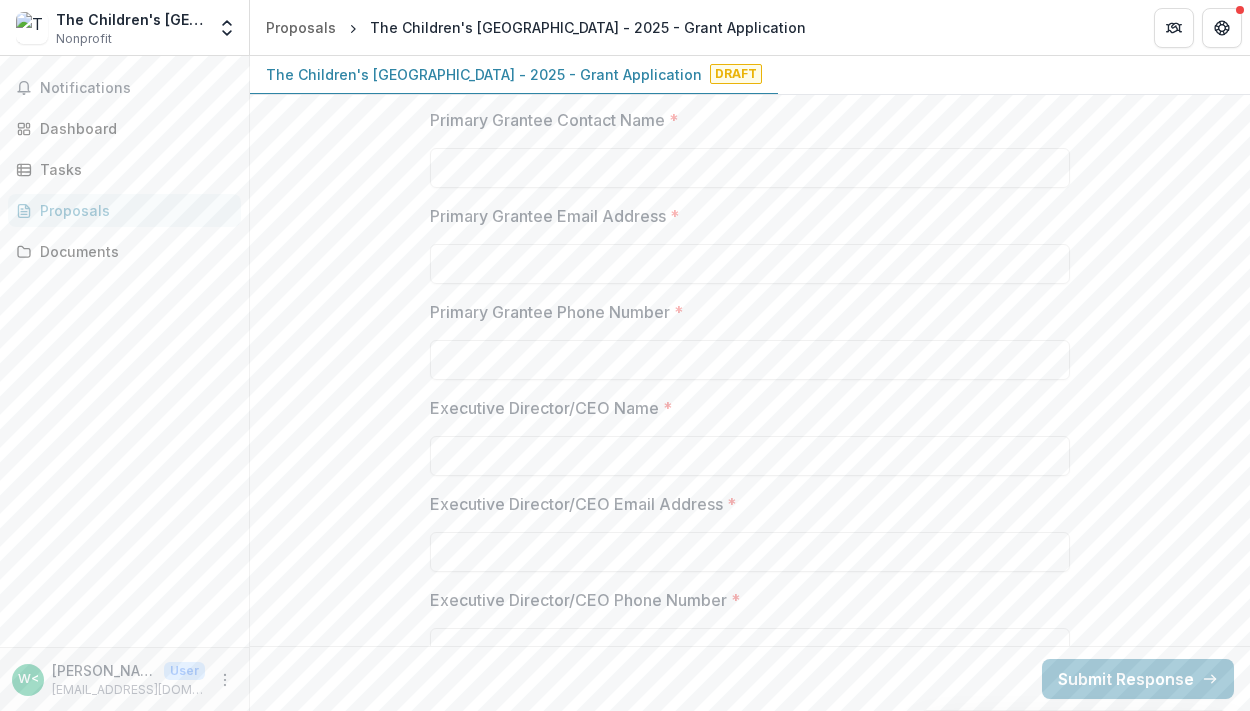 scroll, scrollTop: 678, scrollLeft: 0, axis: vertical 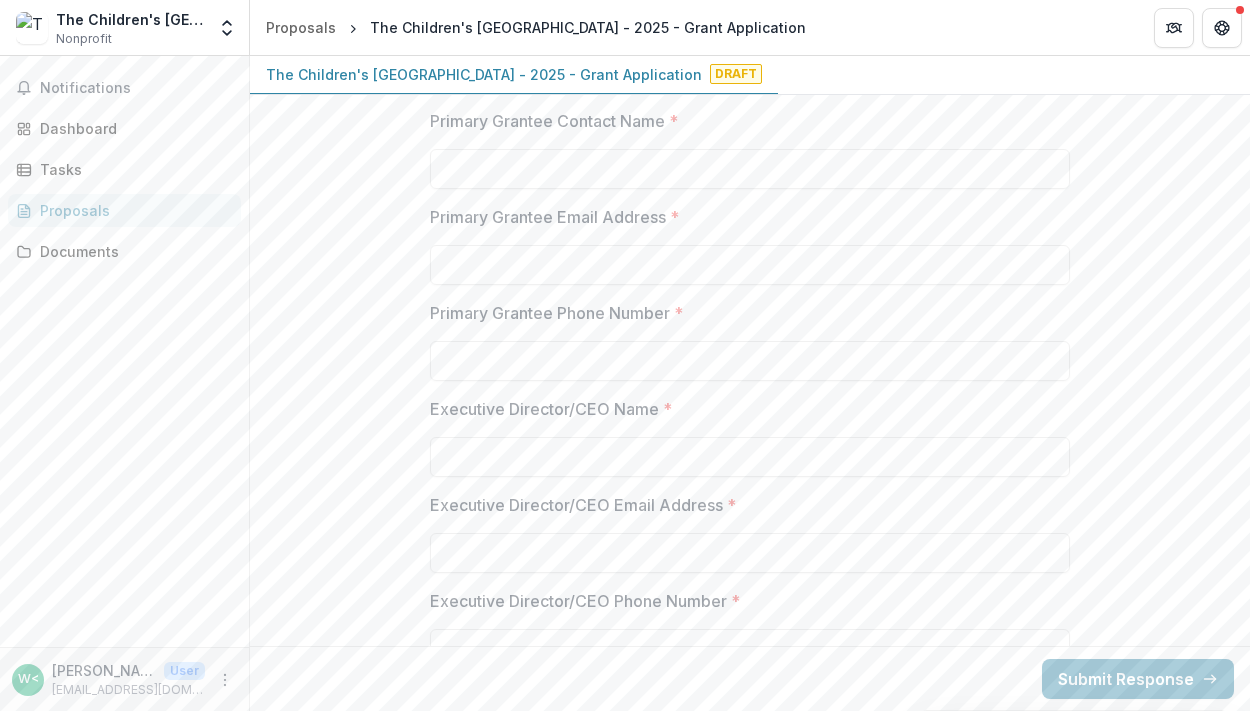 type on "****" 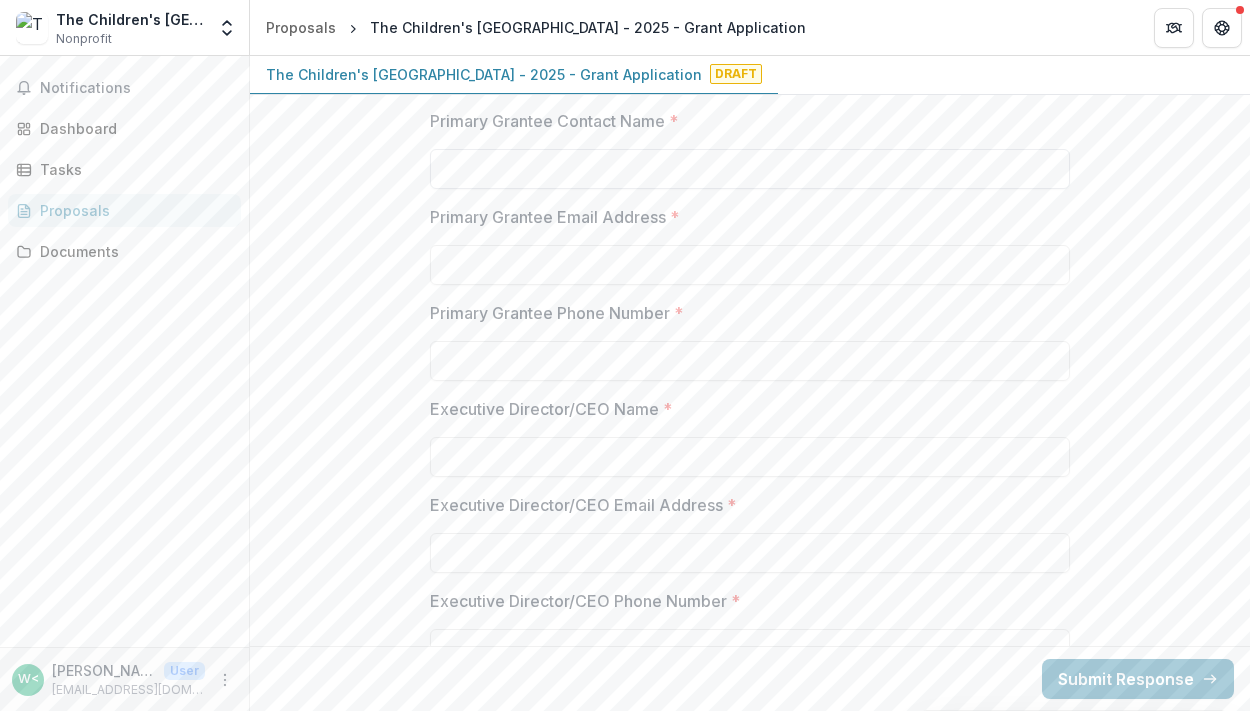 type on "**********" 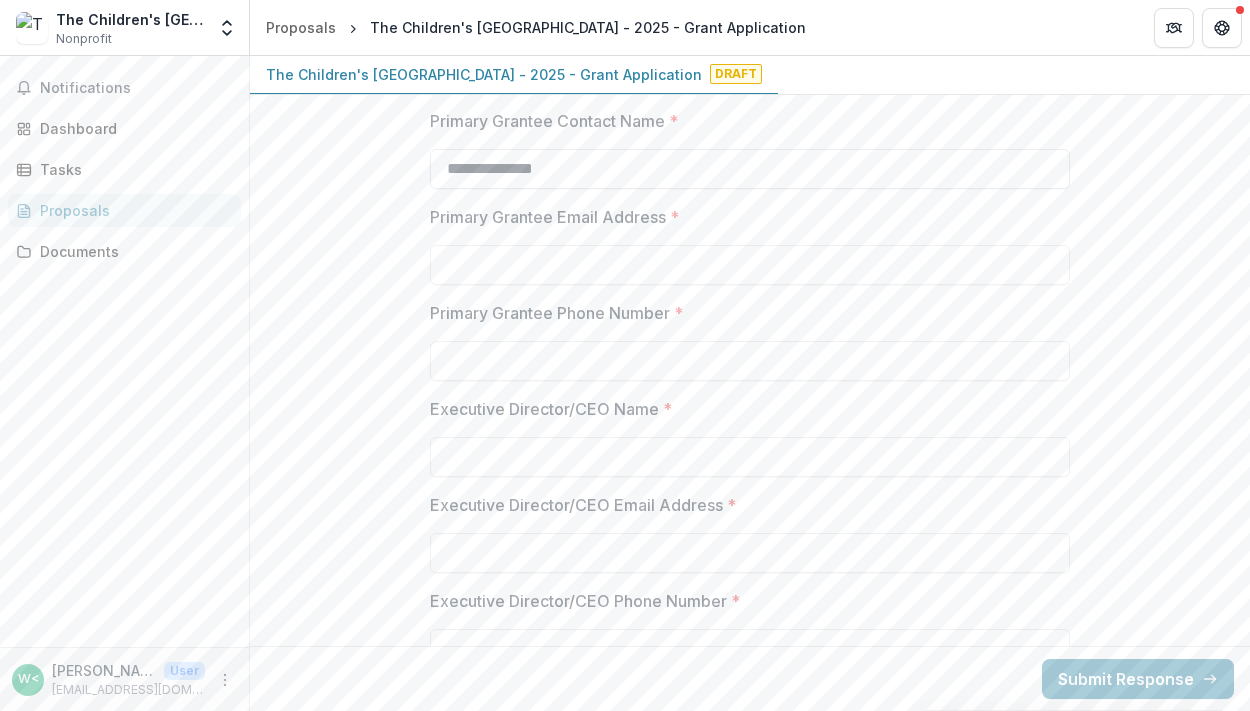 type on "**********" 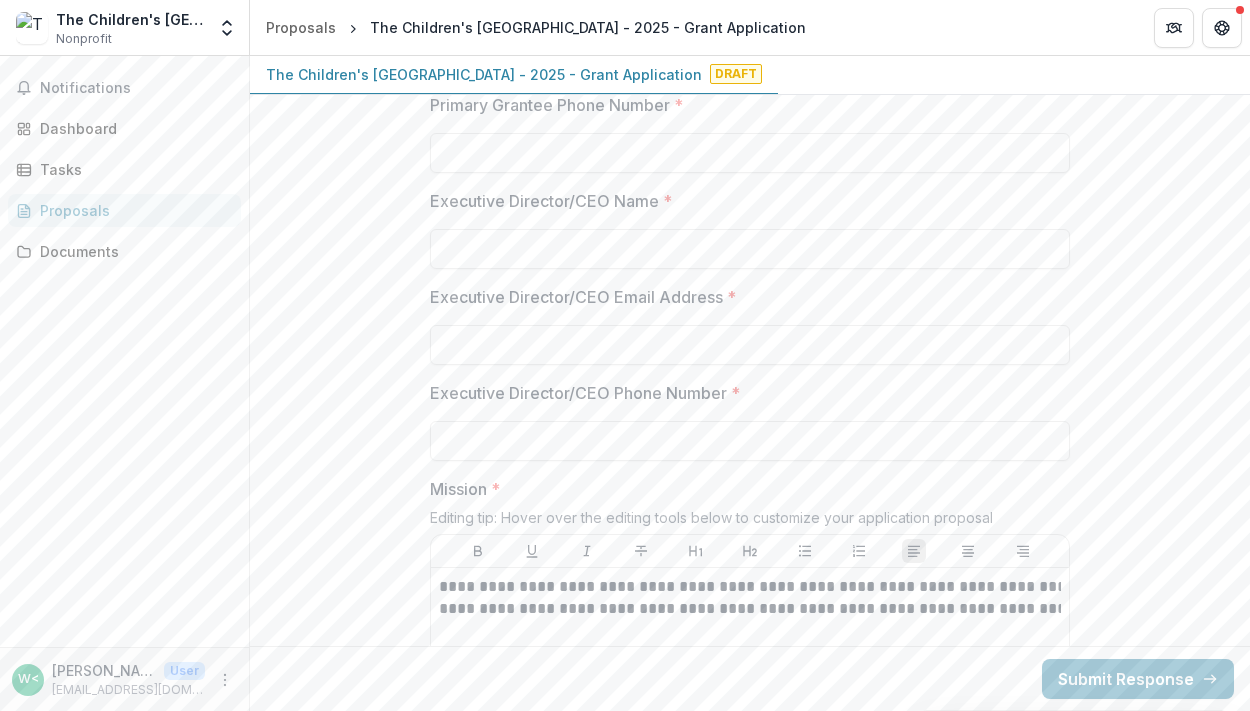 scroll, scrollTop: 893, scrollLeft: 0, axis: vertical 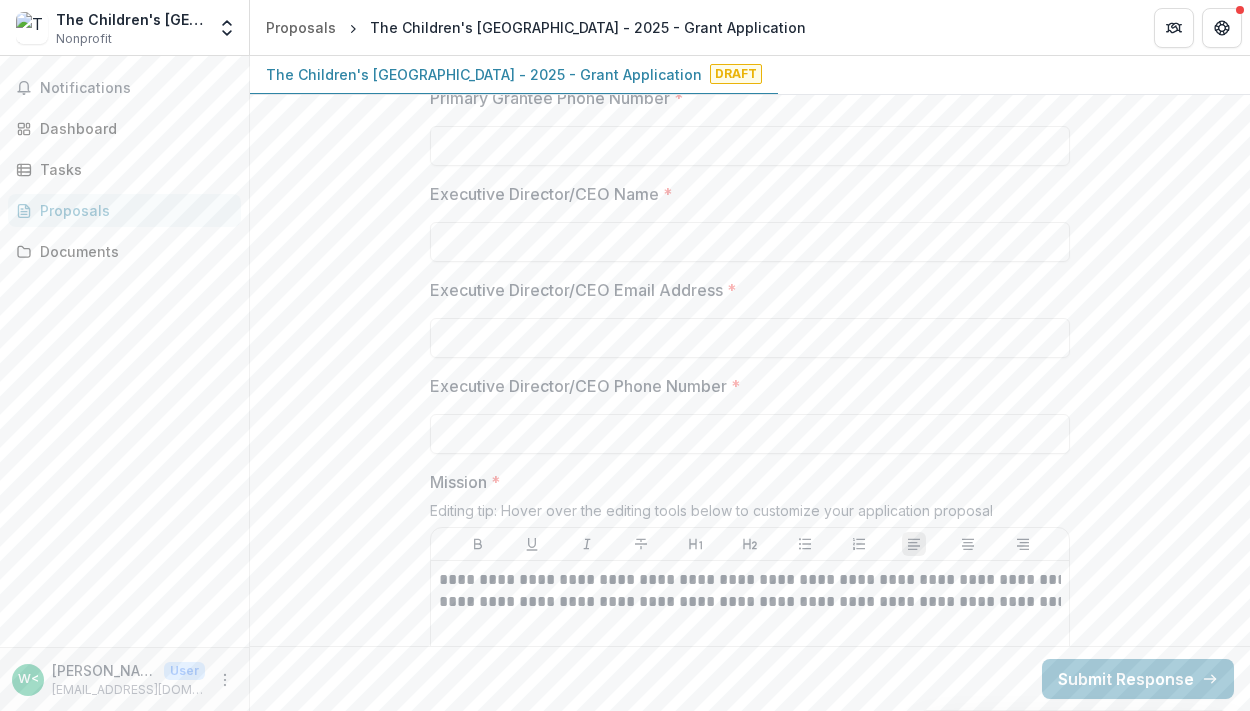 type on "**********" 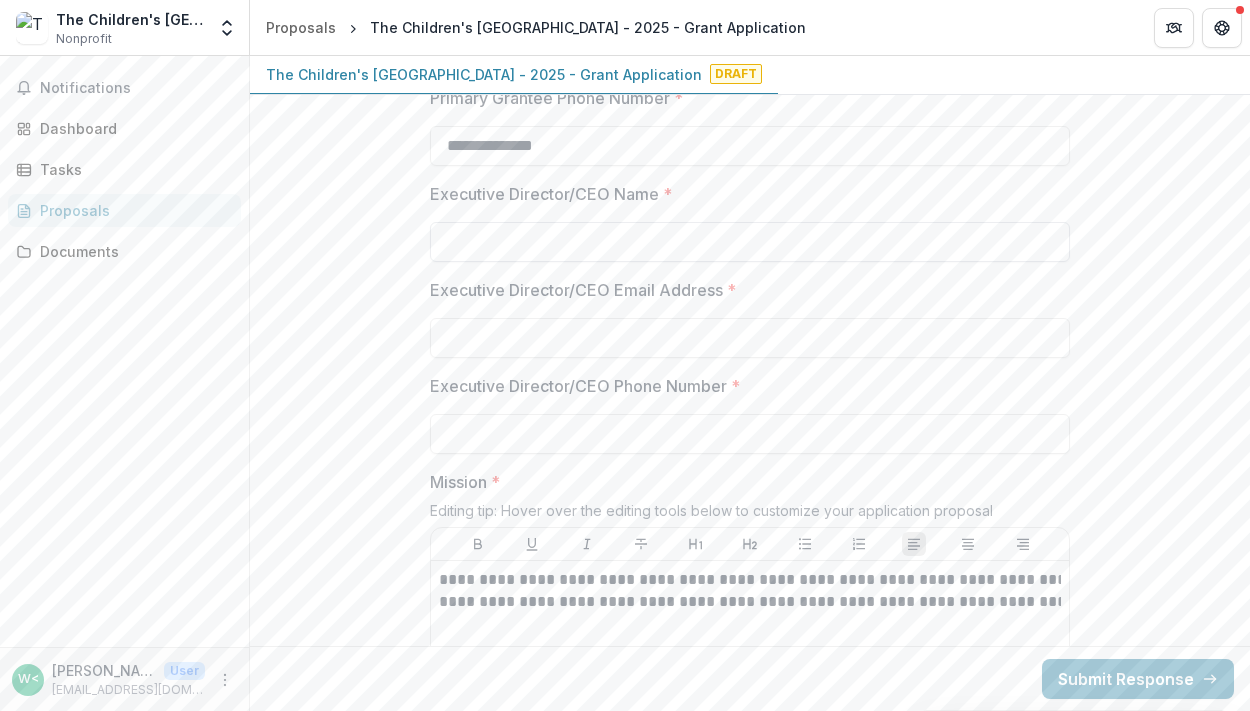 type on "**********" 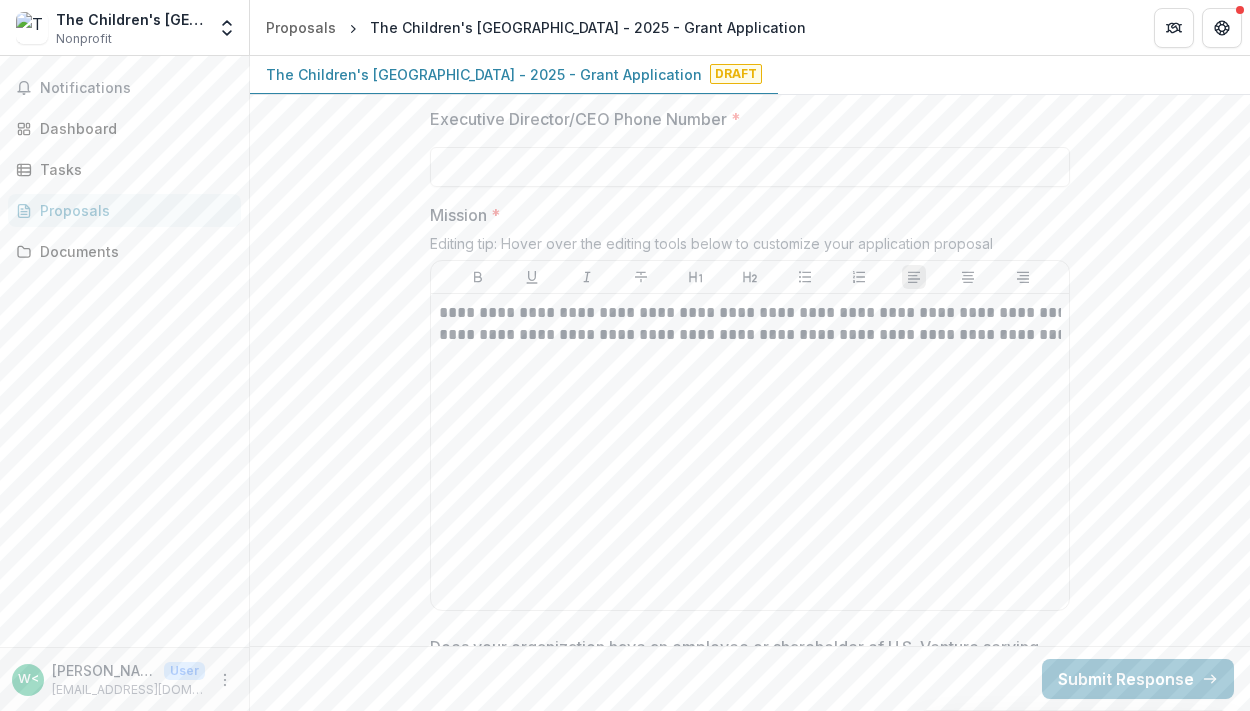 scroll, scrollTop: 1165, scrollLeft: 0, axis: vertical 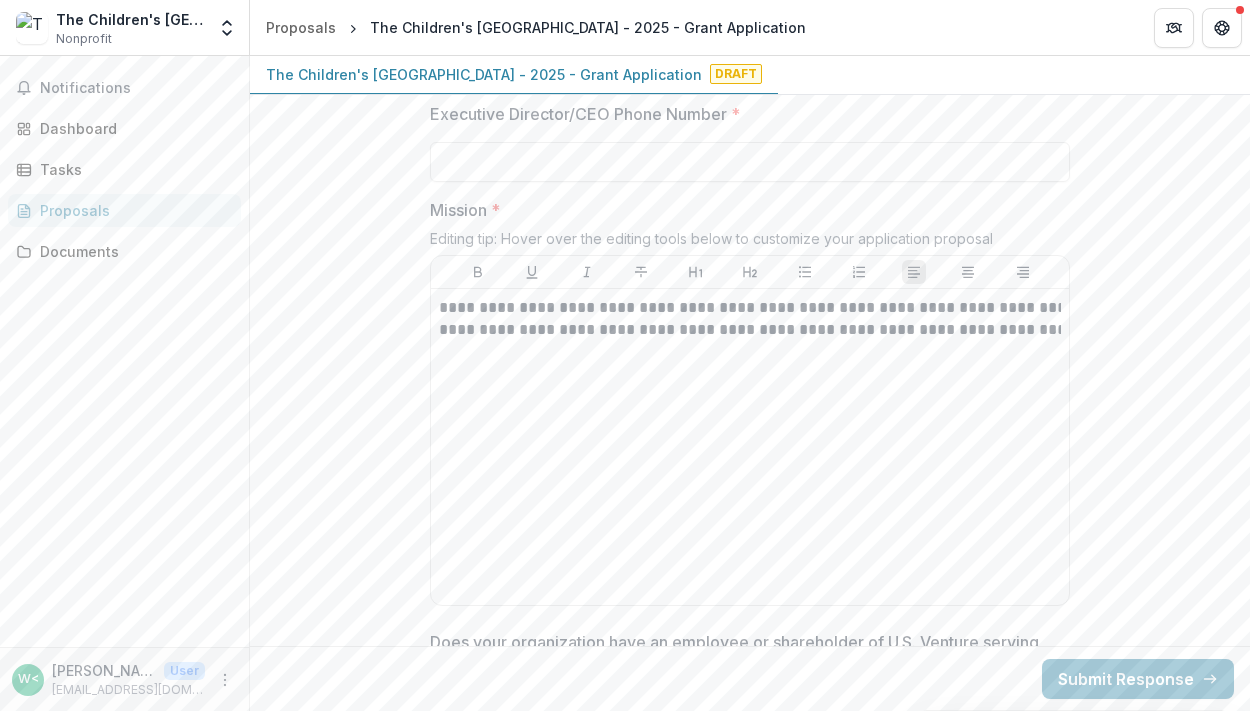 type on "**********" 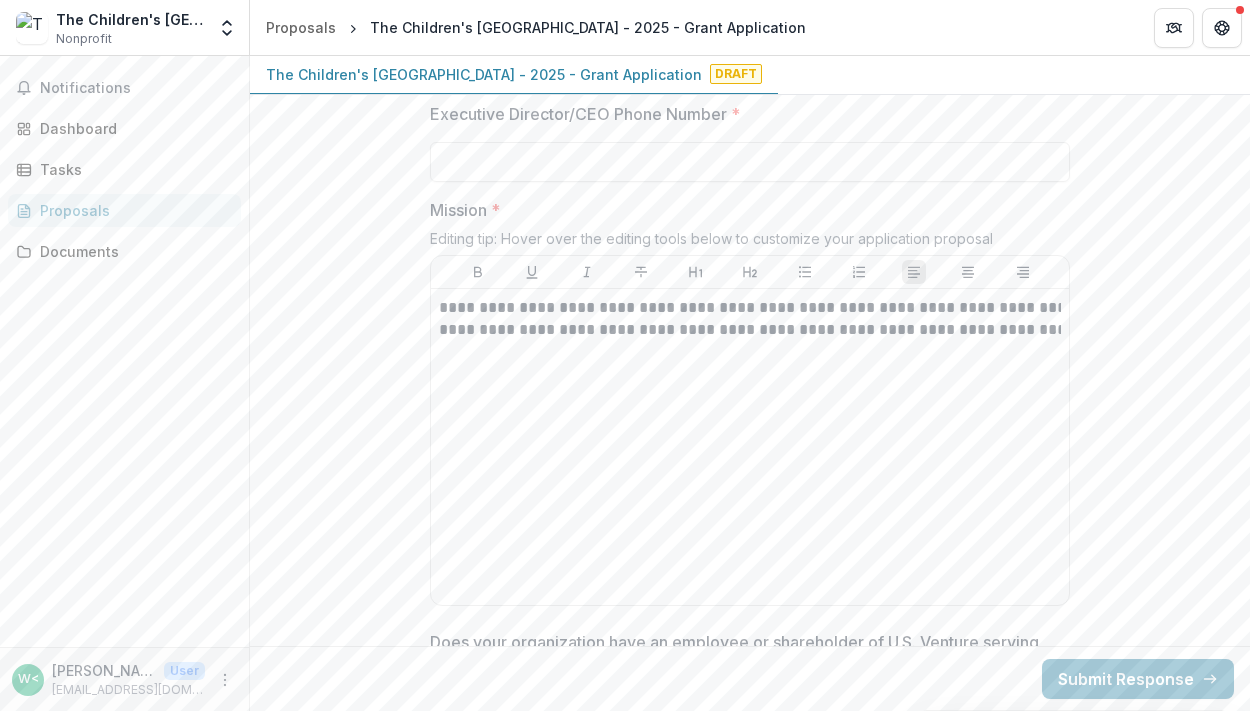 type on "**********" 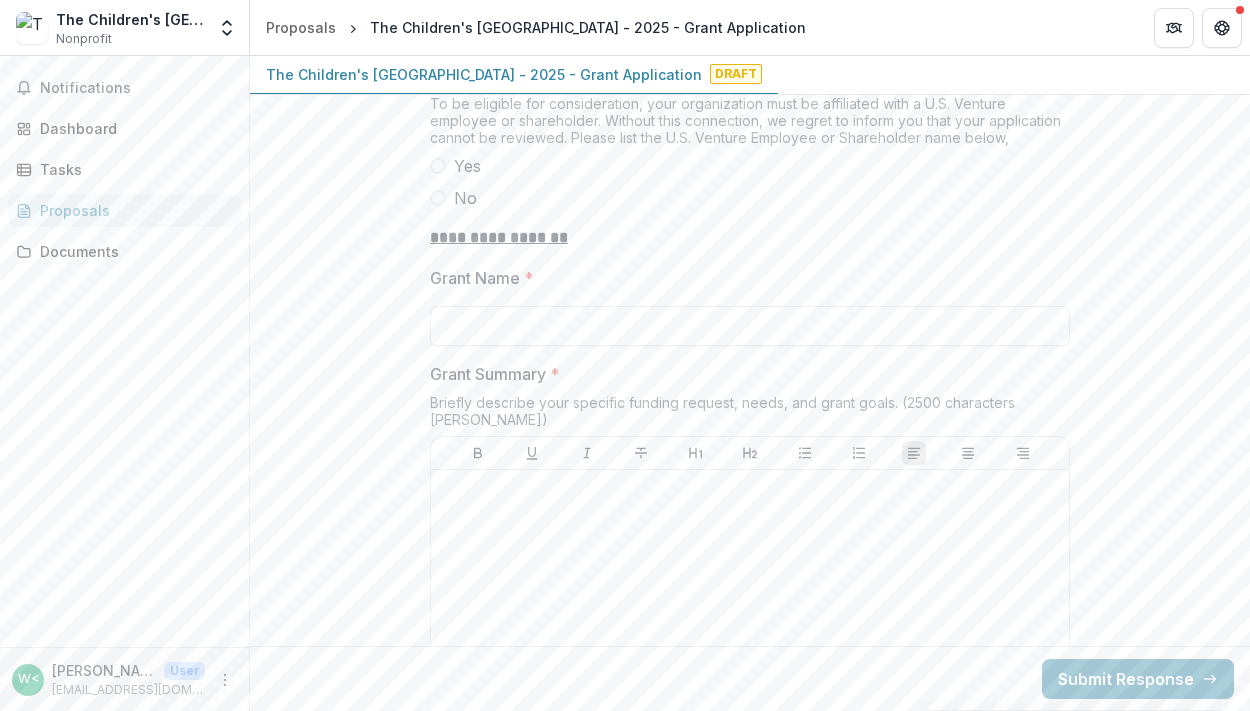 scroll, scrollTop: 1753, scrollLeft: 0, axis: vertical 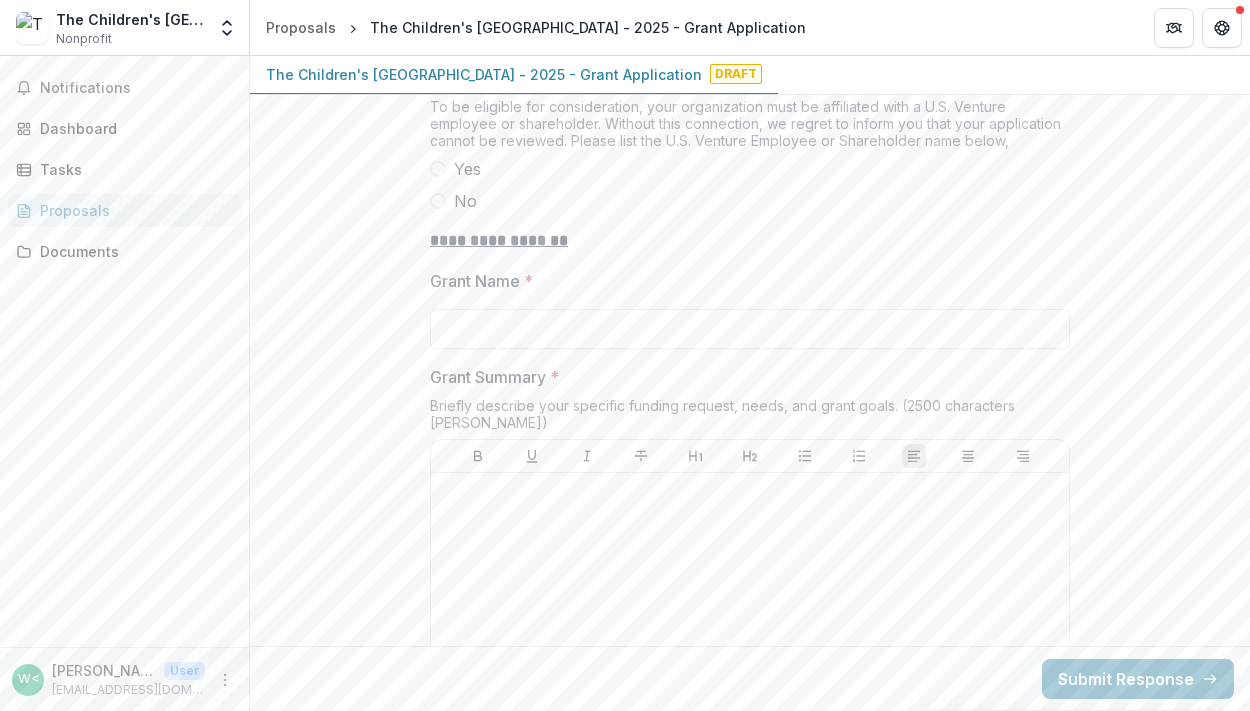 type on "**********" 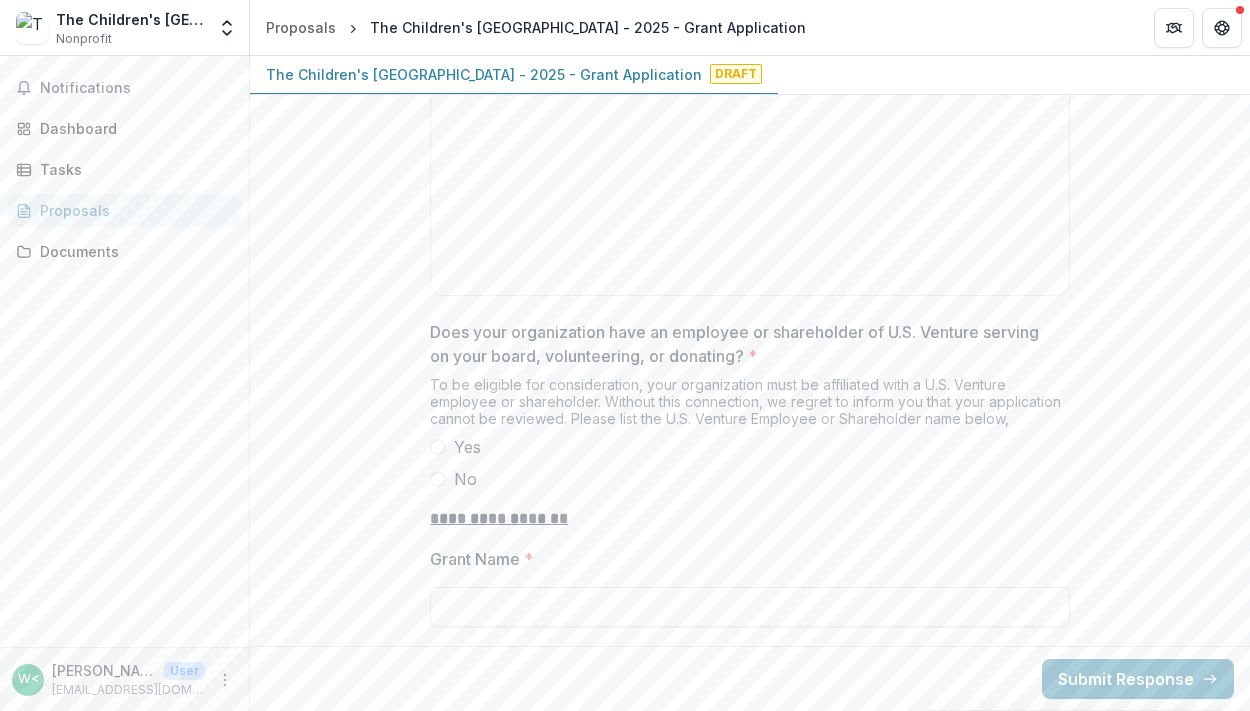 scroll, scrollTop: 1476, scrollLeft: 0, axis: vertical 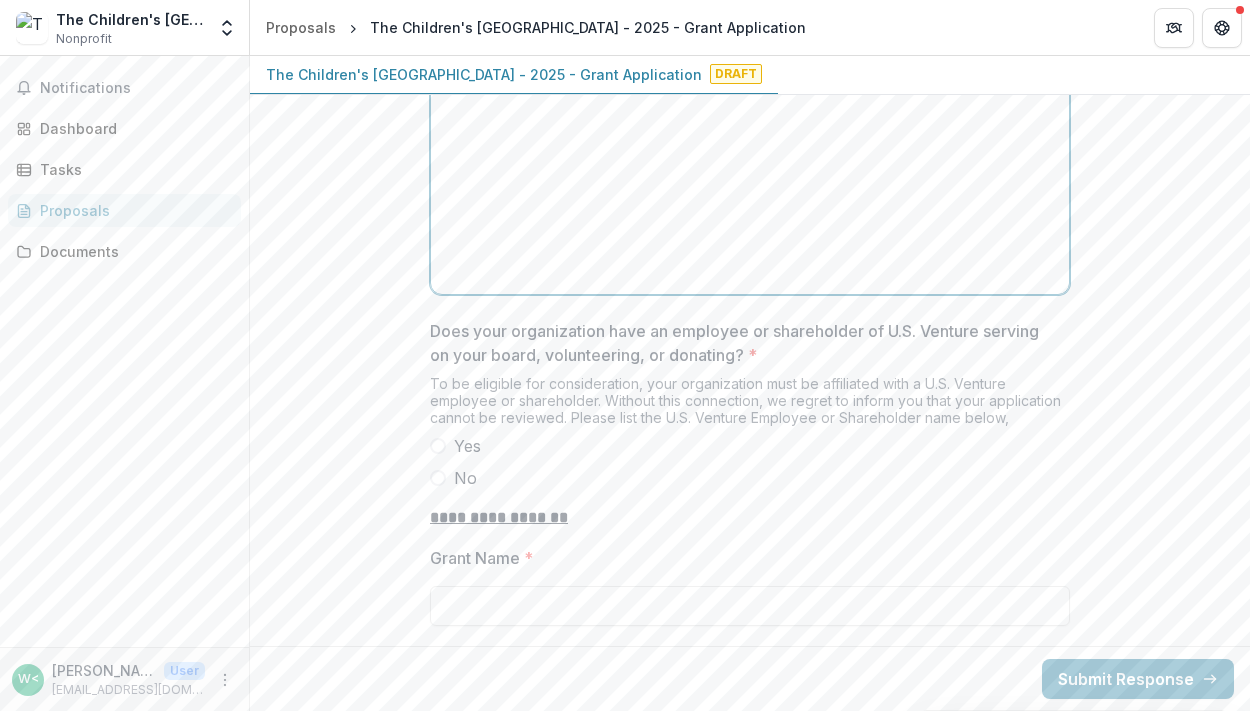 drag, startPoint x: 520, startPoint y: 455, endPoint x: 347, endPoint y: 372, distance: 191.88017 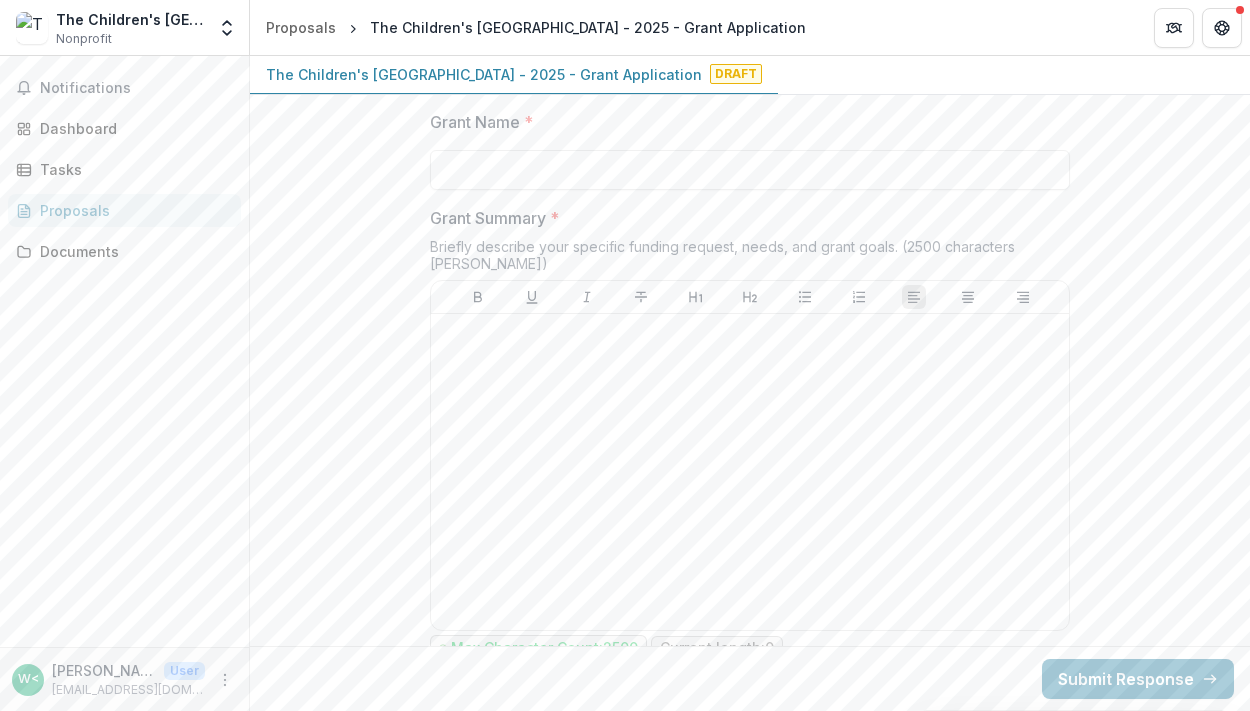 scroll, scrollTop: 1911, scrollLeft: 0, axis: vertical 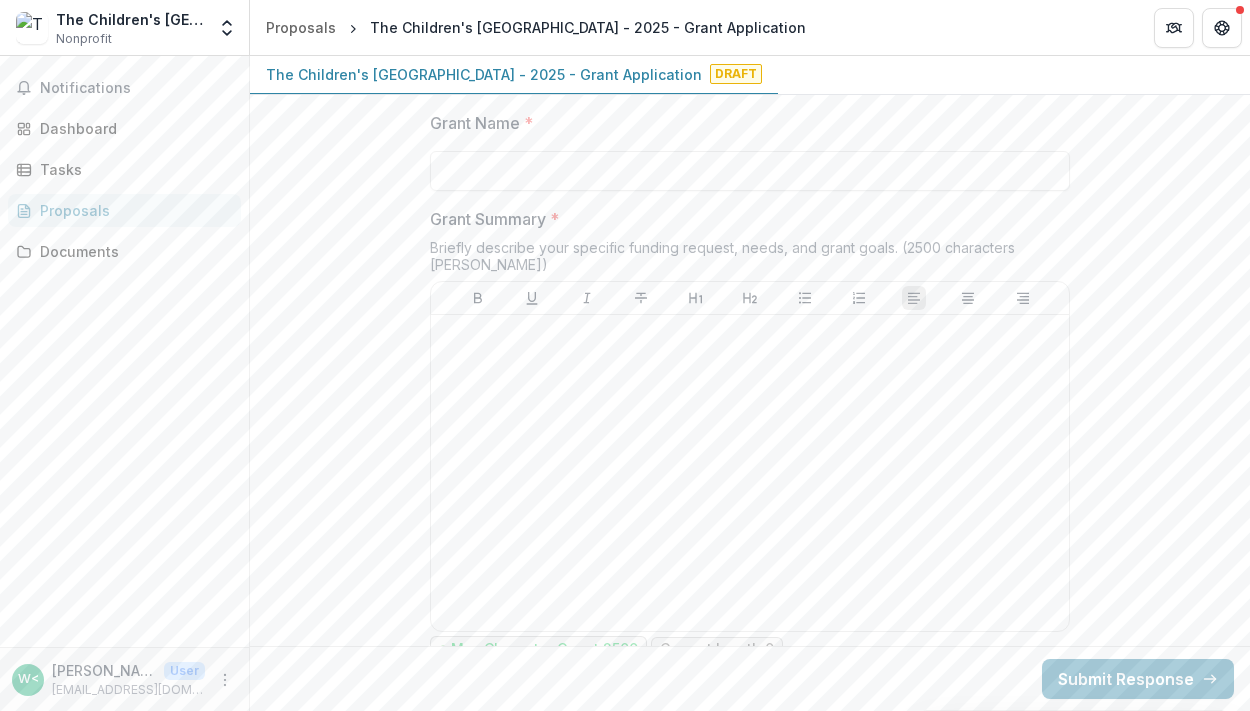click at bounding box center [438, 11] 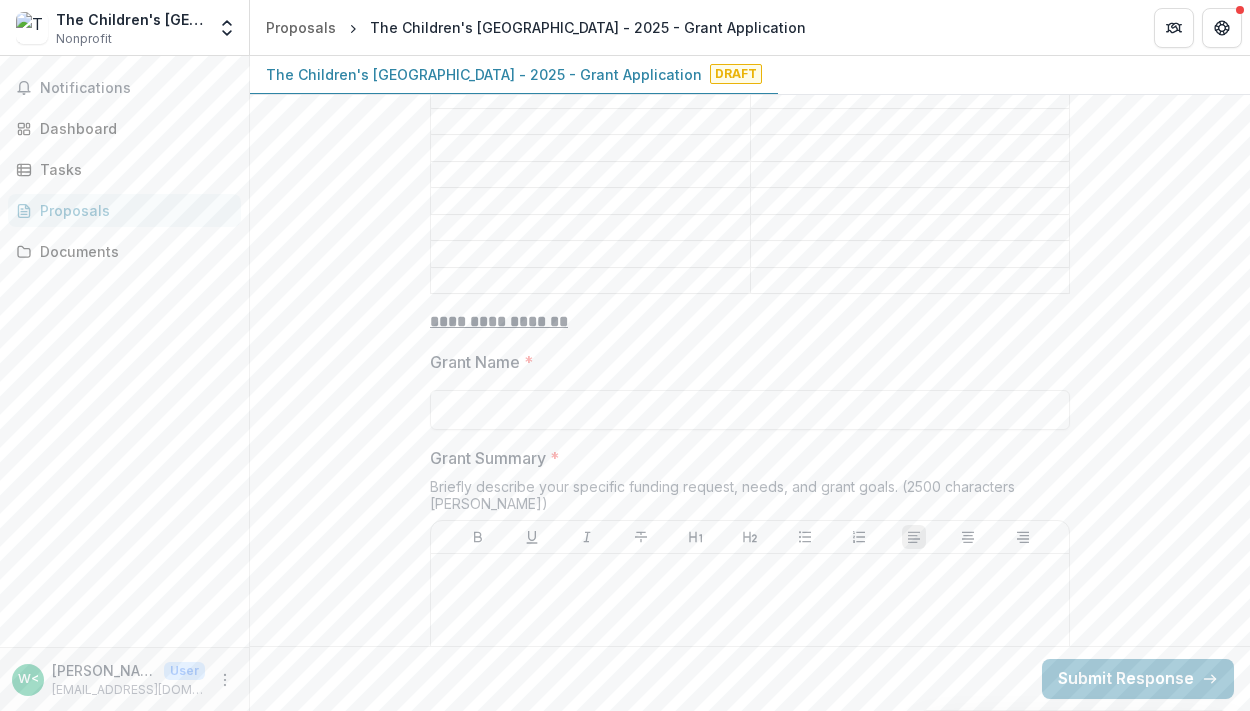 scroll, scrollTop: 2151, scrollLeft: 0, axis: vertical 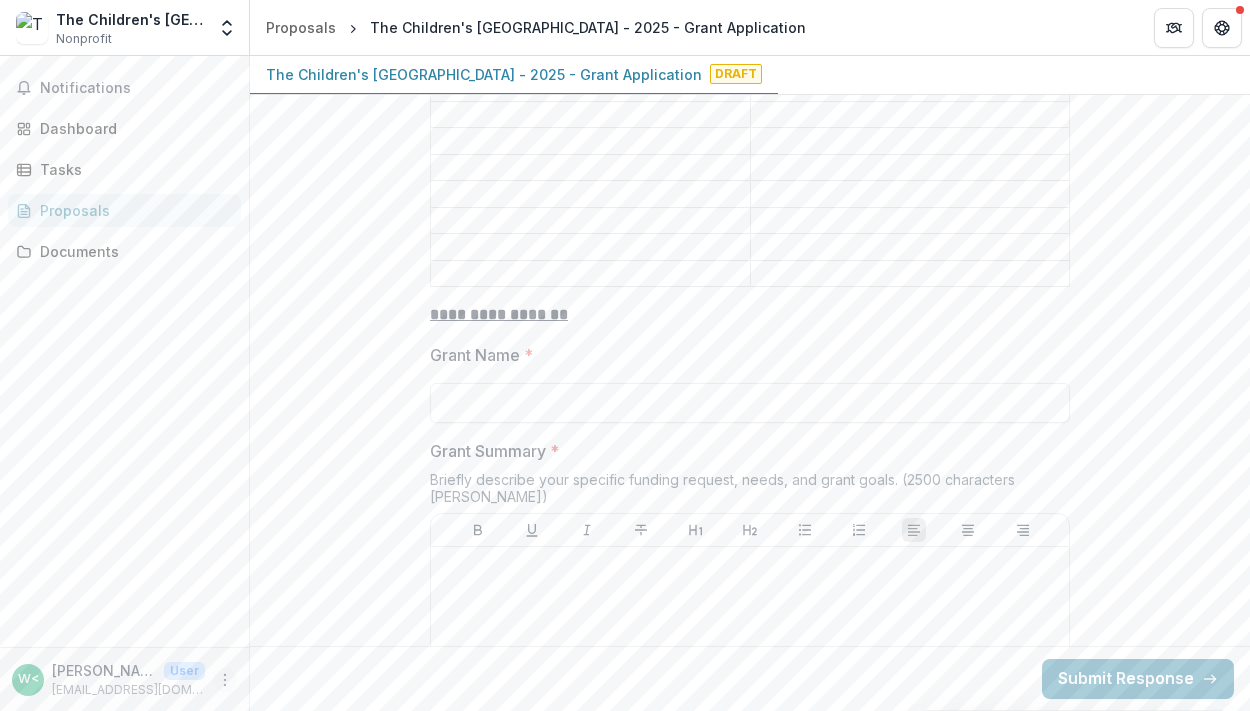 click 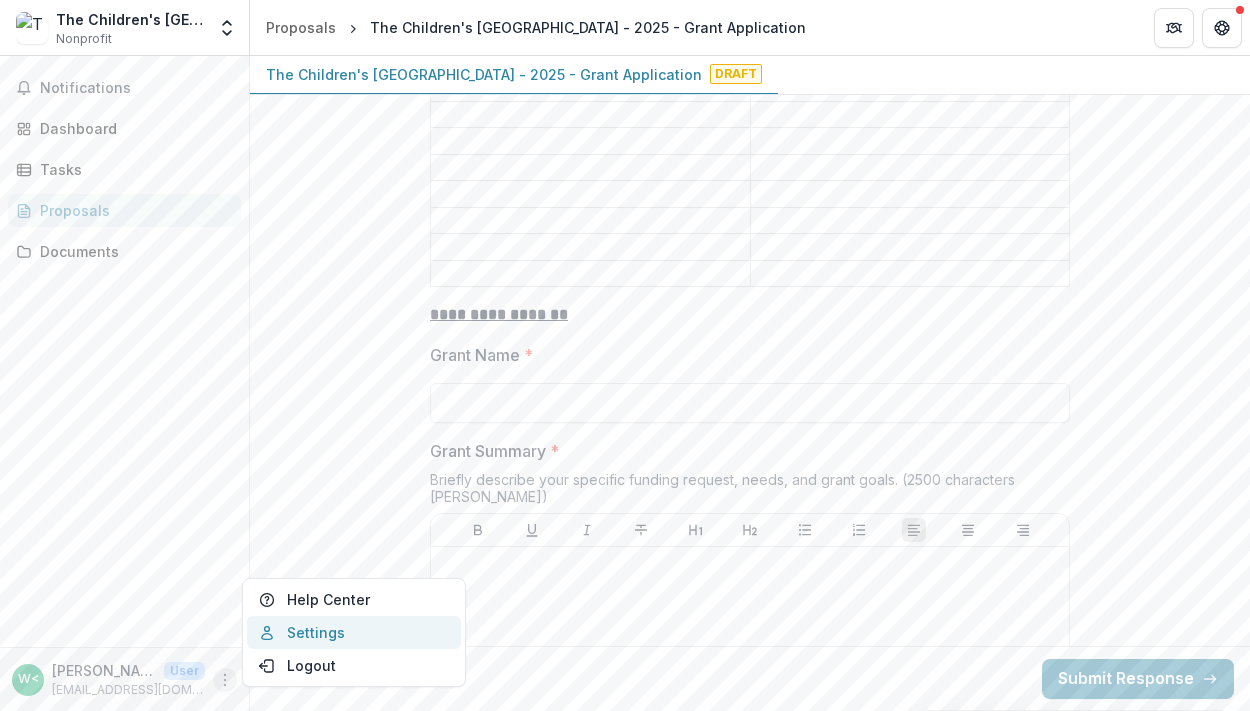 click on "Settings" at bounding box center (354, 632) 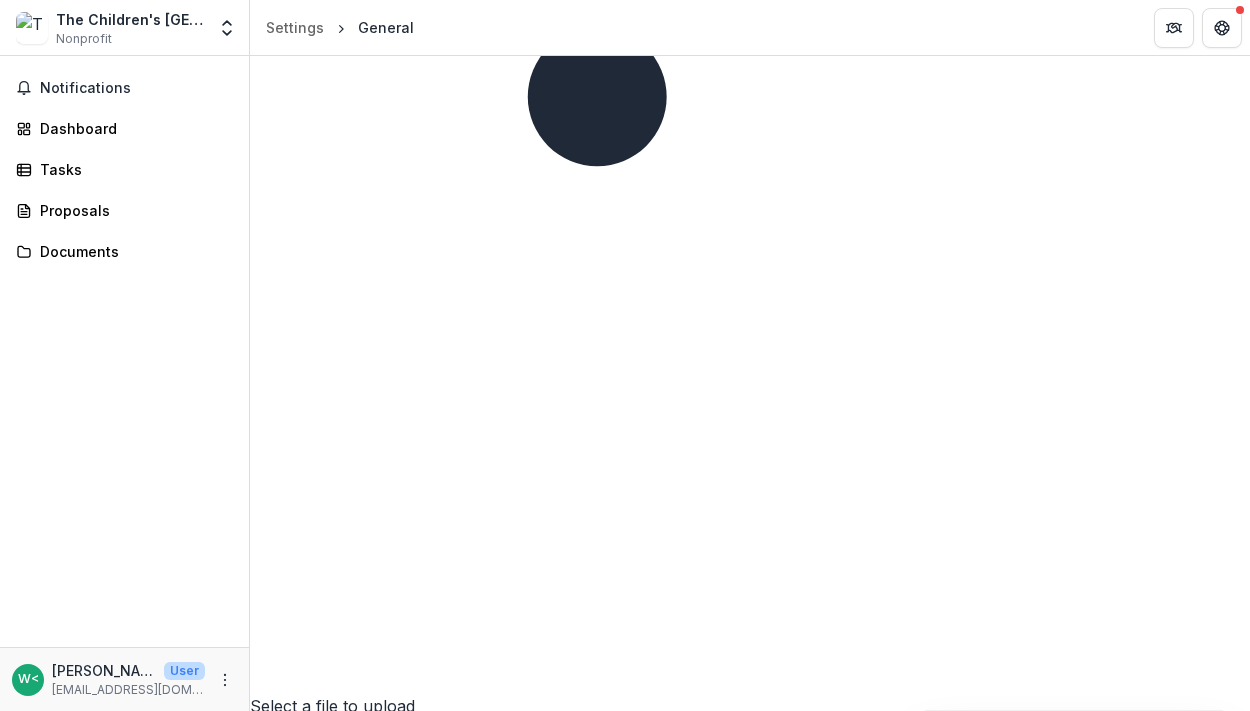 scroll, scrollTop: 1462, scrollLeft: 0, axis: vertical 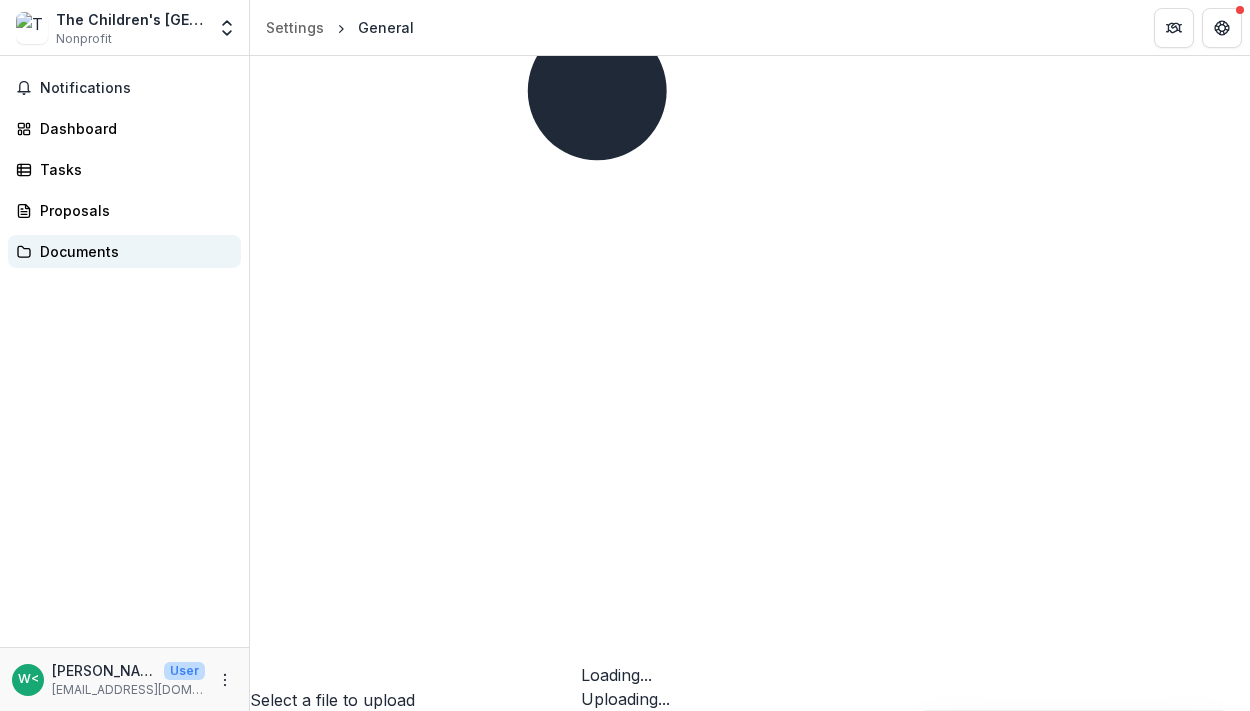 click on "Documents" at bounding box center [132, 251] 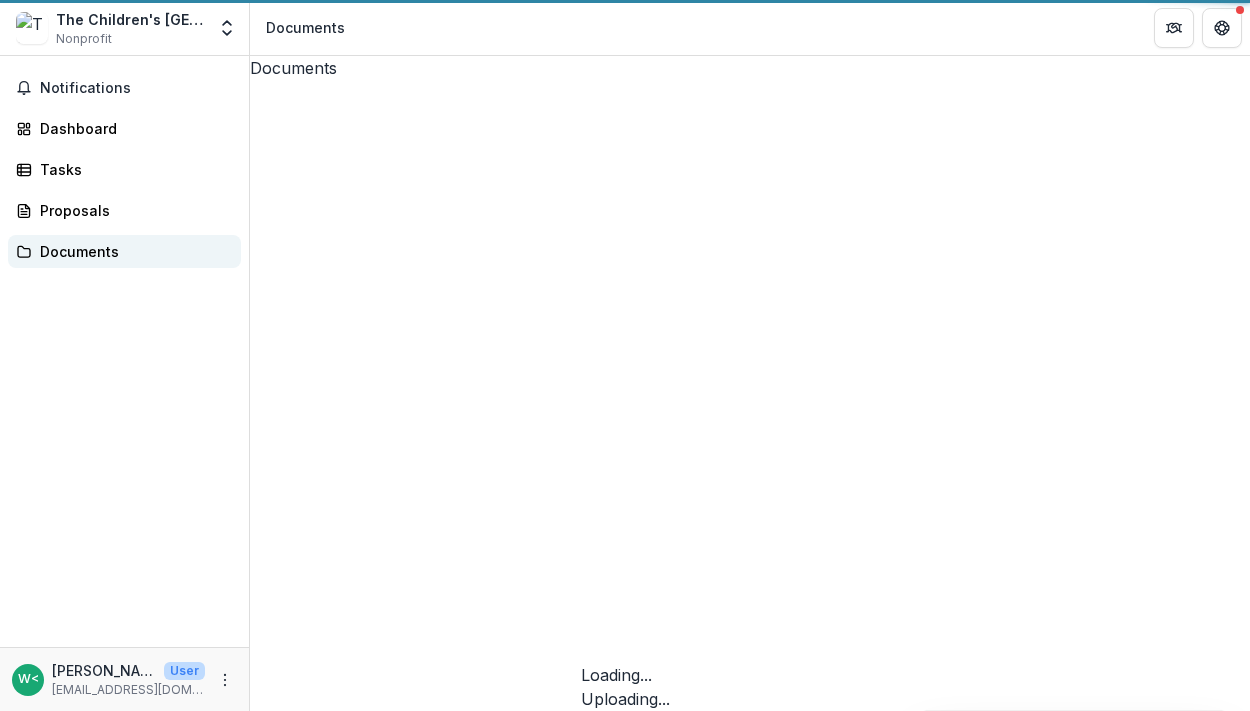 scroll, scrollTop: 0, scrollLeft: 0, axis: both 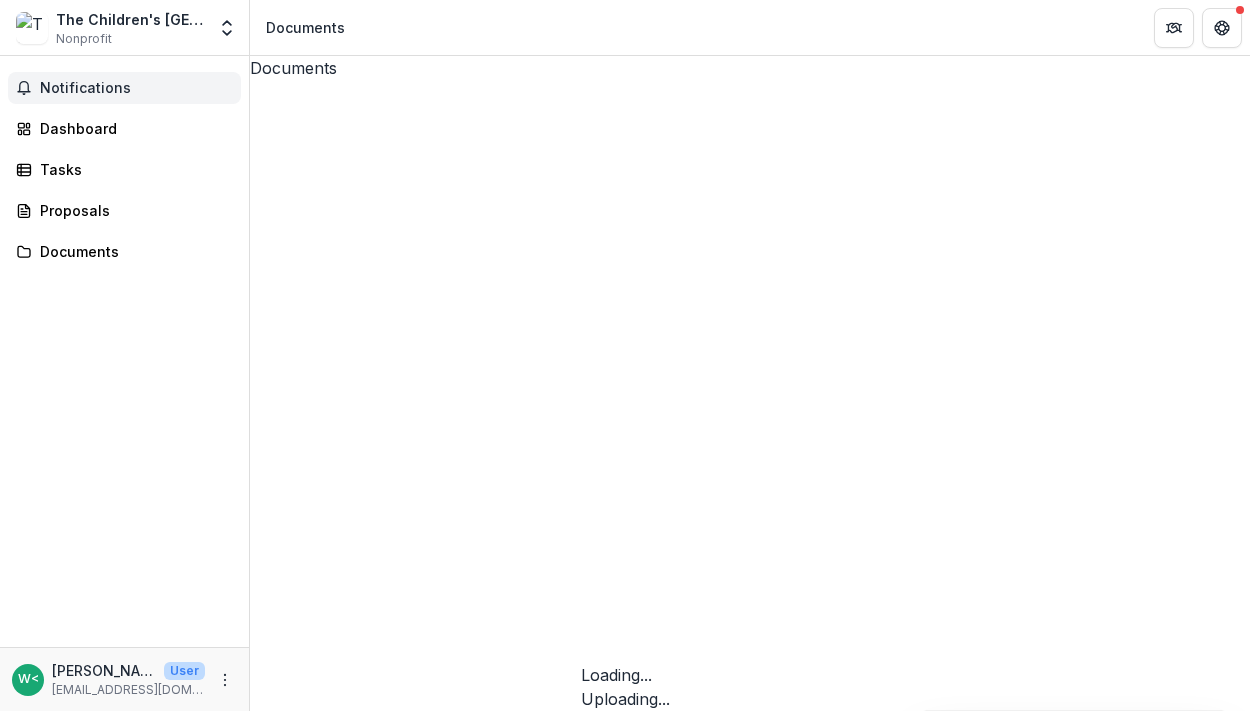 click on "Notifications" at bounding box center [136, 88] 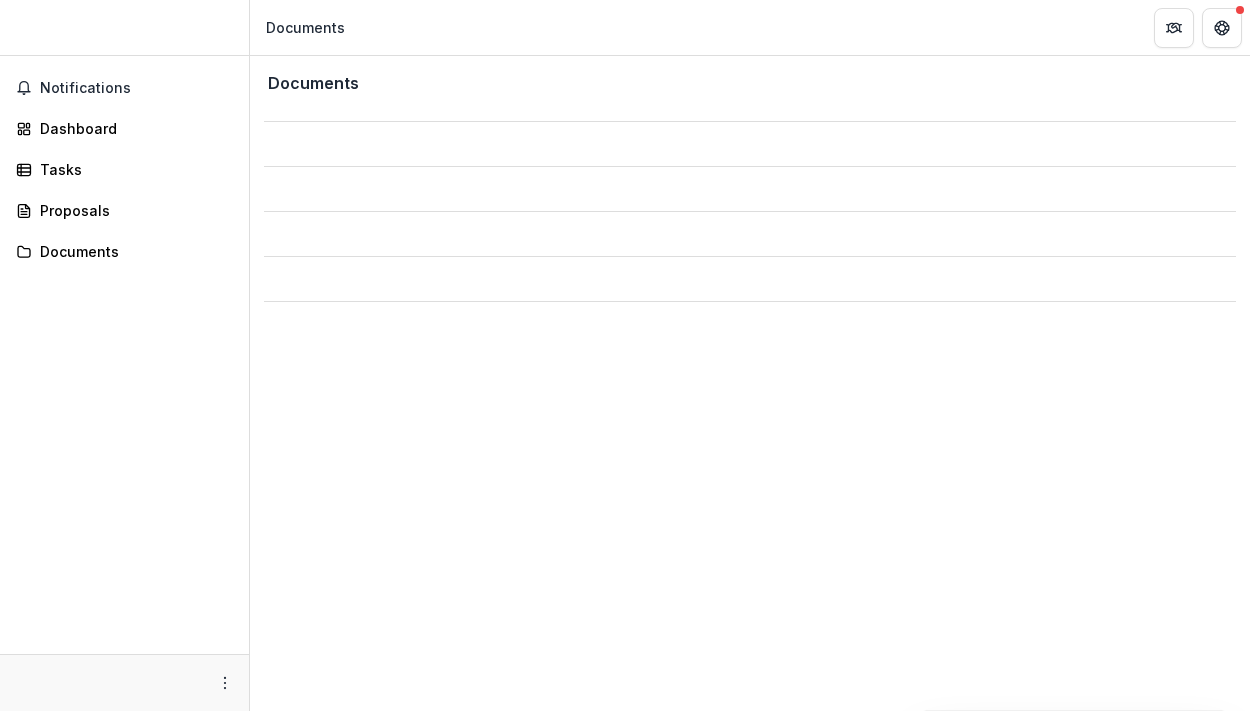 scroll, scrollTop: 0, scrollLeft: 0, axis: both 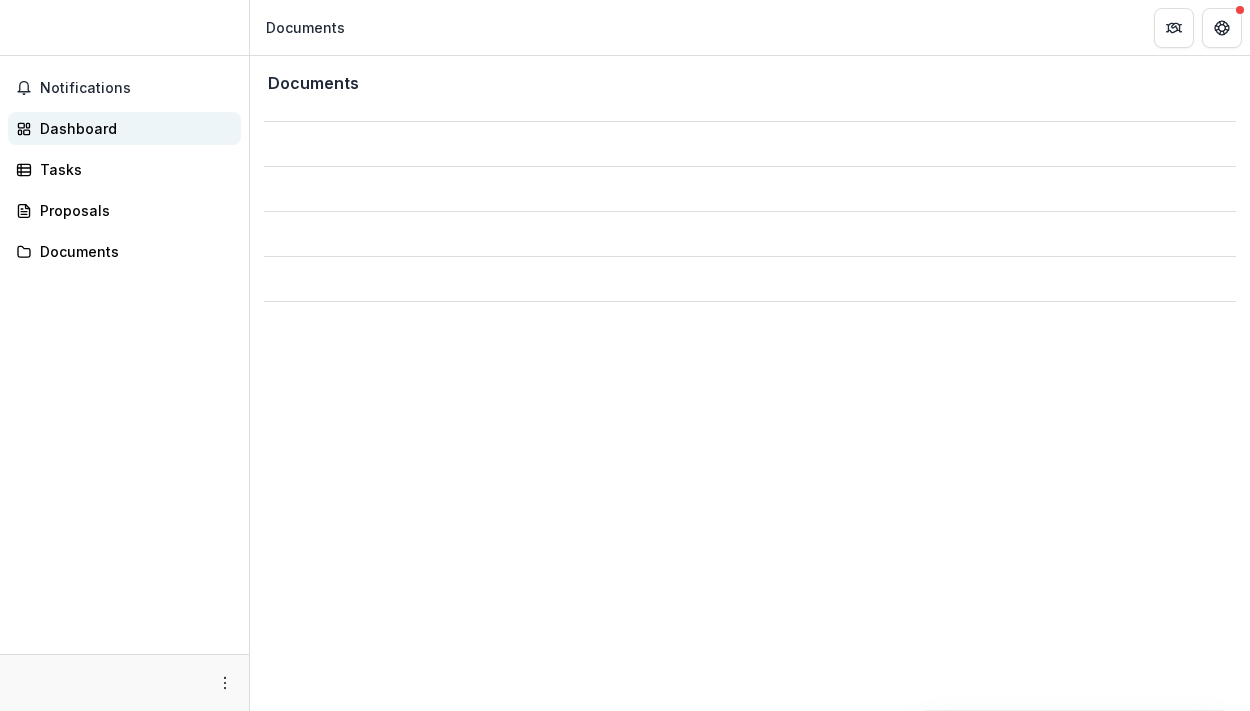 click on "Dashboard" at bounding box center [132, 128] 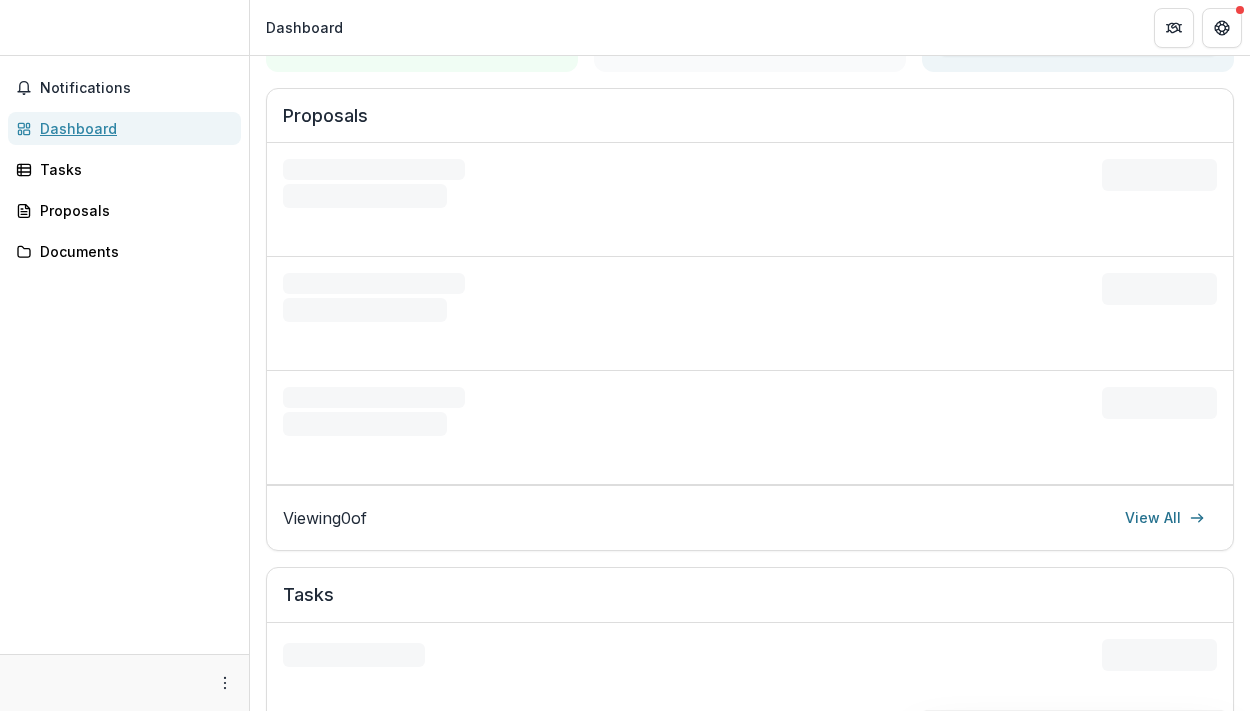 scroll, scrollTop: 257, scrollLeft: 0, axis: vertical 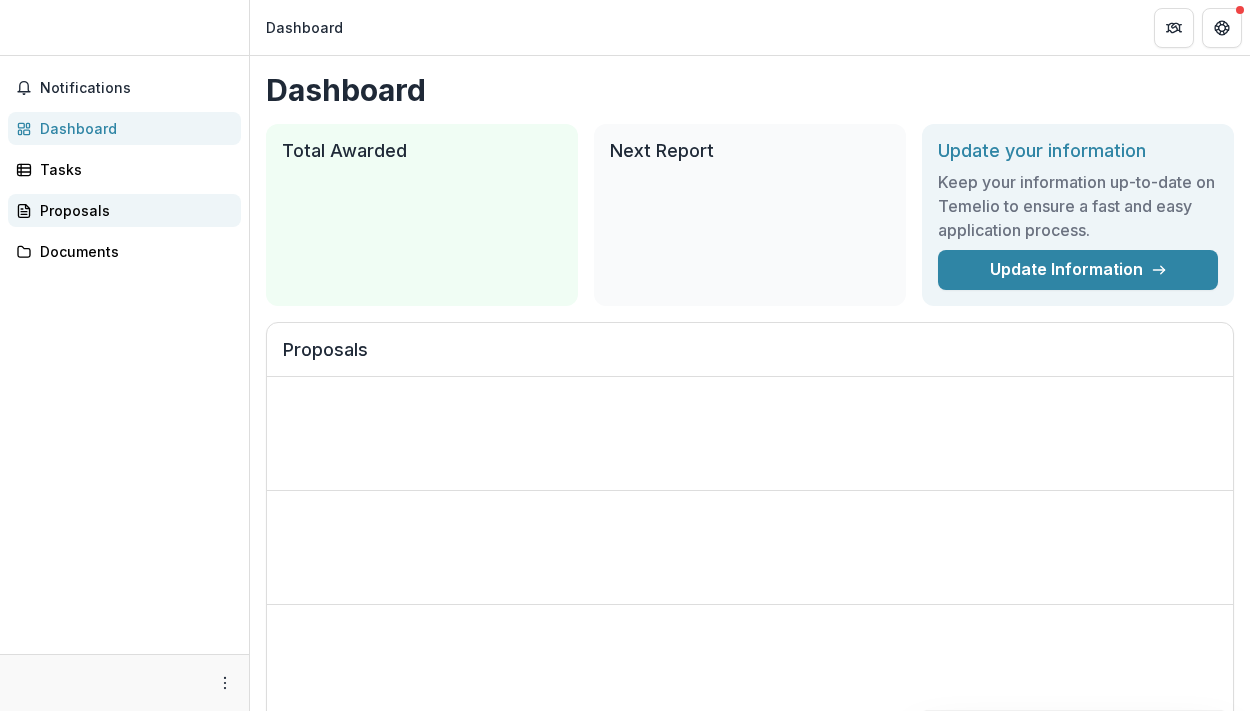 click on "Proposals" at bounding box center (132, 210) 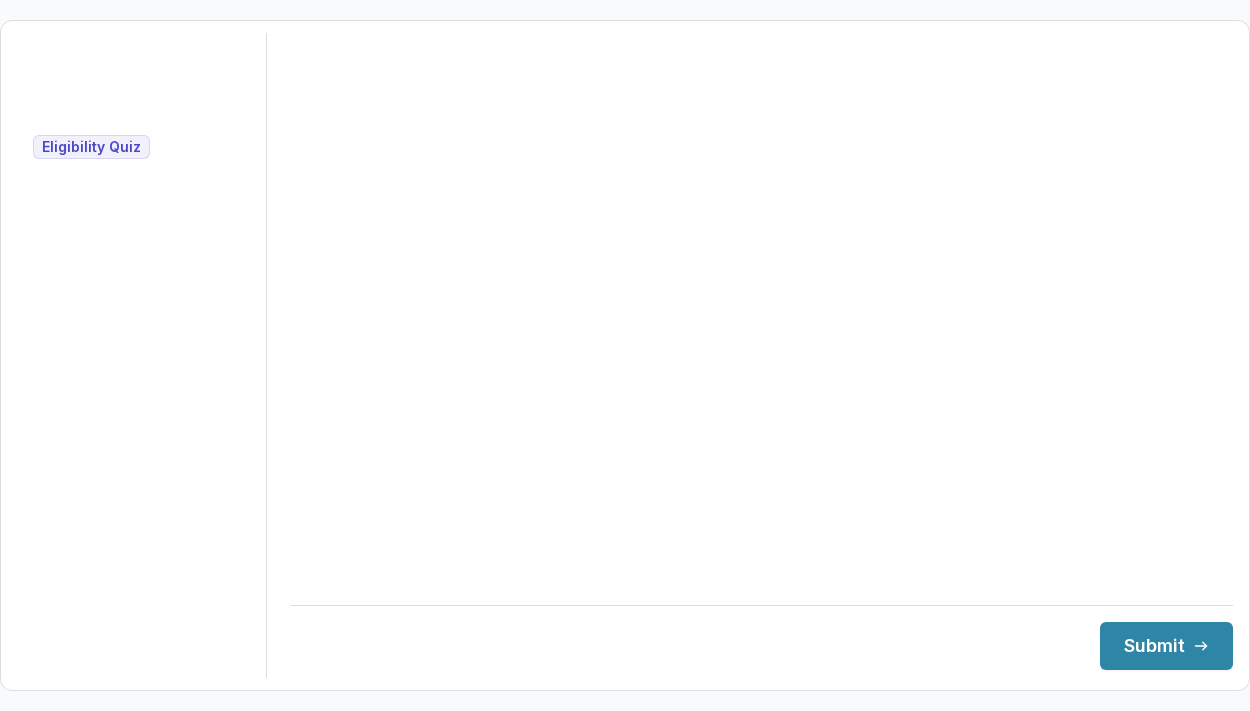 scroll, scrollTop: 0, scrollLeft: 0, axis: both 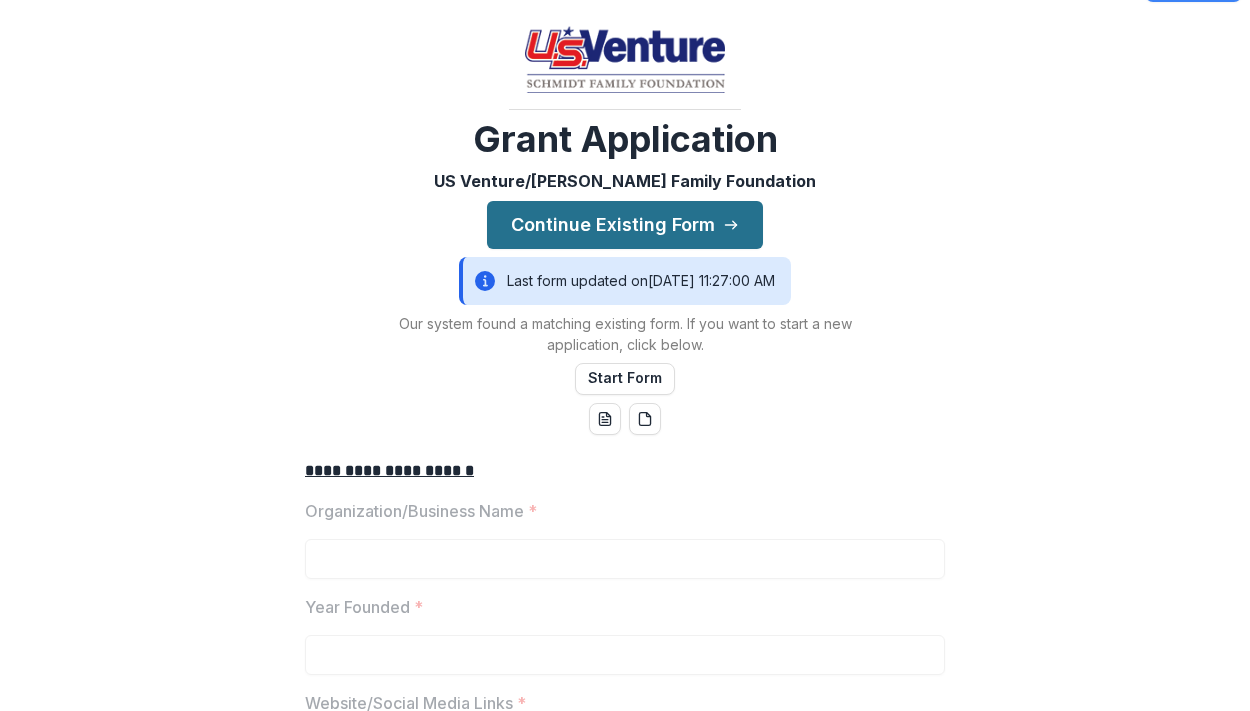 click on "Continue Existing Form" at bounding box center [625, 225] 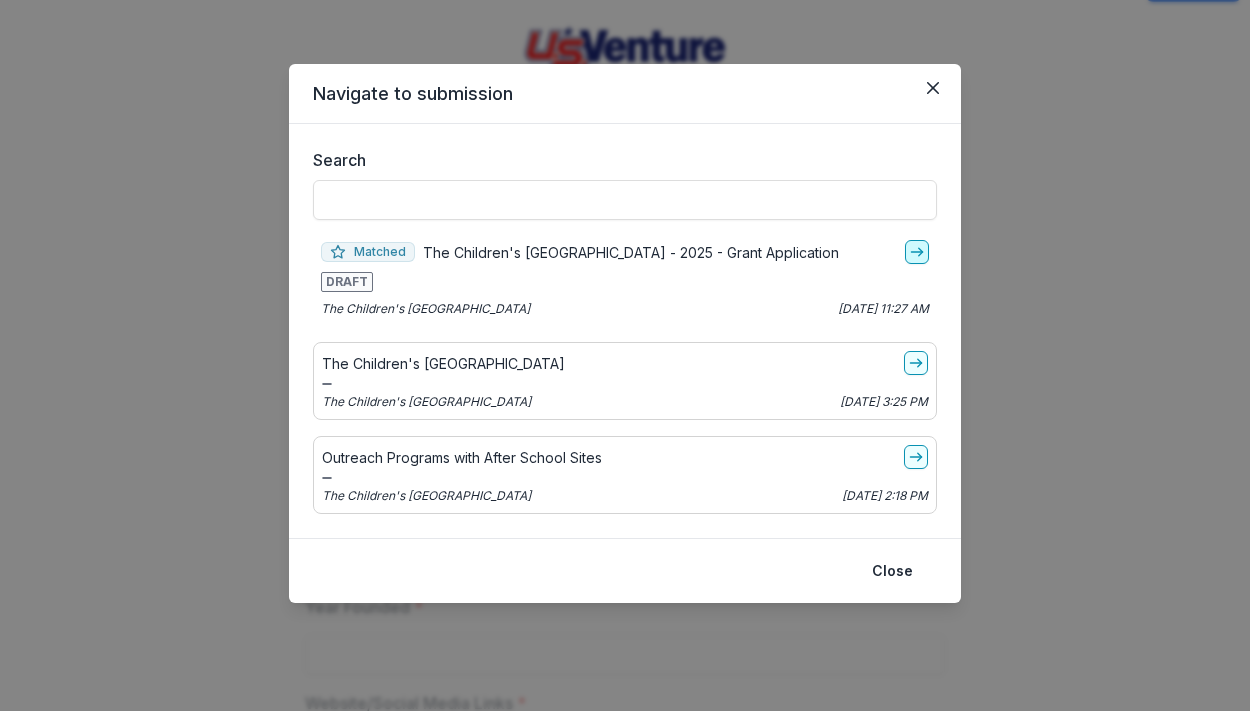 click 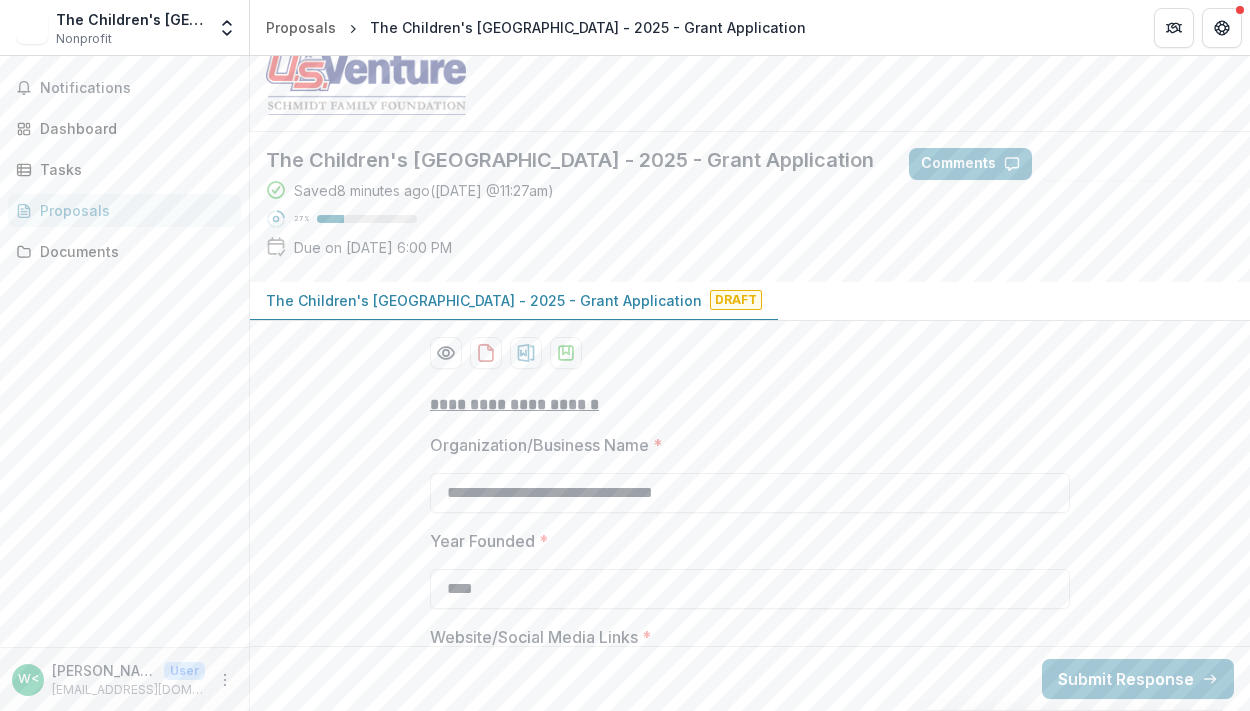 scroll, scrollTop: 62, scrollLeft: 0, axis: vertical 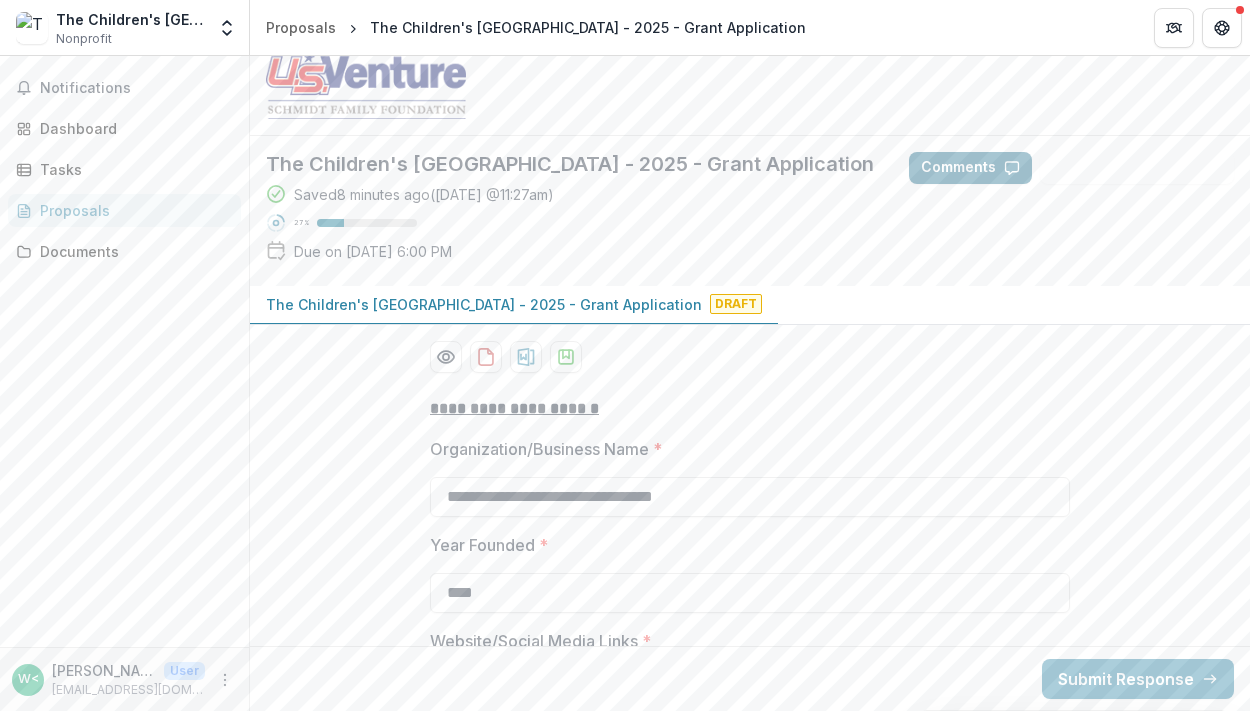 click on "Comments" at bounding box center [970, 168] 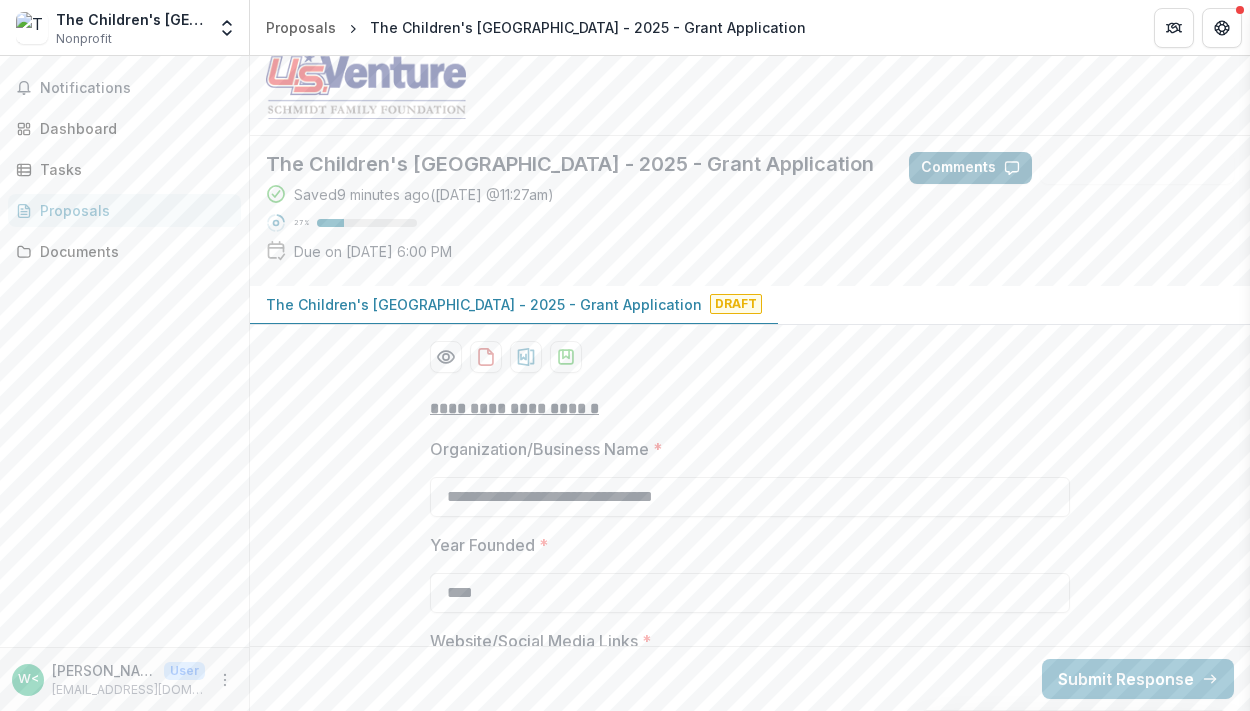 scroll, scrollTop: 0, scrollLeft: 0, axis: both 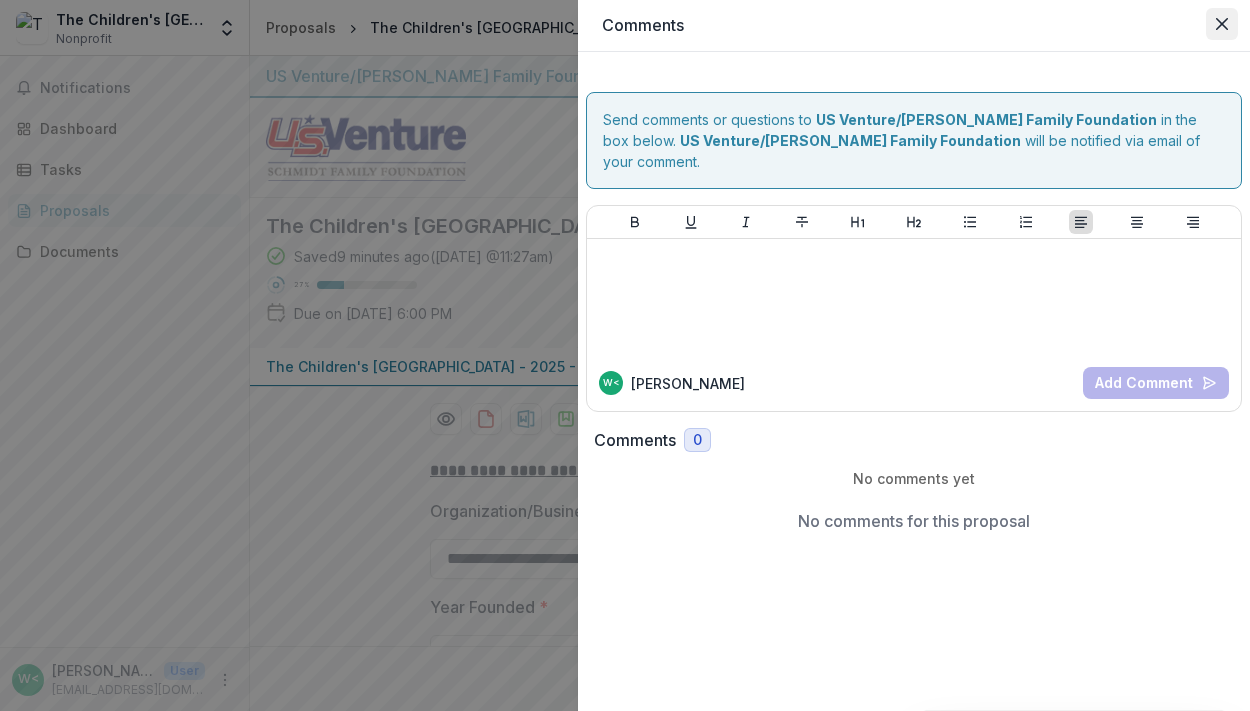click 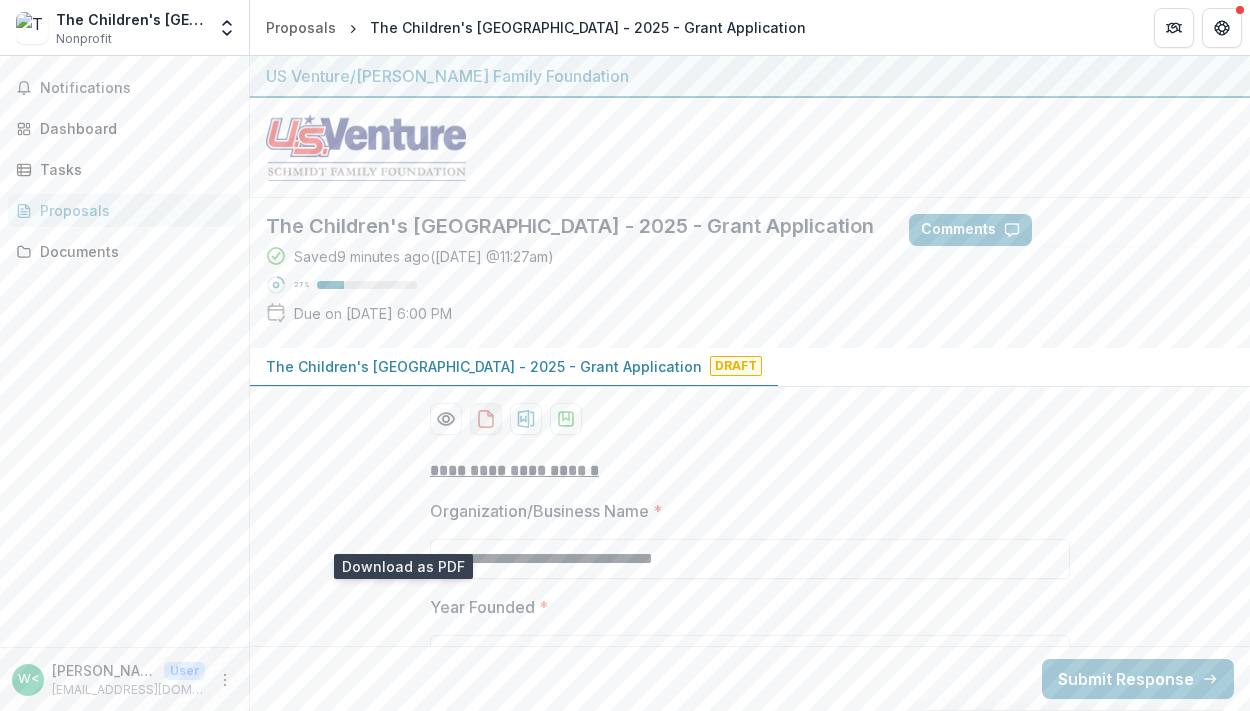 click 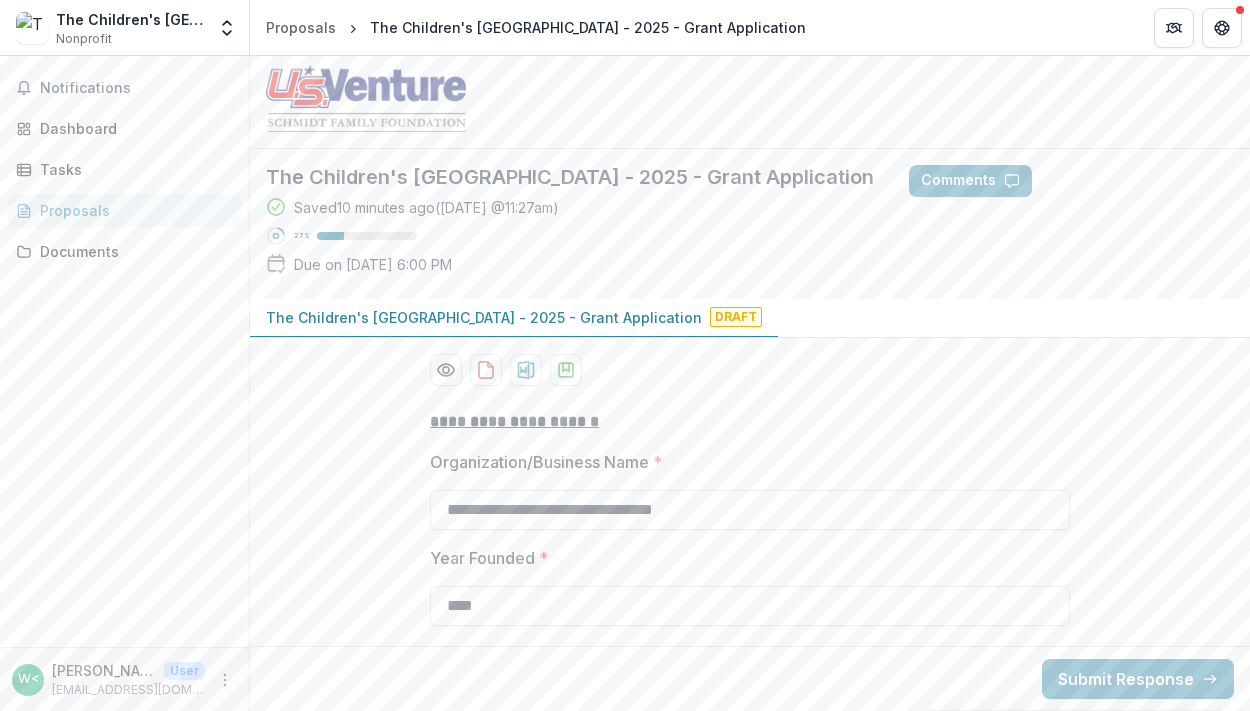 scroll, scrollTop: 44, scrollLeft: 0, axis: vertical 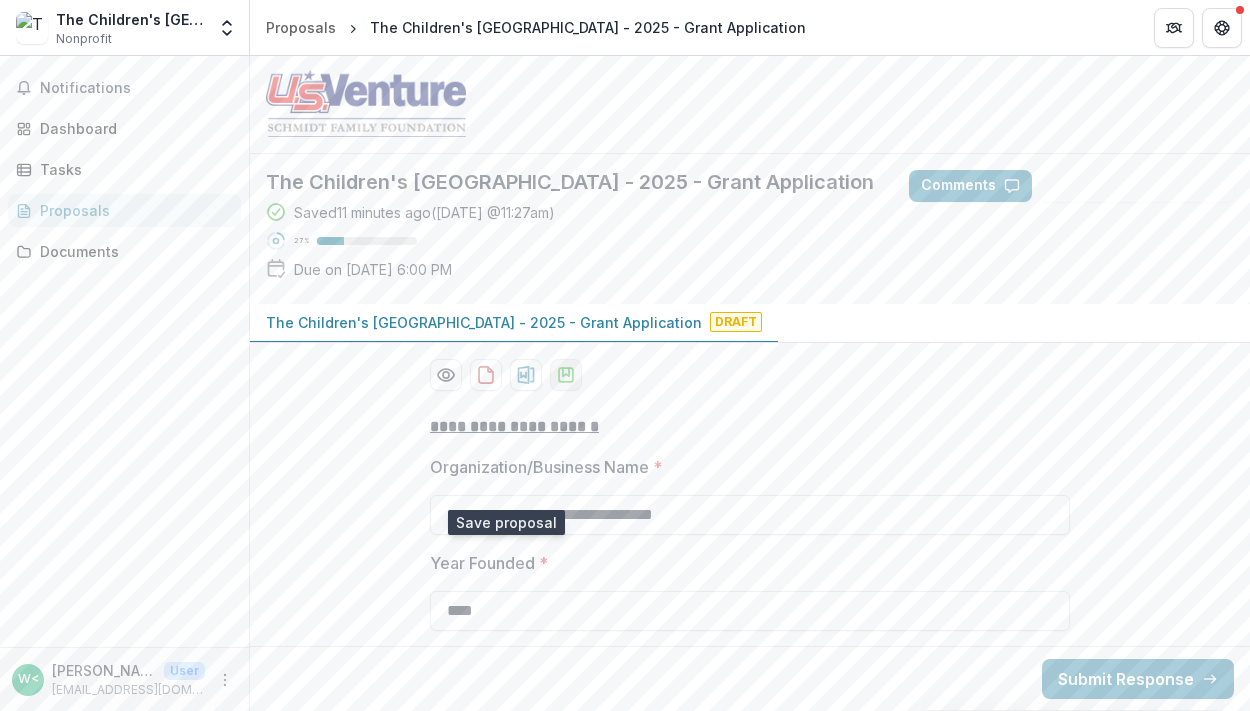 click 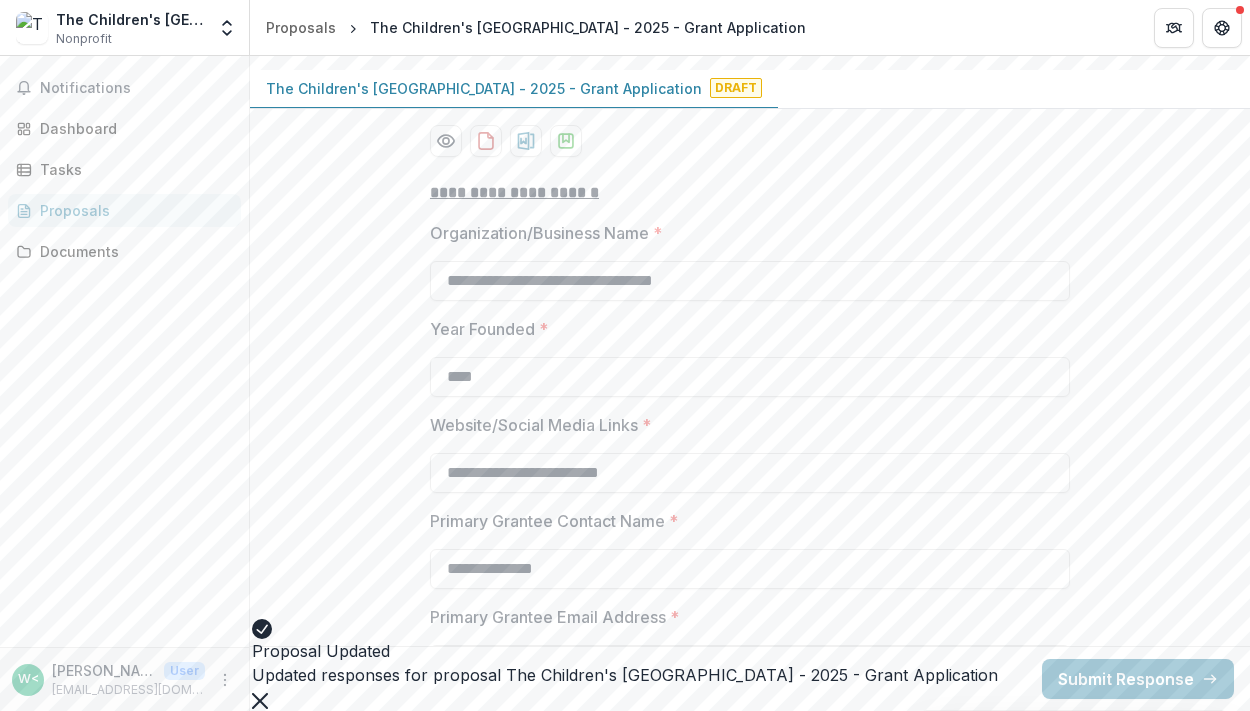 scroll, scrollTop: 290, scrollLeft: 0, axis: vertical 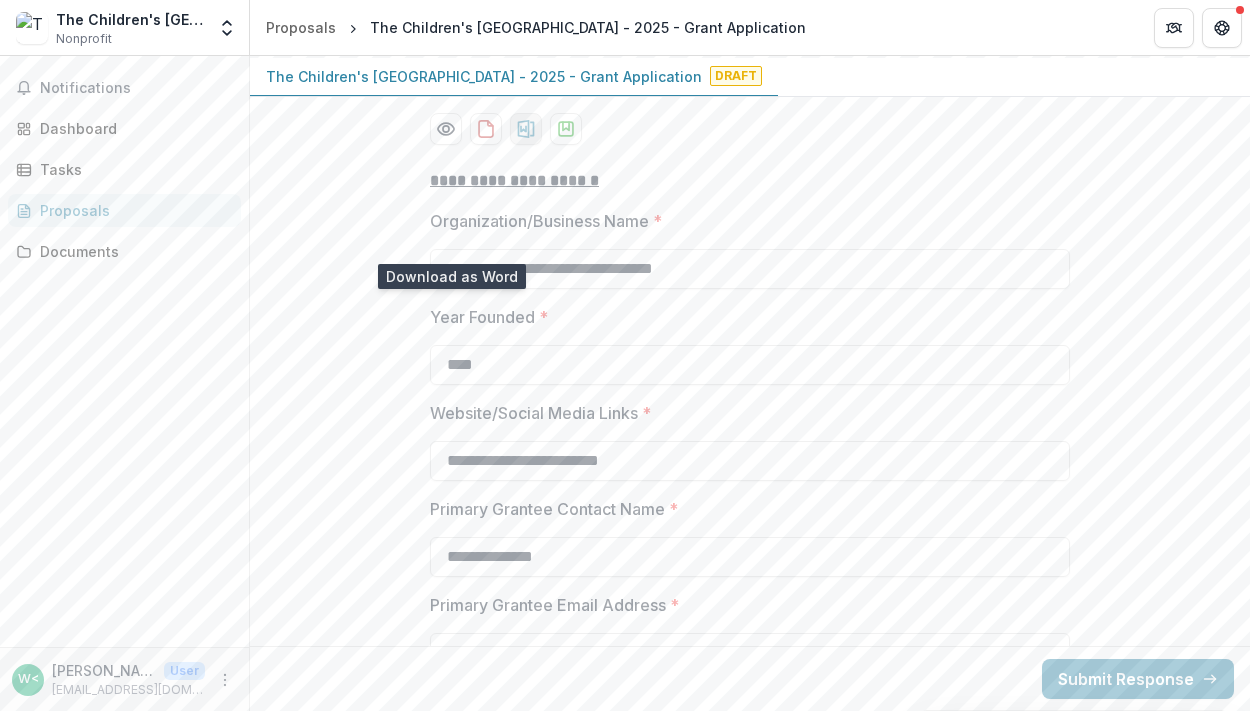 click 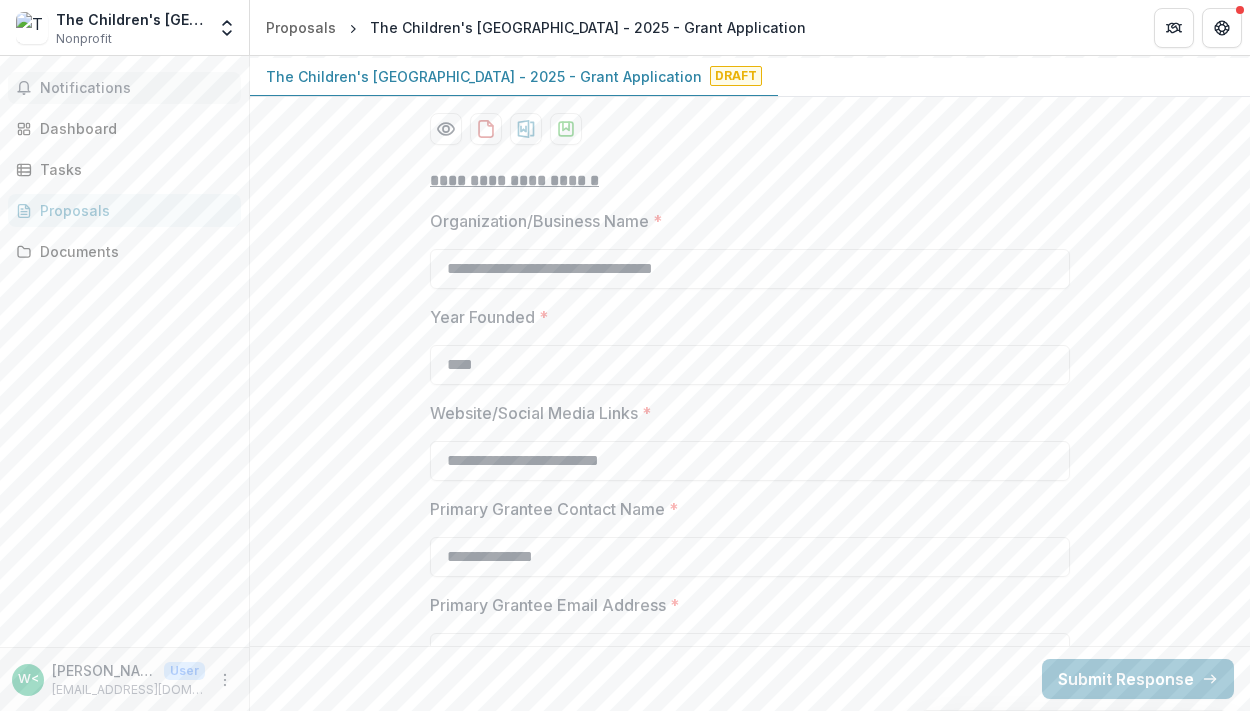 click on "Notifications" at bounding box center [136, 88] 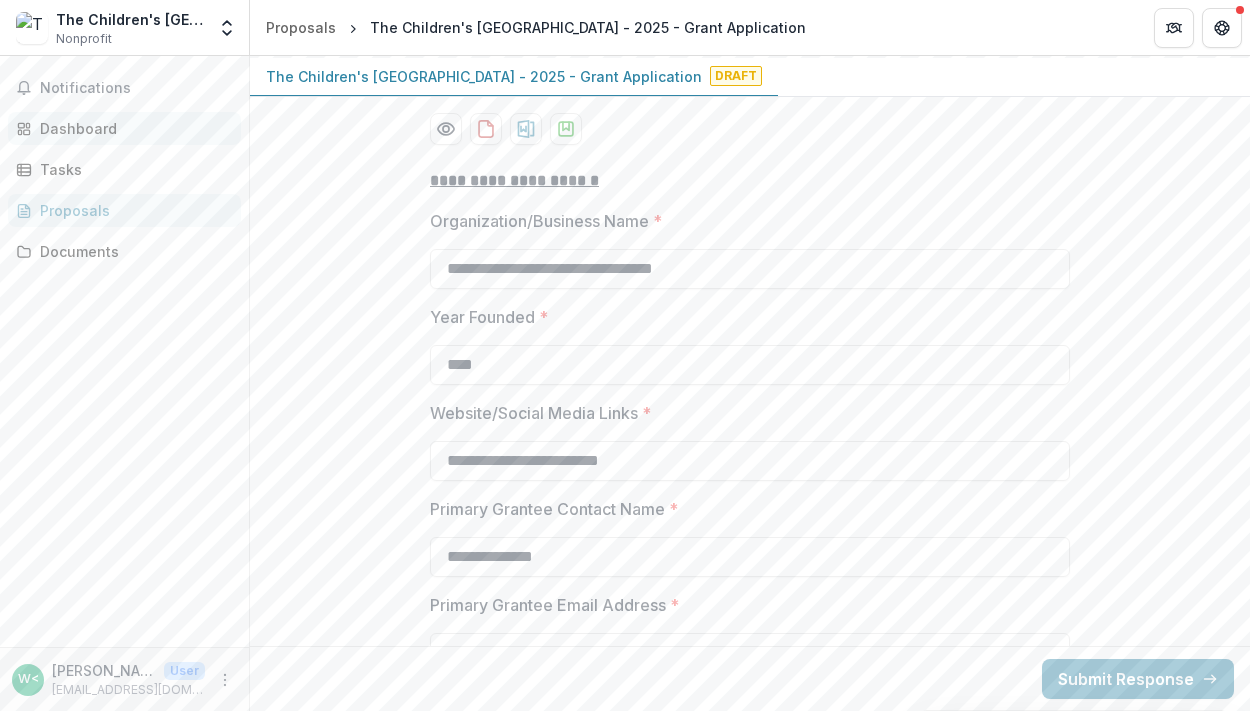 click on "Dashboard" at bounding box center (132, 128) 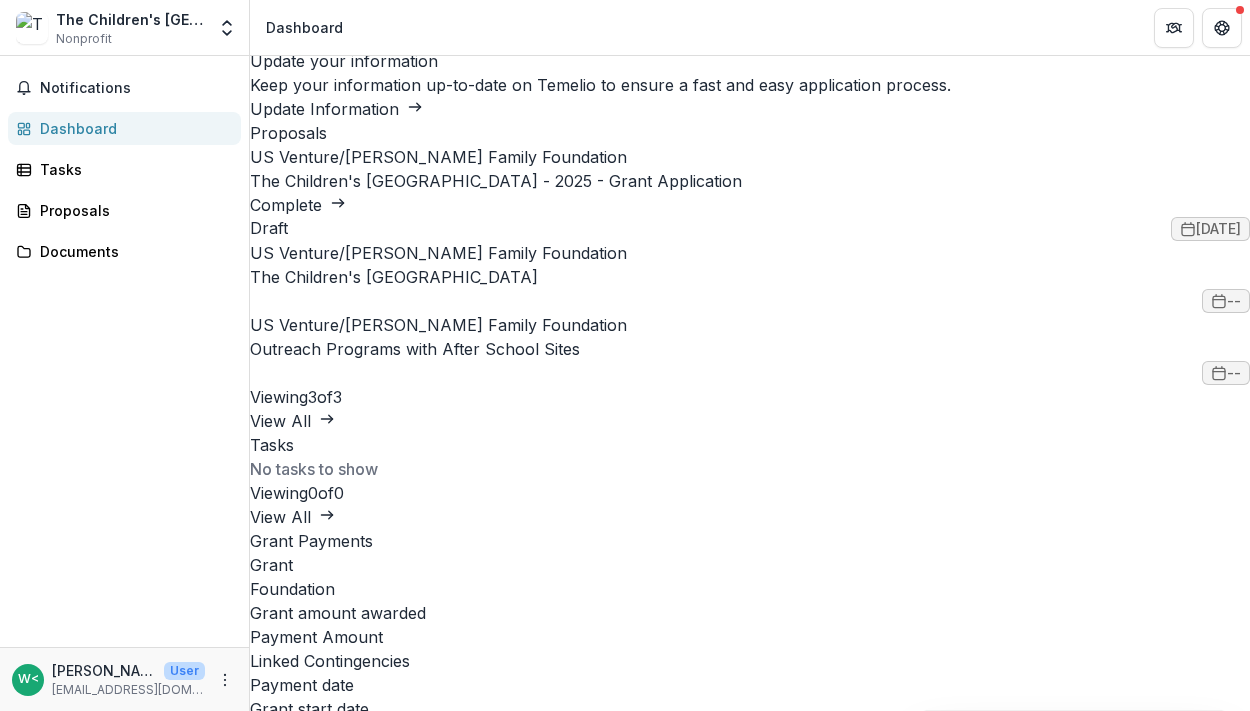 scroll, scrollTop: 204, scrollLeft: 0, axis: vertical 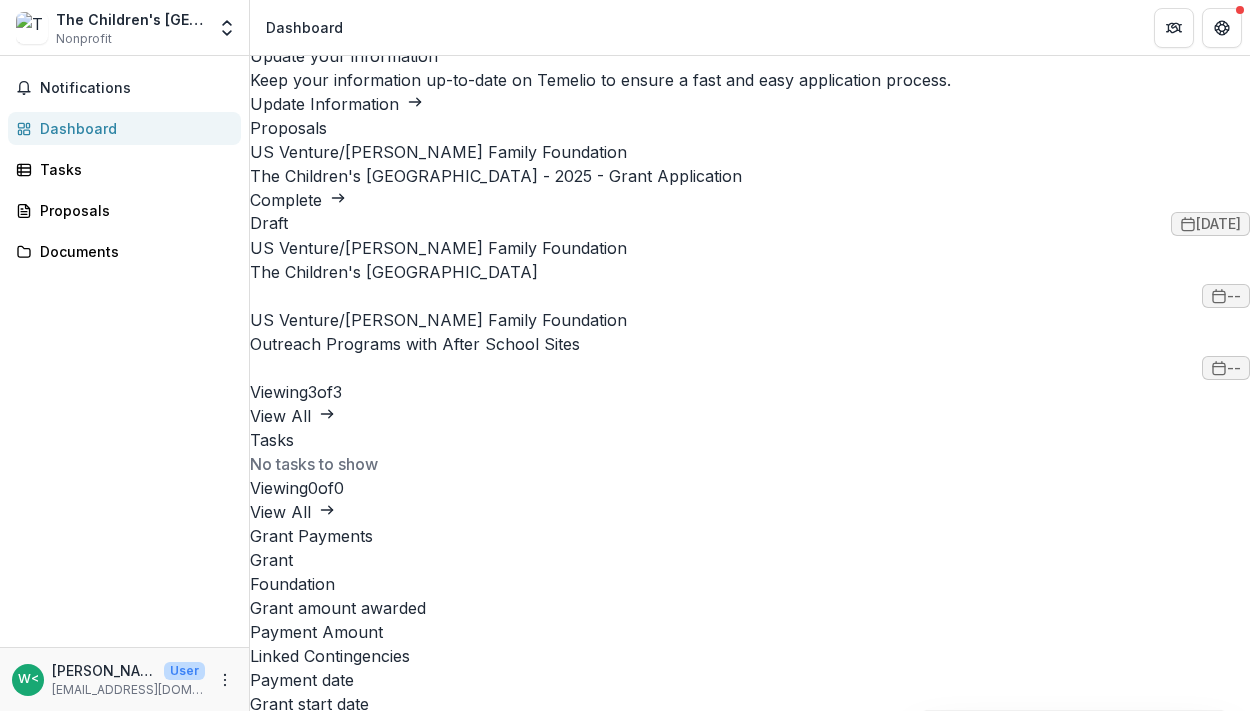 click on "The Children's [GEOGRAPHIC_DATA]" at bounding box center (394, 272) 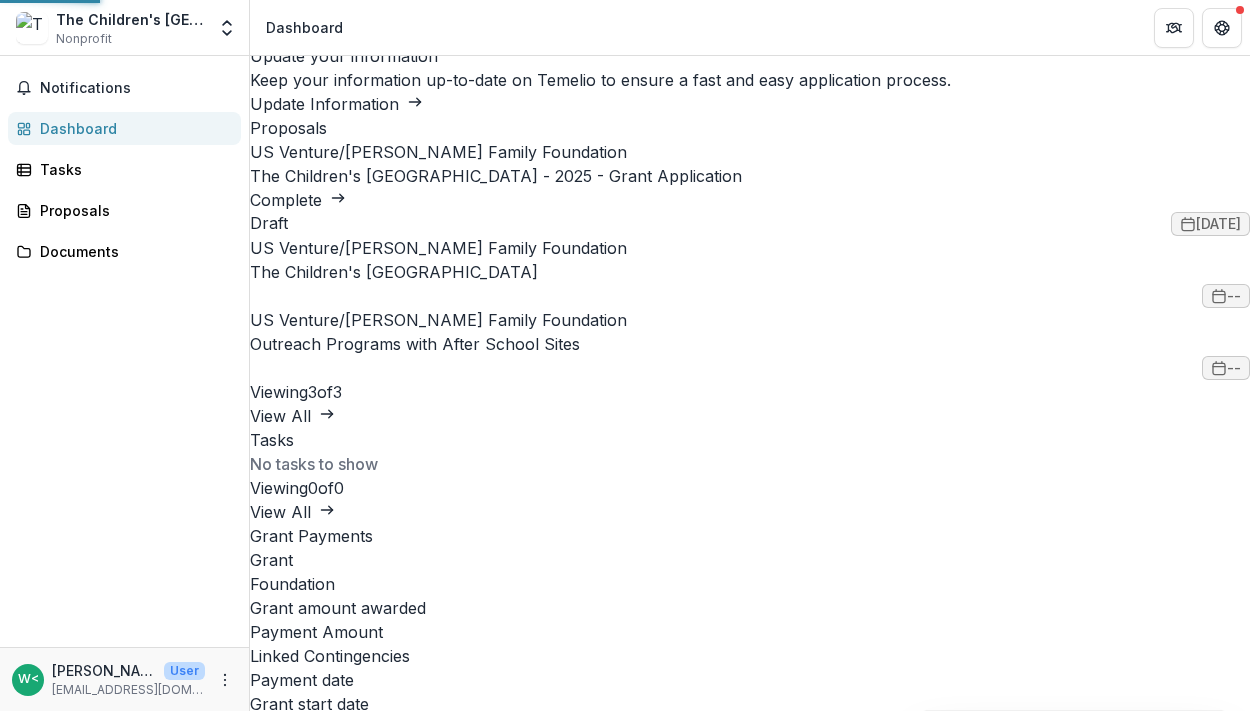 scroll, scrollTop: 0, scrollLeft: 0, axis: both 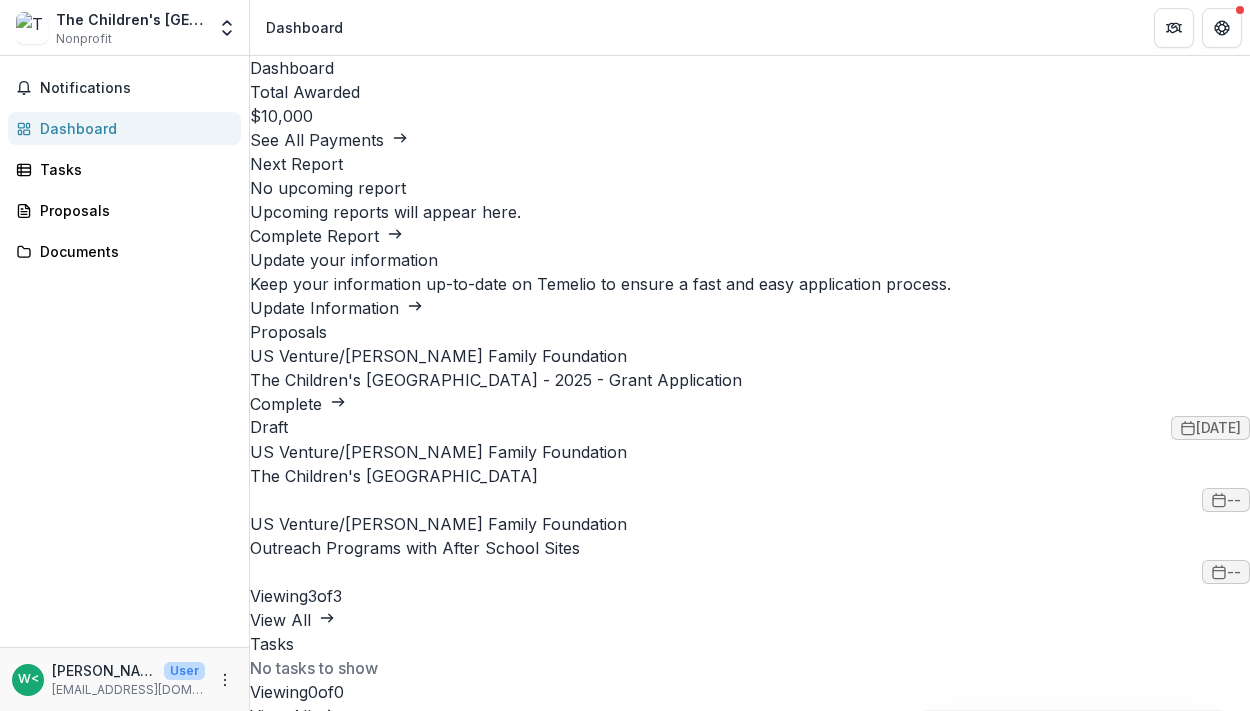 click on "See All Payments" at bounding box center (329, 140) 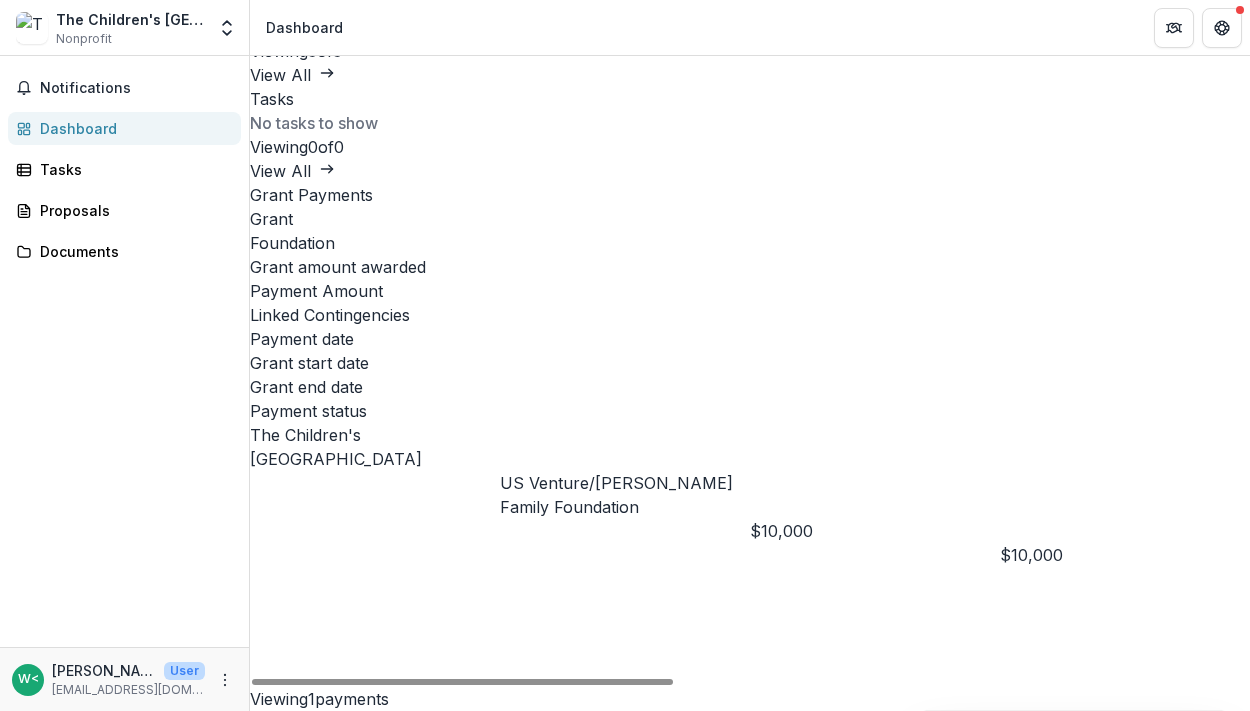 scroll, scrollTop: 1295, scrollLeft: 0, axis: vertical 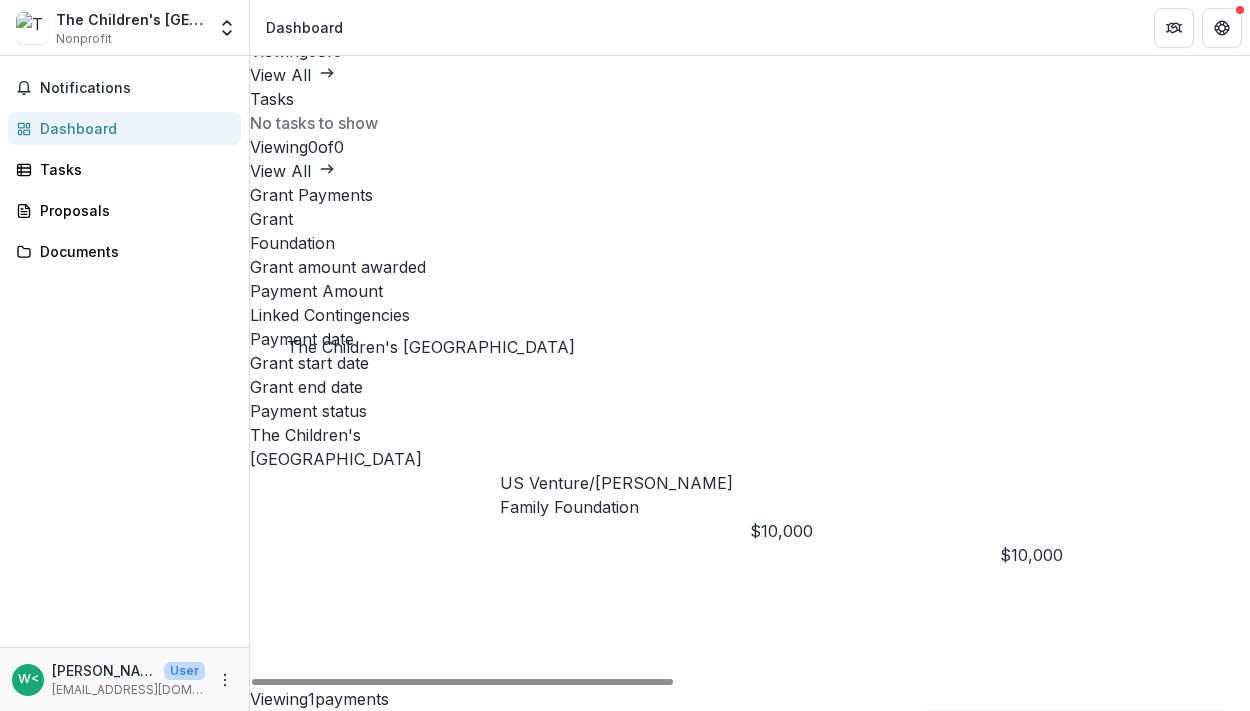 click on "The Children's [GEOGRAPHIC_DATA]" at bounding box center (336, 447) 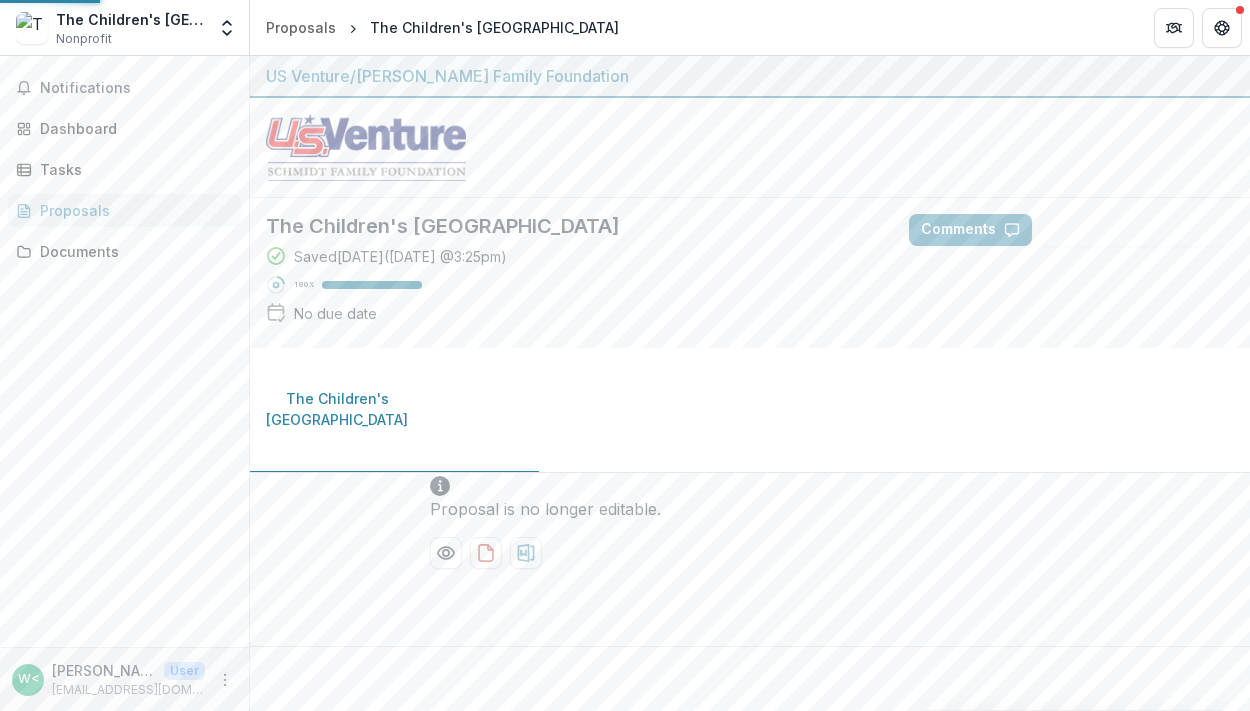scroll, scrollTop: 0, scrollLeft: 0, axis: both 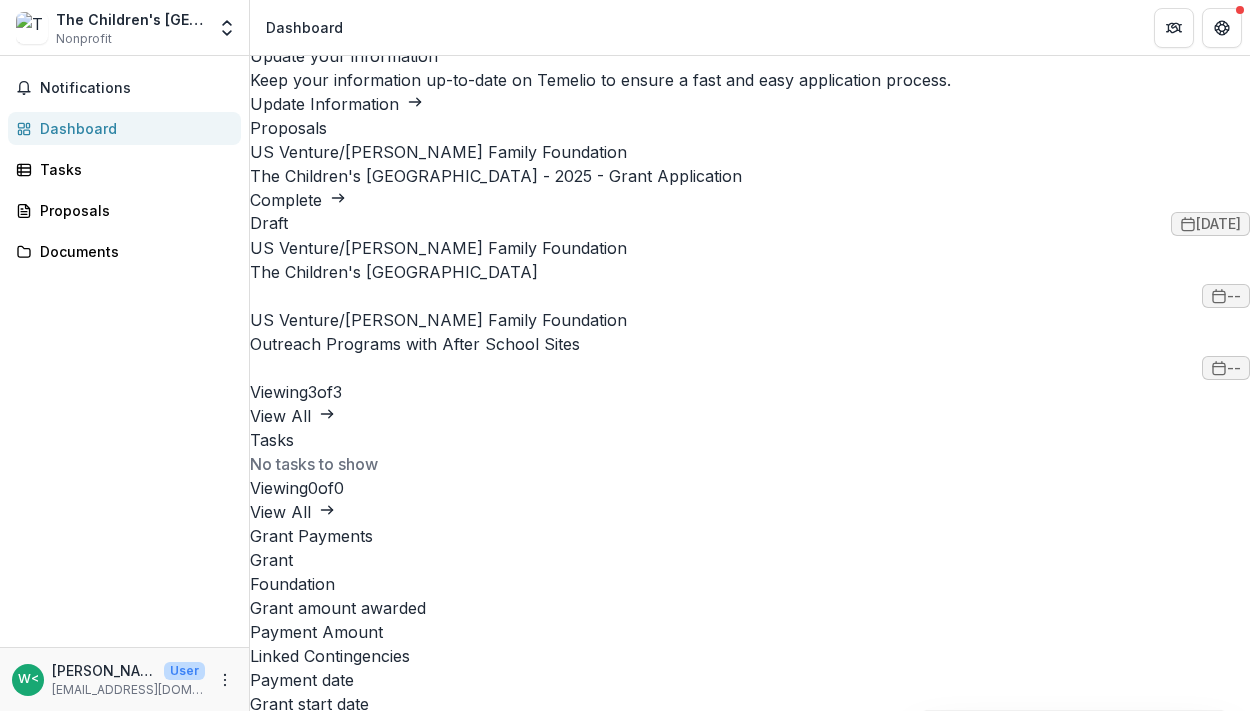 click on "Outreach Programs with After School Sites" at bounding box center (415, 344) 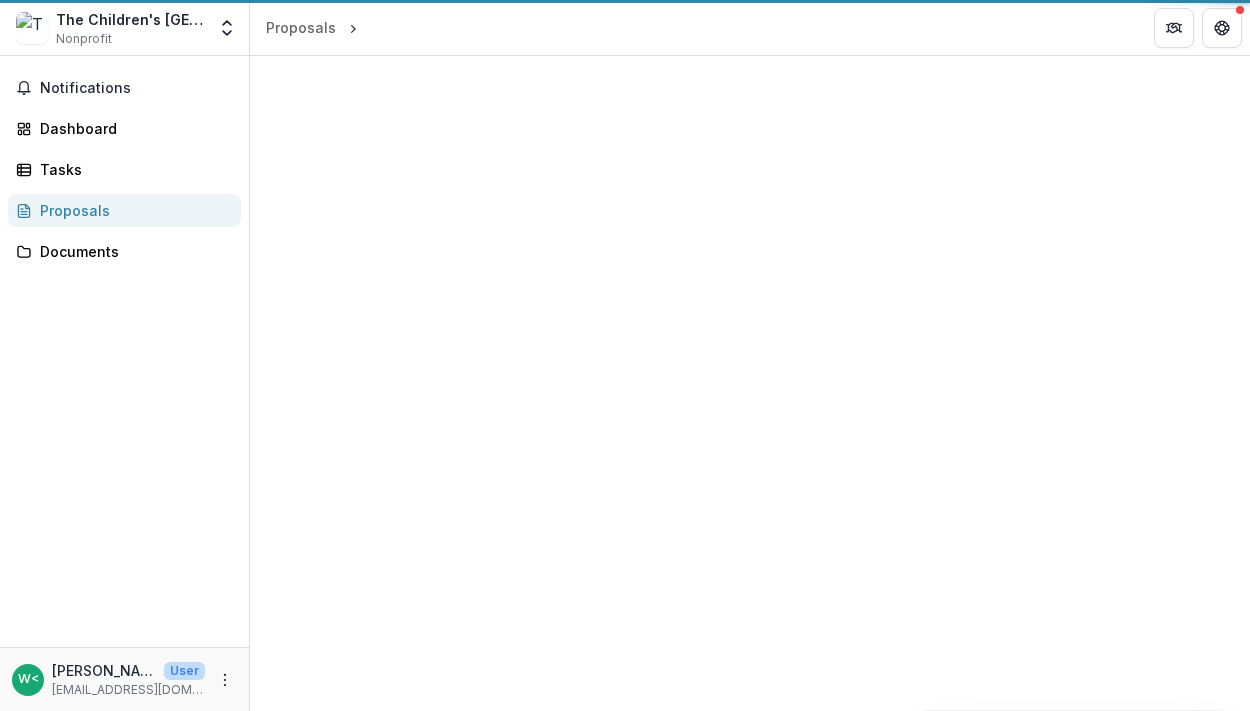 scroll, scrollTop: 0, scrollLeft: 0, axis: both 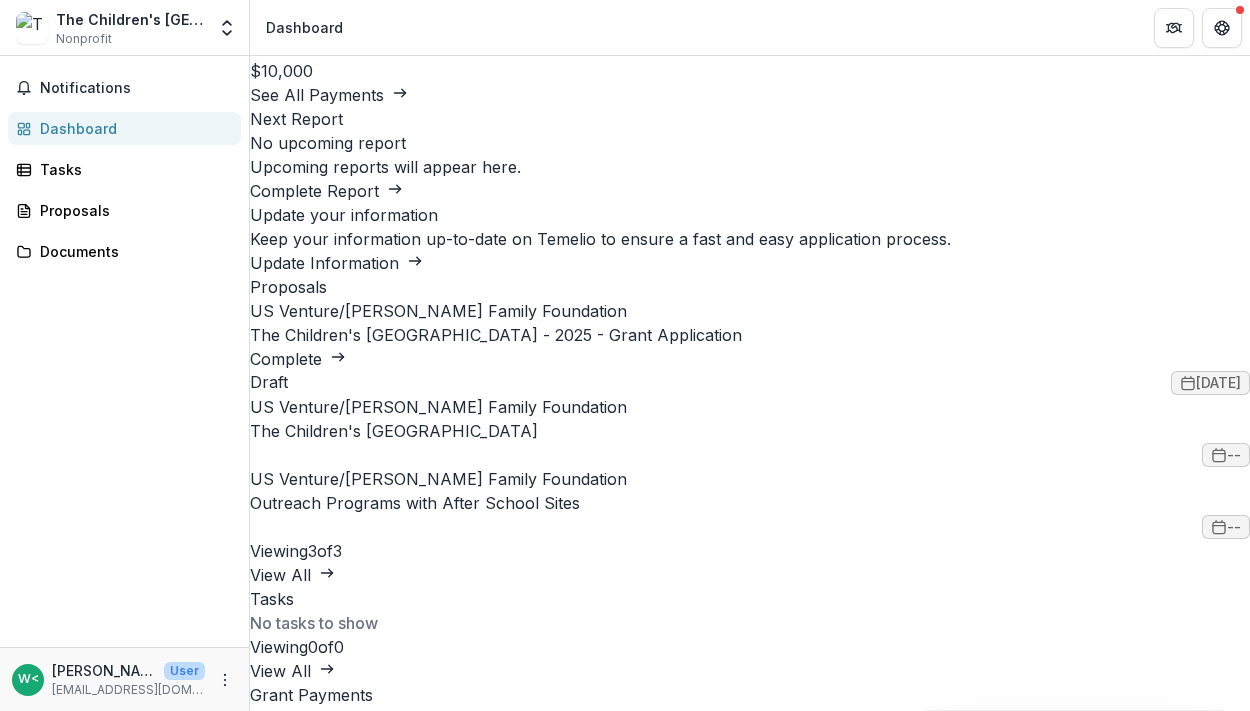 click on "Update Information" at bounding box center [336, 263] 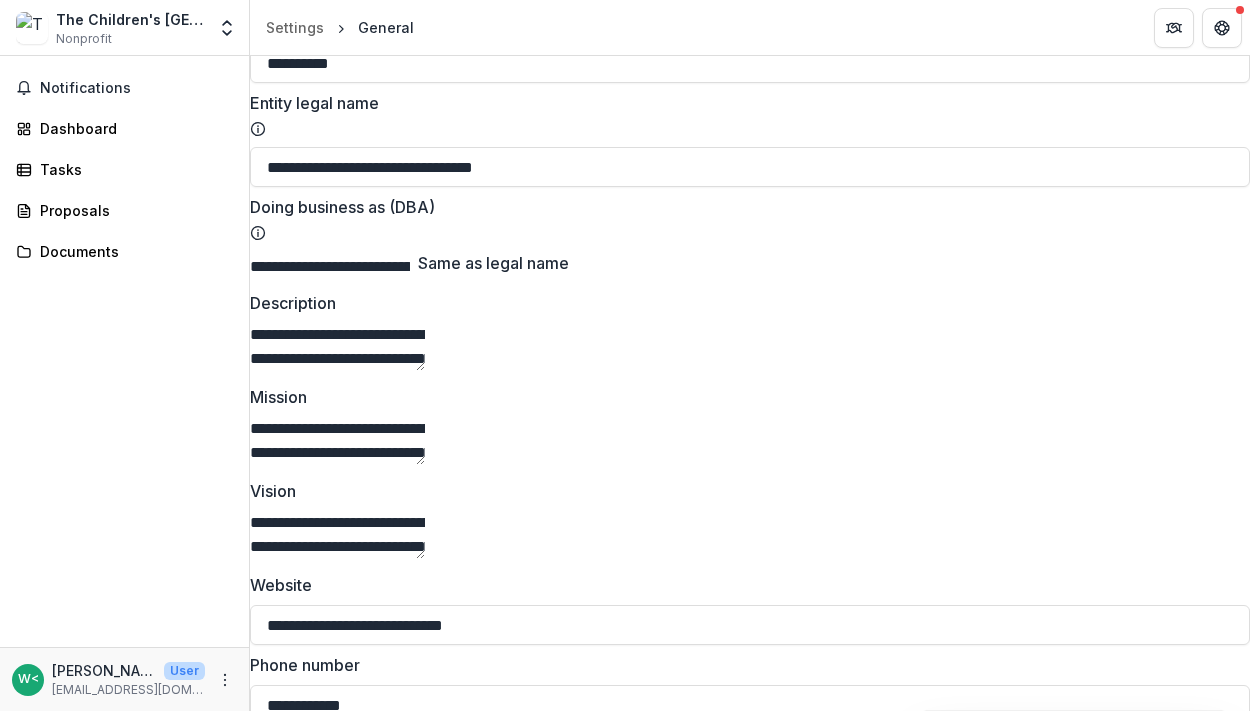 scroll, scrollTop: 172, scrollLeft: 0, axis: vertical 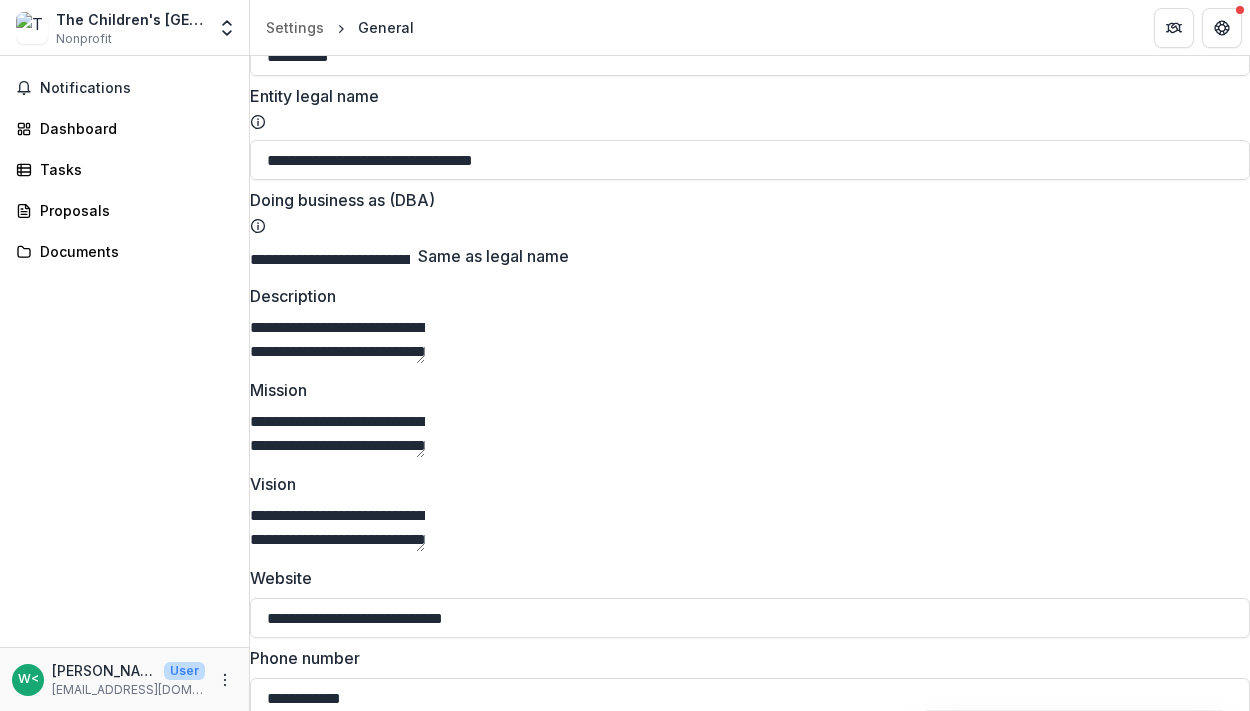 click on "**********" at bounding box center [337, 340] 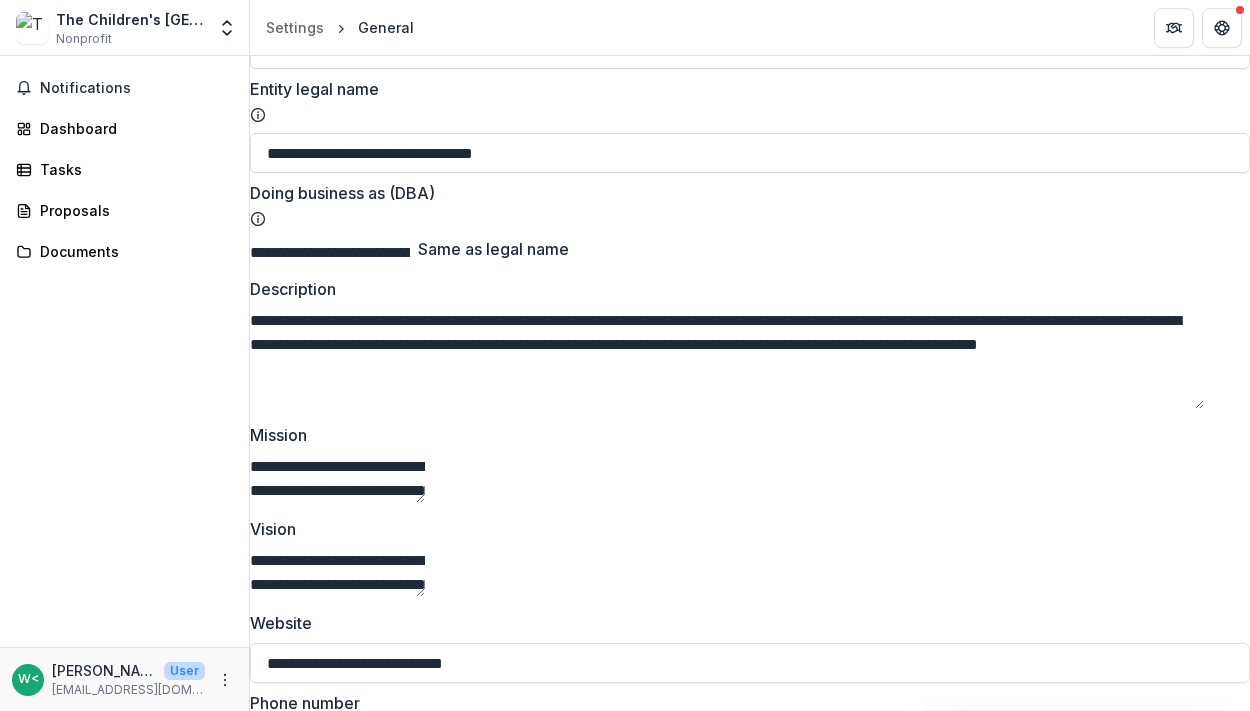 scroll, scrollTop: 0, scrollLeft: 0, axis: both 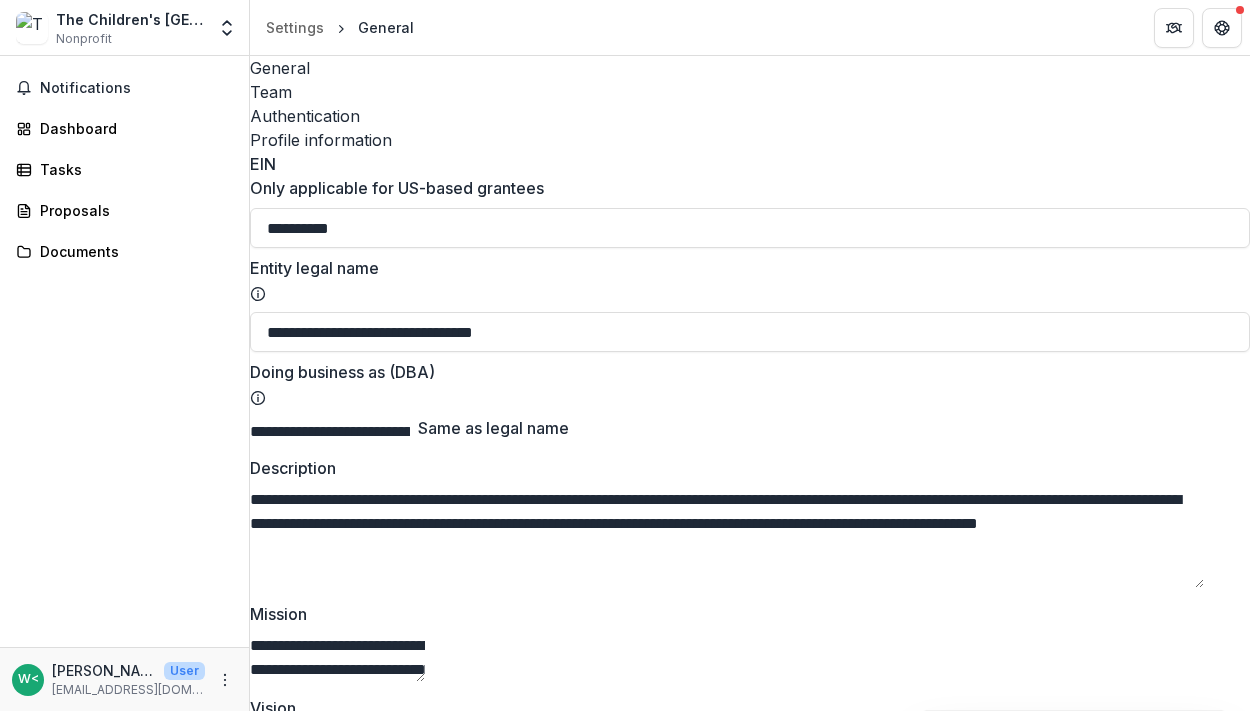click on "Team" at bounding box center [750, 92] 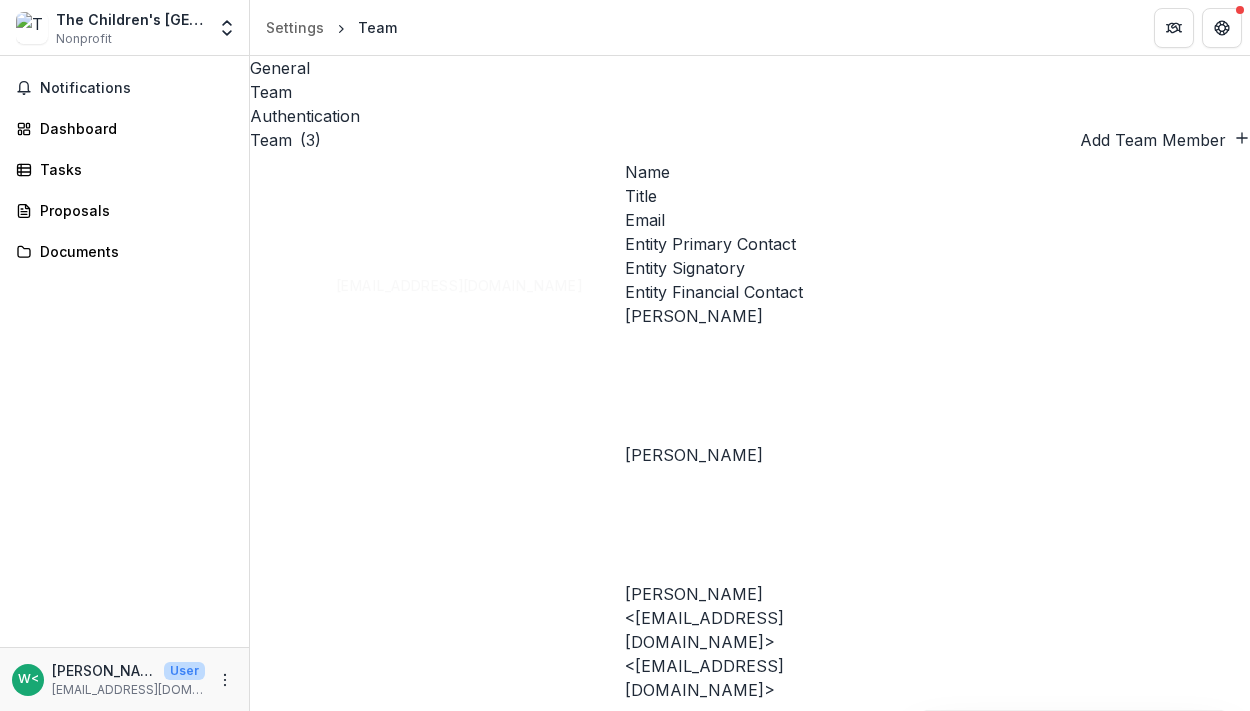 scroll, scrollTop: 0, scrollLeft: 442, axis: horizontal 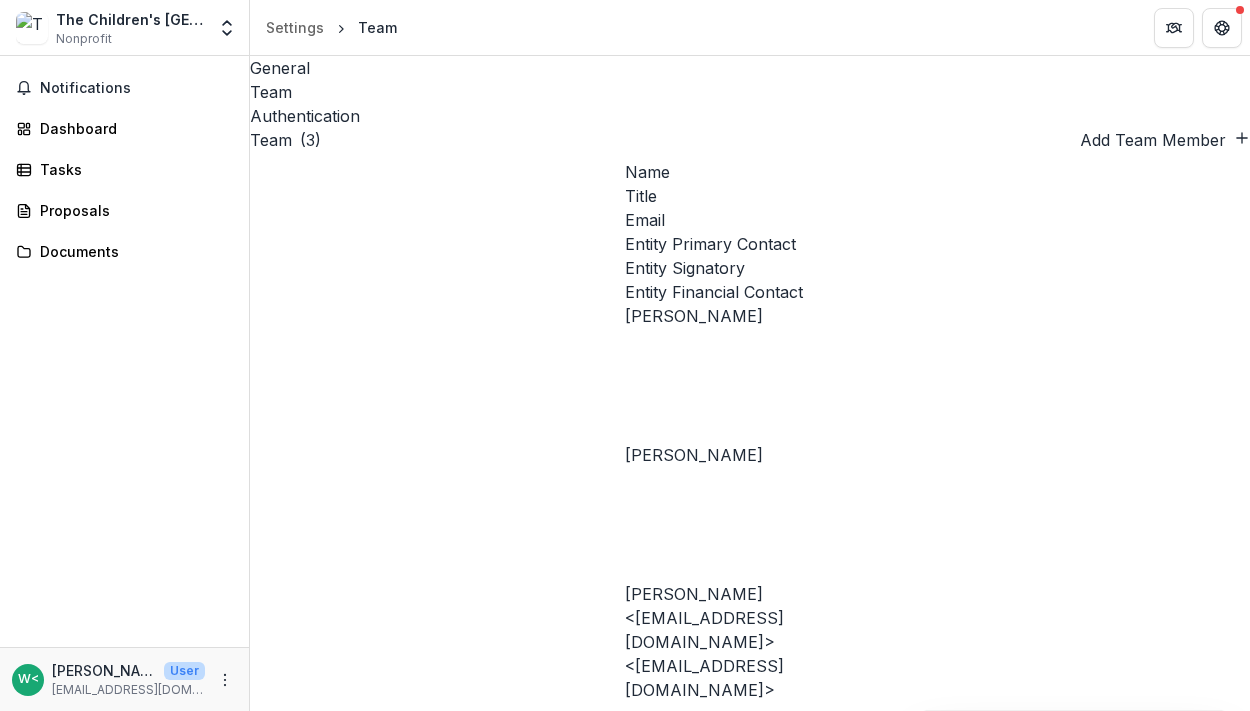click on "Delete" at bounding box center [1934, 388] 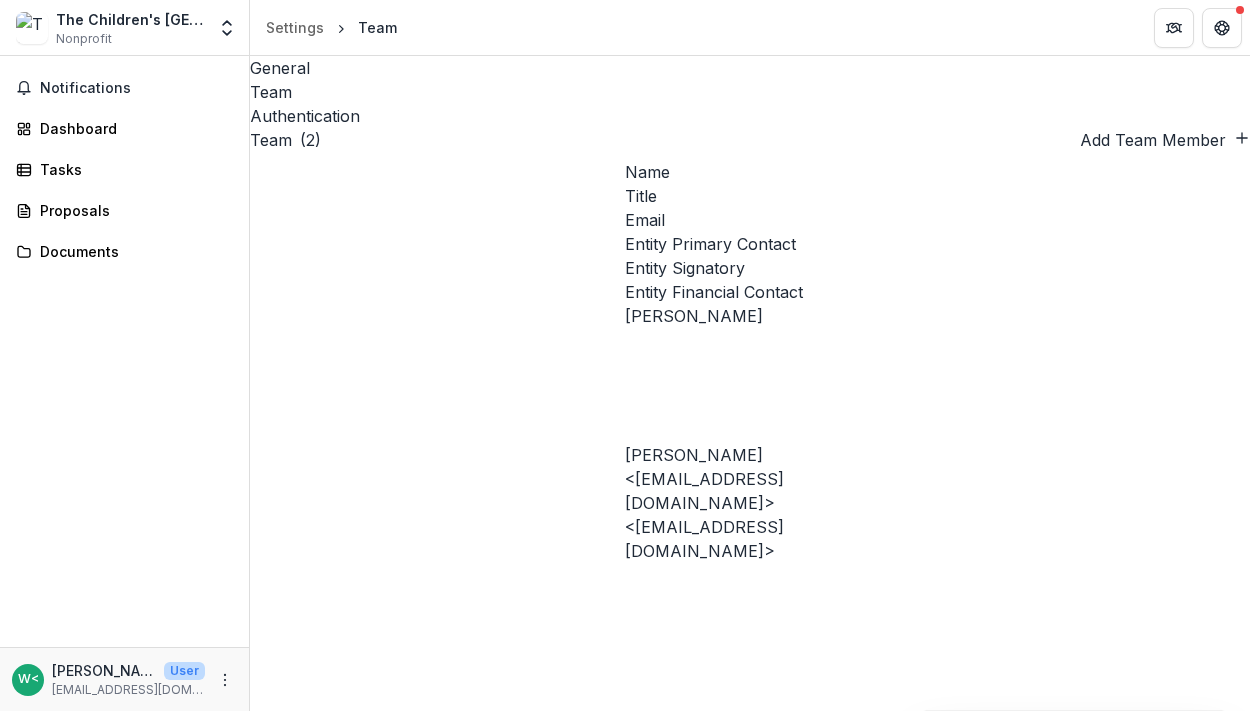 scroll, scrollTop: 0, scrollLeft: 442, axis: horizontal 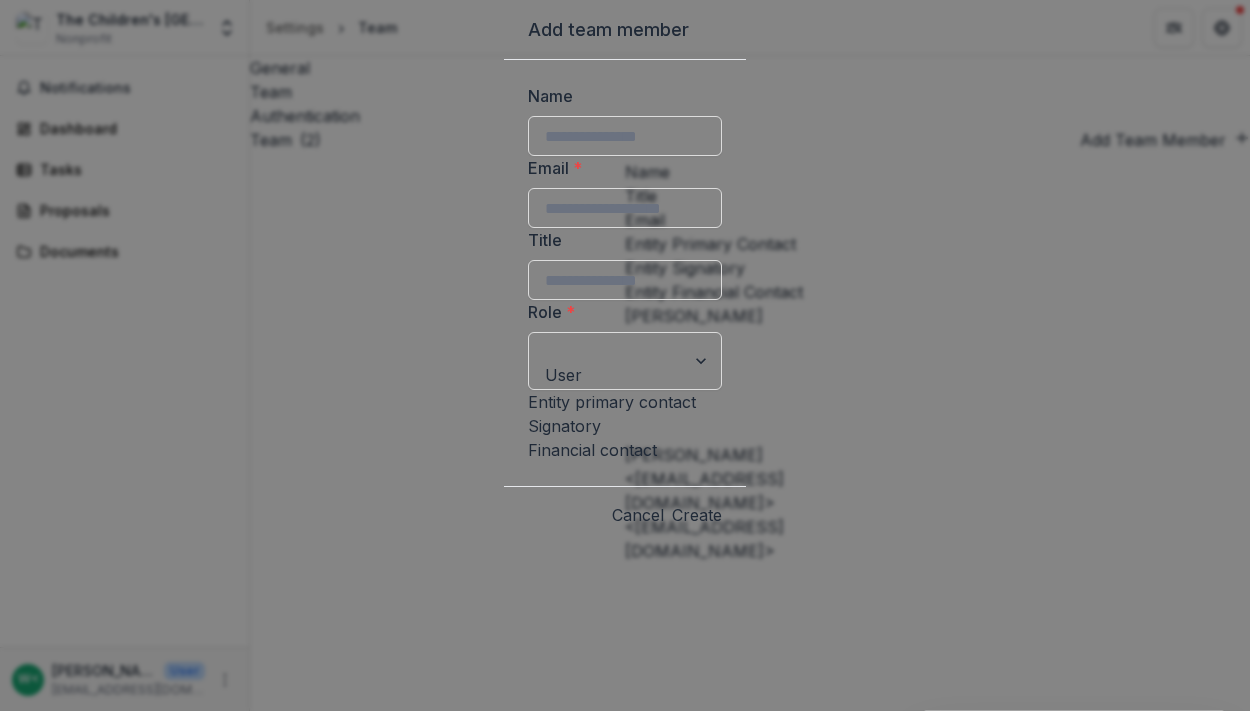 click on "Add team member Name Email * Title Role * User Entity primary contact Signatory Financial contact Cancel Create" at bounding box center (625, 355) 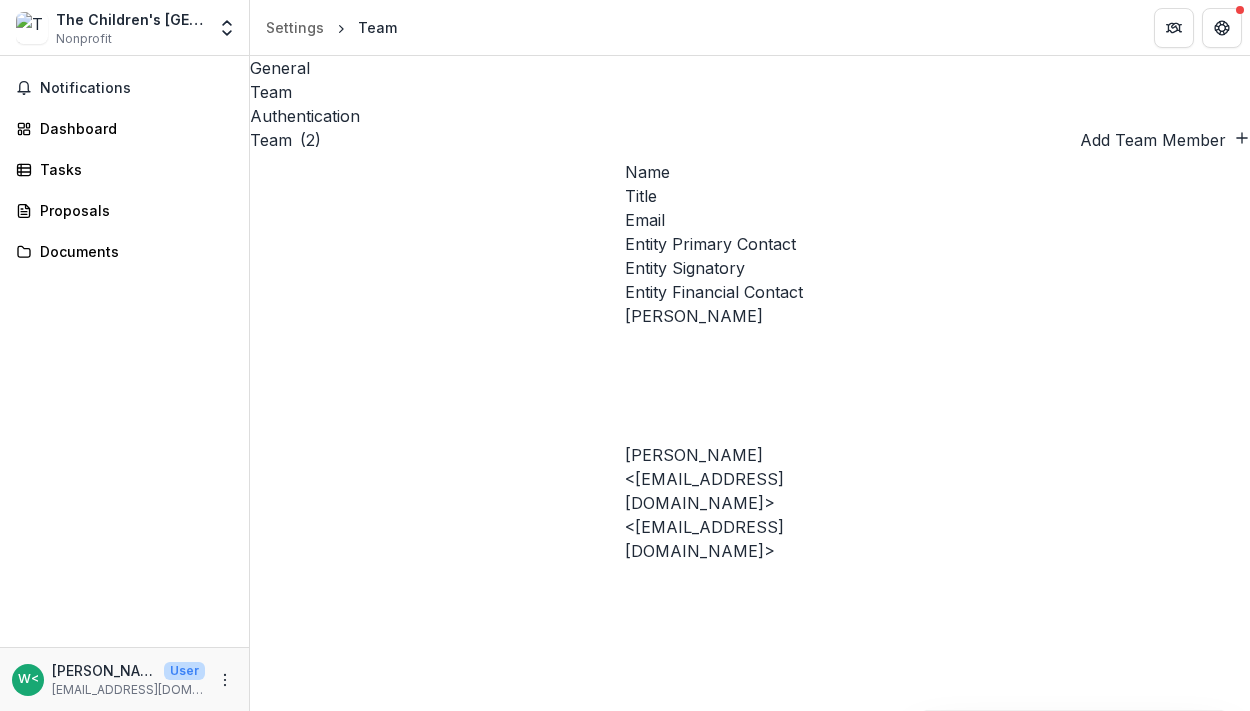 scroll, scrollTop: 0, scrollLeft: 375, axis: horizontal 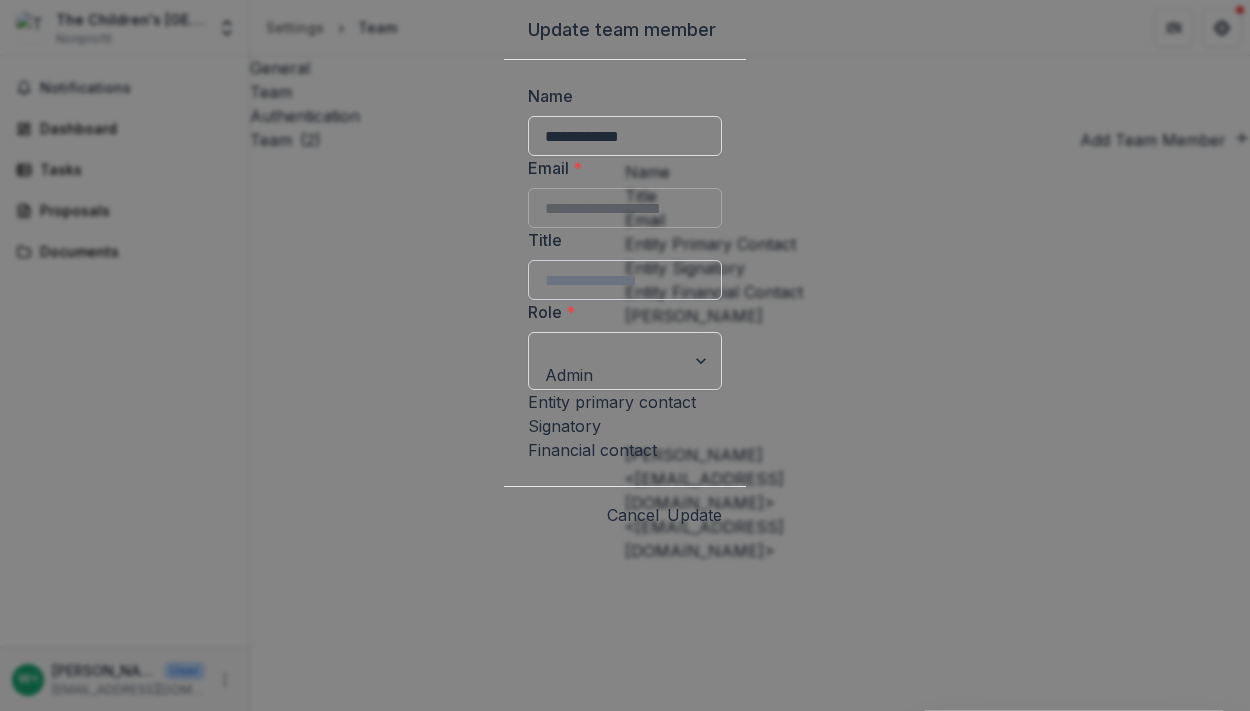 click on "Title" at bounding box center [625, 280] 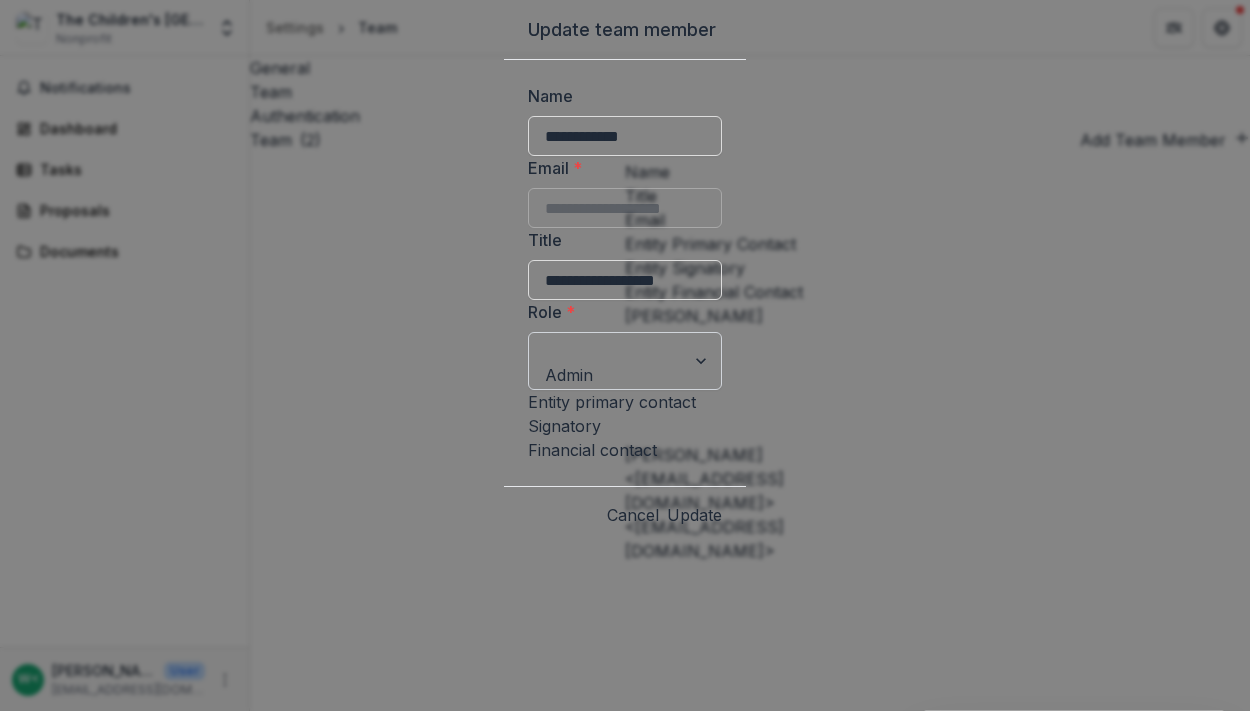 type on "**********" 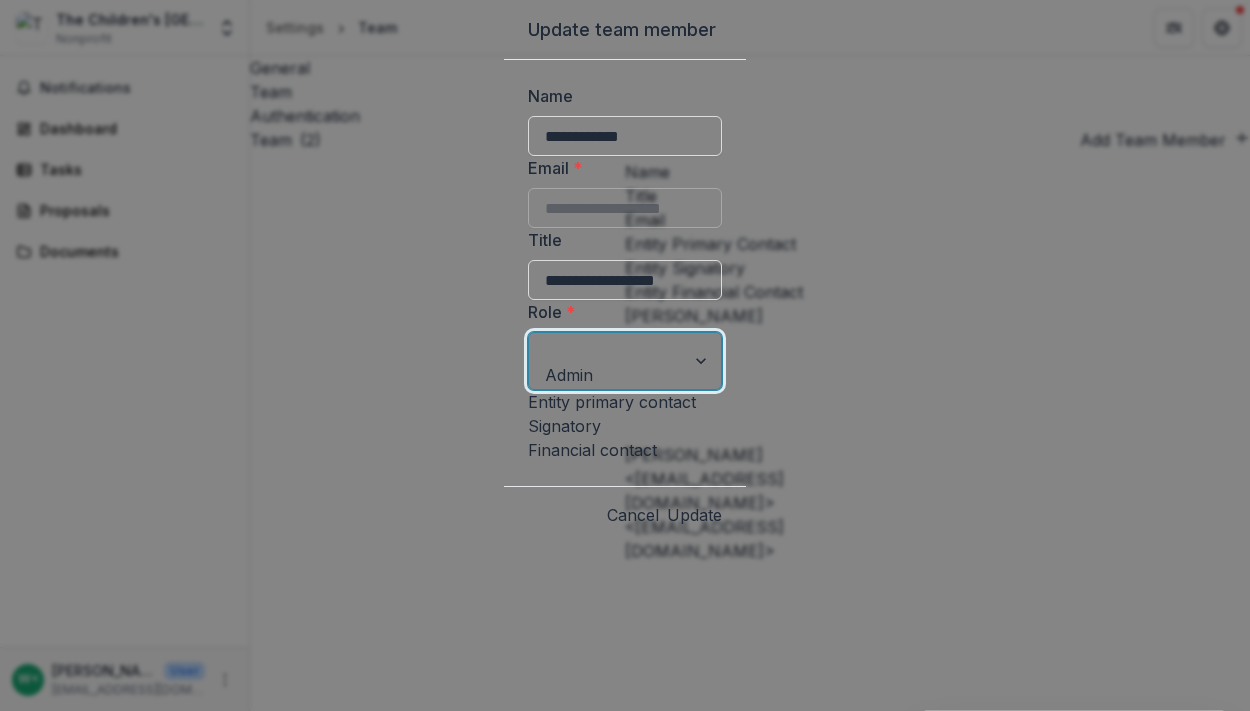 click on "Admin" at bounding box center (625, 723) 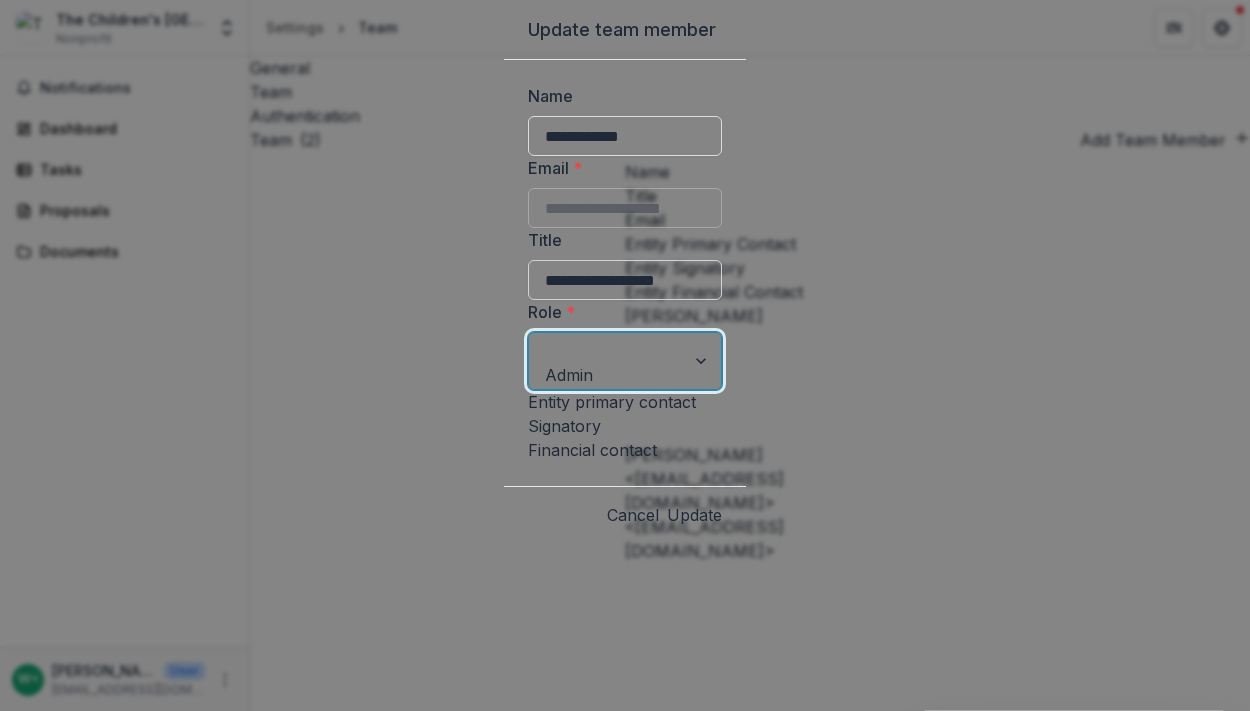 scroll, scrollTop: 235, scrollLeft: 0, axis: vertical 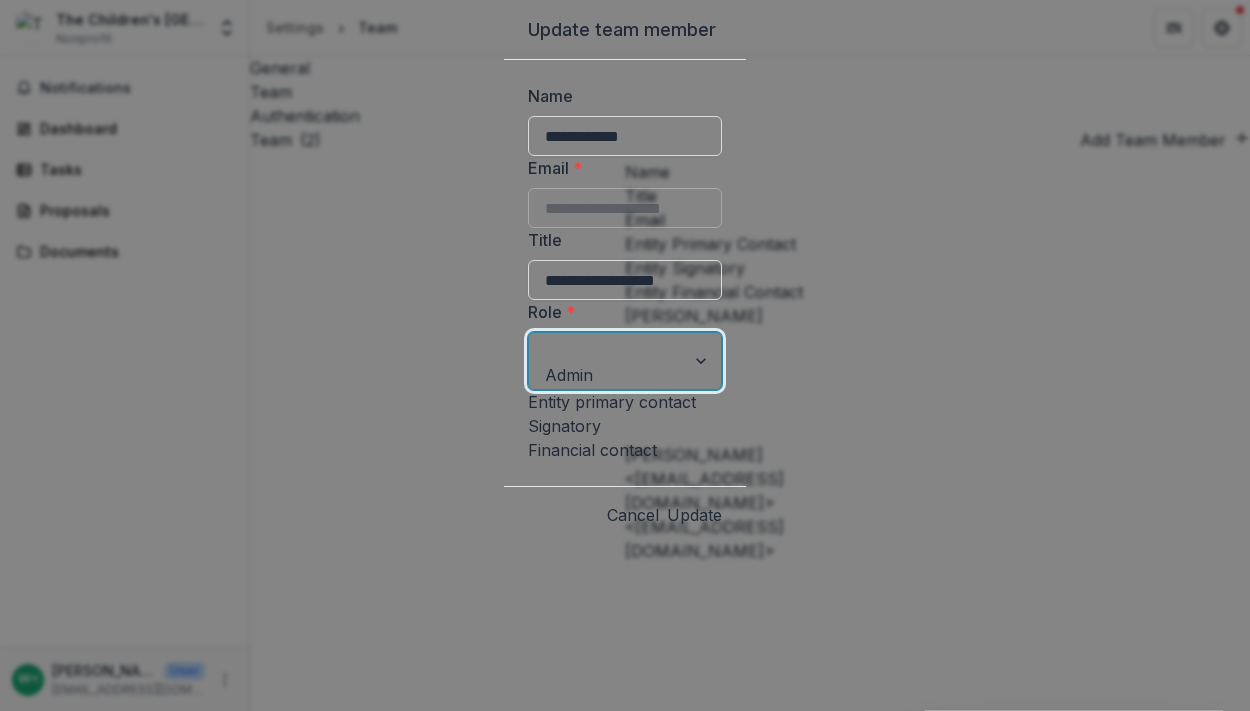 click at bounding box center [609, 426] 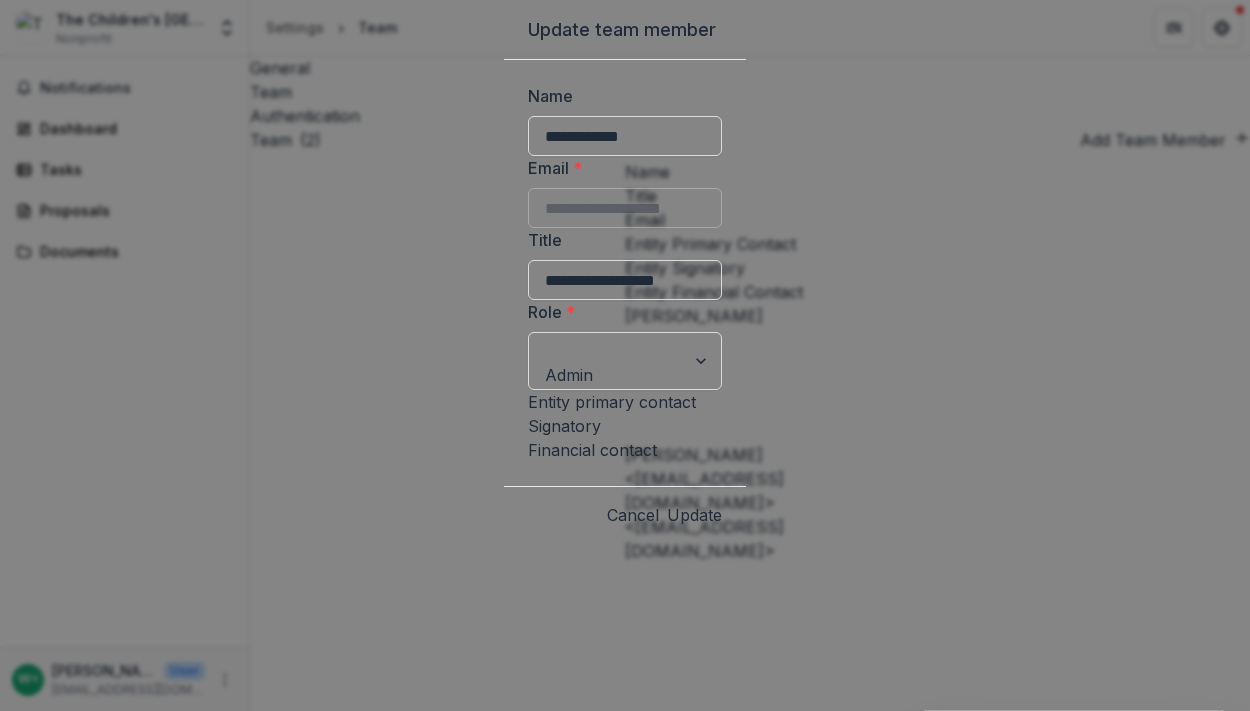 click at bounding box center (665, 450) 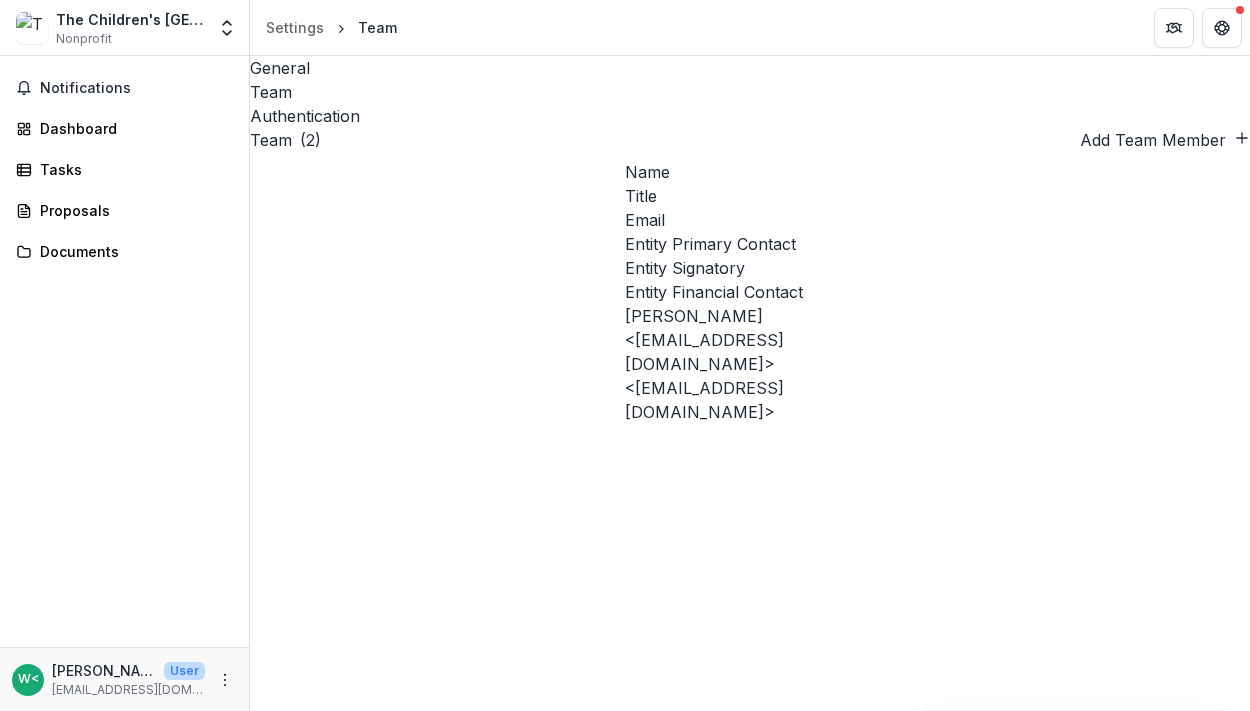click on "Entity Signatory" at bounding box center (750, 268) 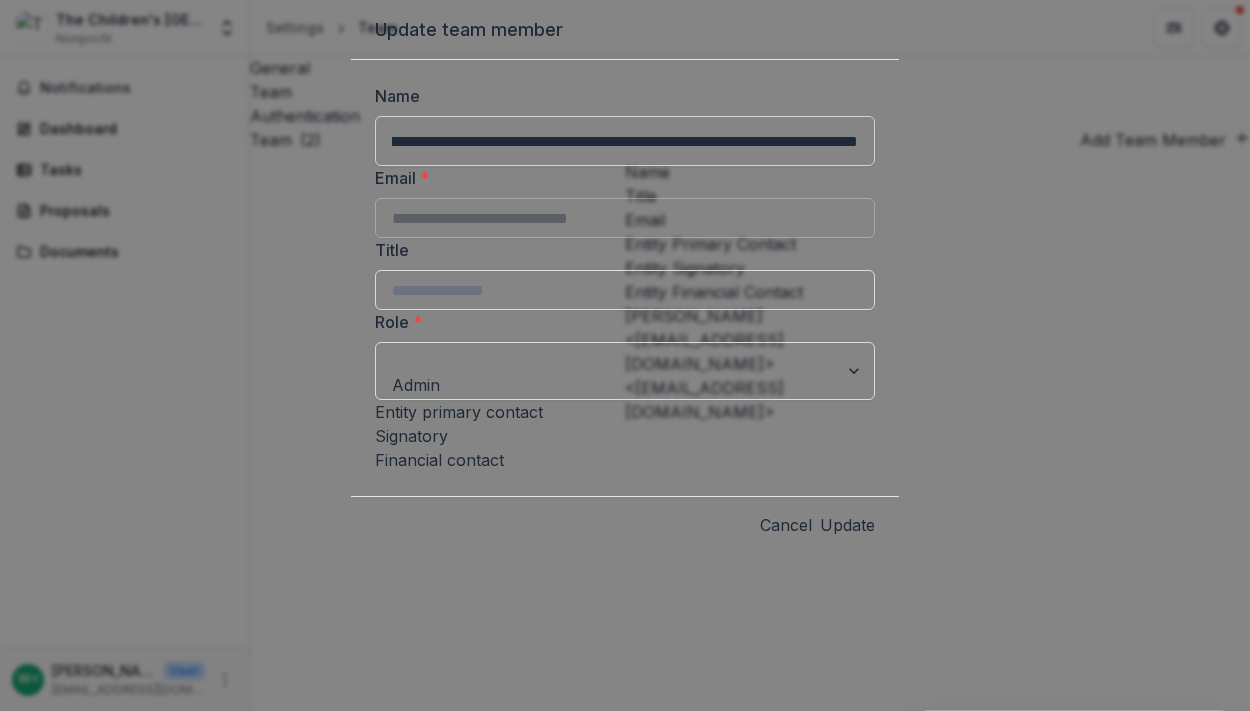 click on "**********" at bounding box center (625, 141) 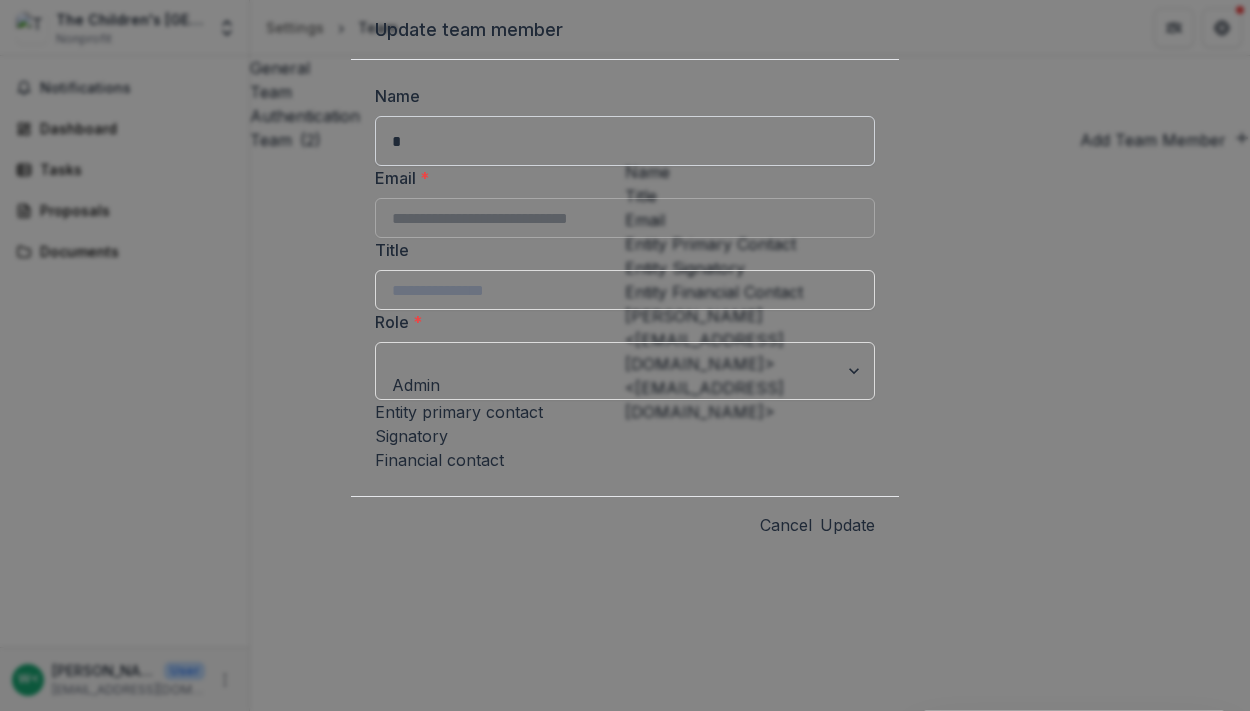 scroll, scrollTop: 0, scrollLeft: 0, axis: both 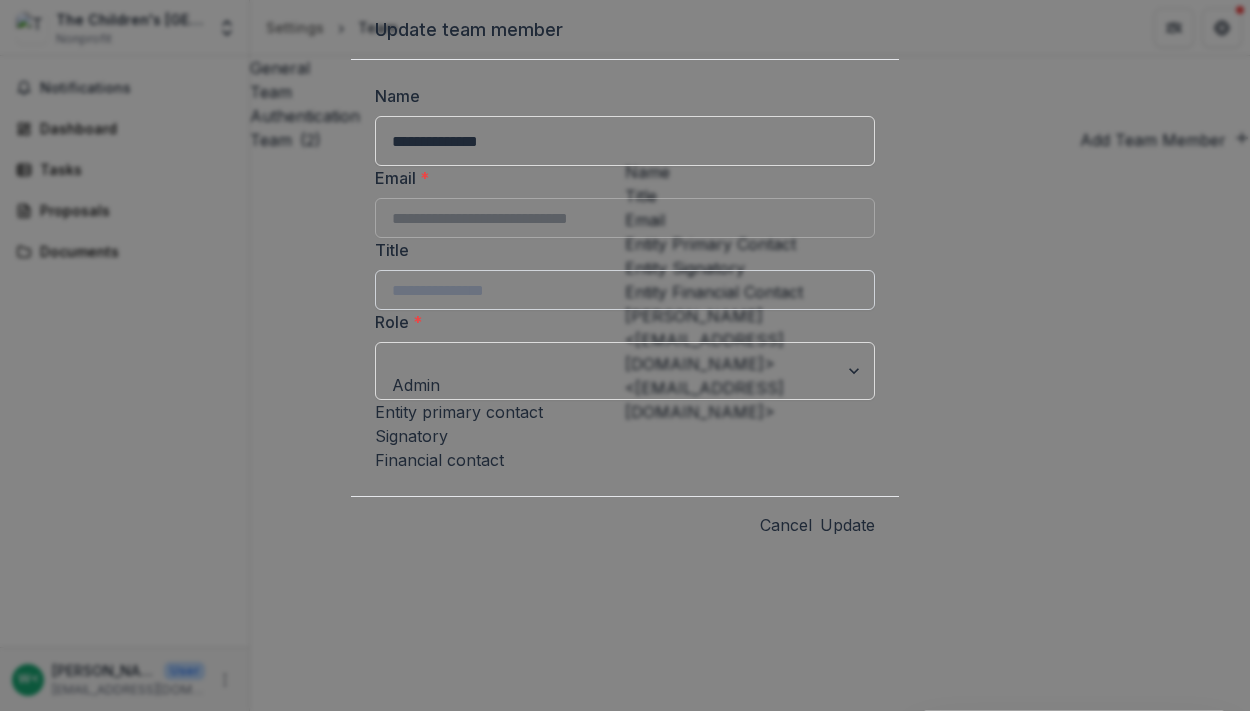 type on "**********" 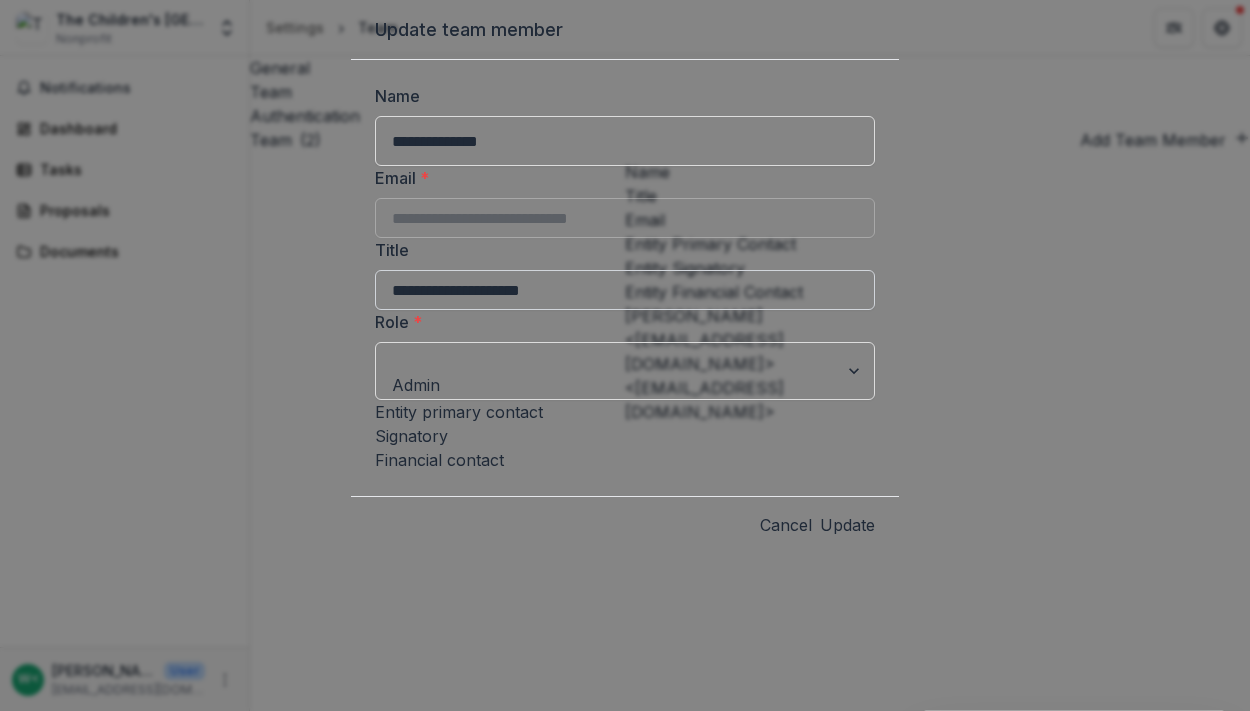 scroll, scrollTop: 235, scrollLeft: 0, axis: vertical 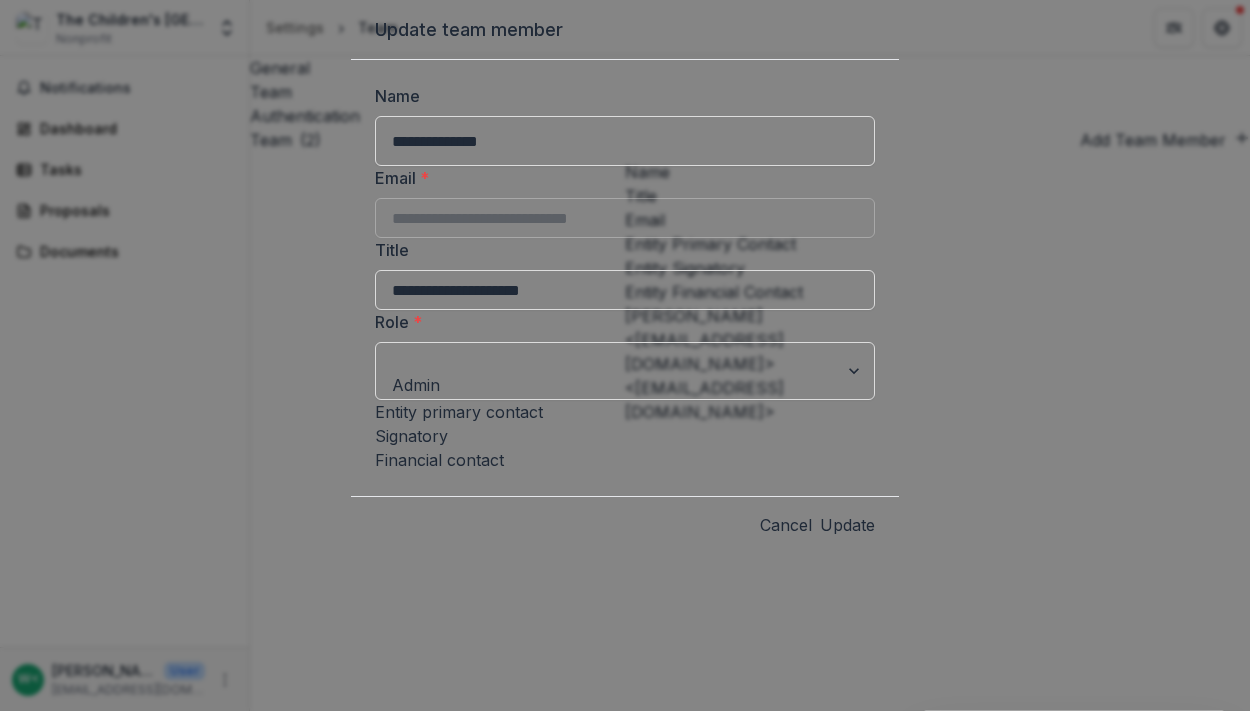 type on "**********" 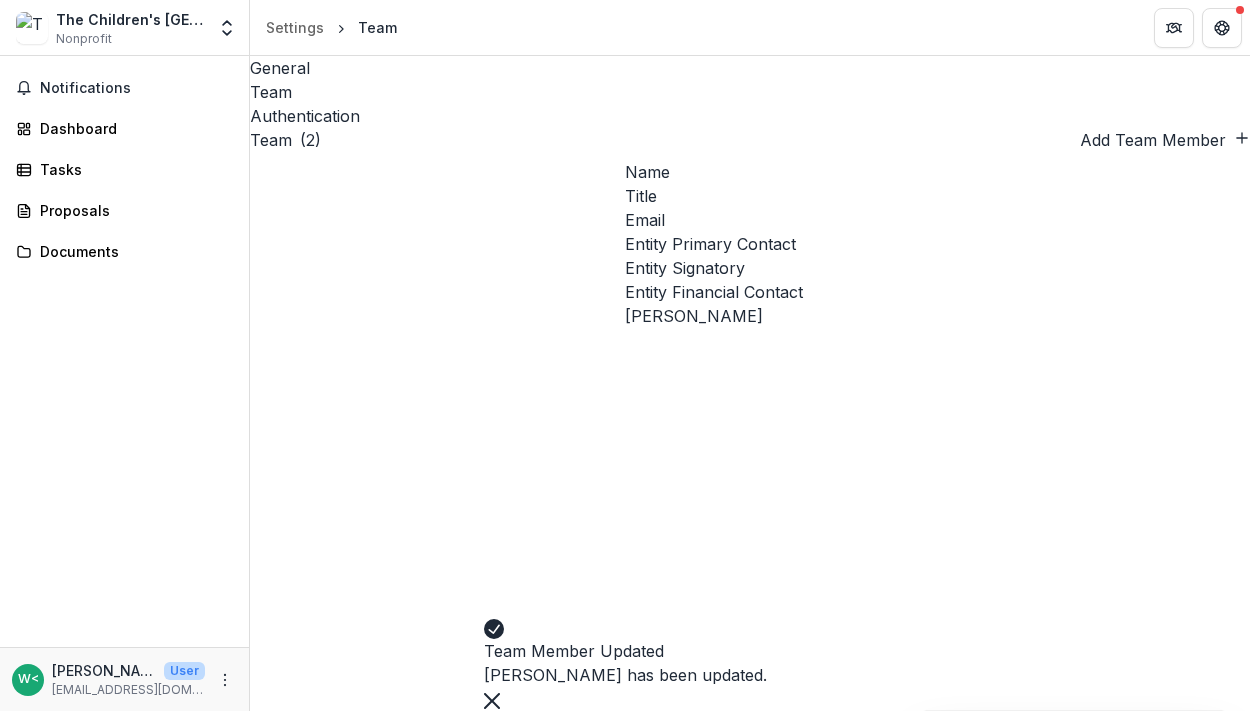 click on "Edit" at bounding box center [1888, 812] 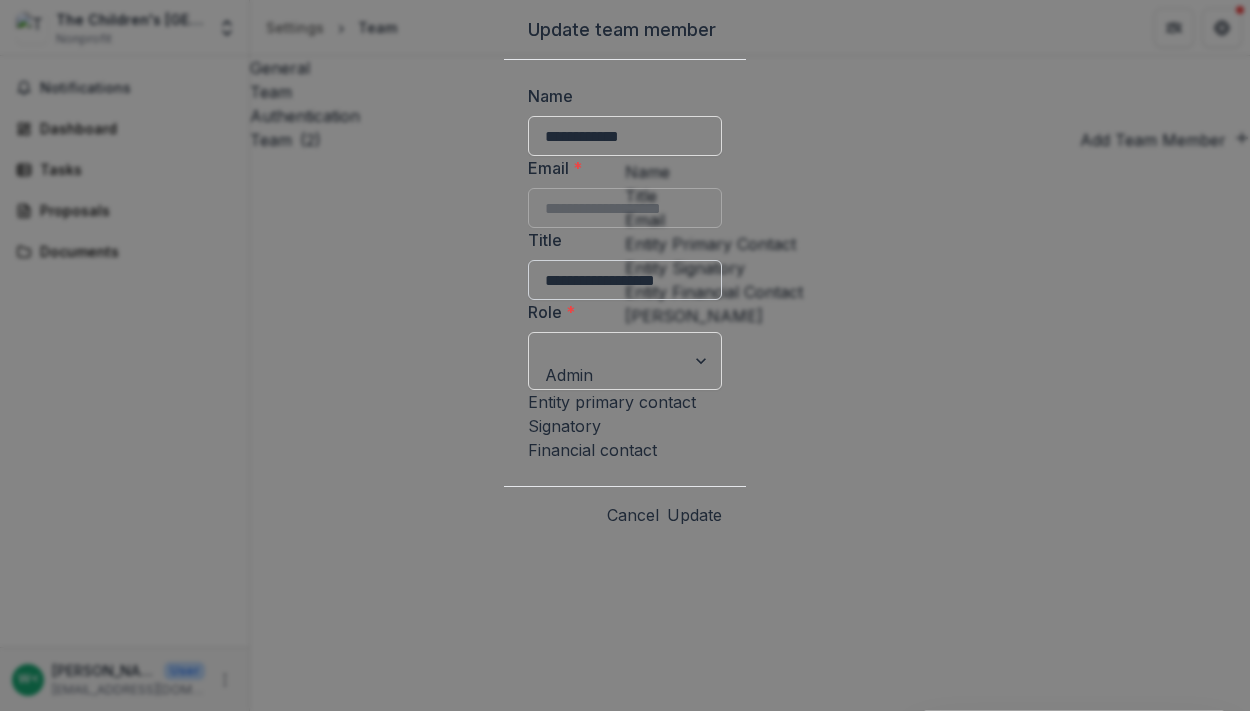 scroll, scrollTop: 235, scrollLeft: 0, axis: vertical 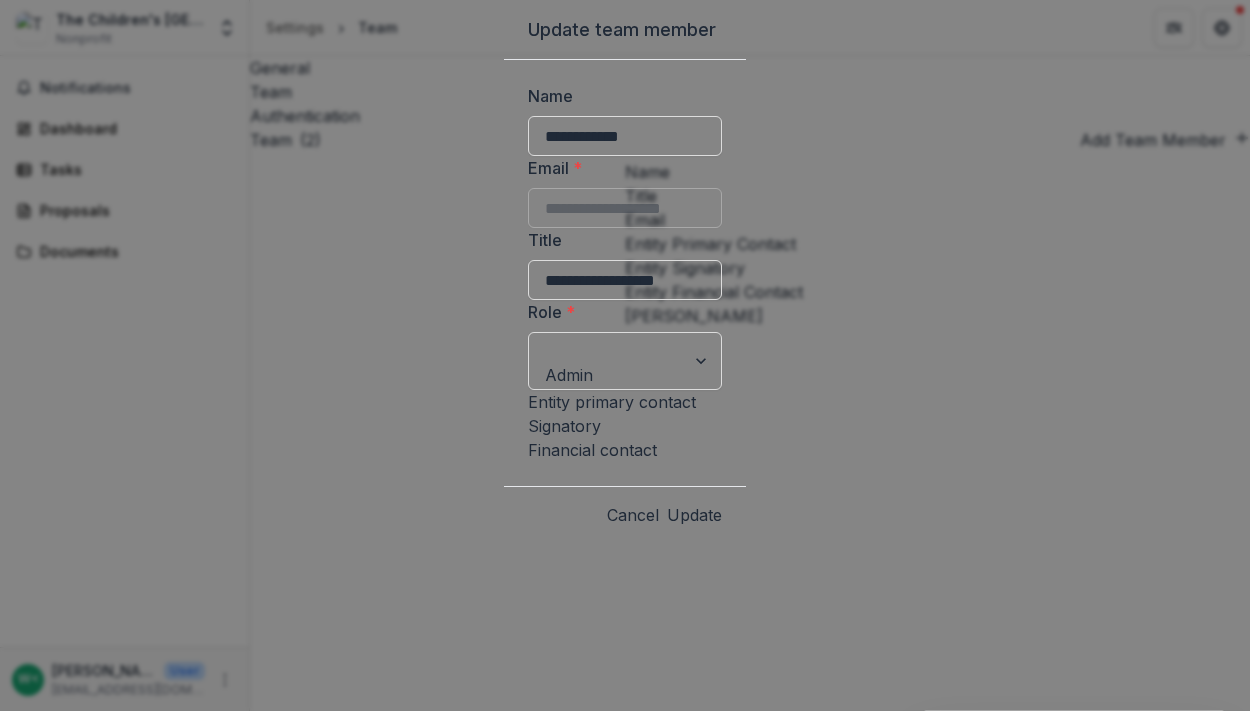 click at bounding box center (704, 402) 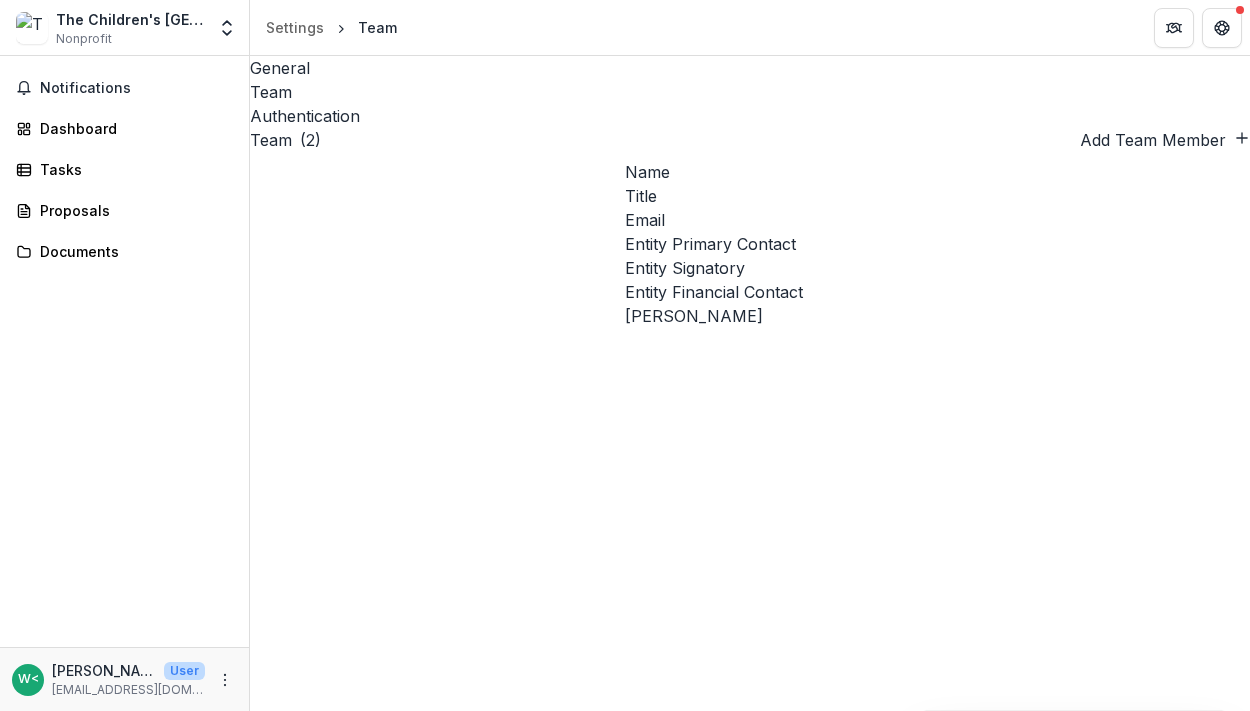 scroll, scrollTop: 0, scrollLeft: 307, axis: horizontal 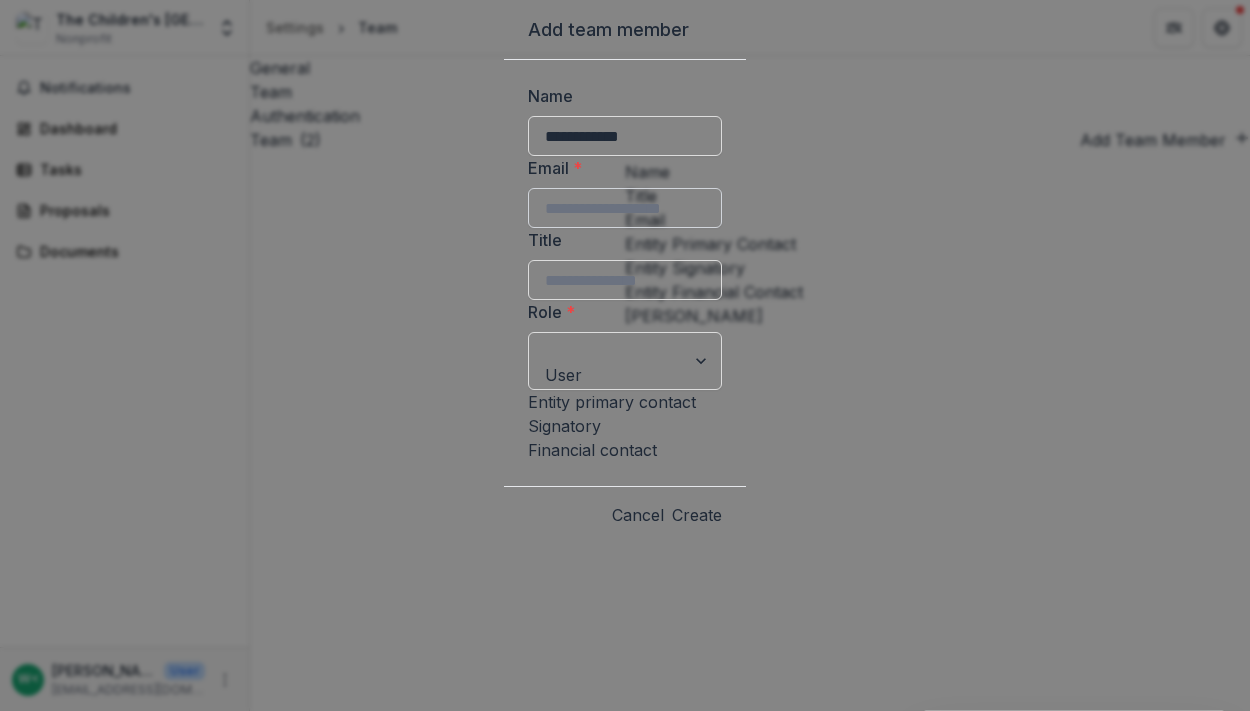 type on "**********" 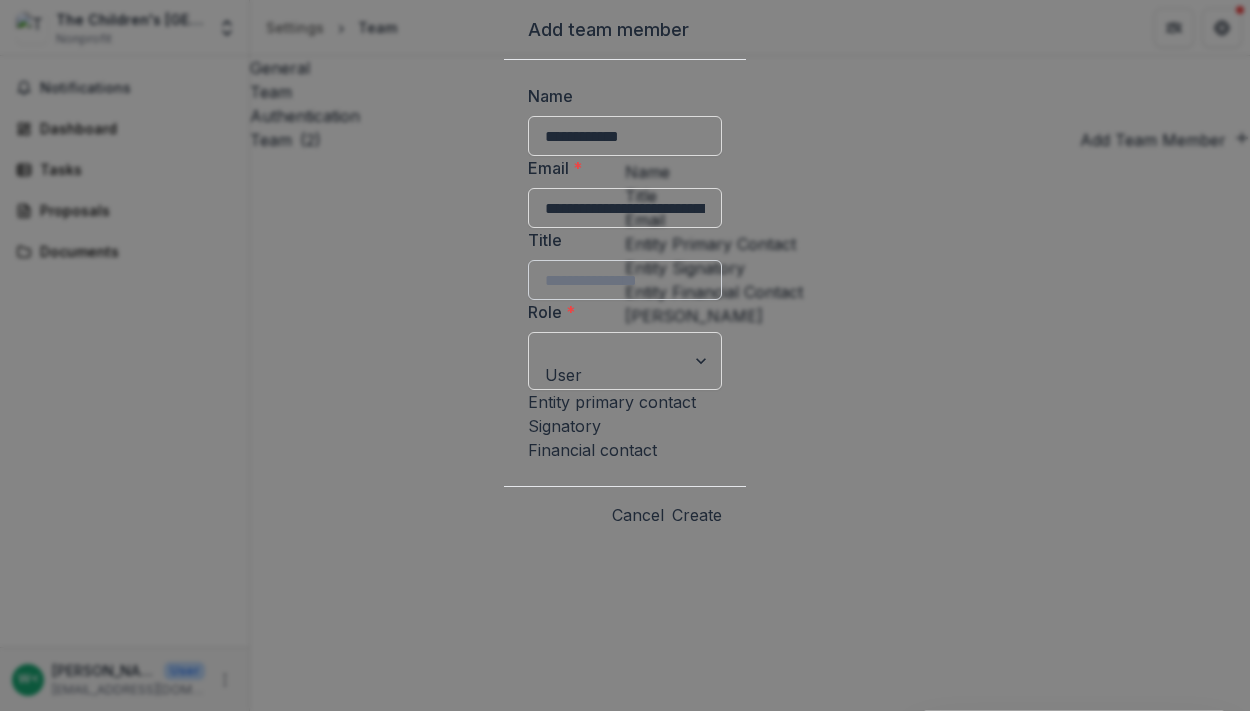 type on "**********" 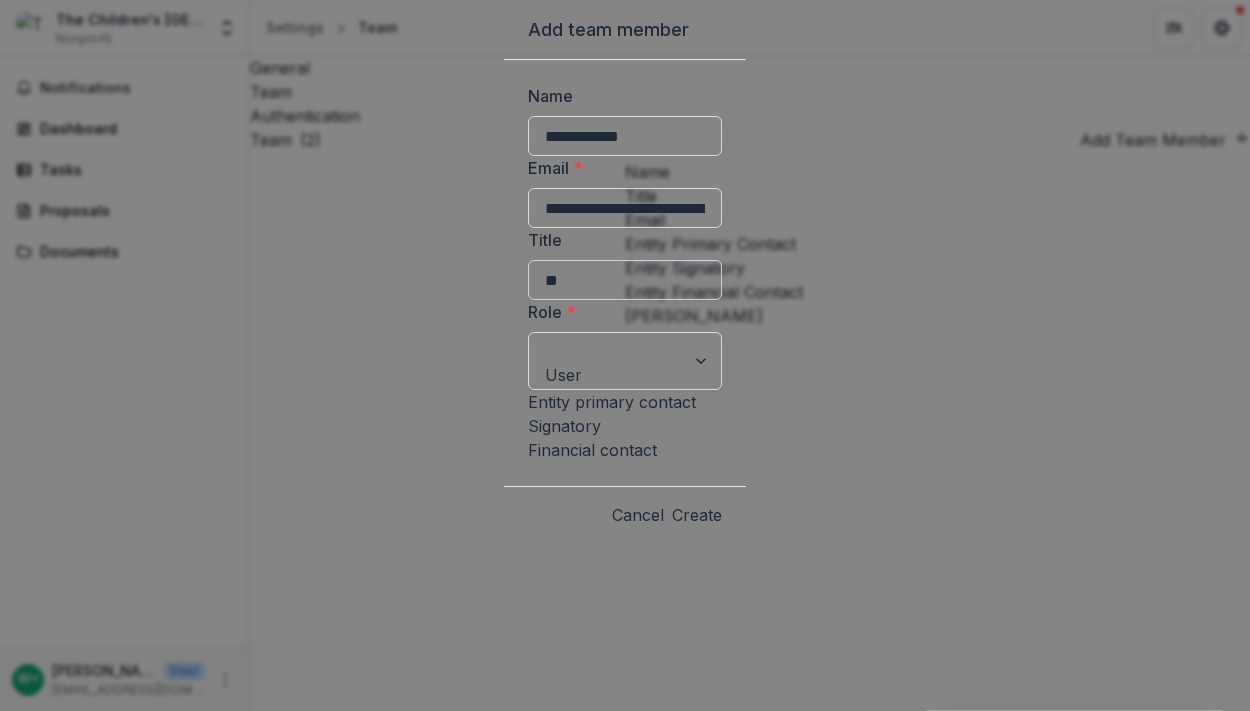 type on "*" 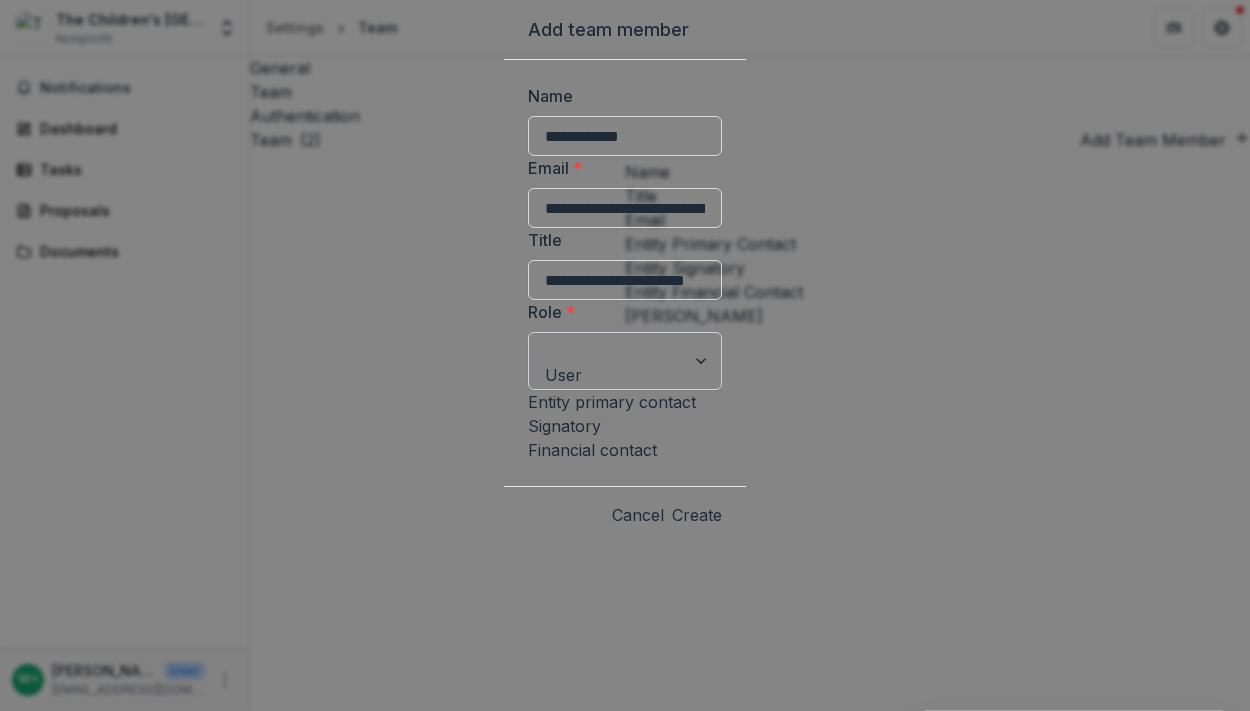 type on "**********" 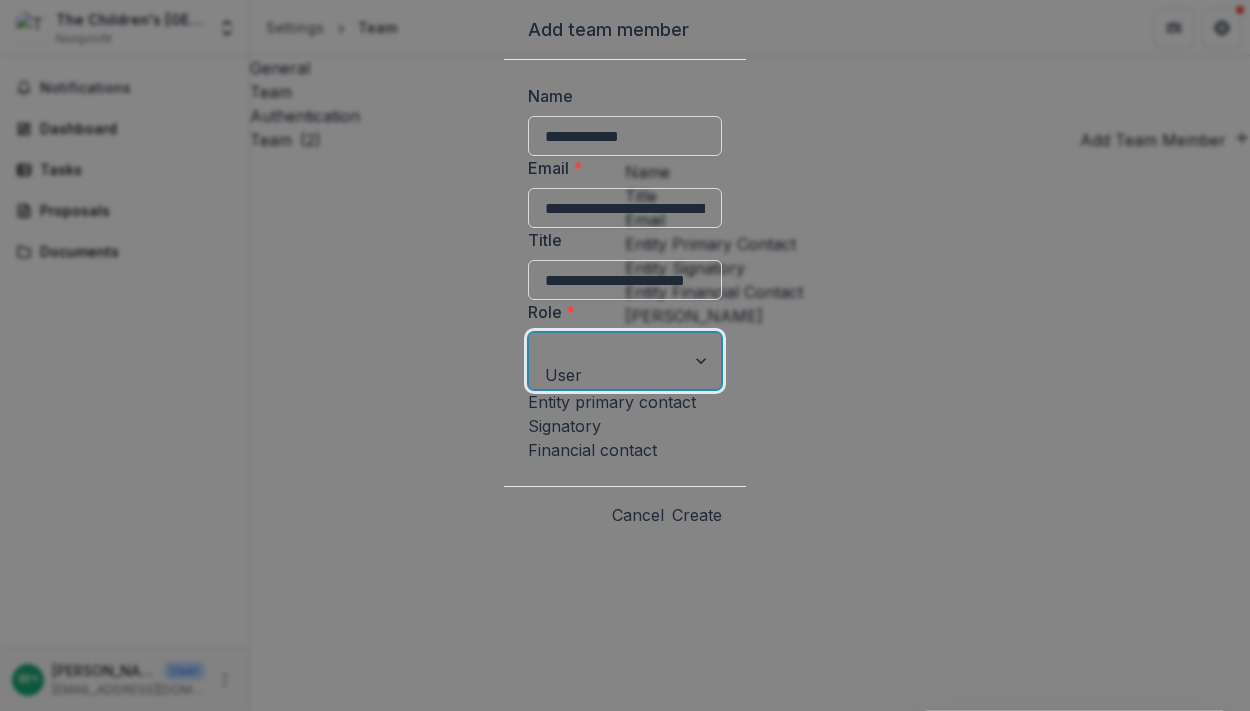click on "User" at bounding box center [625, 747] 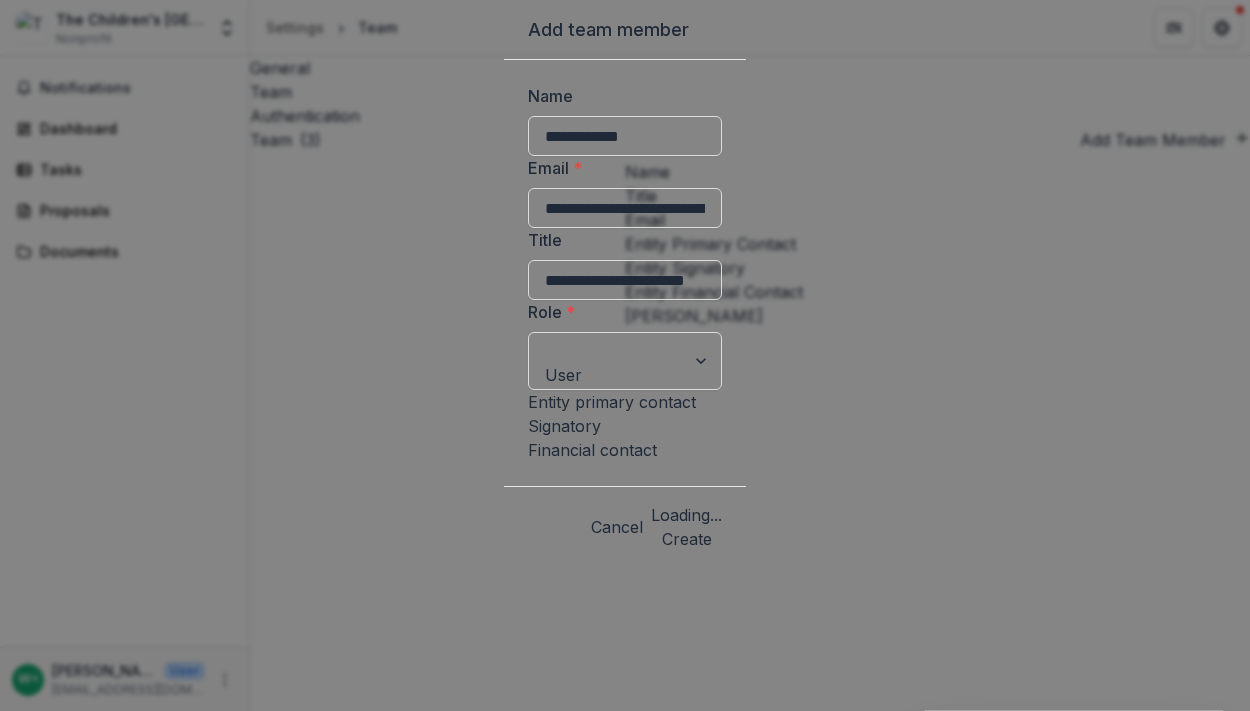 type 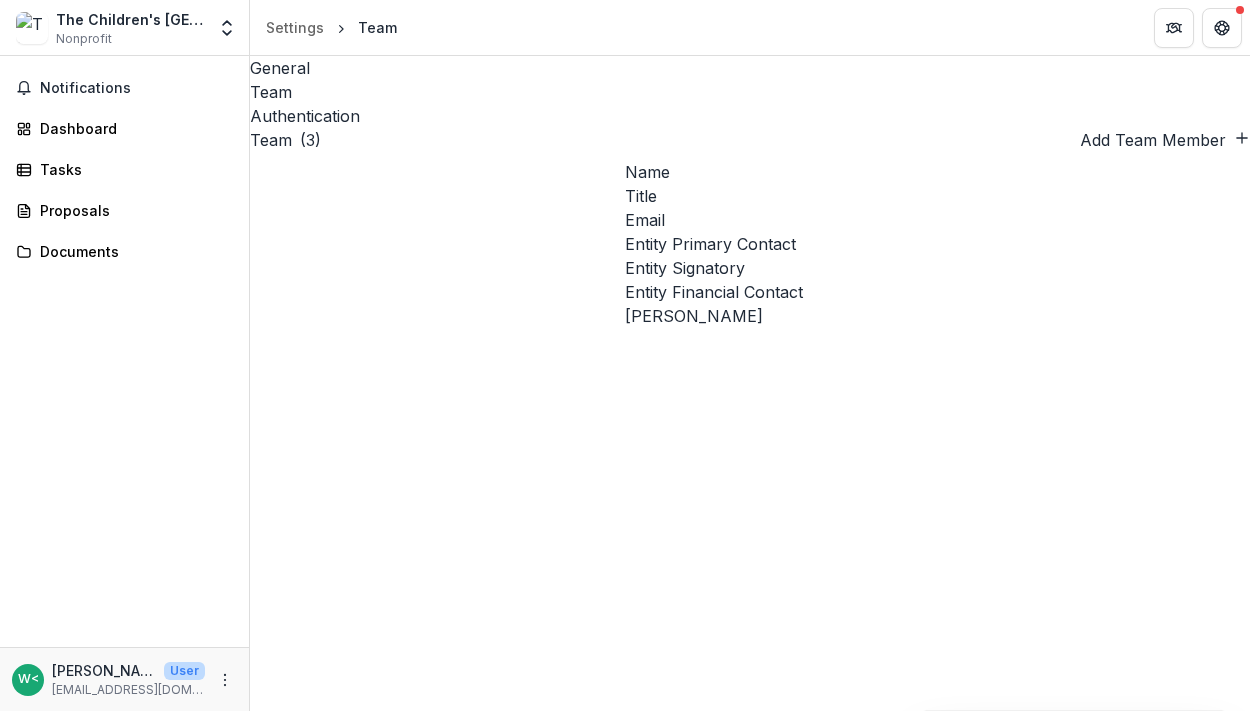 click on "Authentication" at bounding box center [750, 116] 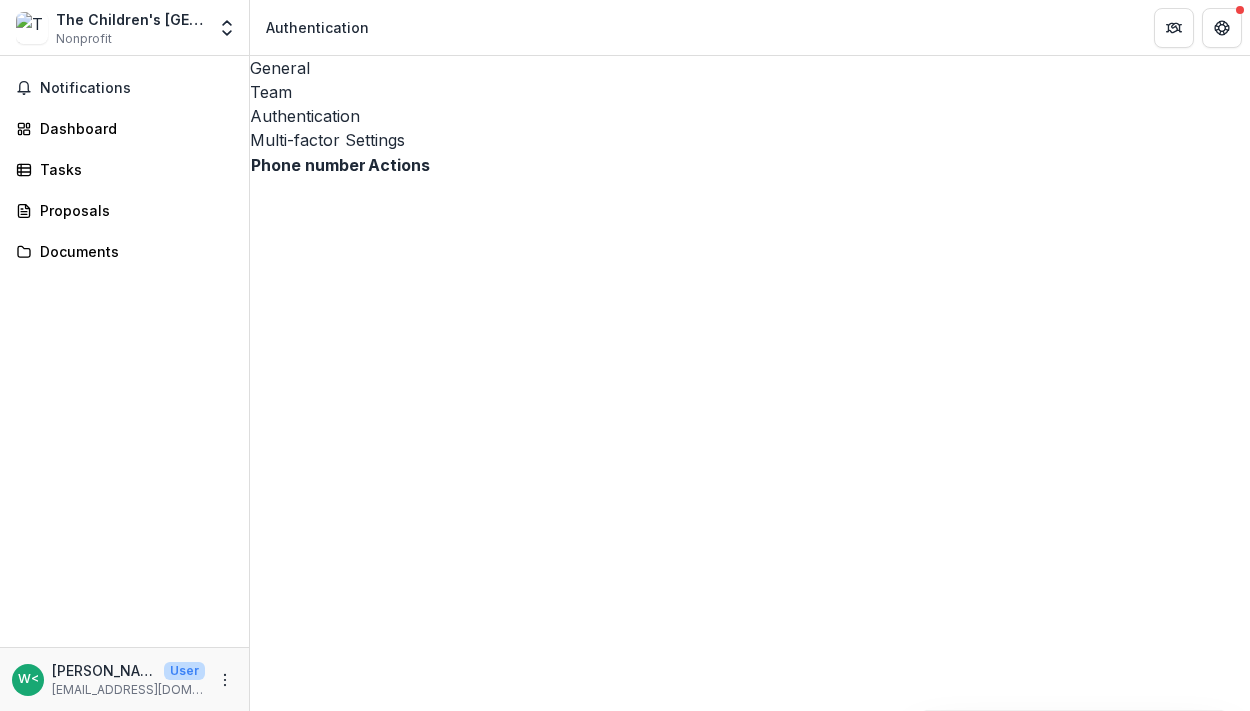 click on "General" at bounding box center [750, 68] 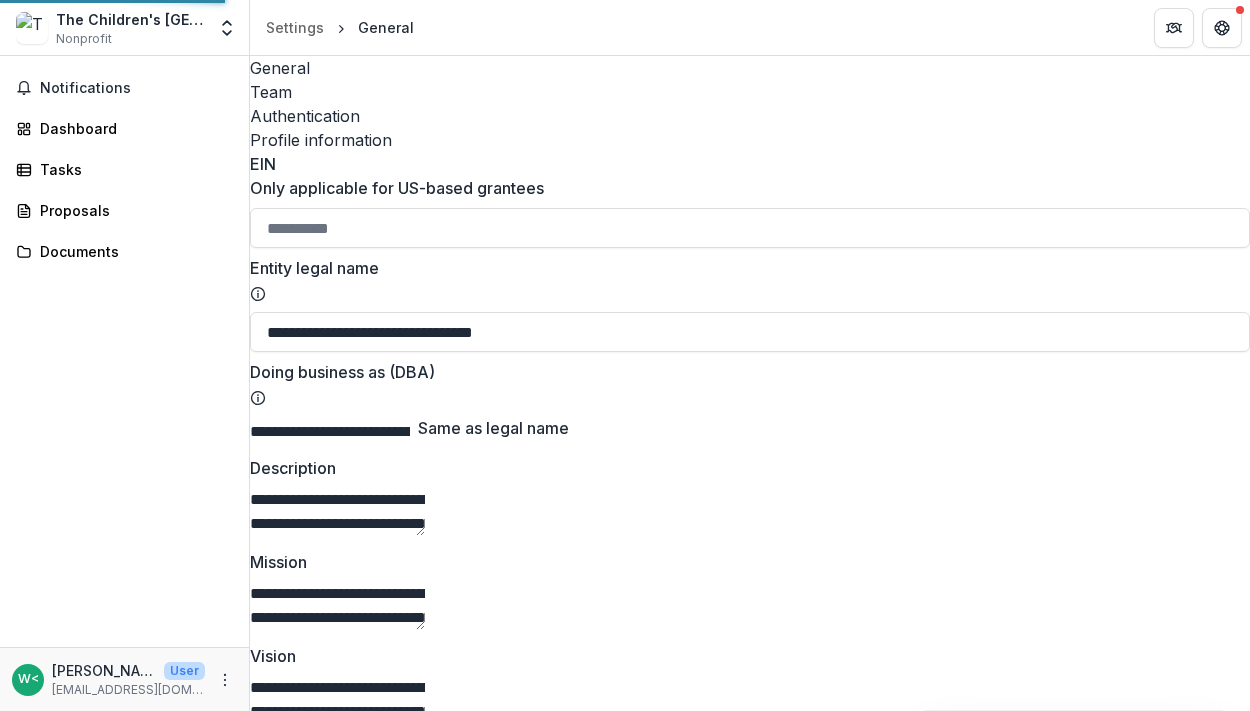 type on "**********" 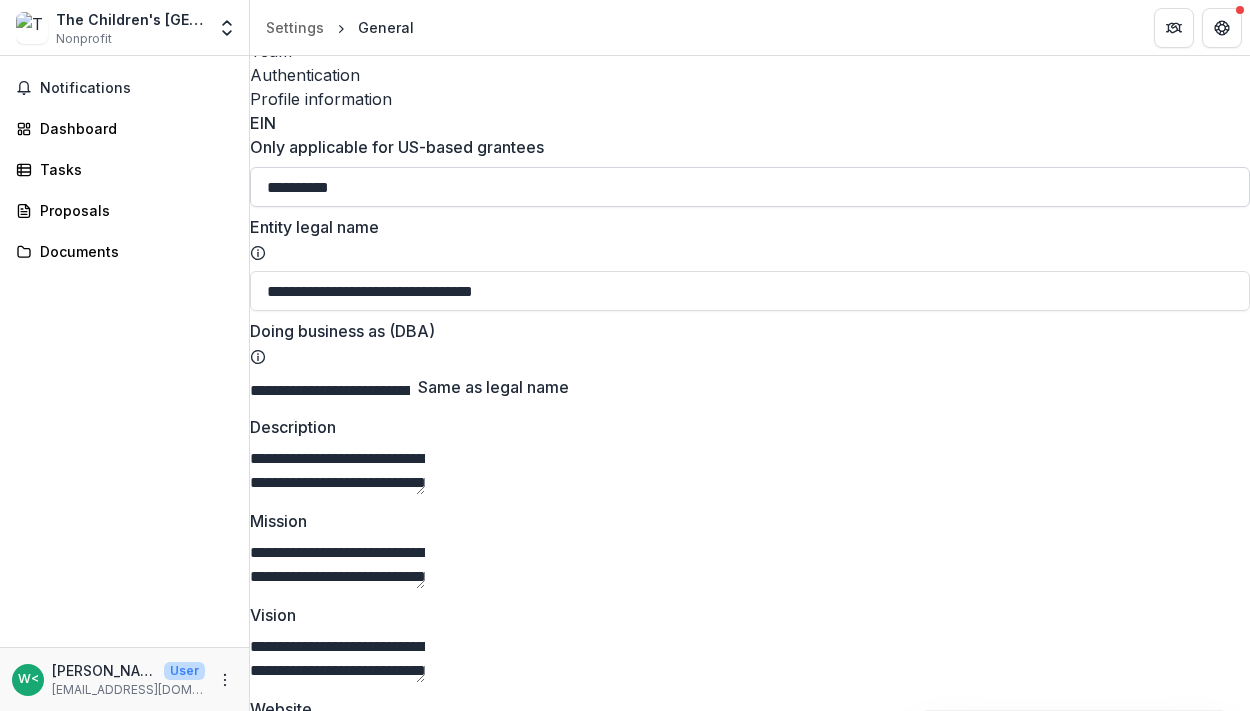 scroll, scrollTop: 43, scrollLeft: 0, axis: vertical 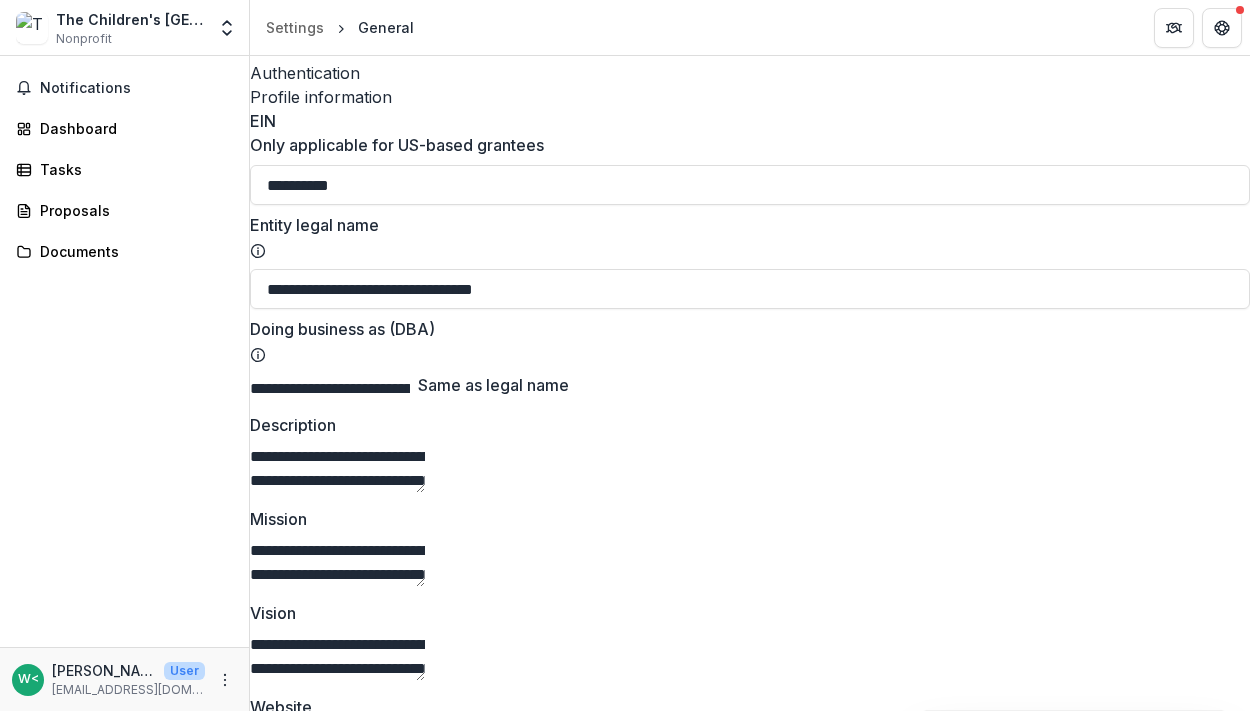 click on "**********" at bounding box center [330, 389] 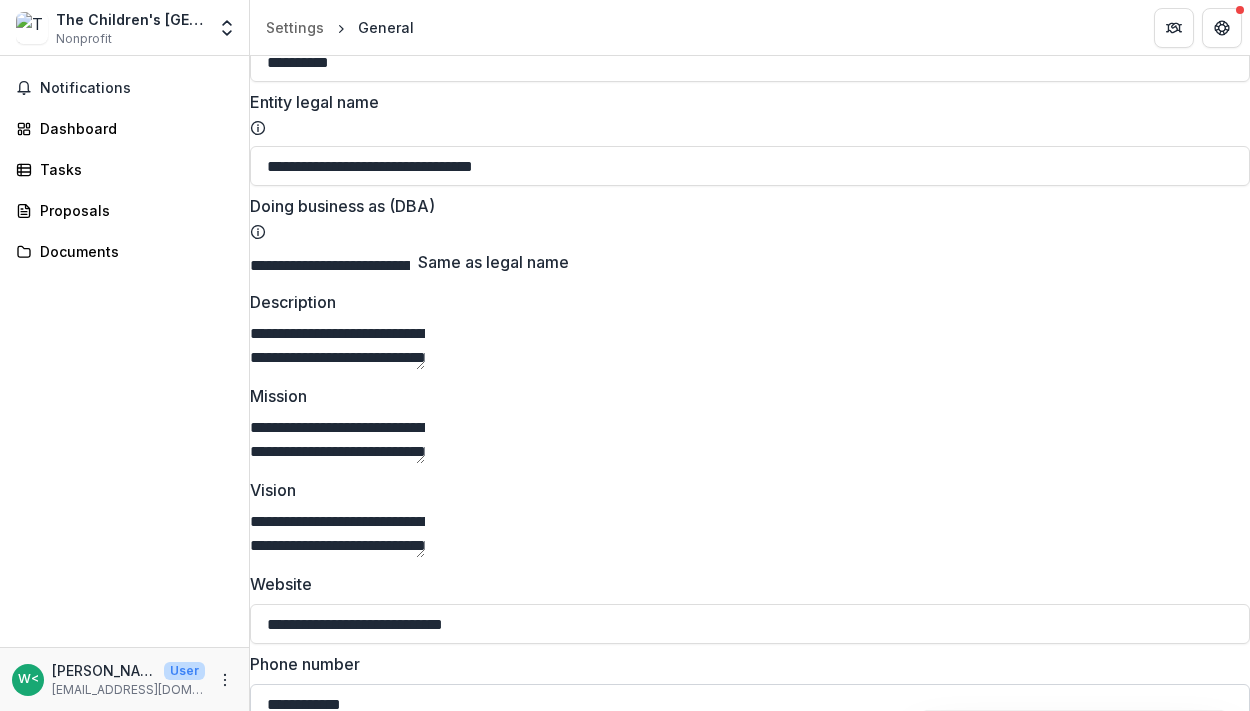 scroll, scrollTop: 0, scrollLeft: 0, axis: both 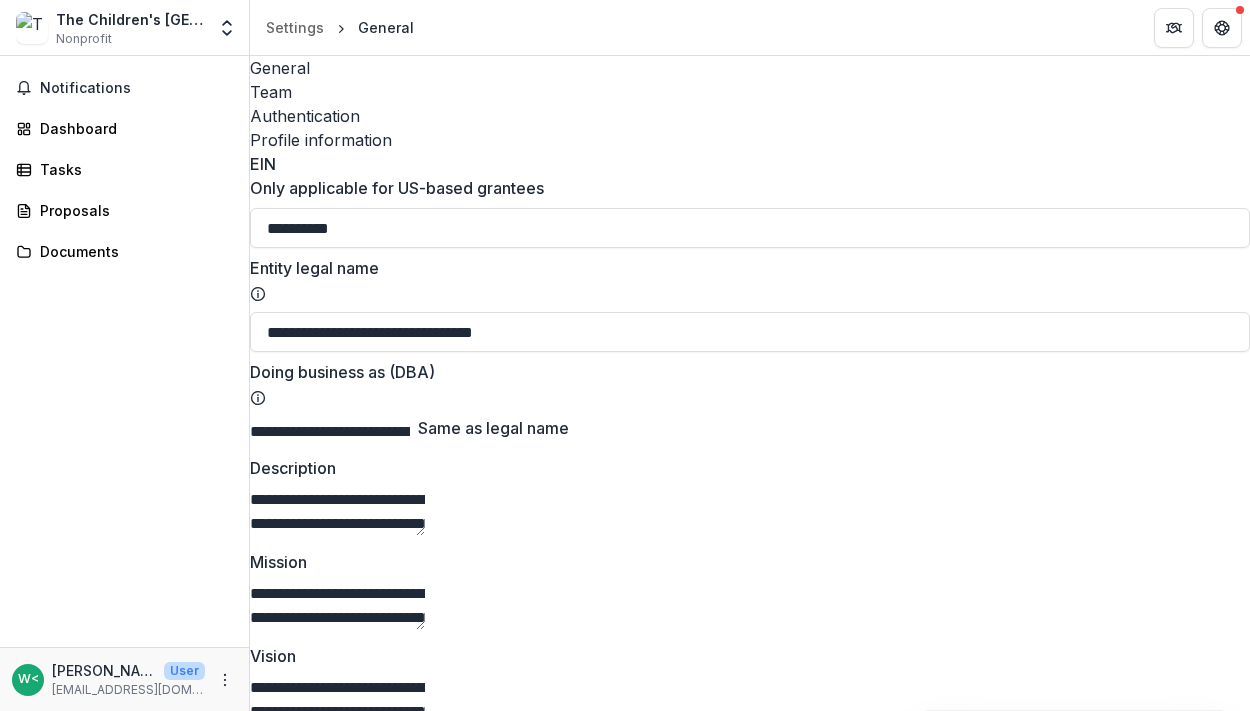 click on "Team" at bounding box center [750, 92] 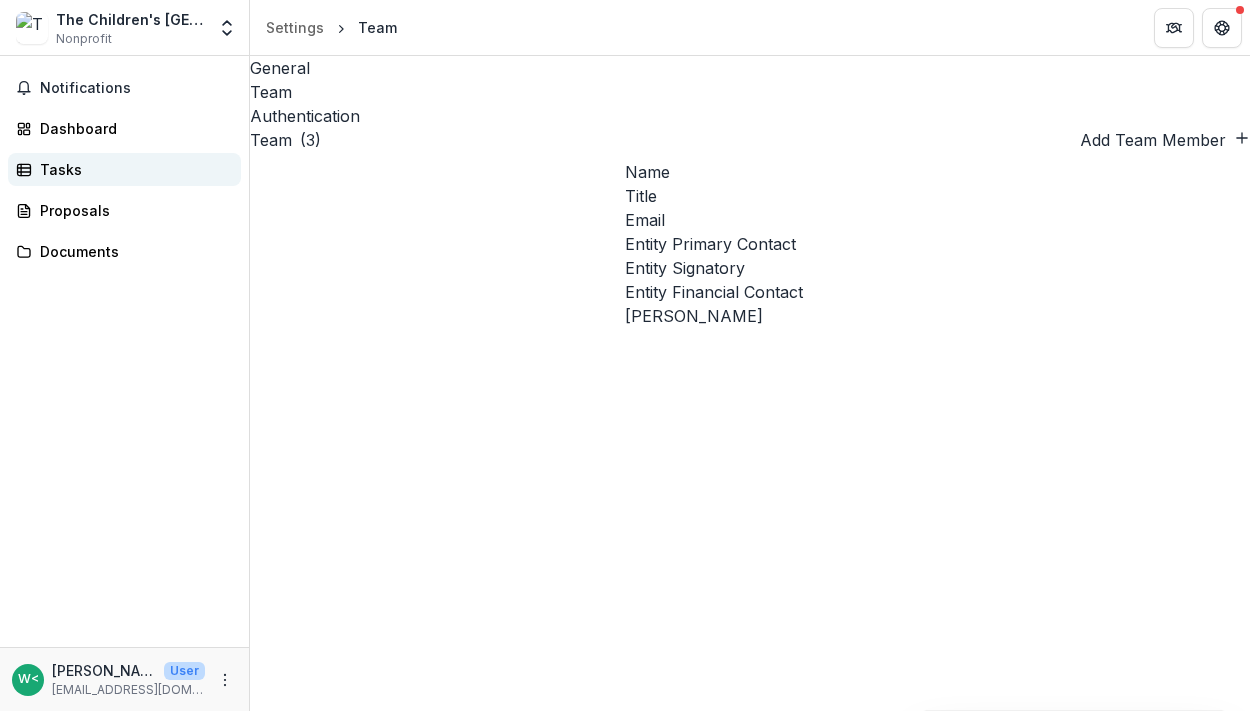 click on "Tasks" at bounding box center (132, 169) 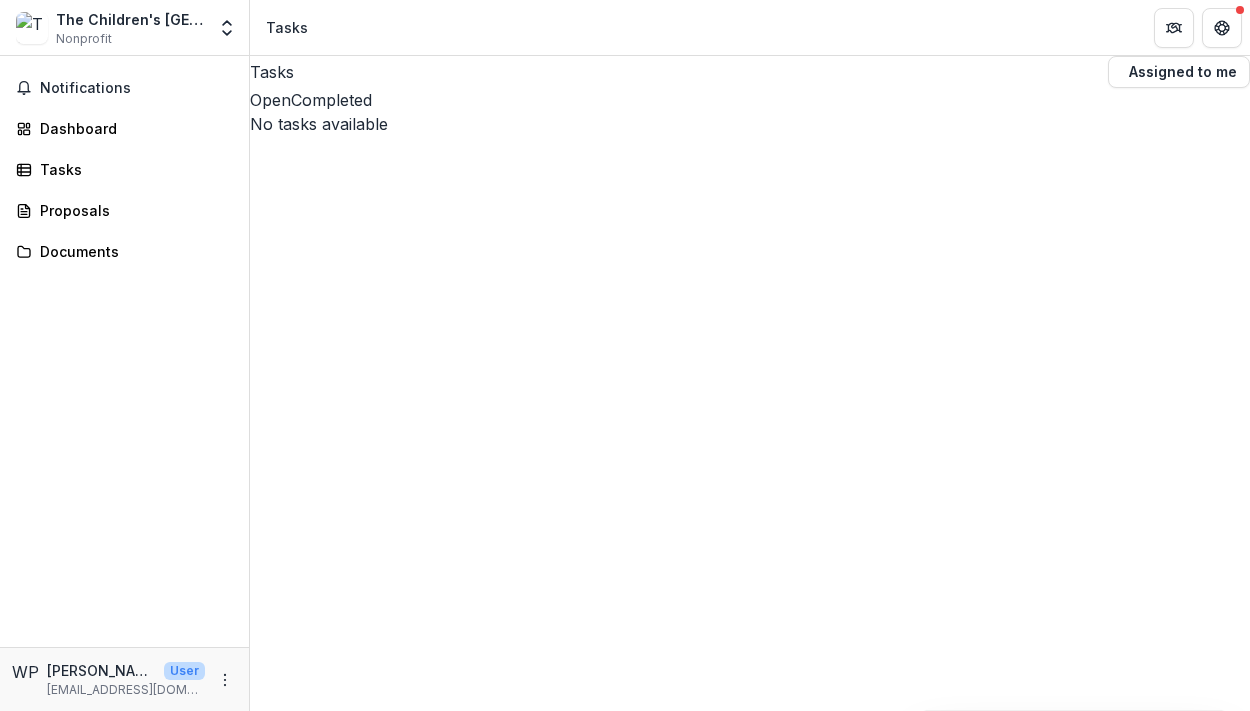 click on "Completed" at bounding box center (331, 100) 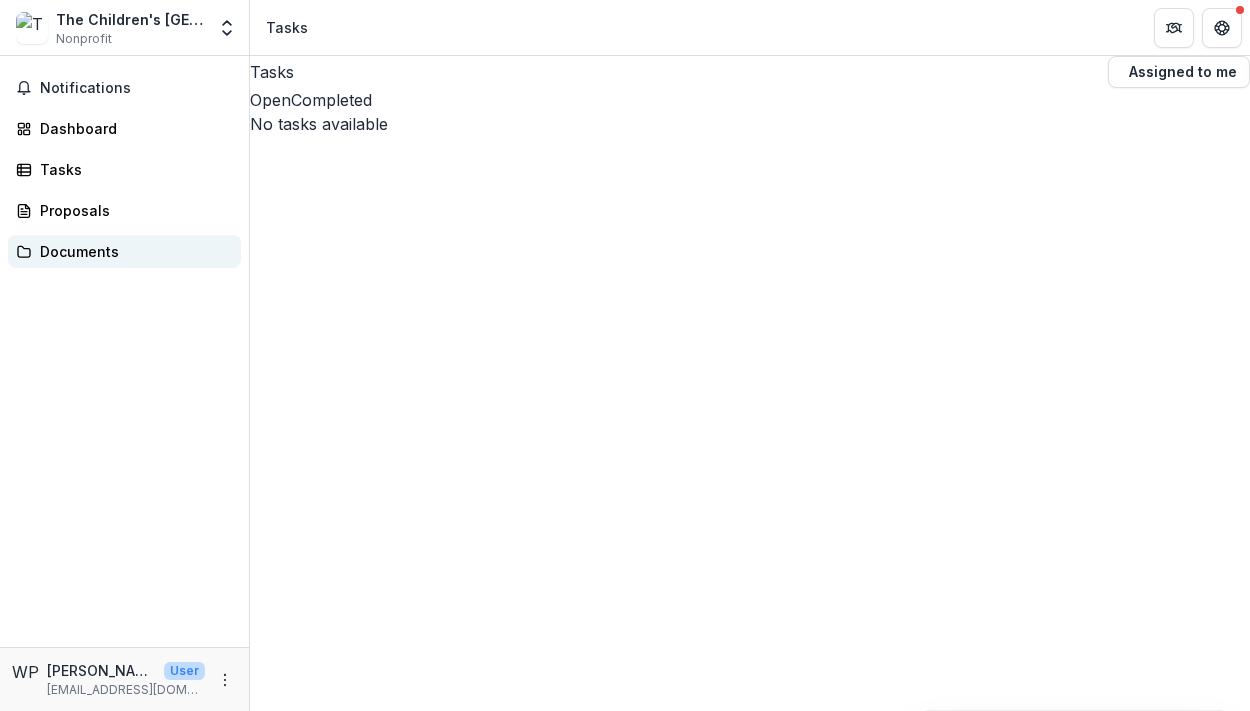 click on "Documents" at bounding box center [132, 251] 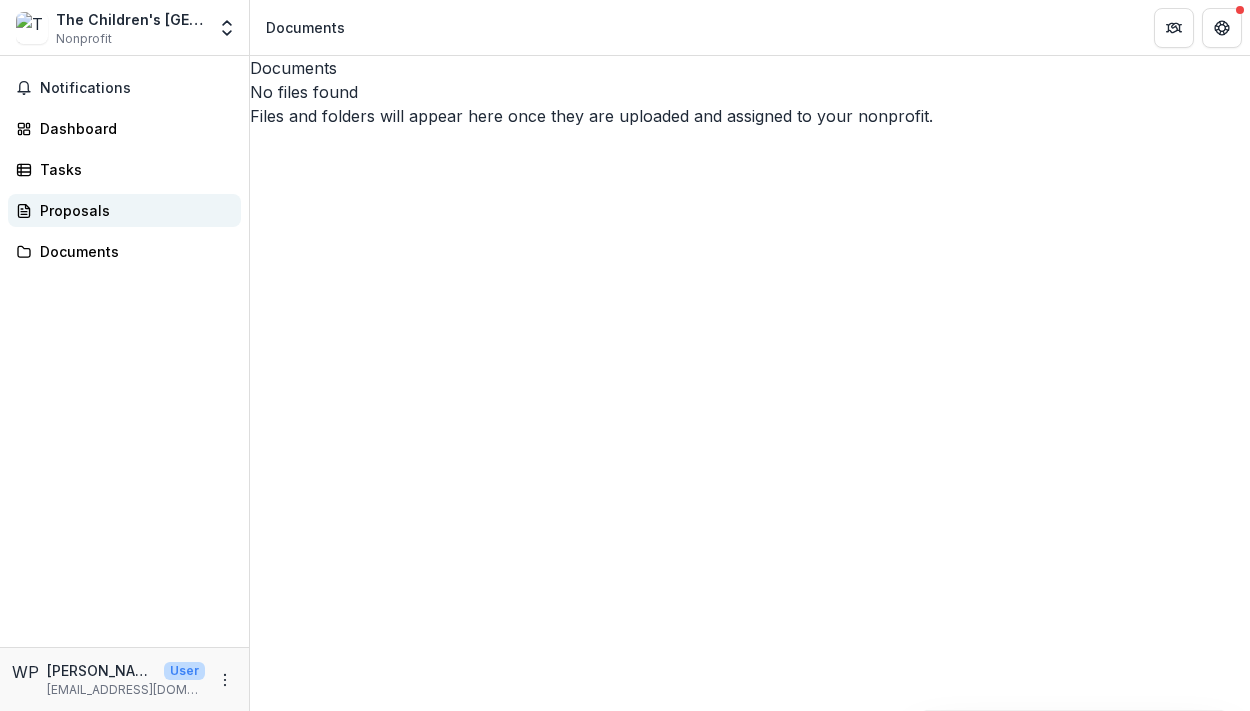 click on "Proposals" at bounding box center [132, 210] 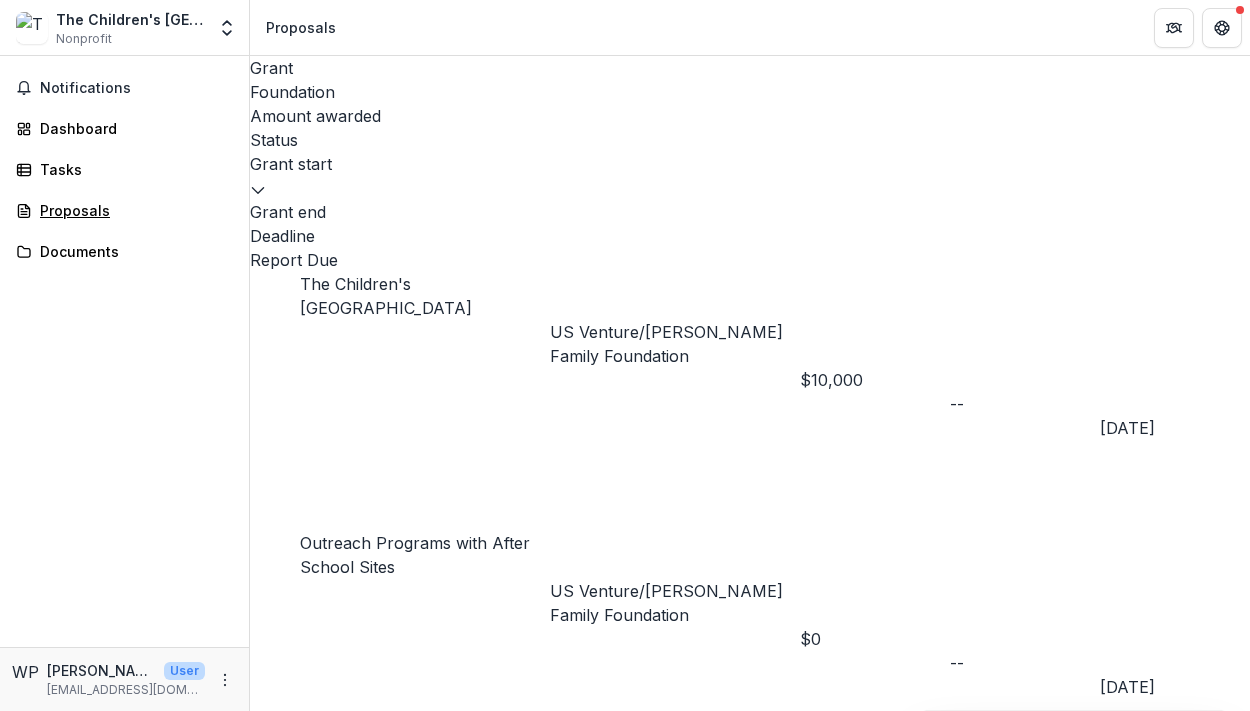 scroll, scrollTop: 0, scrollLeft: 0, axis: both 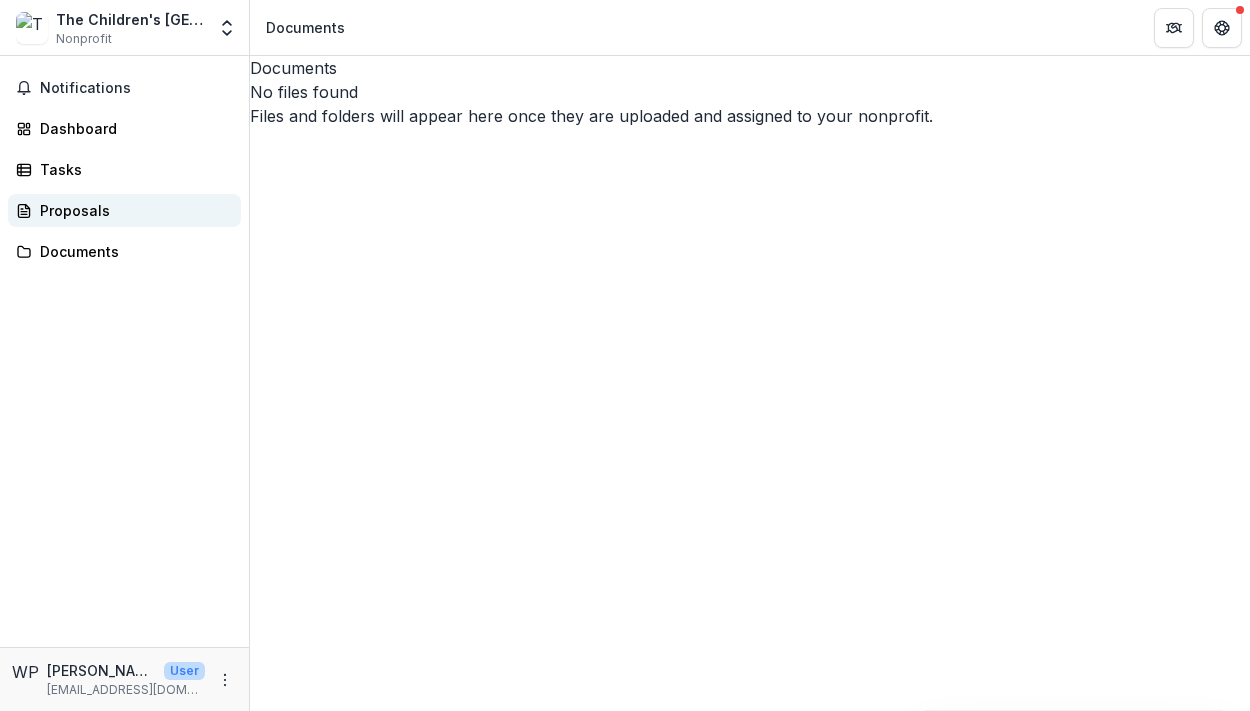 click on "Proposals" at bounding box center (132, 210) 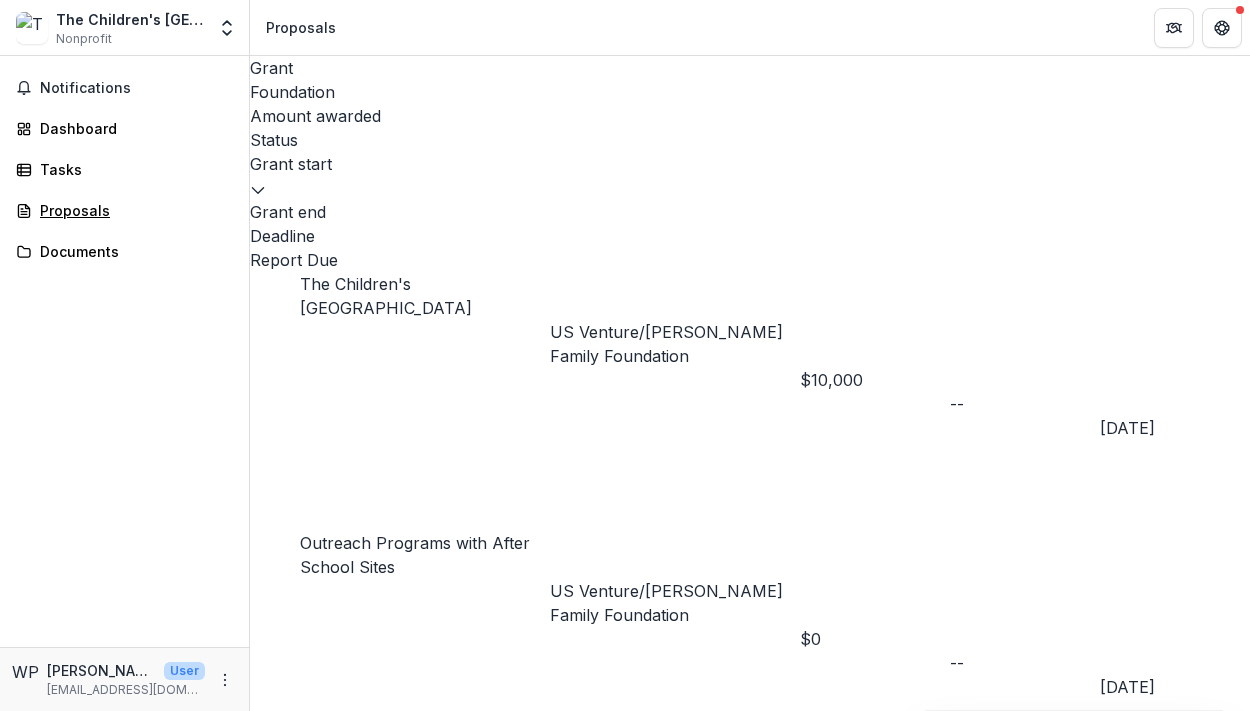 scroll, scrollTop: 0, scrollLeft: 339, axis: horizontal 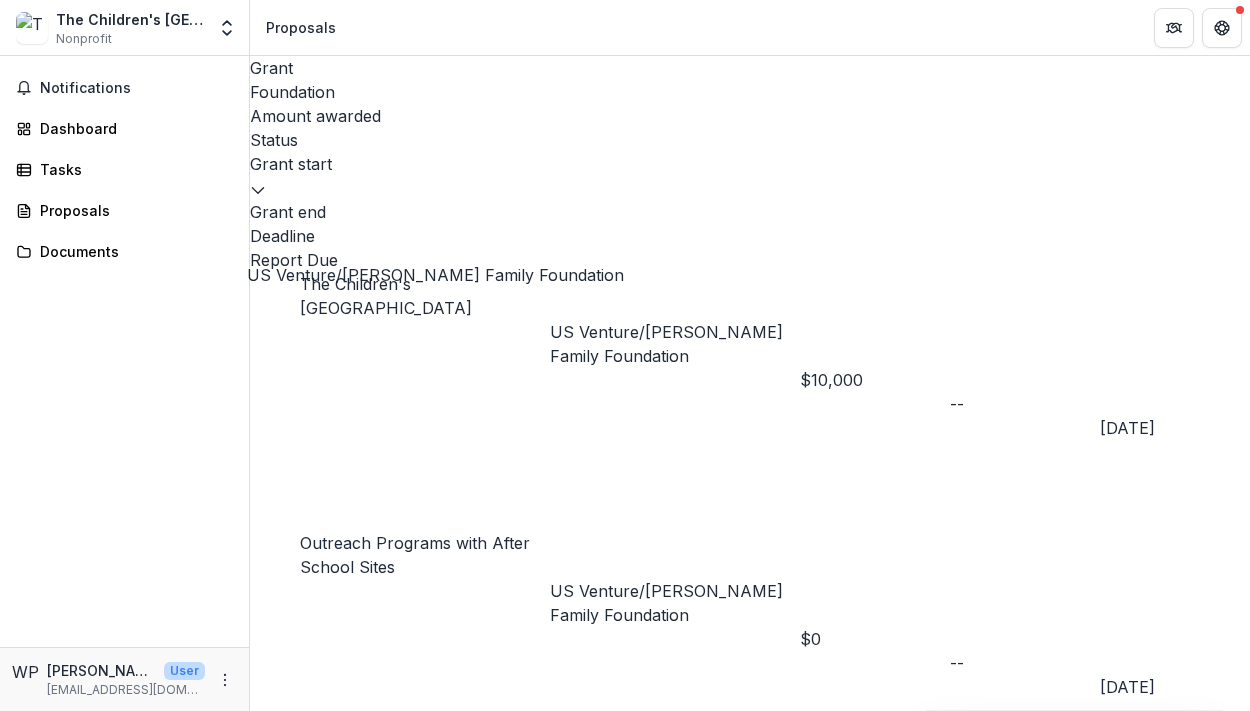 click on "US Venture/[PERSON_NAME] Family Foundation" at bounding box center [675, 910] 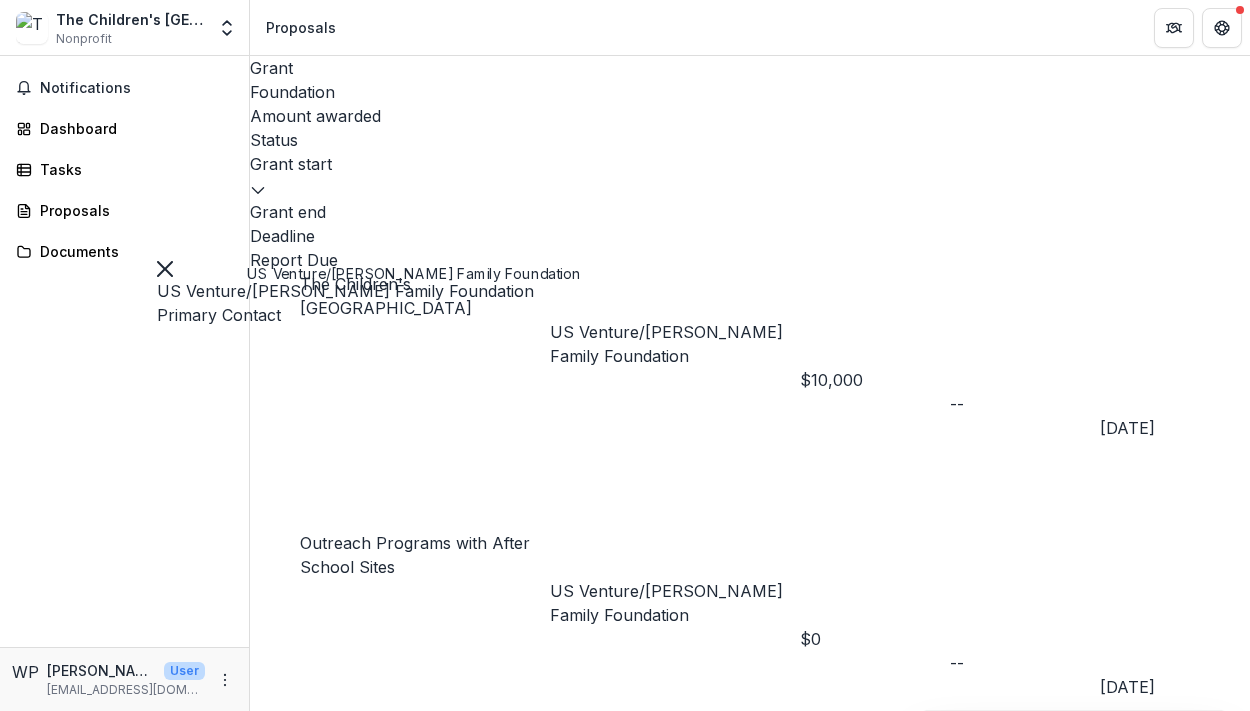 click on "Primary Contact" at bounding box center (345, 315) 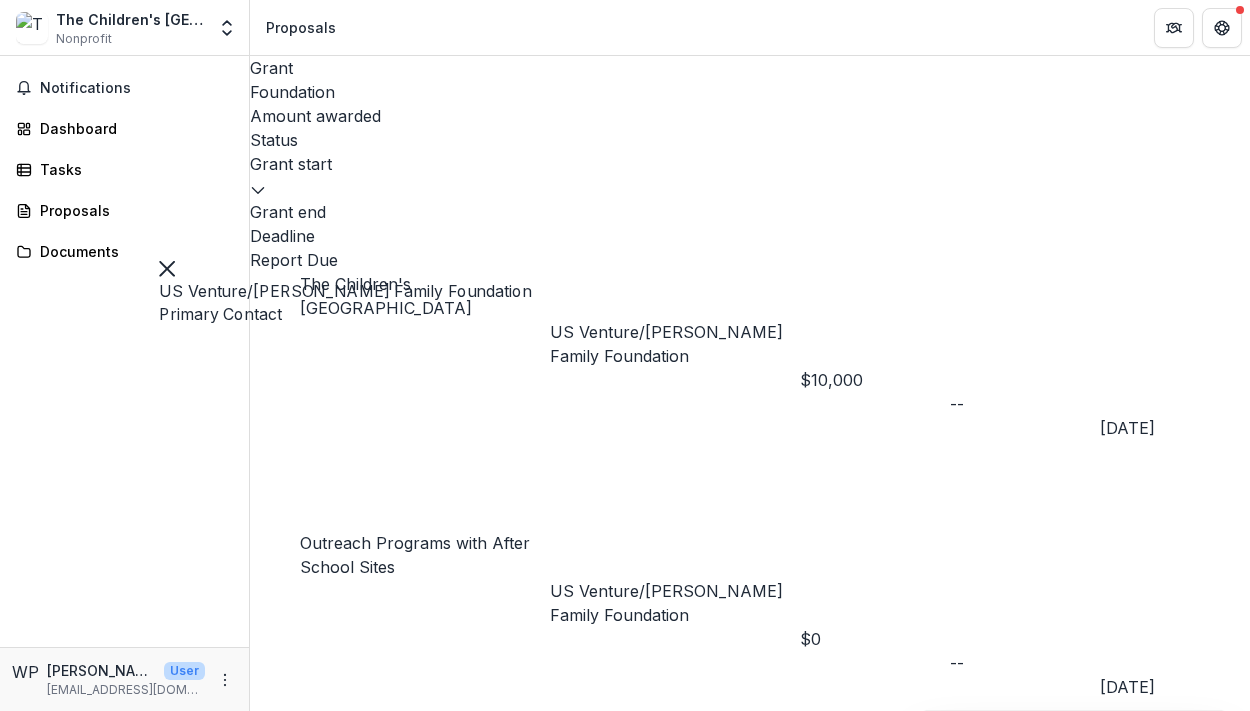click on "Grant Foundation Amount awarded Status Grant start Grant end Deadline Report Due The Children's [GEOGRAPHIC_DATA] US Venture/[PERSON_NAME] Family Foundation $10,000 -- [DATE] [DATE] -- Outreach Programs with After School Sites US Venture/[PERSON_NAME] Family Foundation $0 -- [DATE] [DATE] -- The Children's [GEOGRAPHIC_DATA] - 2025 - Grant Application US Venture/[PERSON_NAME] Family Foundation $0 DRAFT -- -- [DATE]" at bounding box center (750, 512) 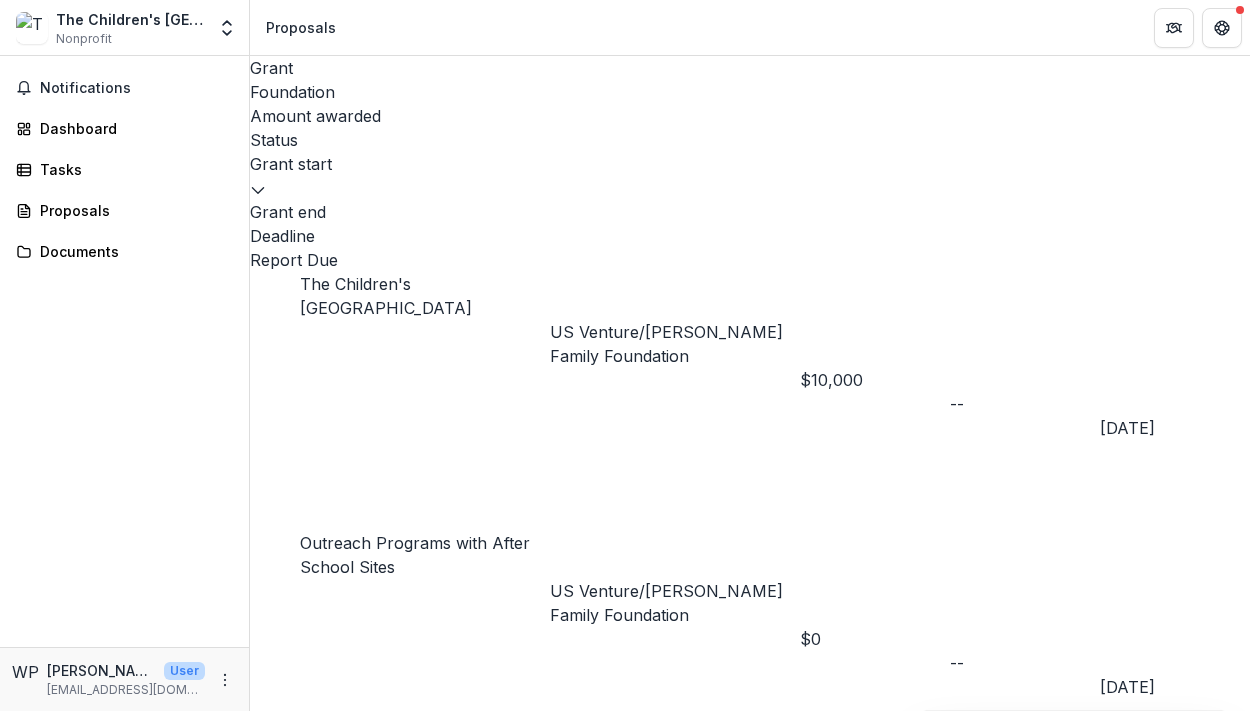 scroll, scrollTop: 0, scrollLeft: 0, axis: both 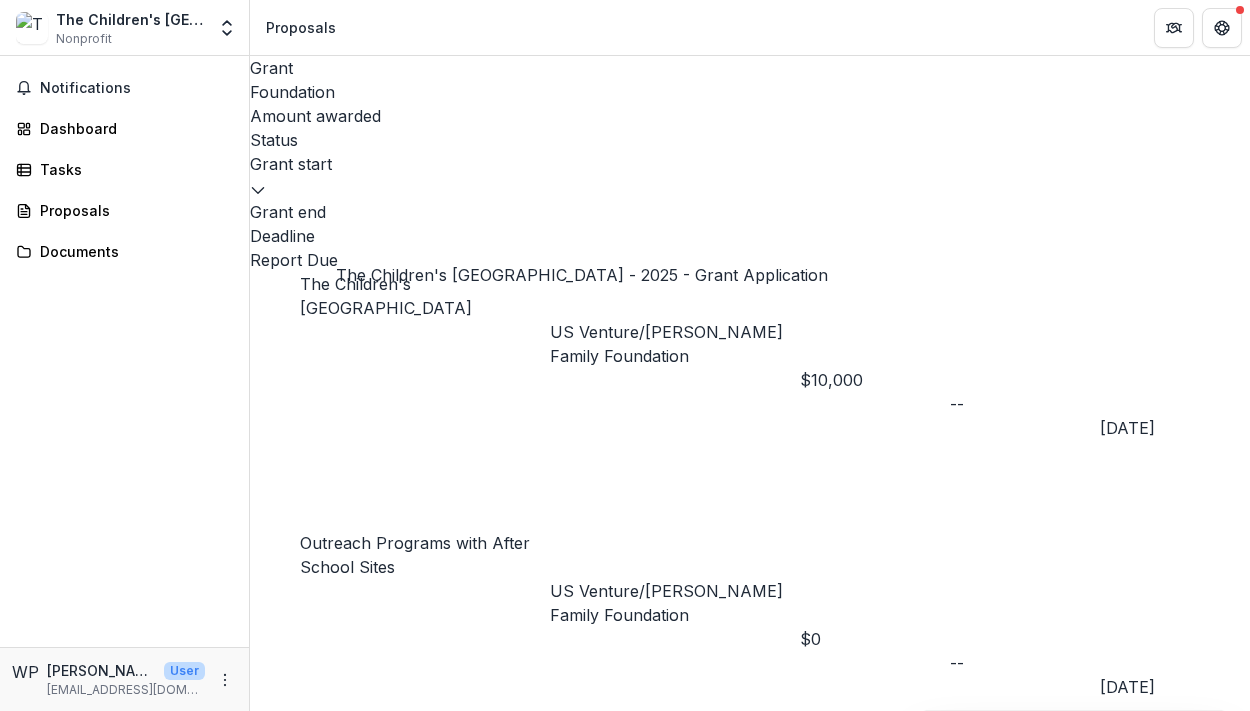 click on "The Children's [GEOGRAPHIC_DATA] - 2025 - Grant Application" at bounding box center [419, 850] 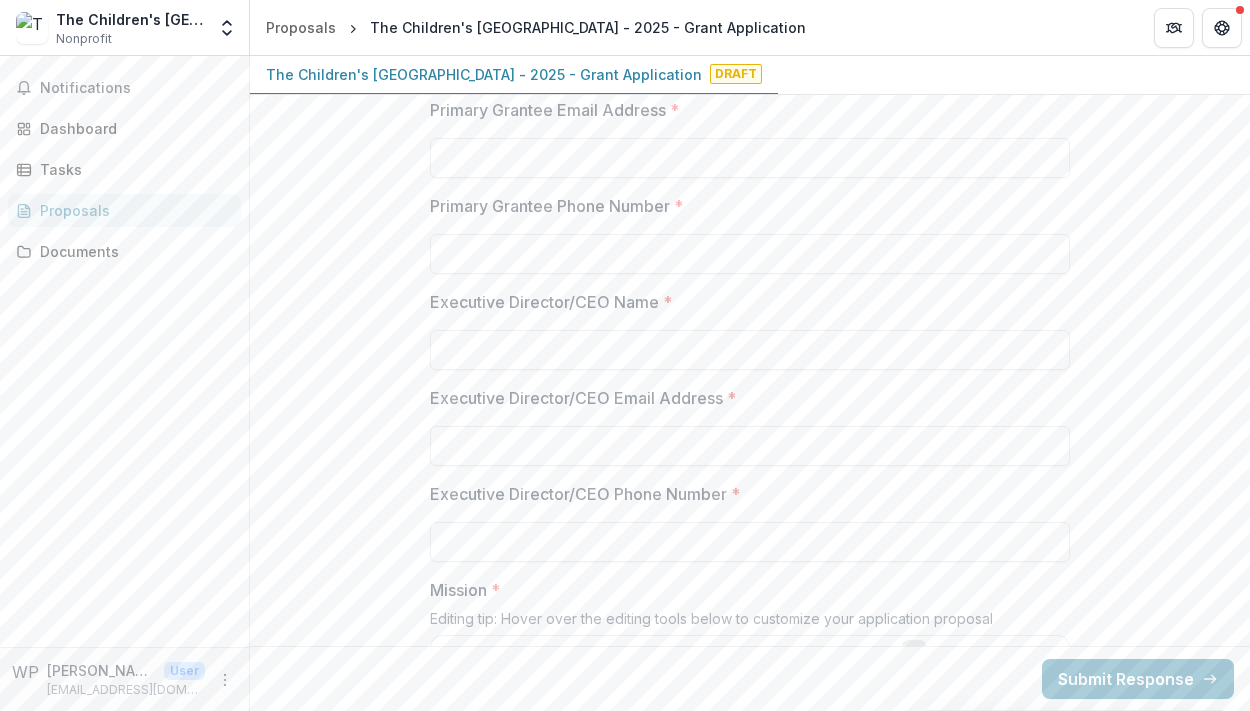scroll, scrollTop: 789, scrollLeft: 0, axis: vertical 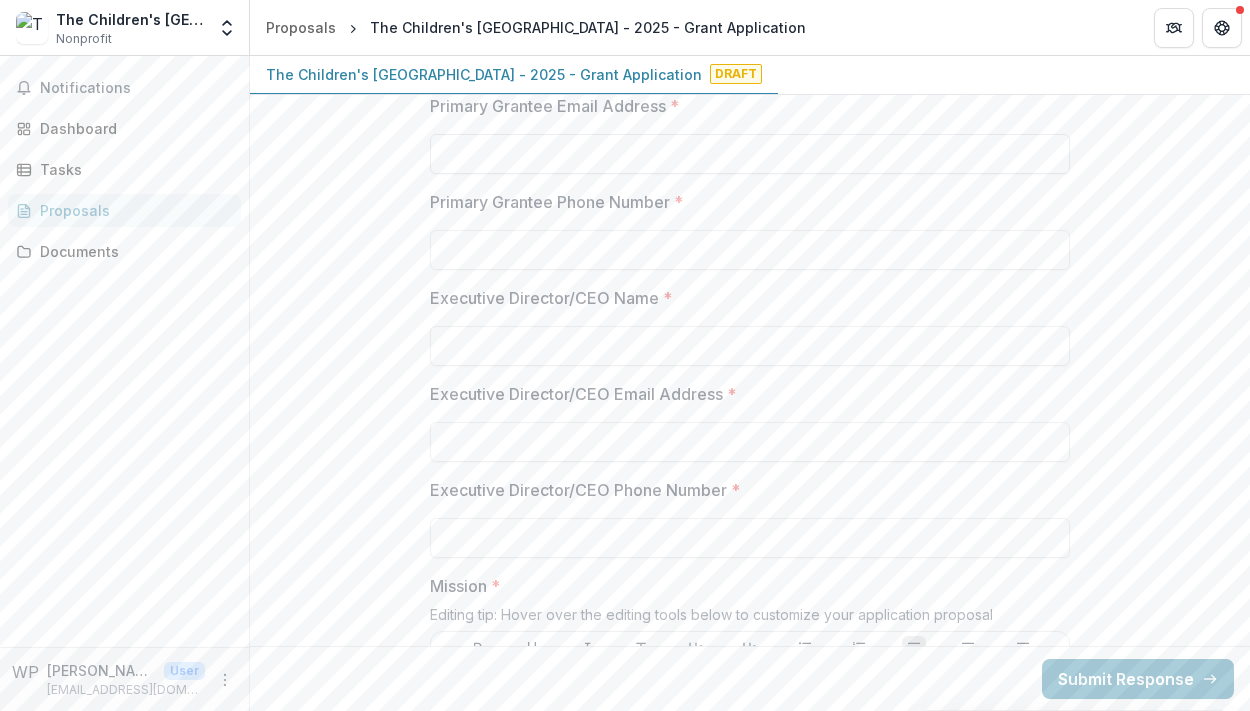 click on "Primary Grantee Email Address *" at bounding box center [750, 154] 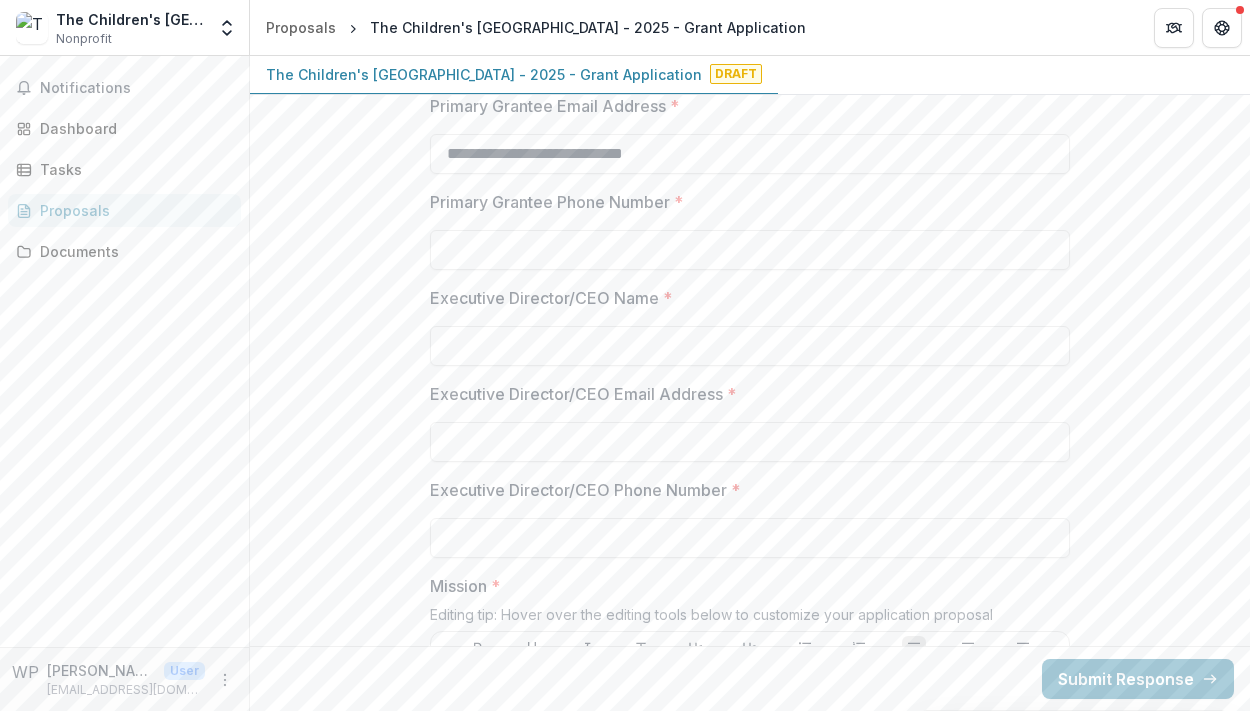 click on "Primary Grantee Phone Number *" at bounding box center (750, 250) 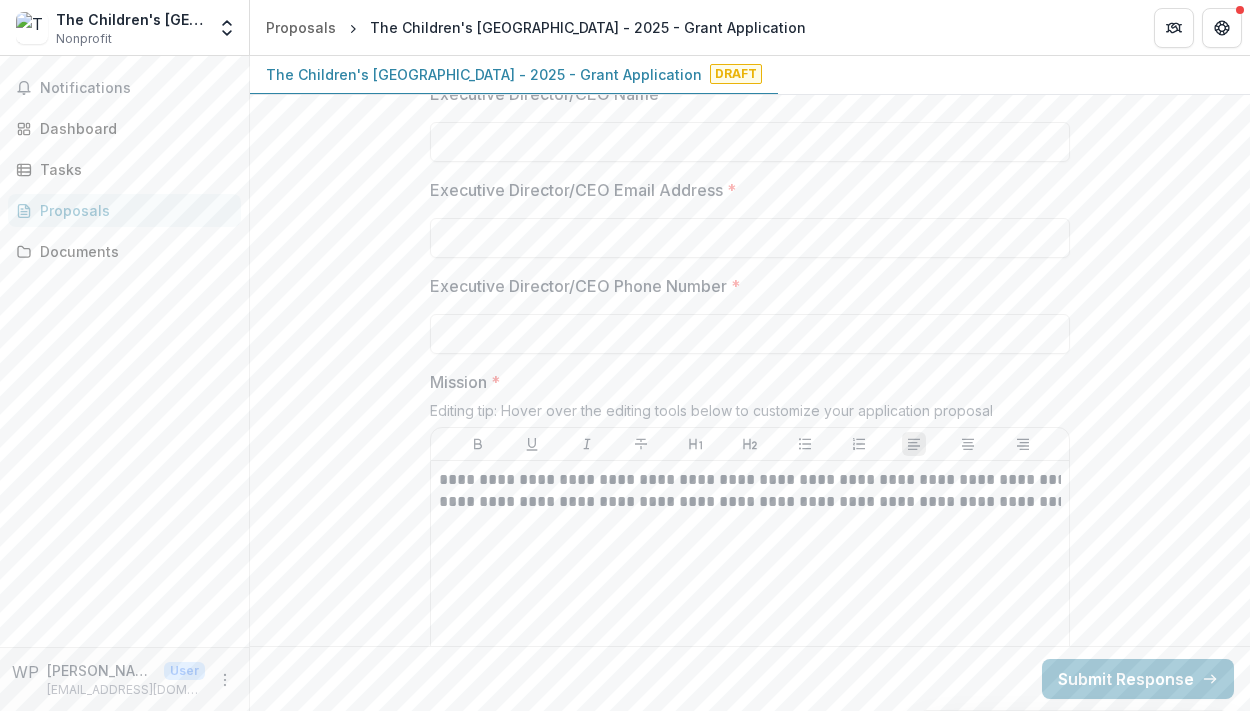 scroll, scrollTop: 1023, scrollLeft: 0, axis: vertical 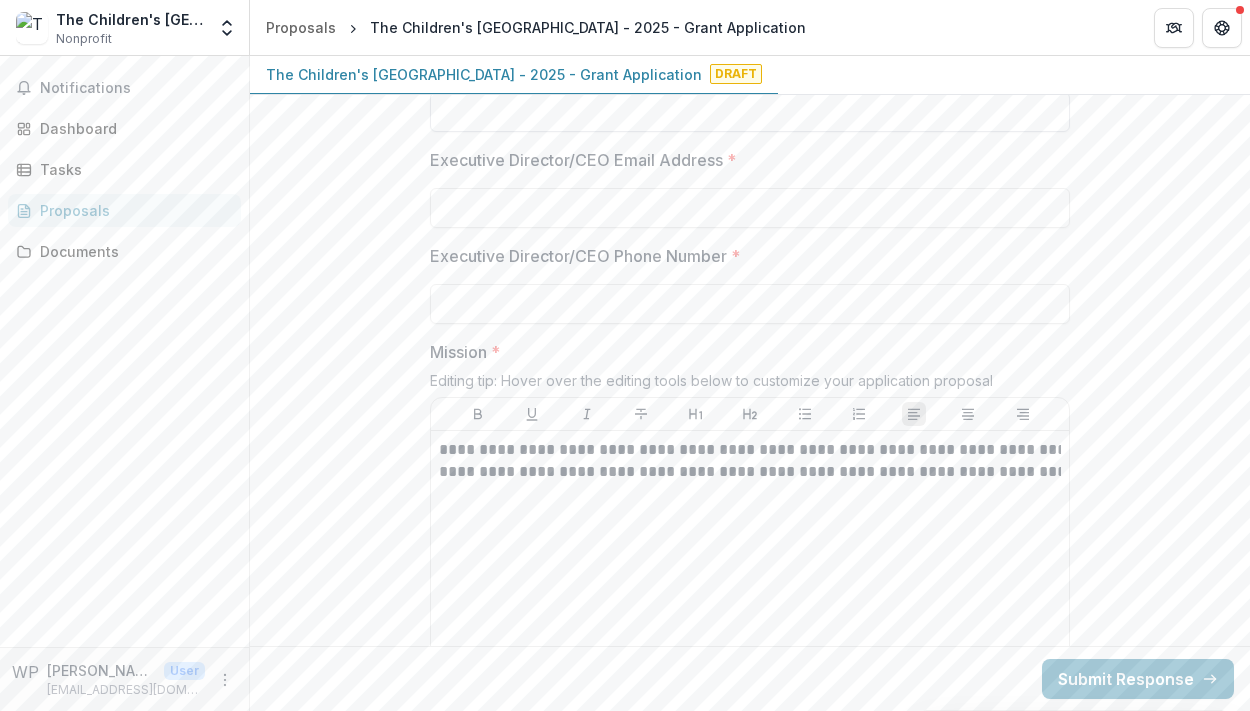 type on "**********" 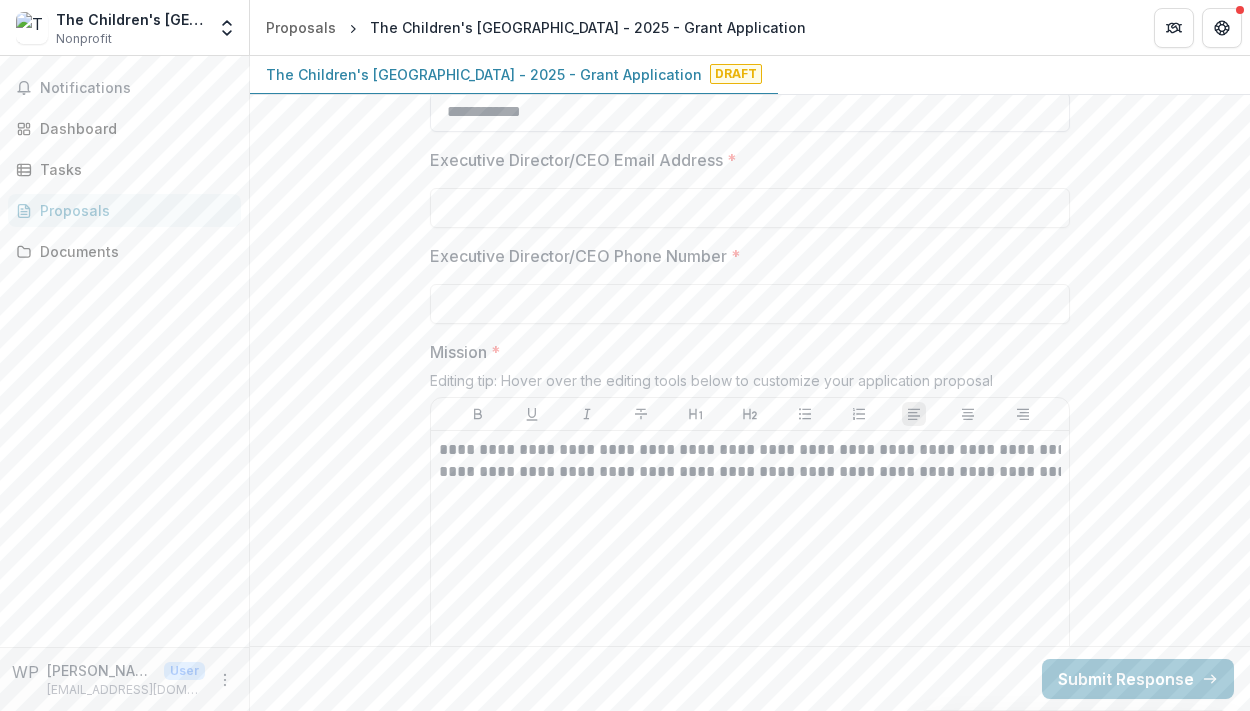 type on "**********" 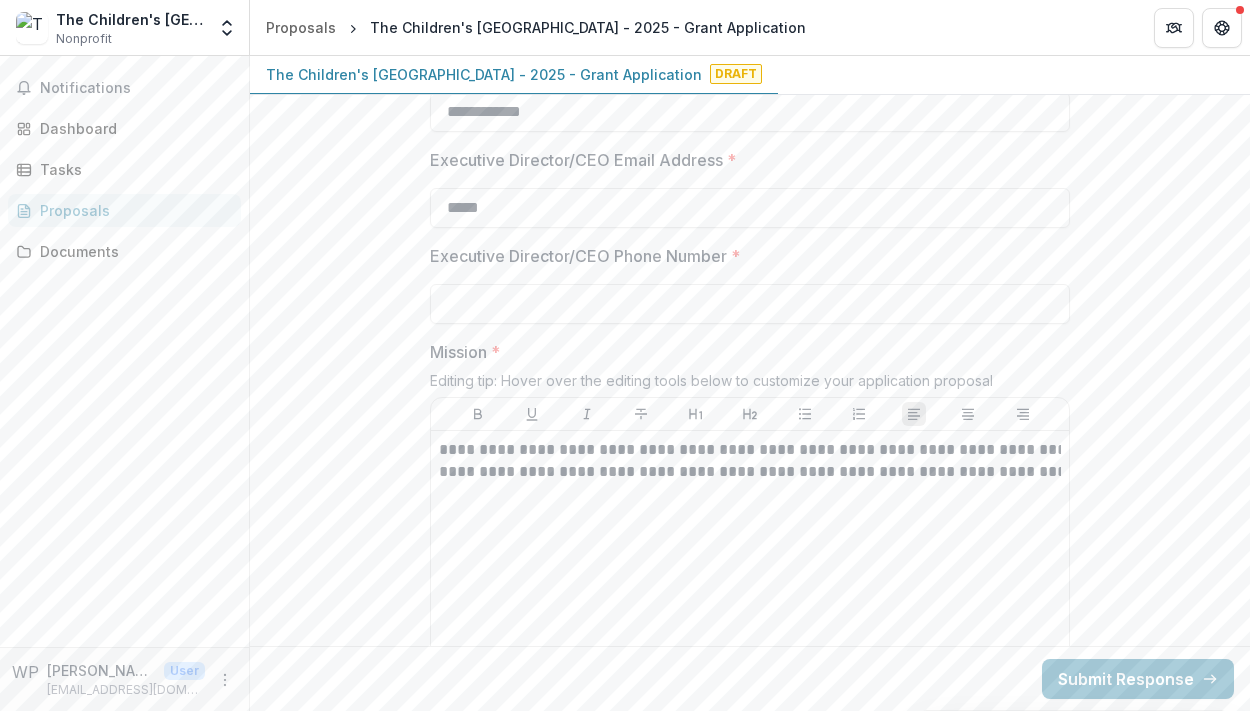 type on "**********" 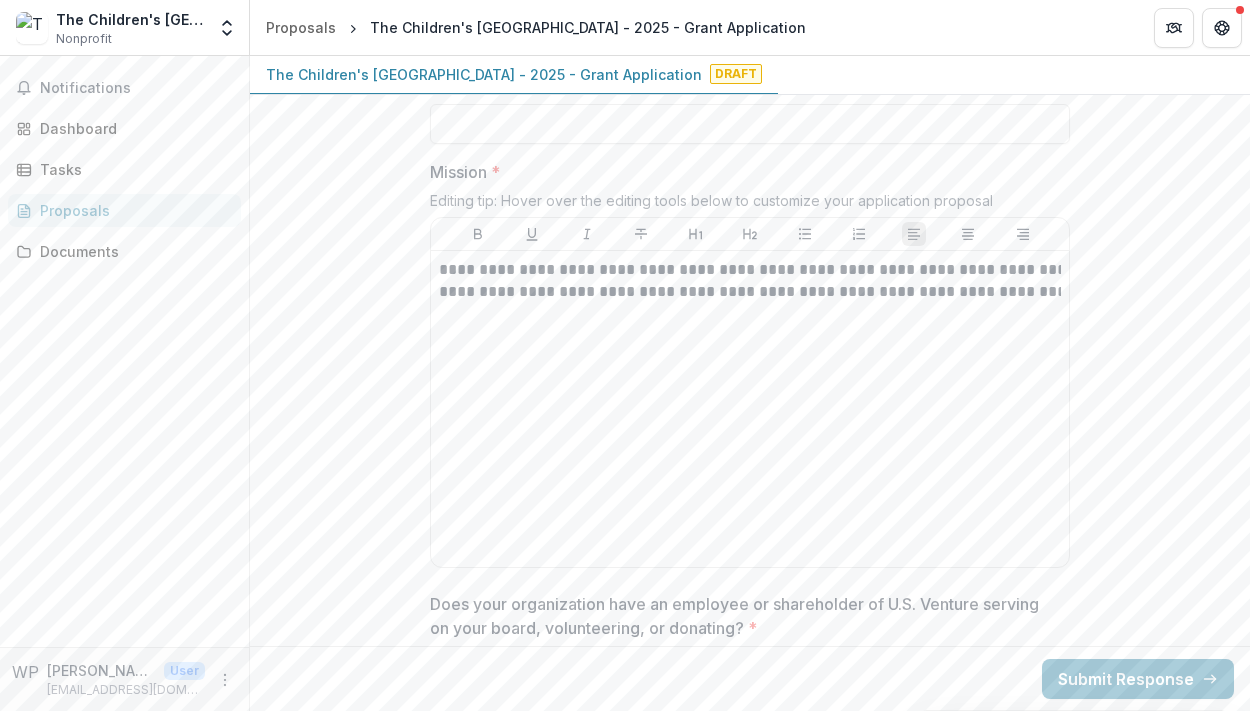 scroll, scrollTop: 1211, scrollLeft: 0, axis: vertical 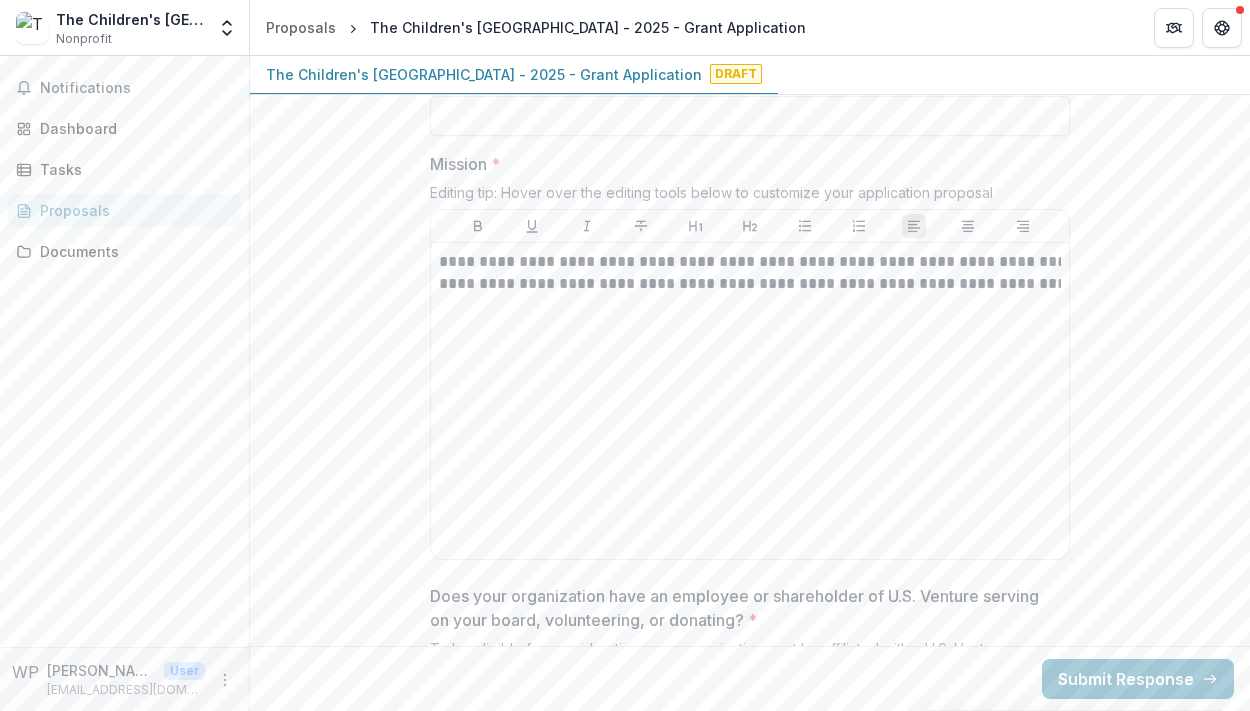 click on "Executive Director/CEO Phone Number *" at bounding box center [750, 116] 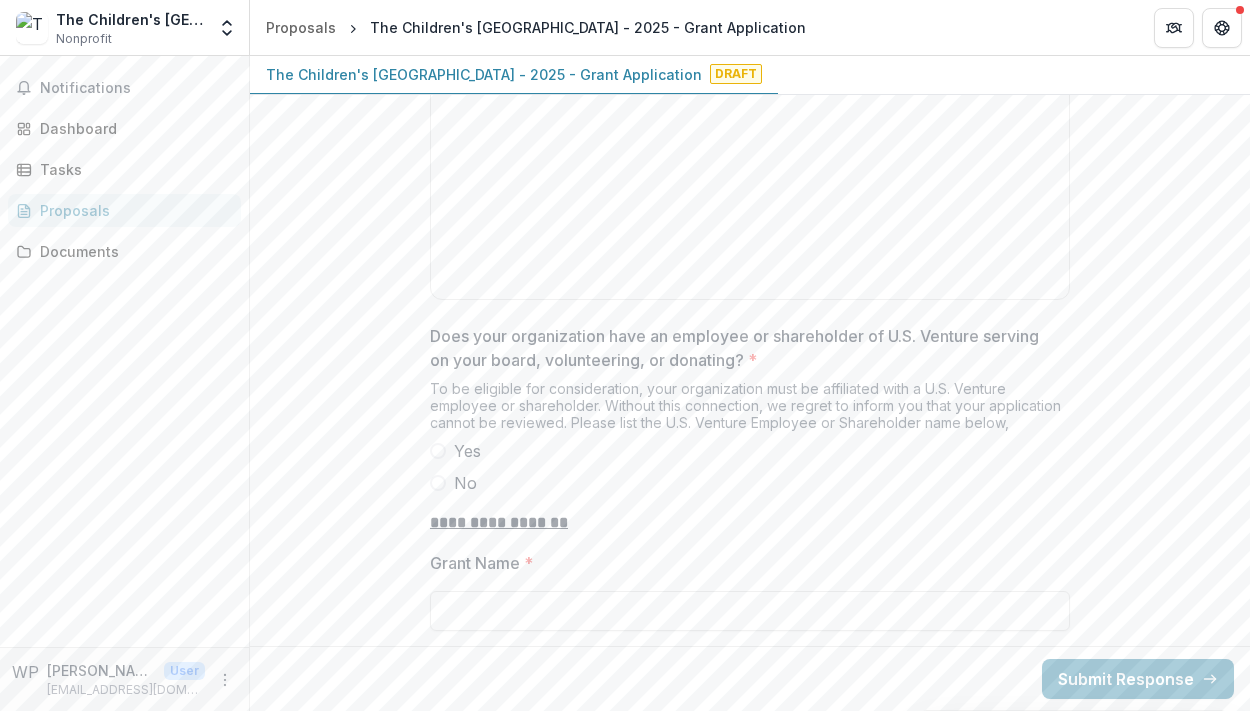 scroll, scrollTop: 1492, scrollLeft: 0, axis: vertical 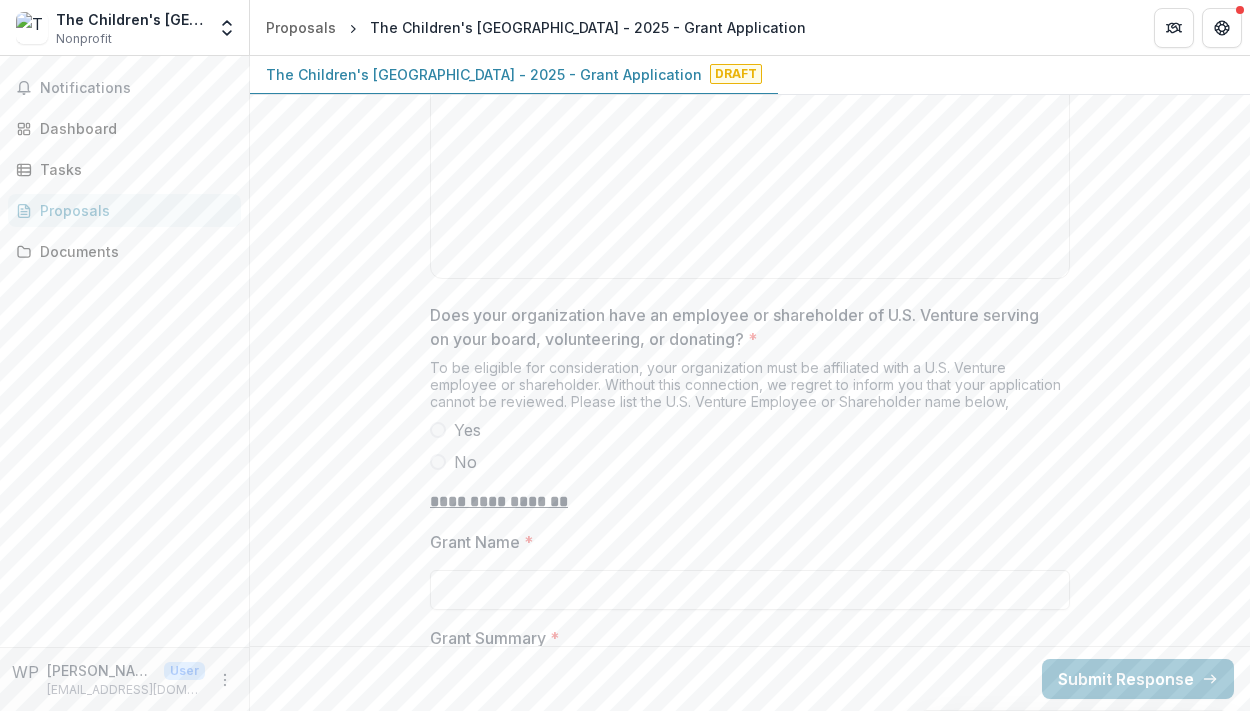 type on "**********" 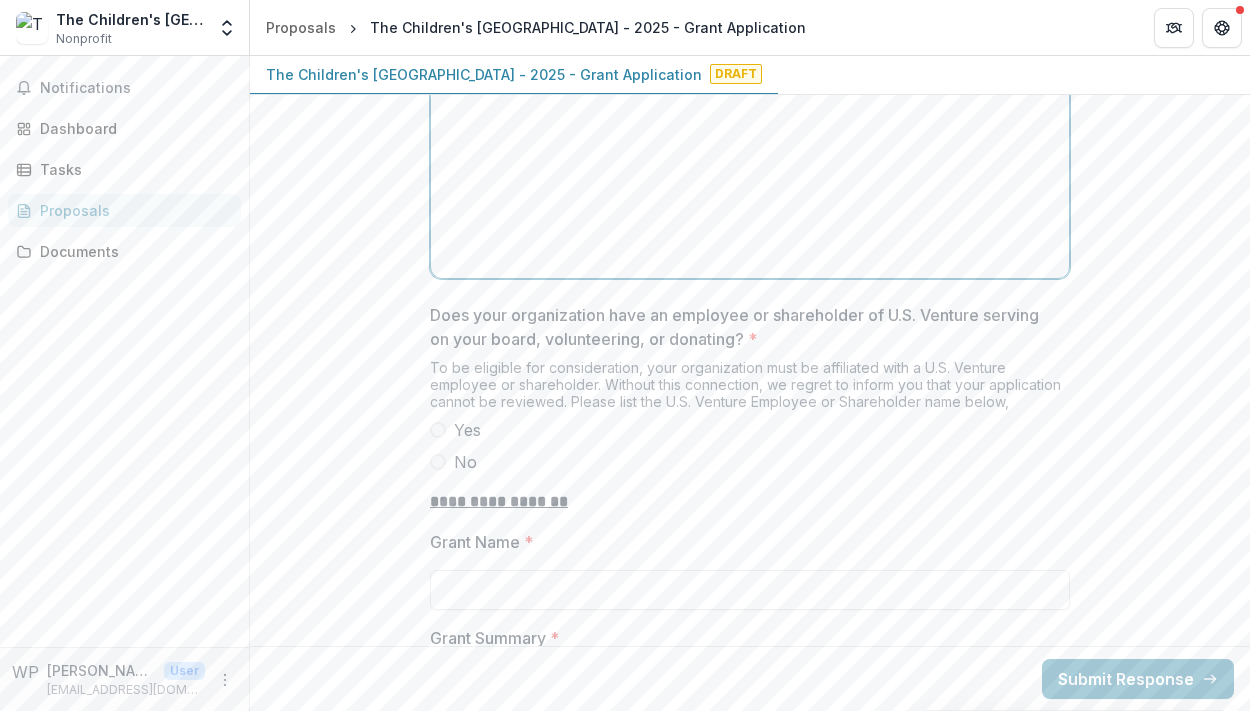 click on "**********" at bounding box center [750, 120] 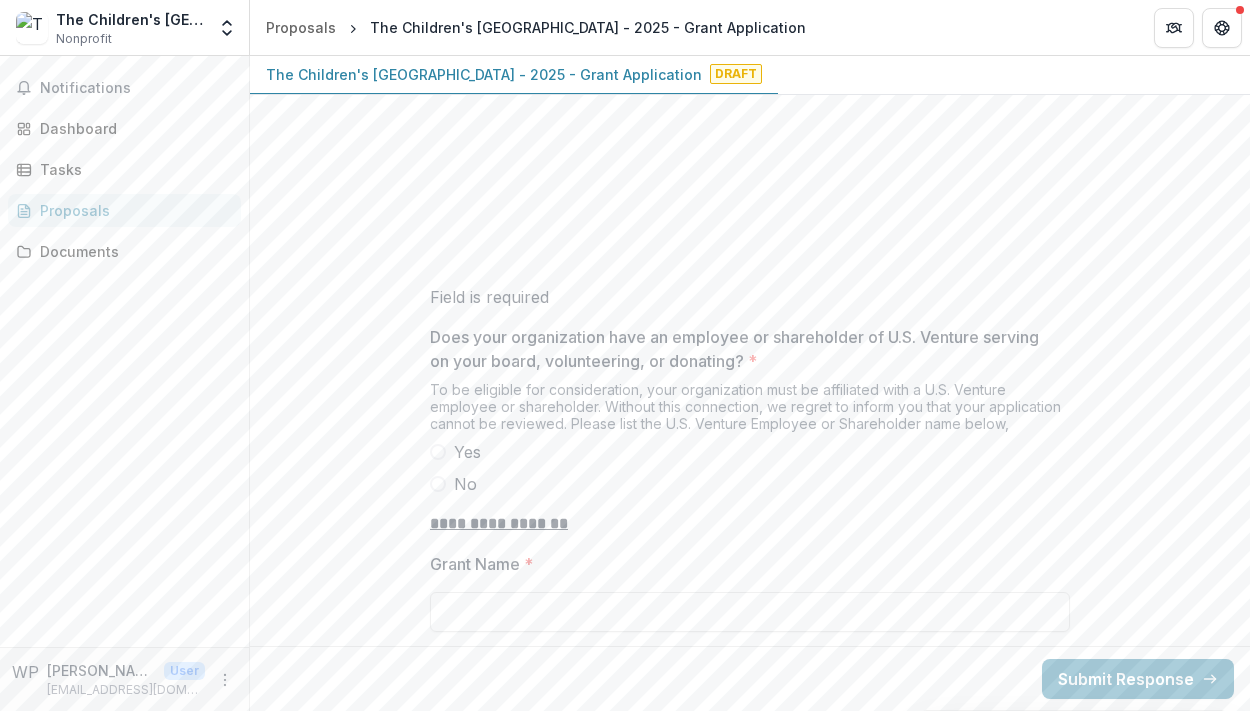 paste 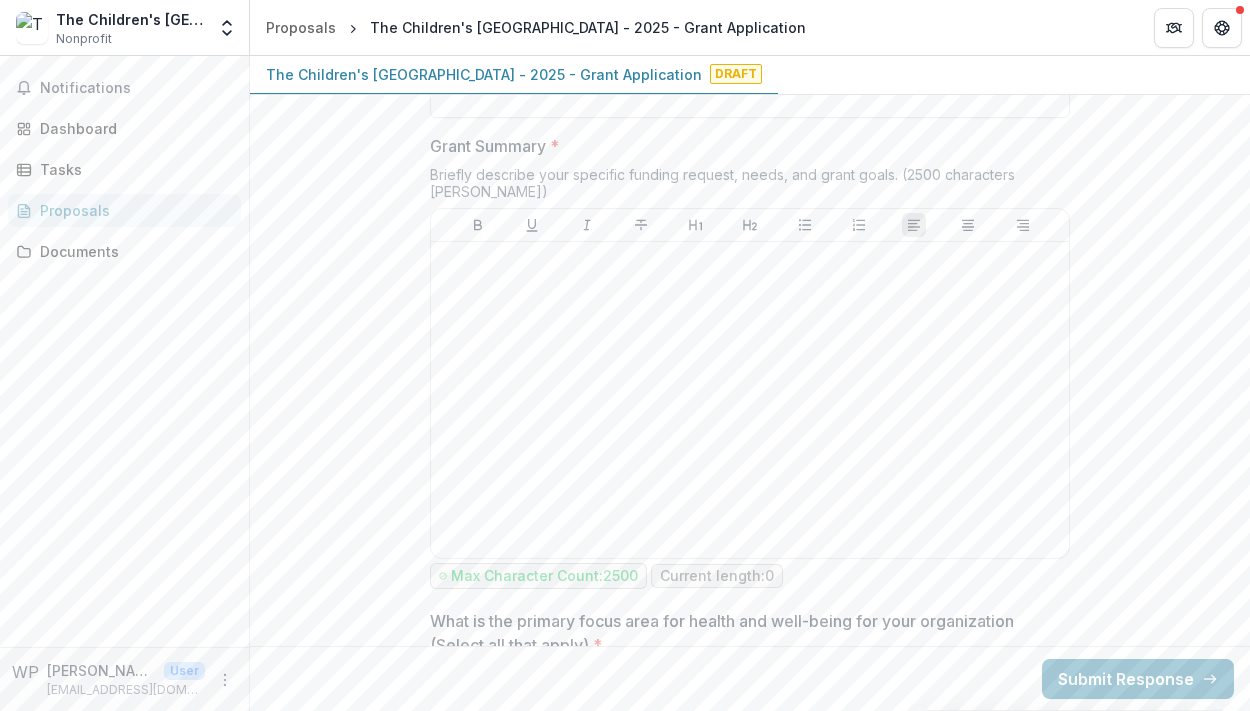 scroll, scrollTop: 2011, scrollLeft: 0, axis: vertical 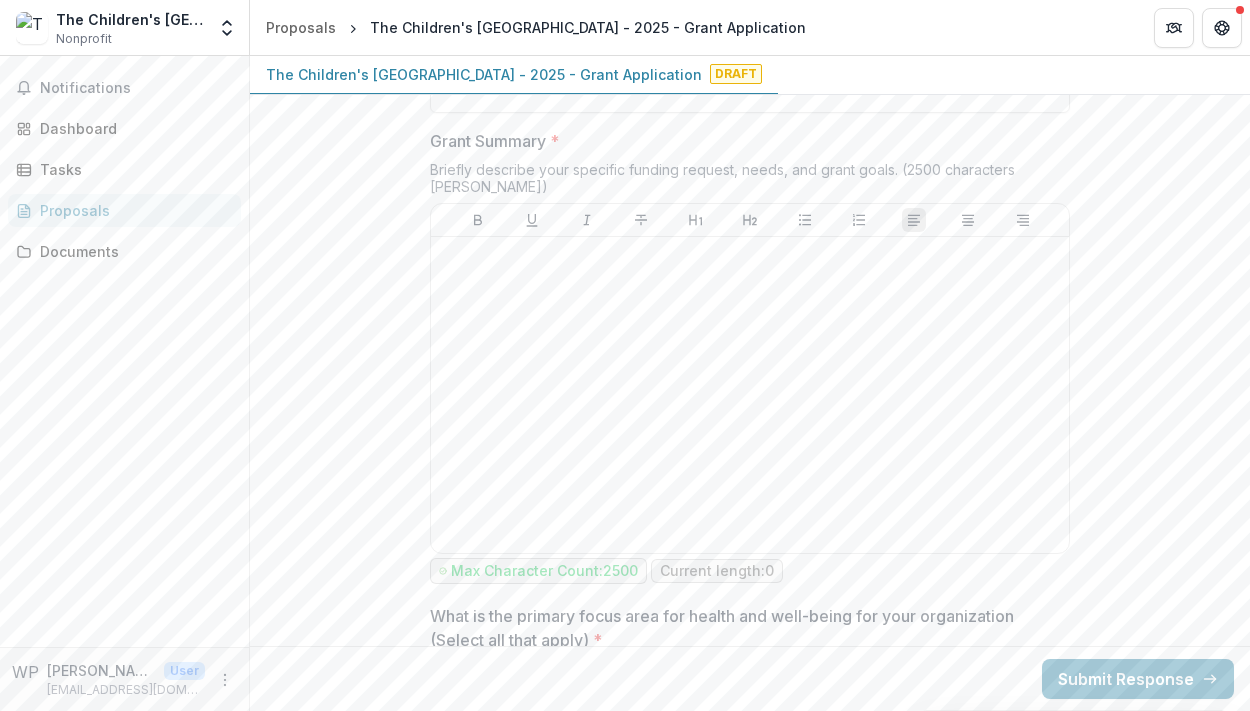 click on "Yes No" at bounding box center (750, -51) 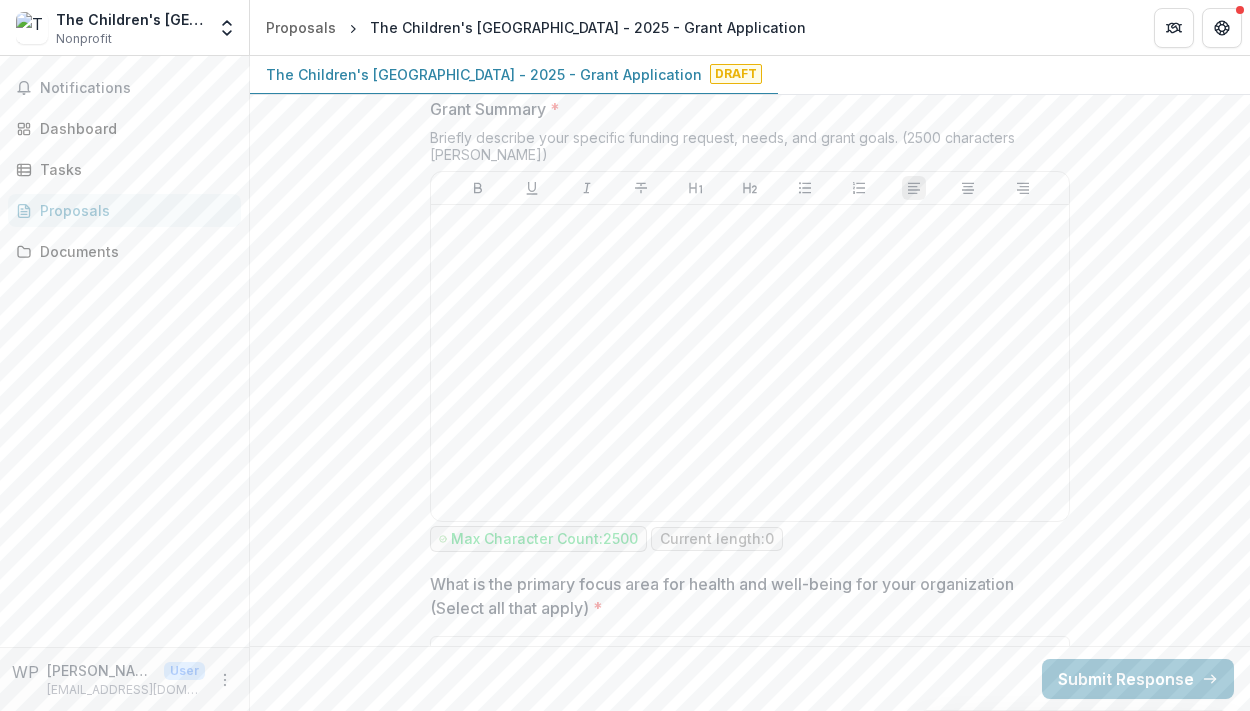 scroll, scrollTop: 2024, scrollLeft: 0, axis: vertical 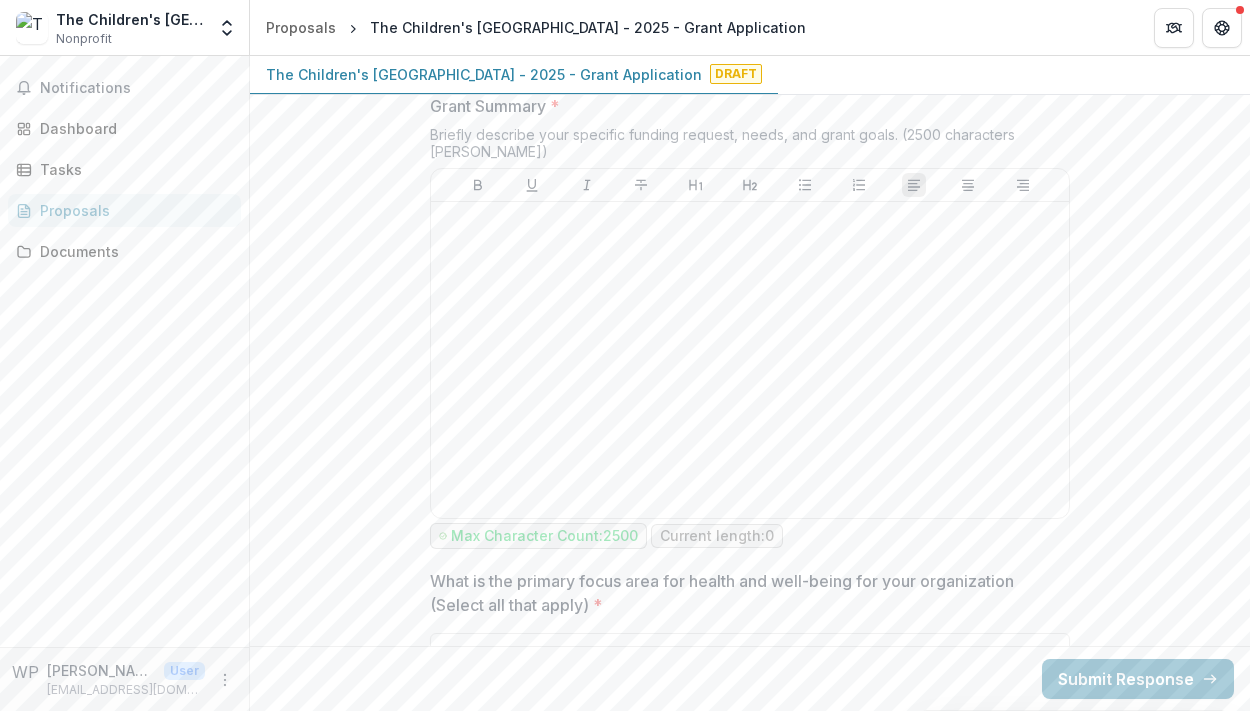 click at bounding box center (438, -102) 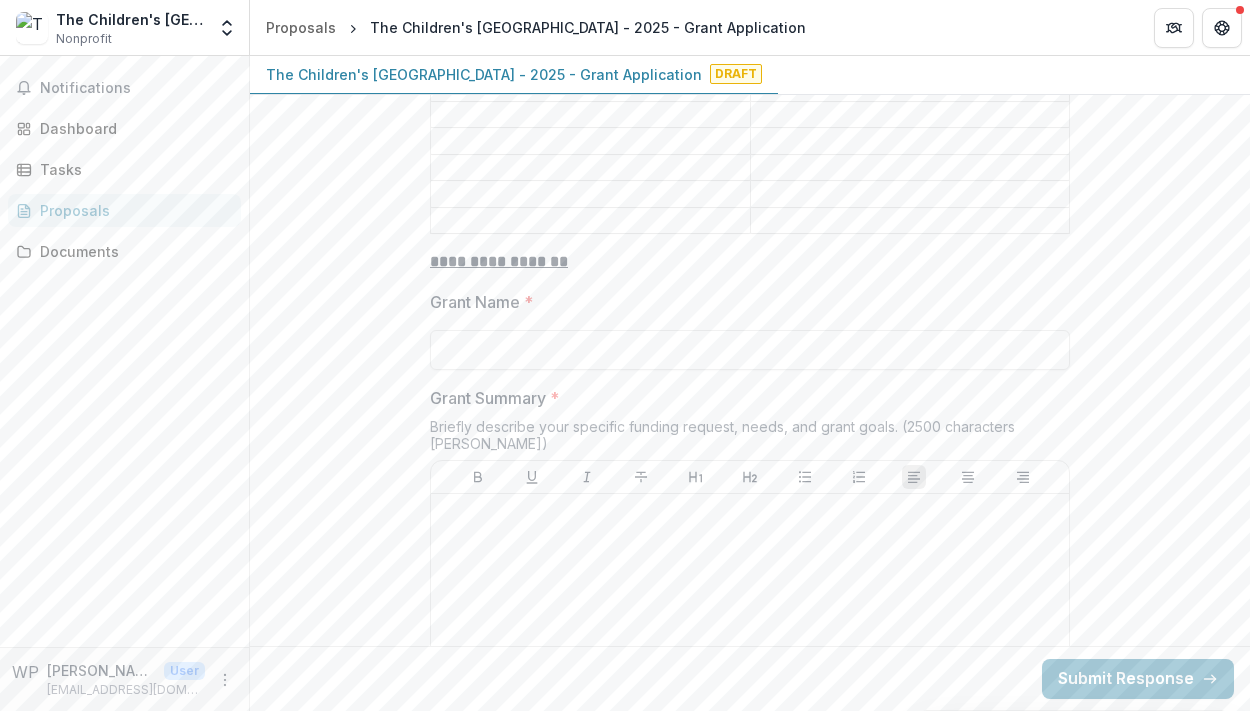 scroll, scrollTop: 2206, scrollLeft: 0, axis: vertical 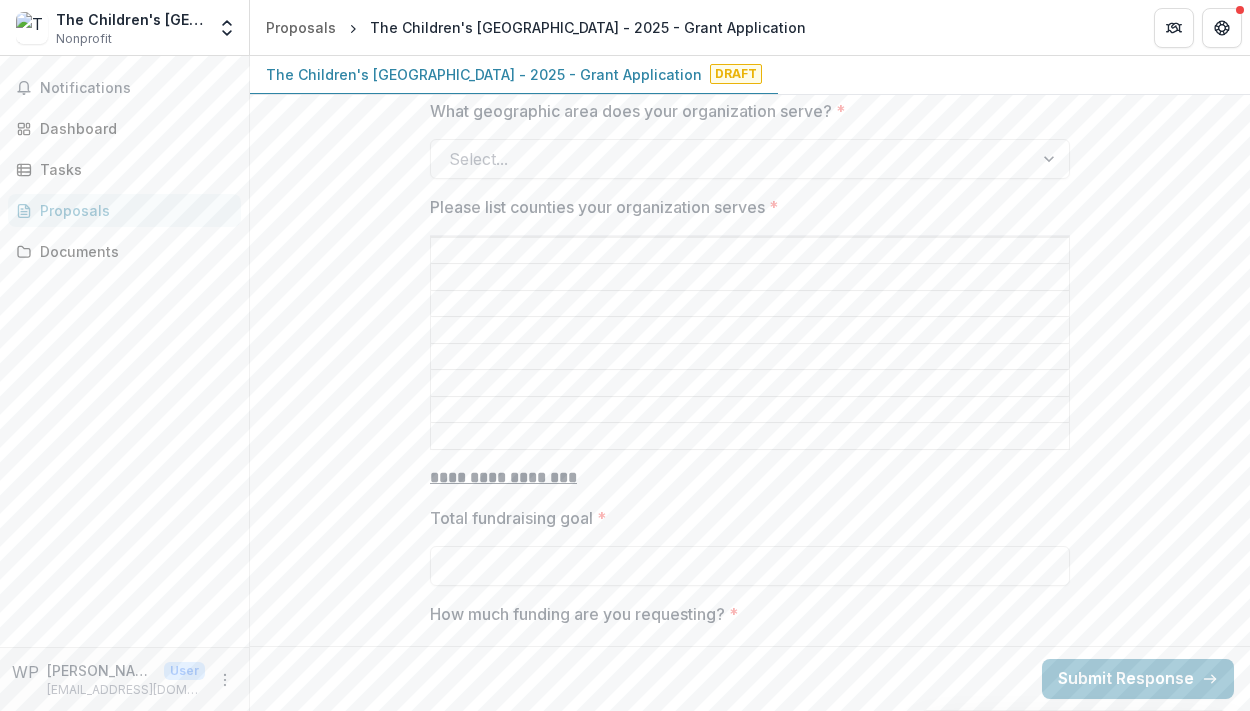 click at bounding box center (732, -145) 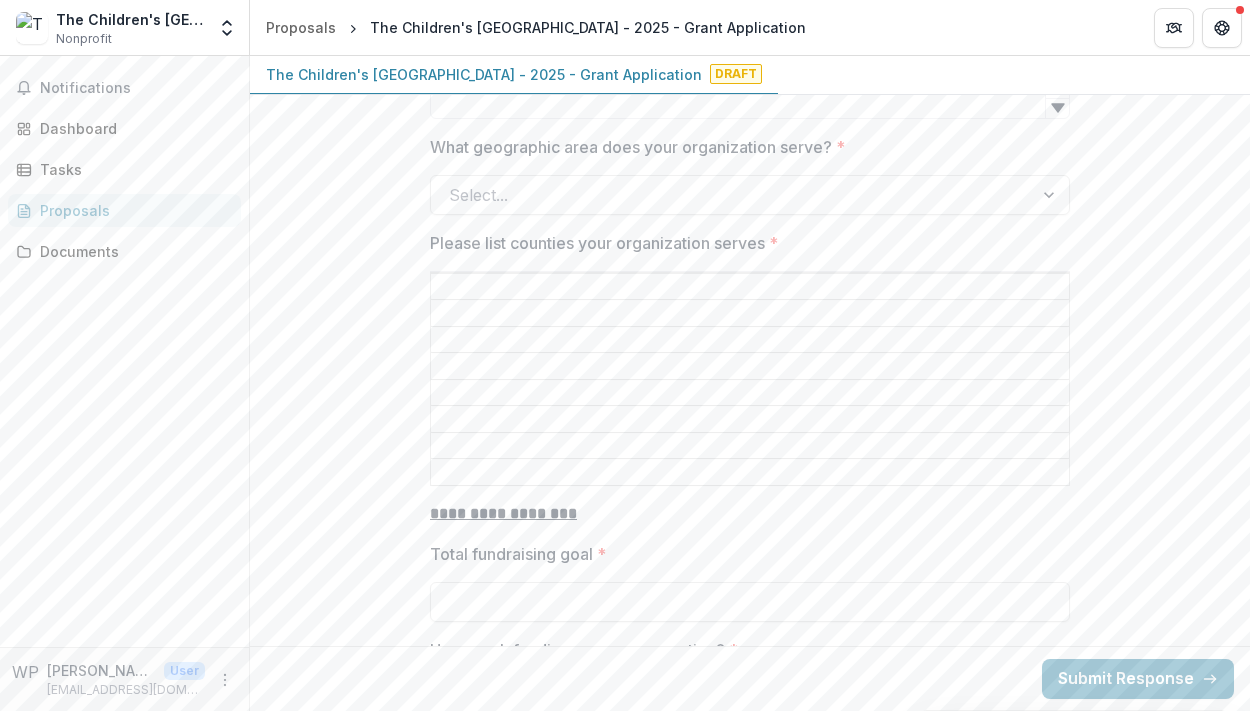 scroll, scrollTop: 3423, scrollLeft: 0, axis: vertical 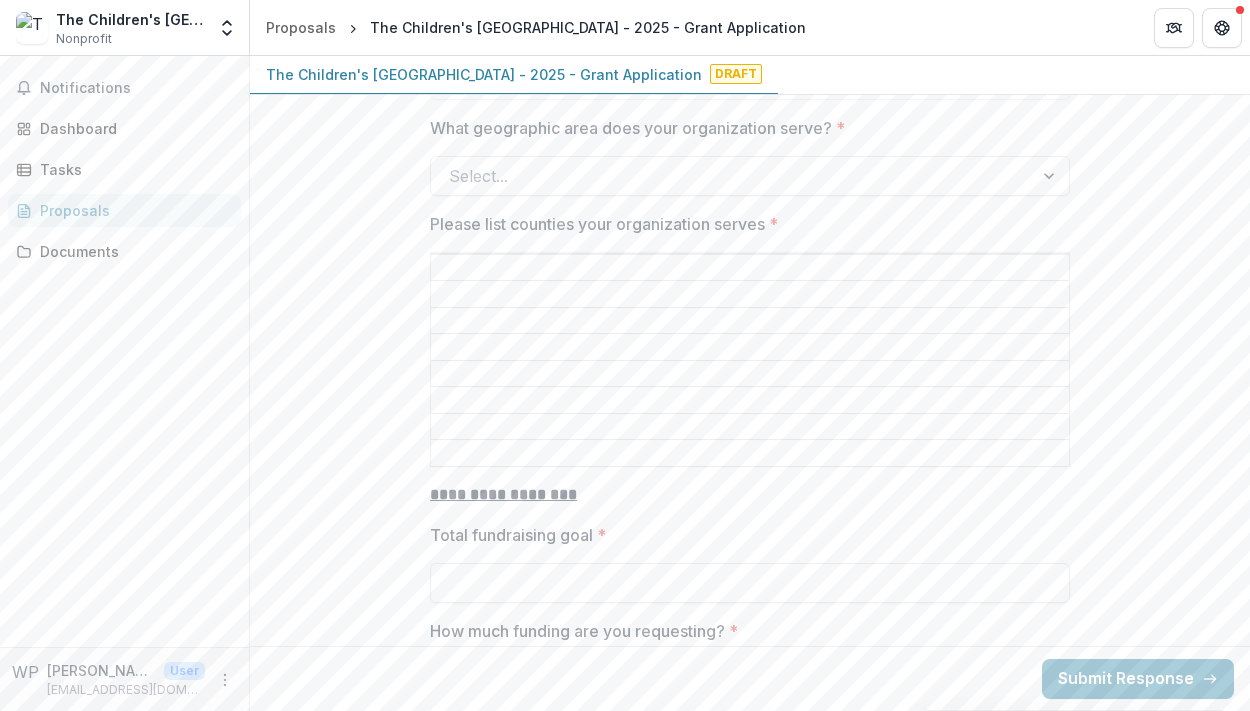 click on "Yes" at bounding box center (467, -40) 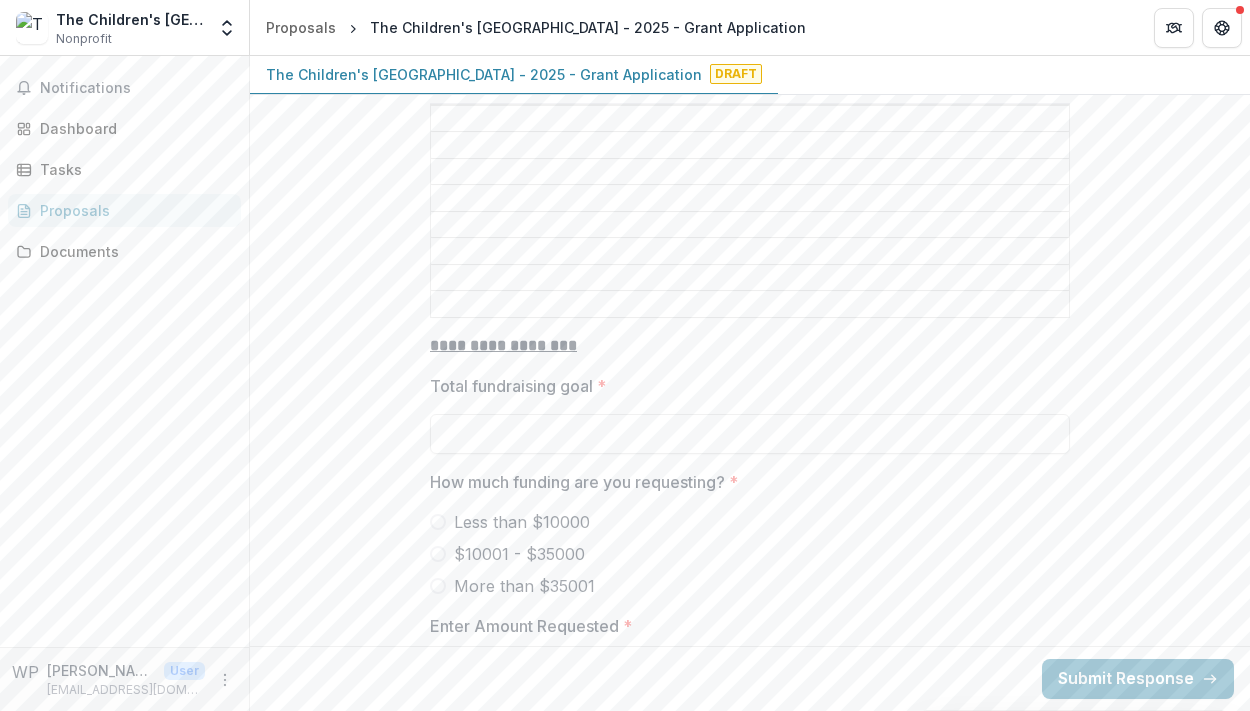 scroll, scrollTop: 3684, scrollLeft: 0, axis: vertical 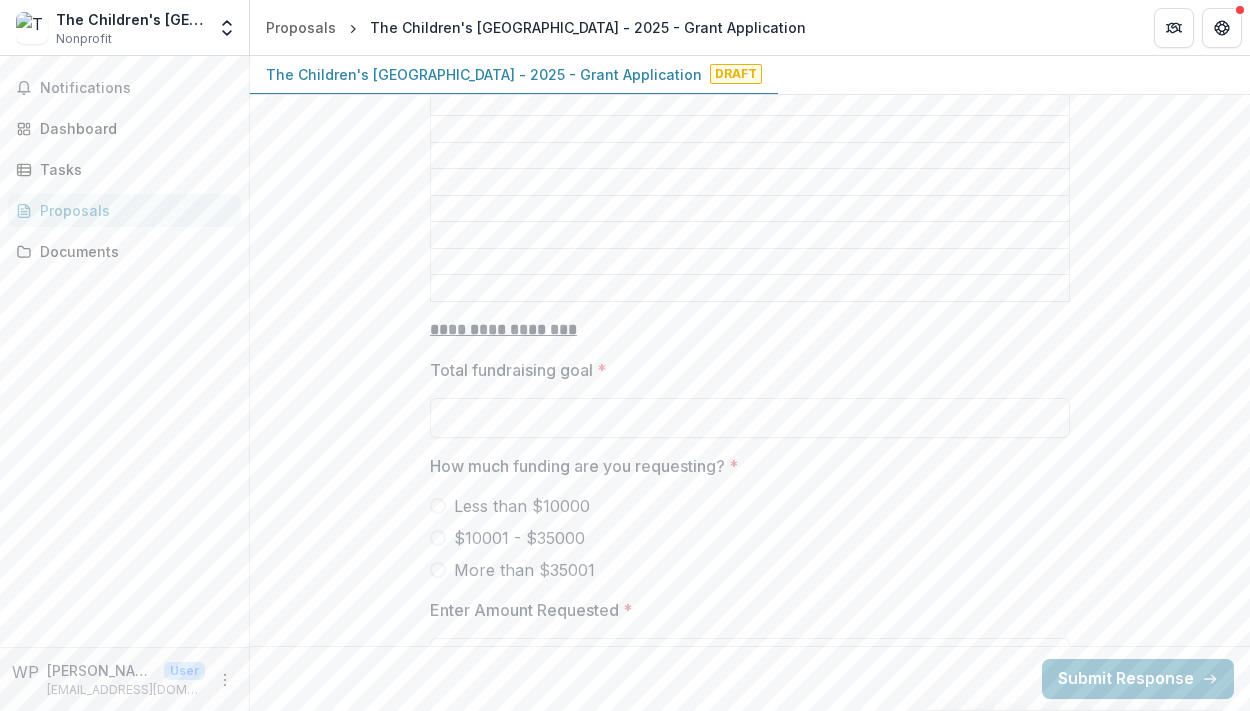 click at bounding box center [732, -181] 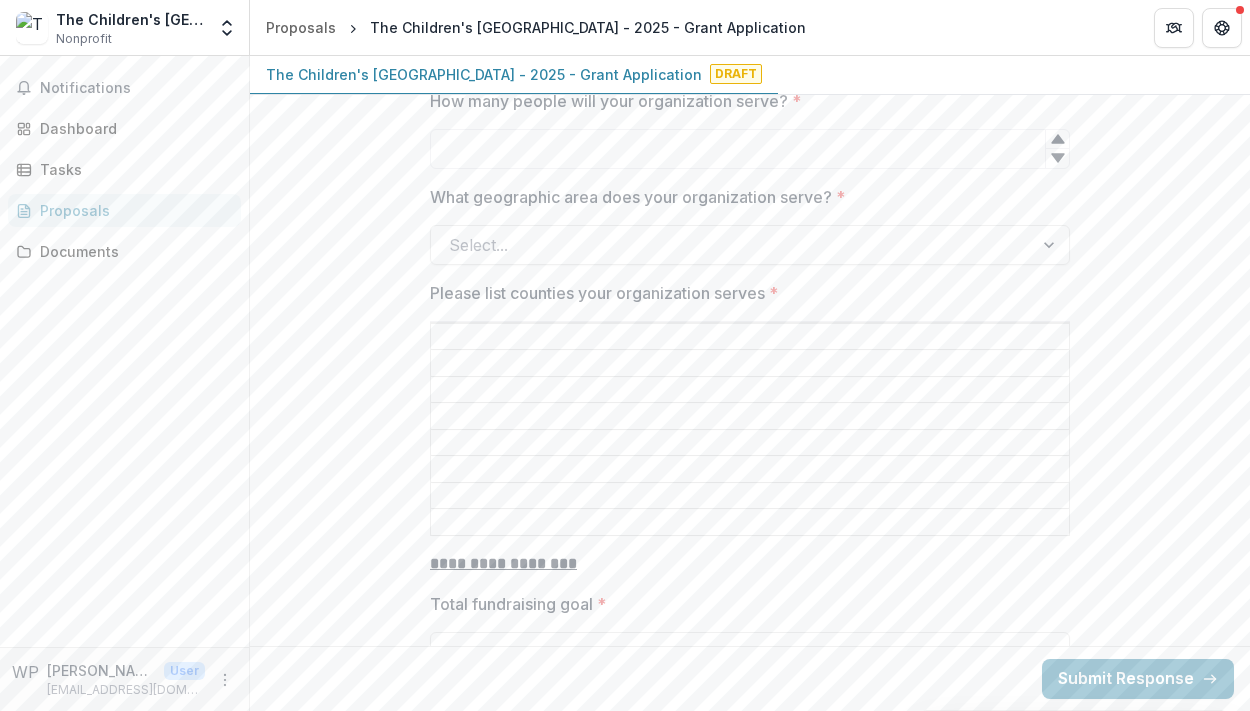 click at bounding box center (1043, -64) 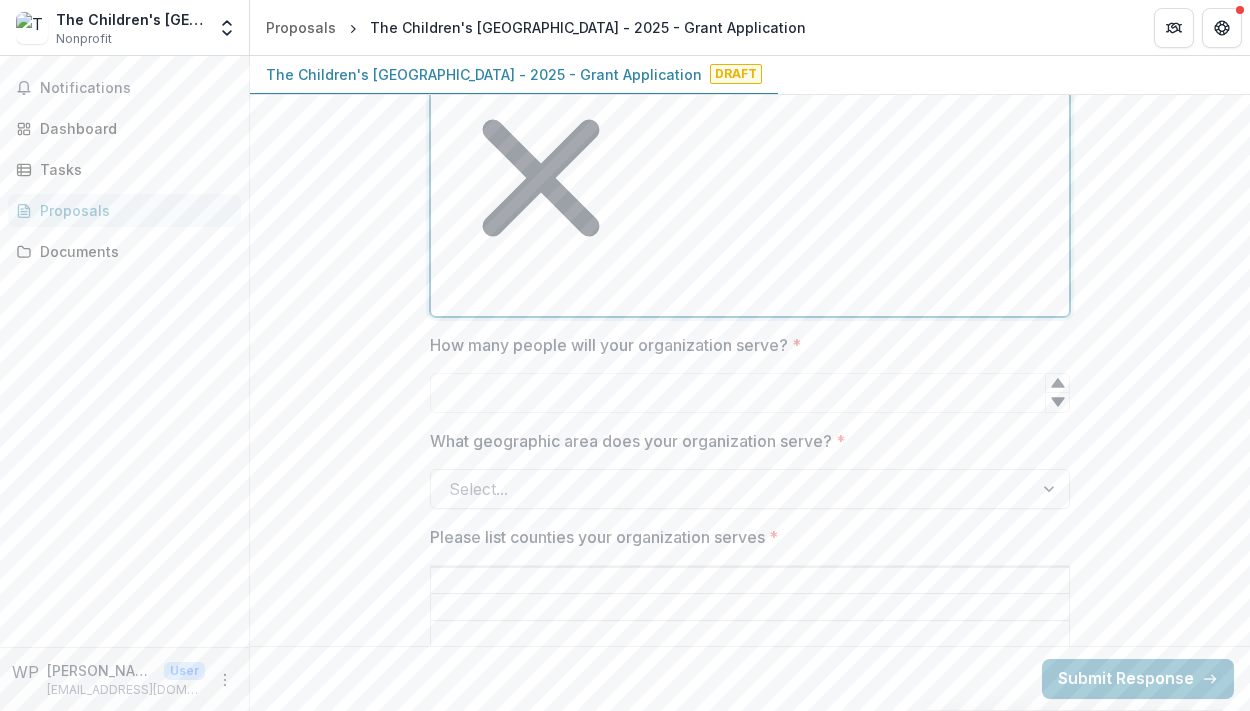 click 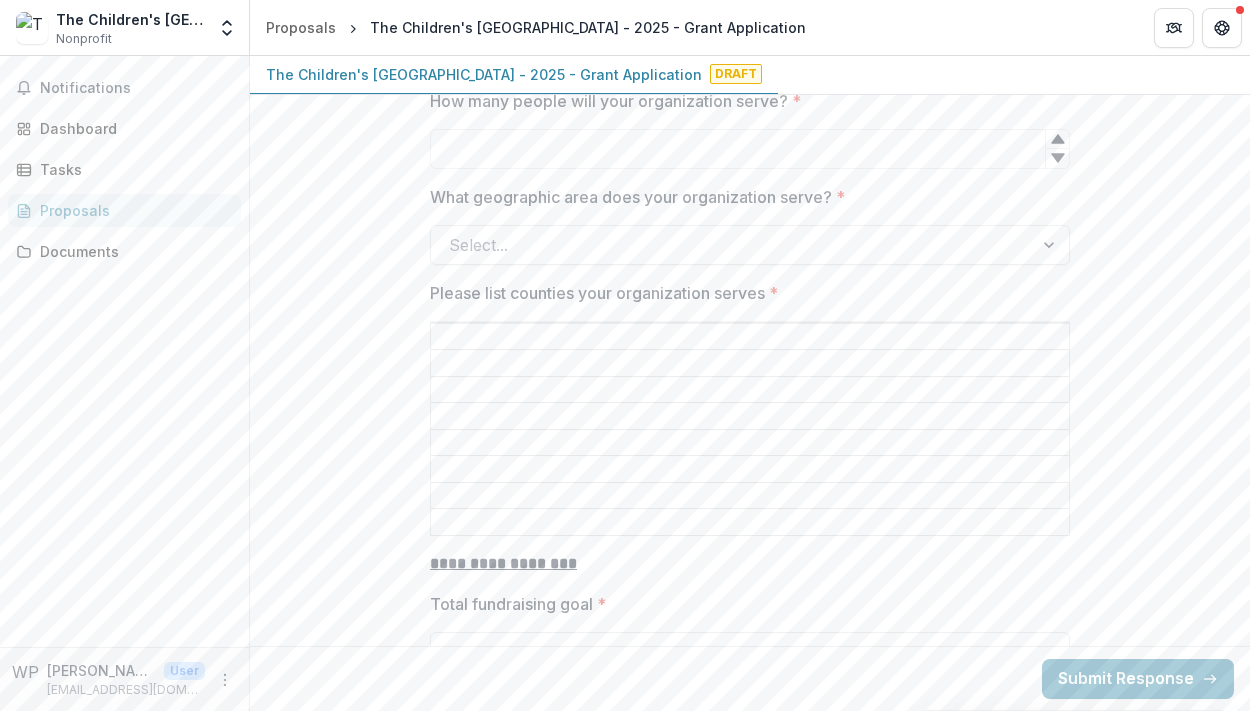click at bounding box center [1043, -64] 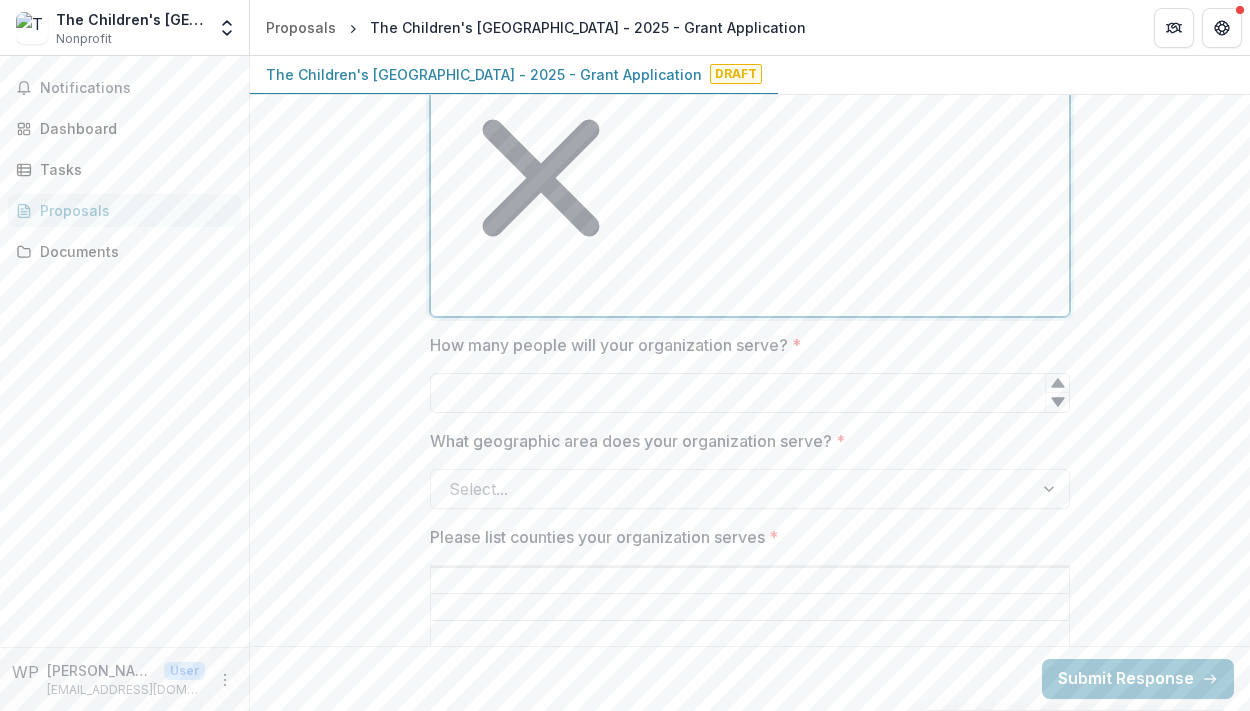 click on "How many people will your organization serve? *" at bounding box center (750, 393) 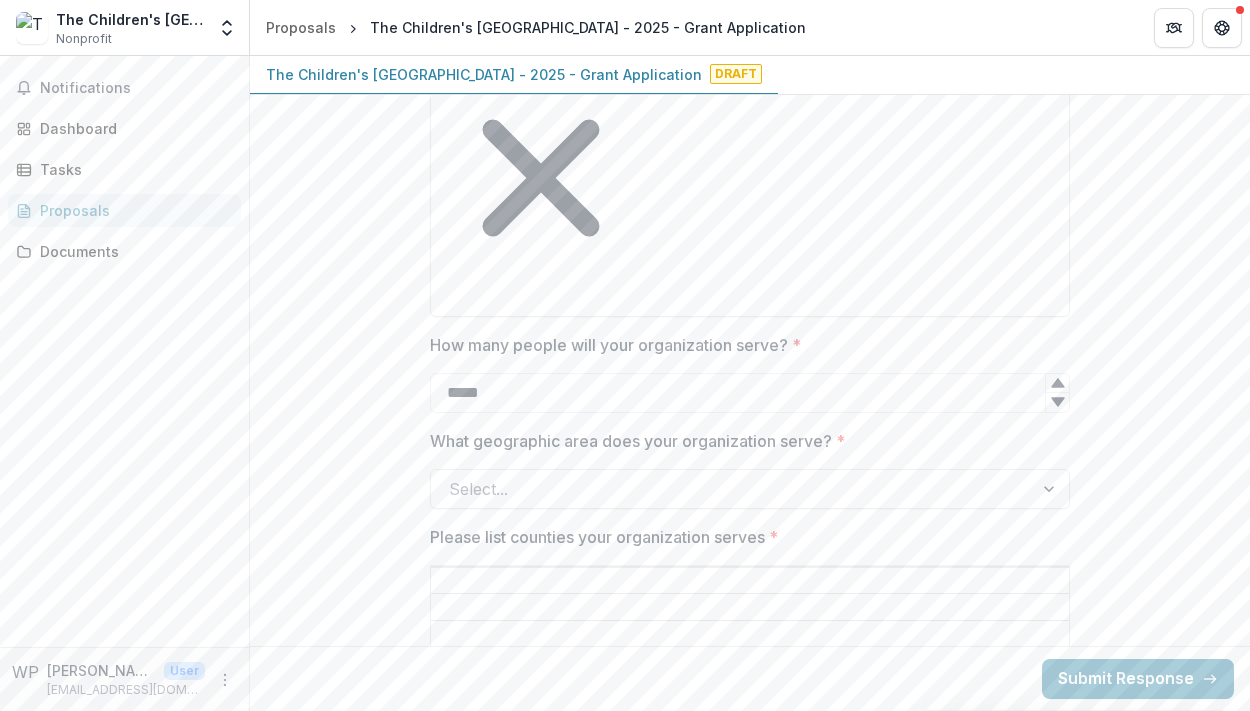 type on "*****" 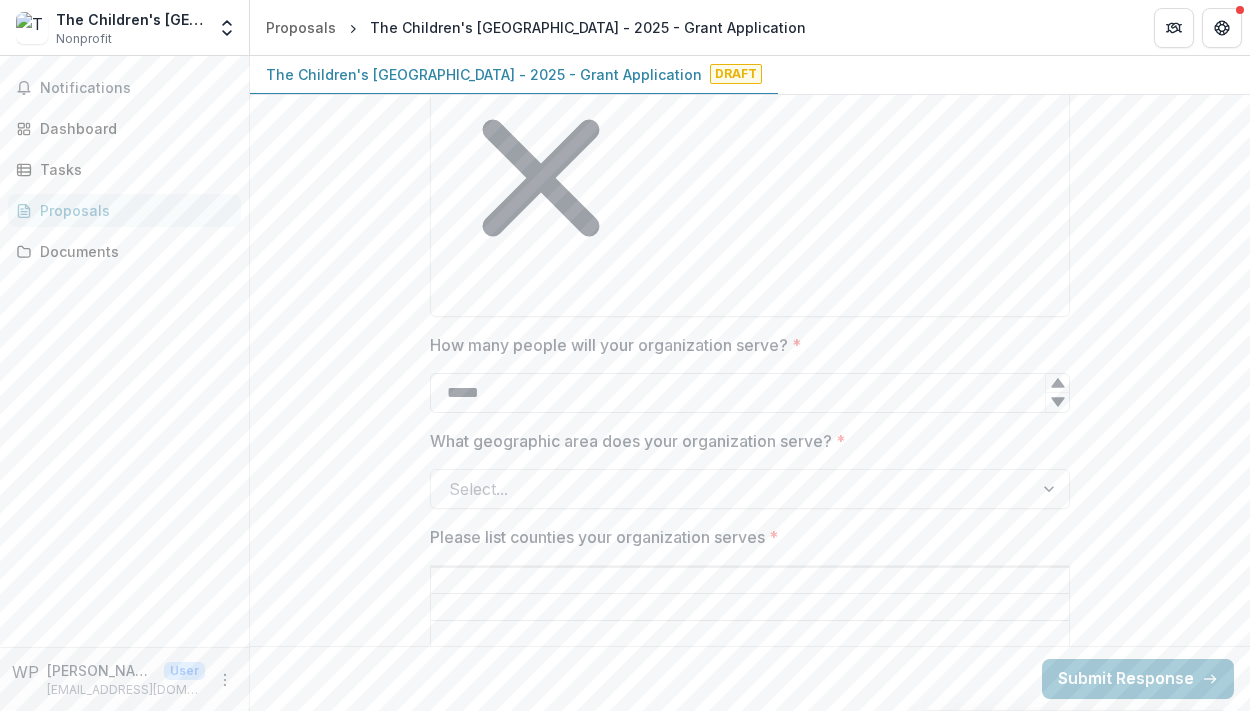 click on "*****" at bounding box center [750, 393] 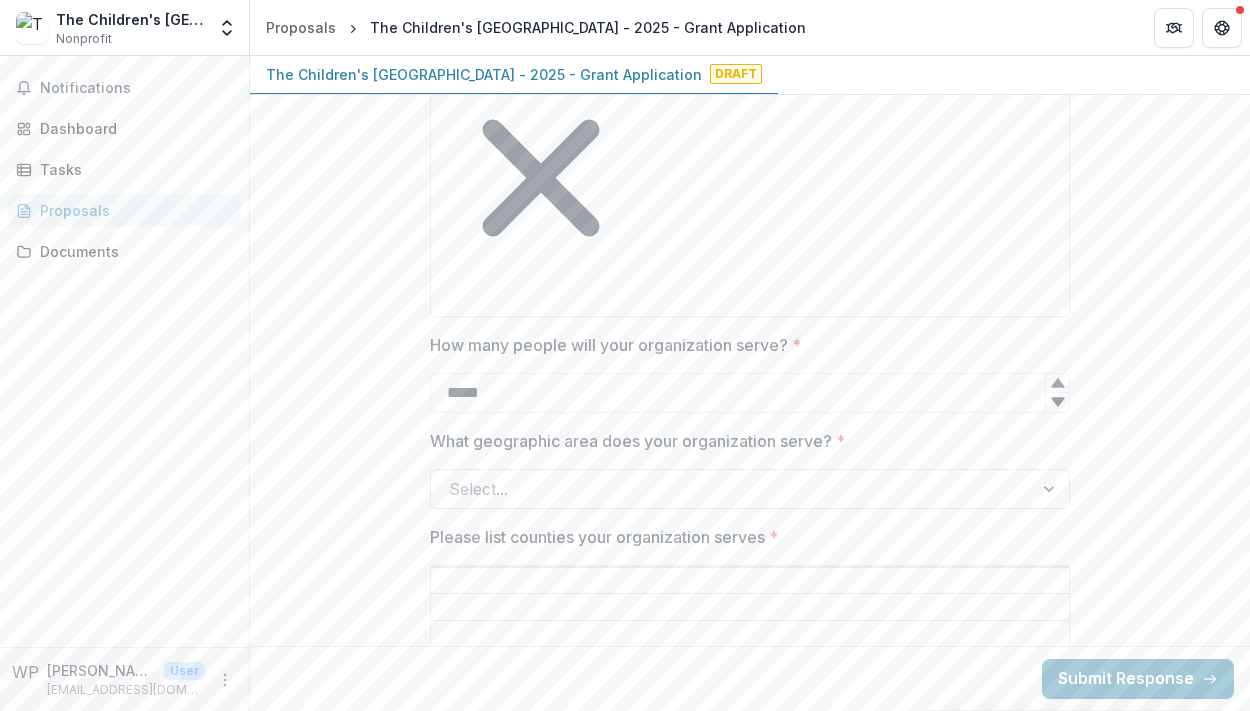 click at bounding box center [732, 489] 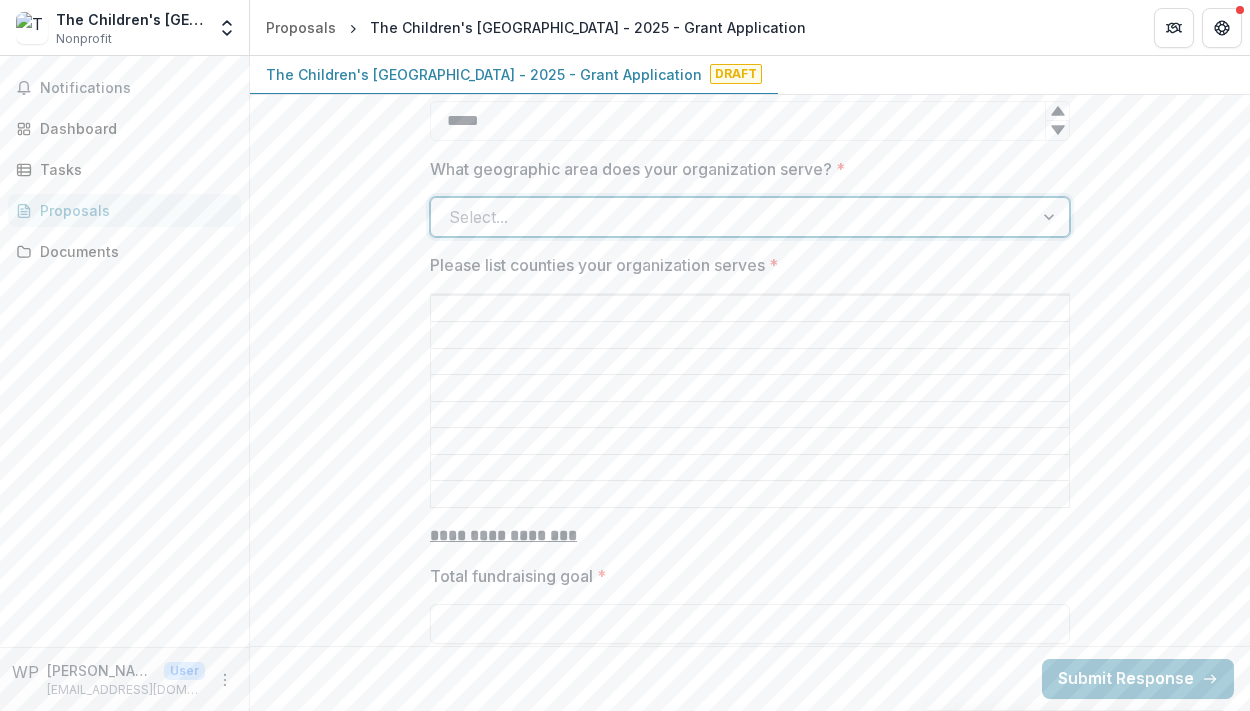 scroll, scrollTop: 4000, scrollLeft: 0, axis: vertical 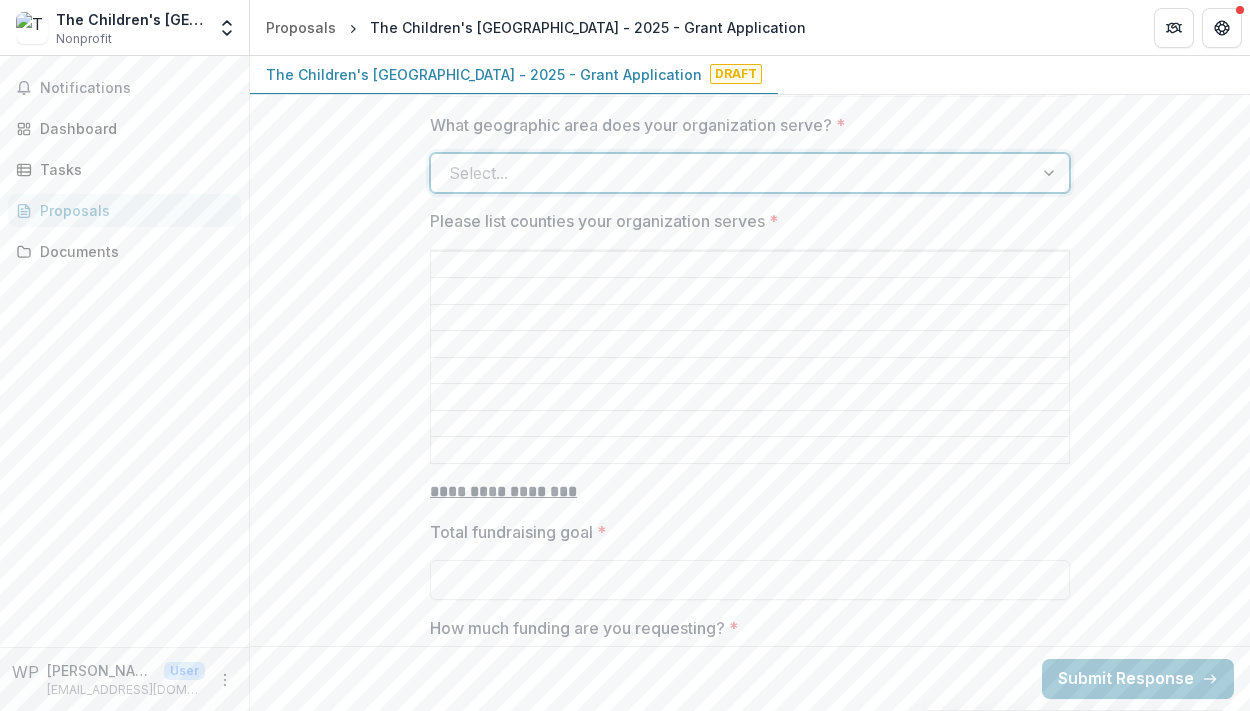 click on "Regional" at bounding box center (625, 723) 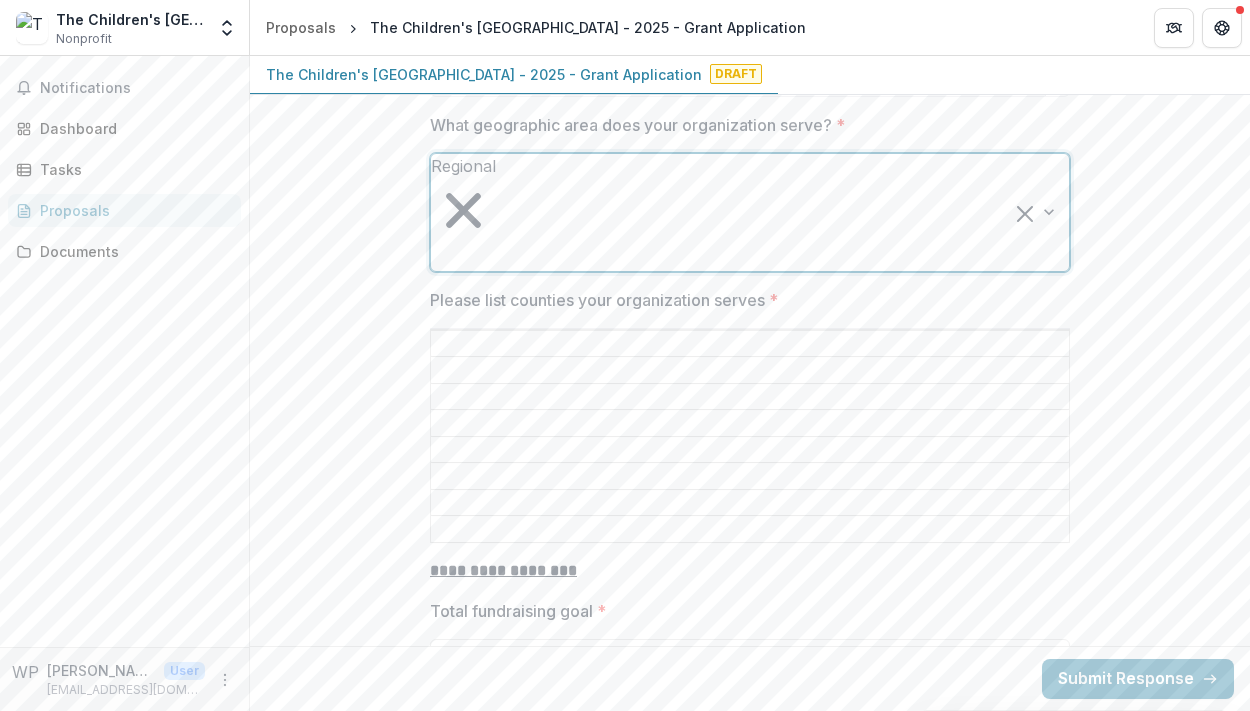 click on "Please list counties your organization serves *" at bounding box center (750, 344) 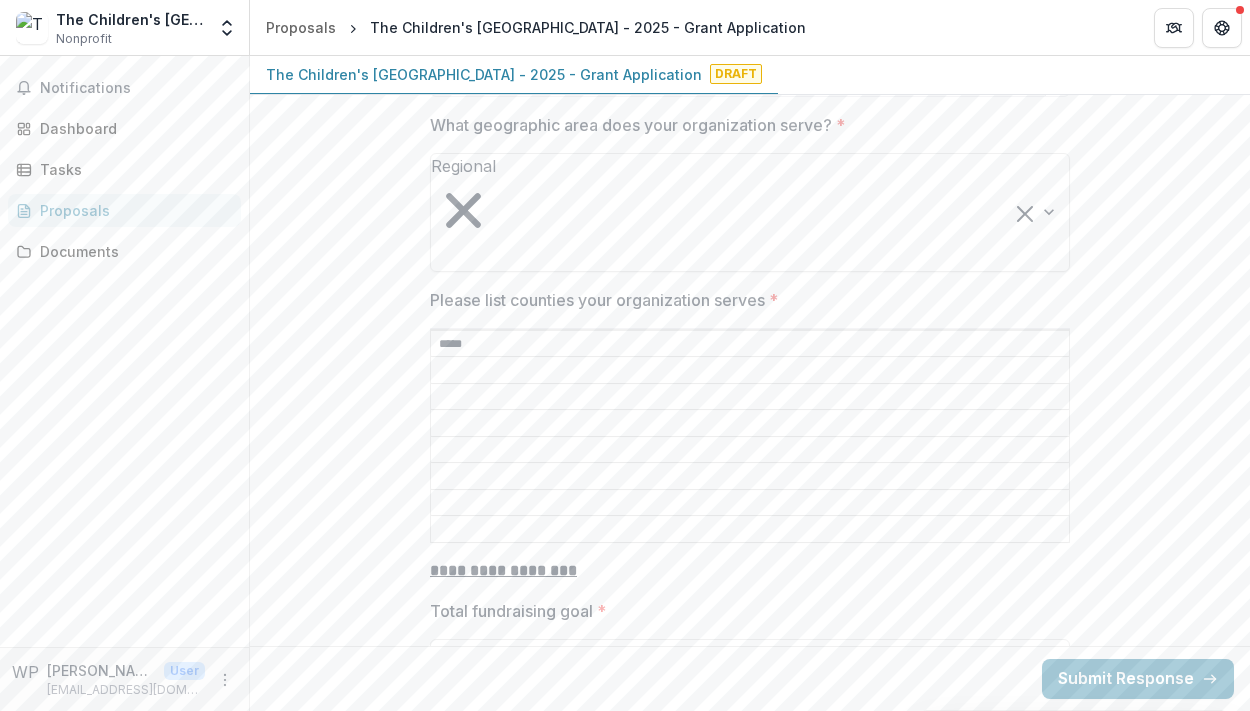 type on "*****" 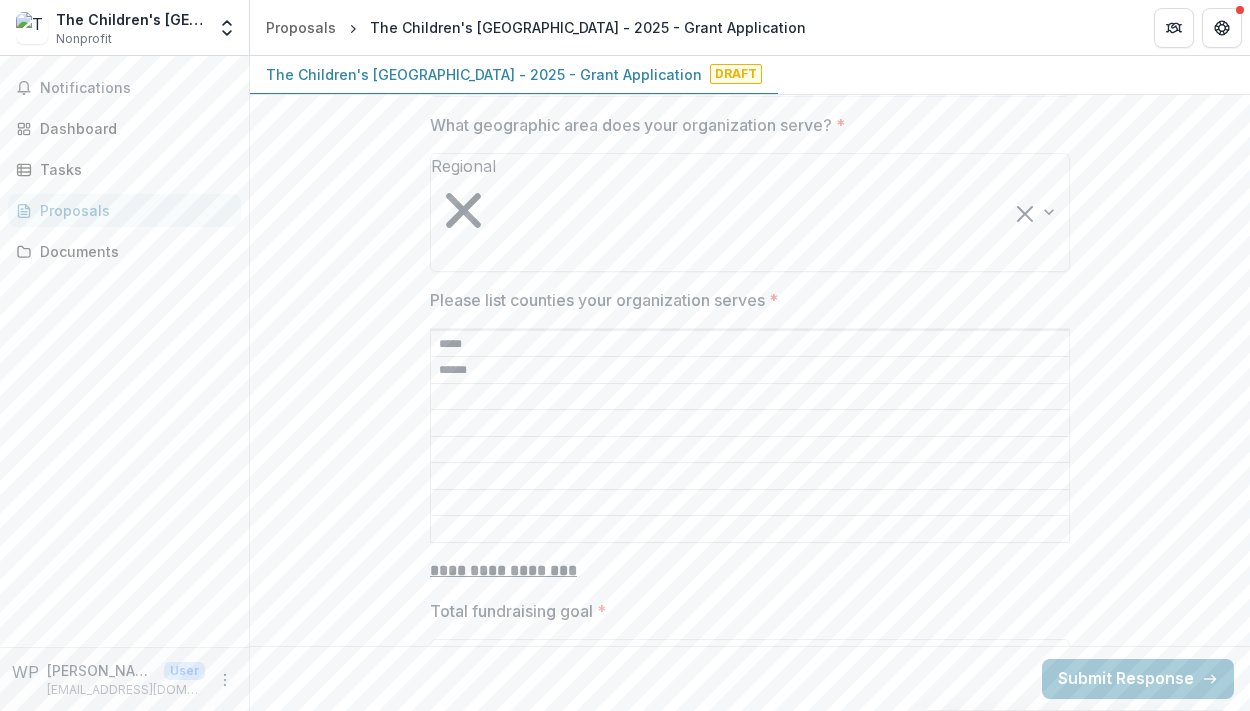 type on "******" 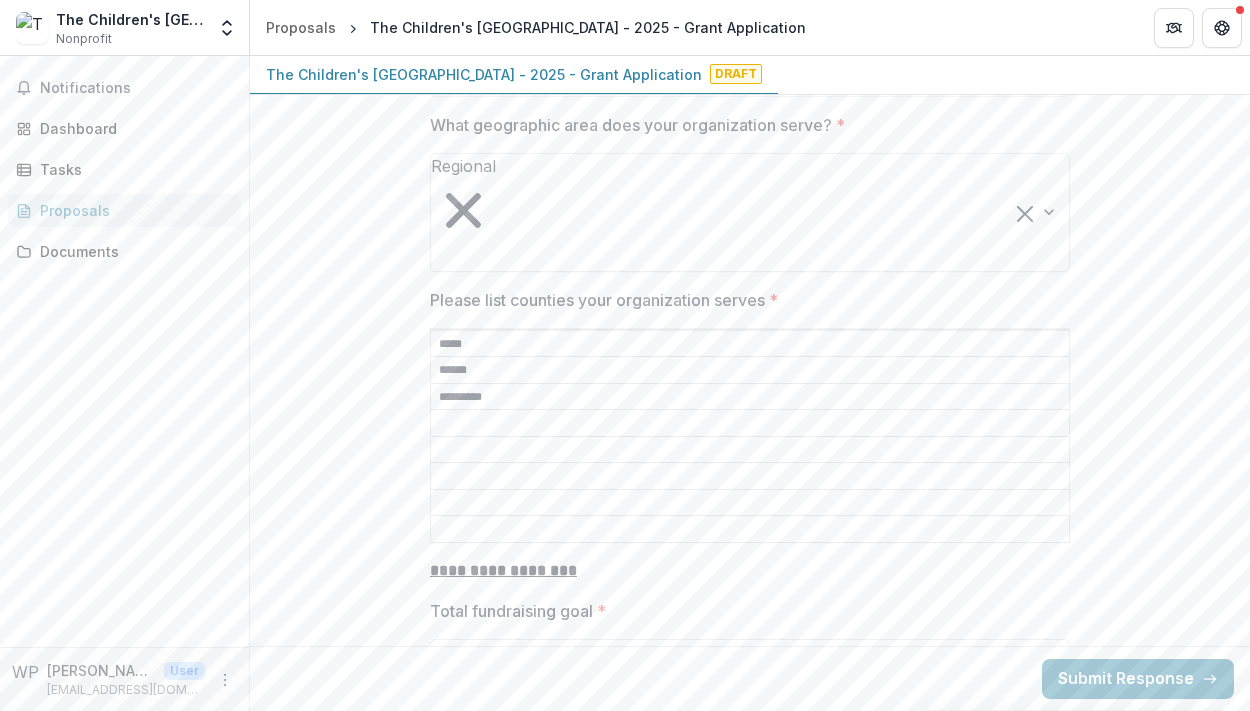 type on "*********" 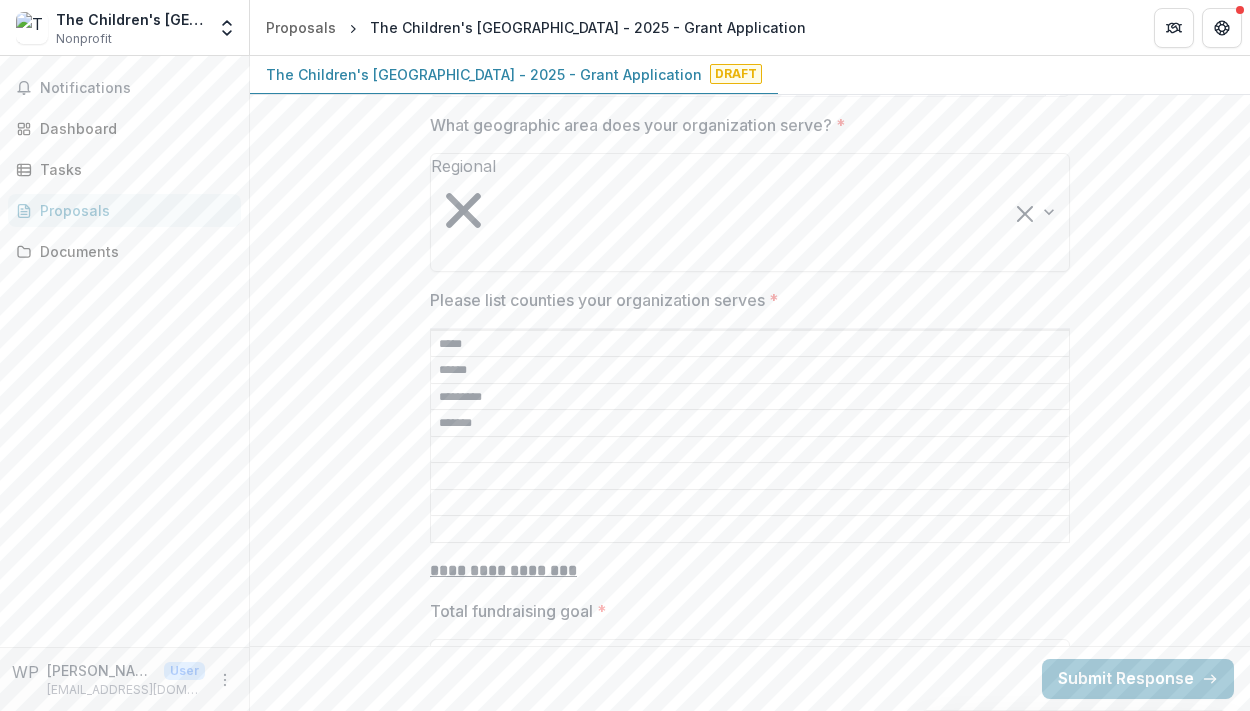 type on "*******" 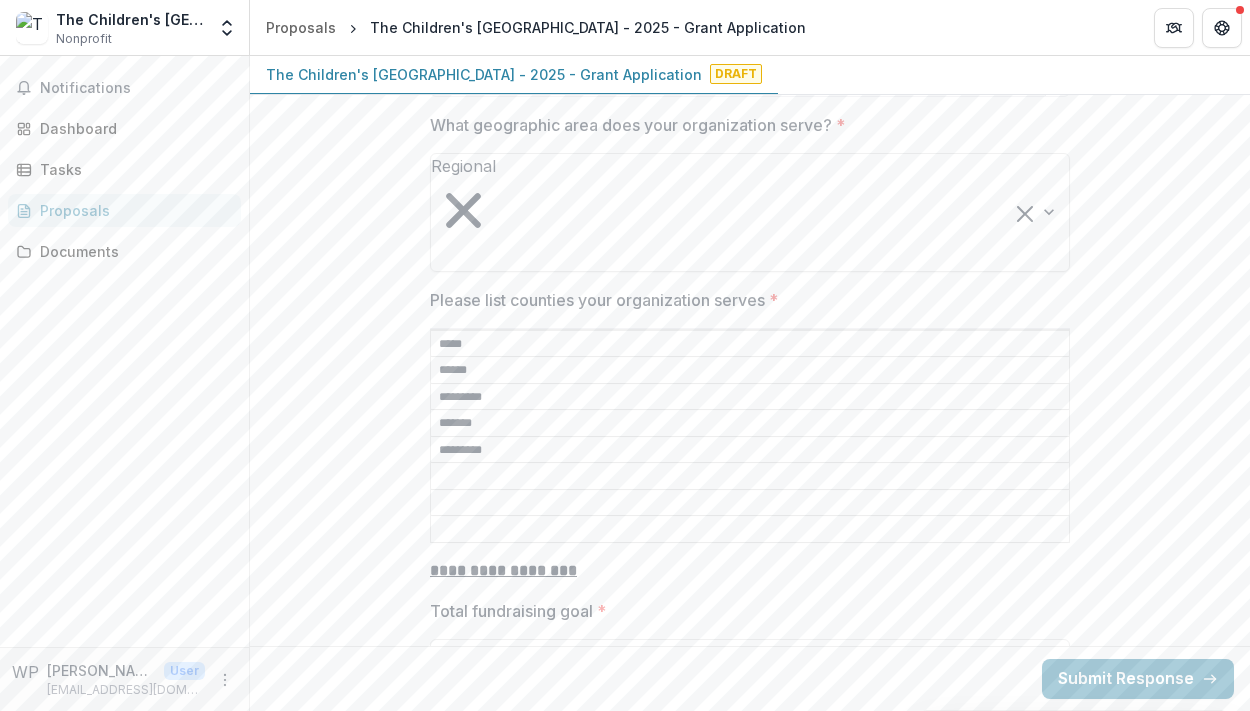 type on "*********" 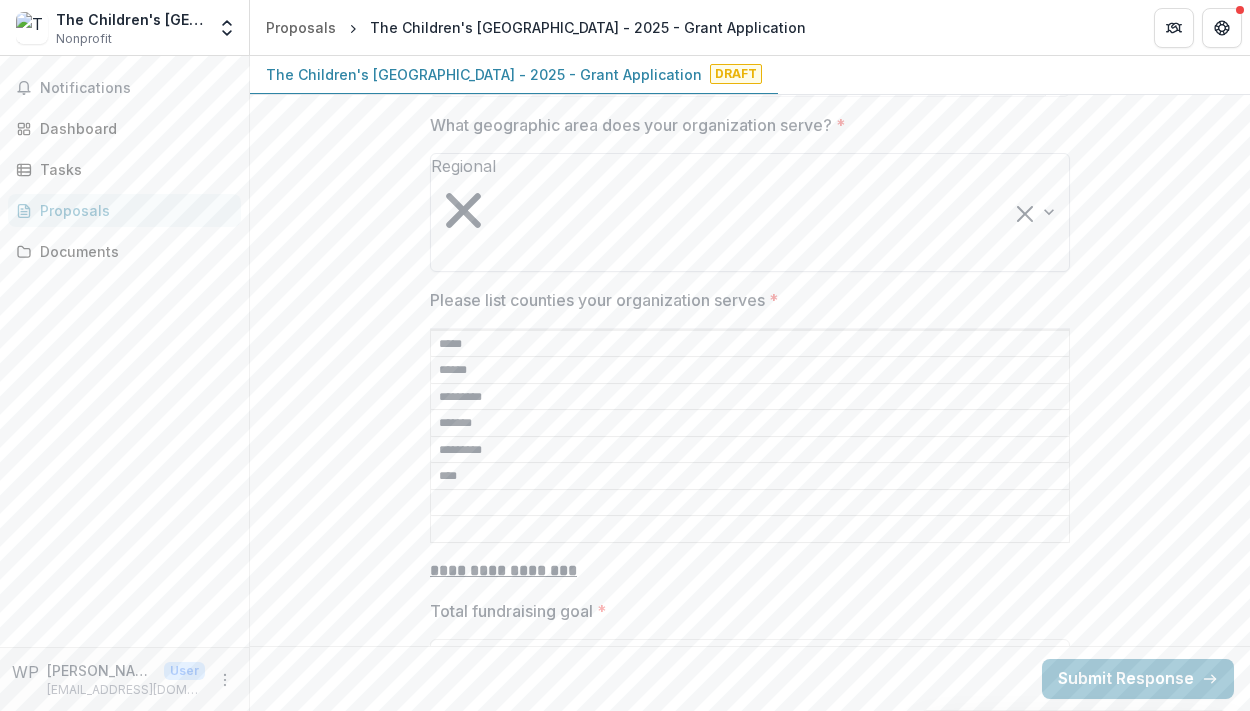 type on "****" 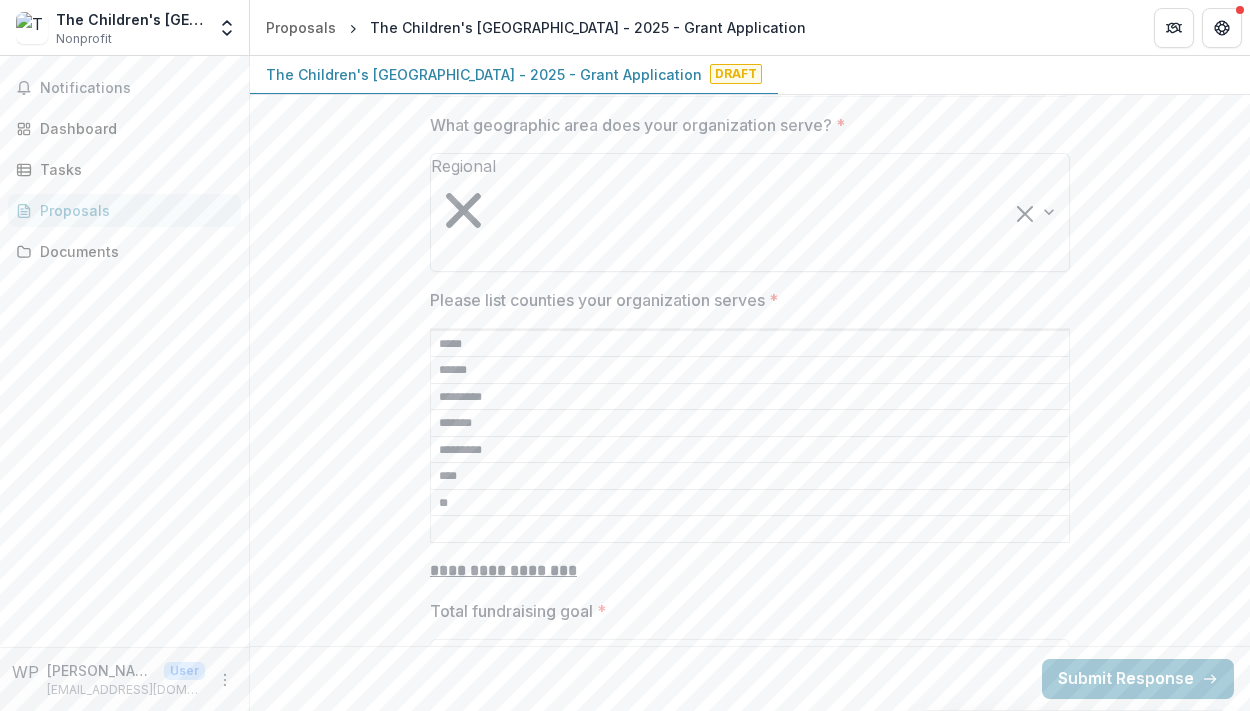 type on "*" 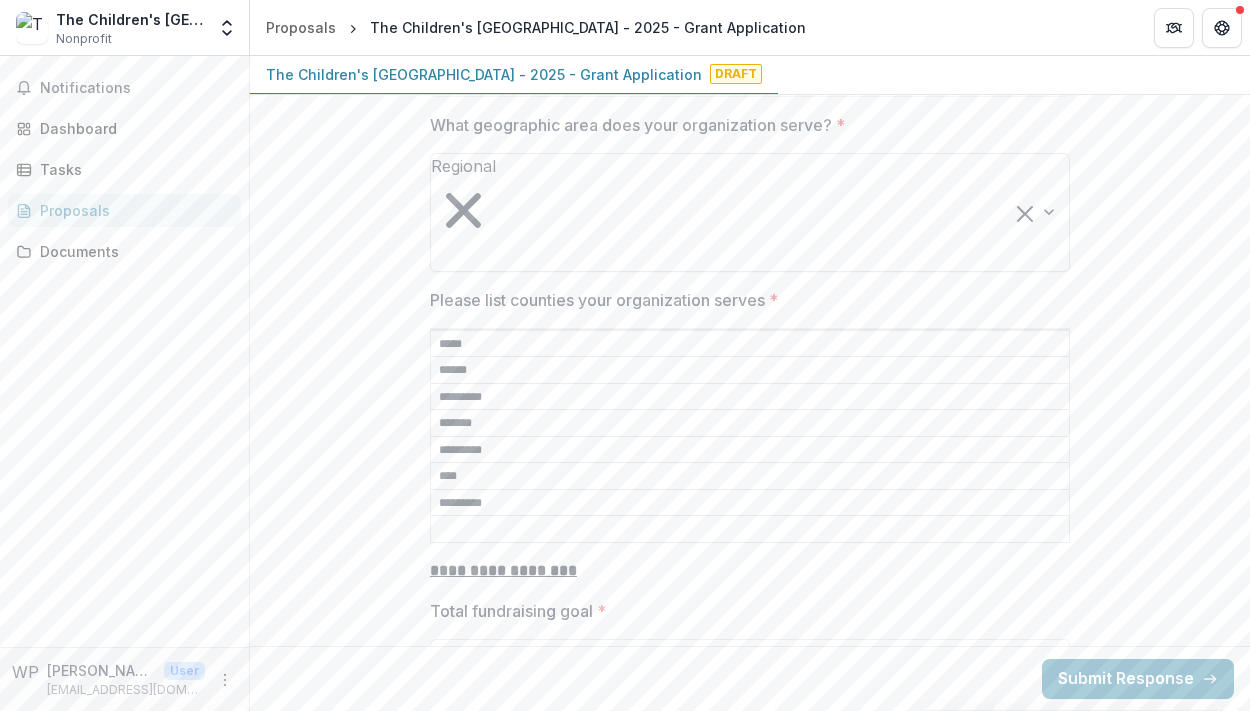 type on "*********" 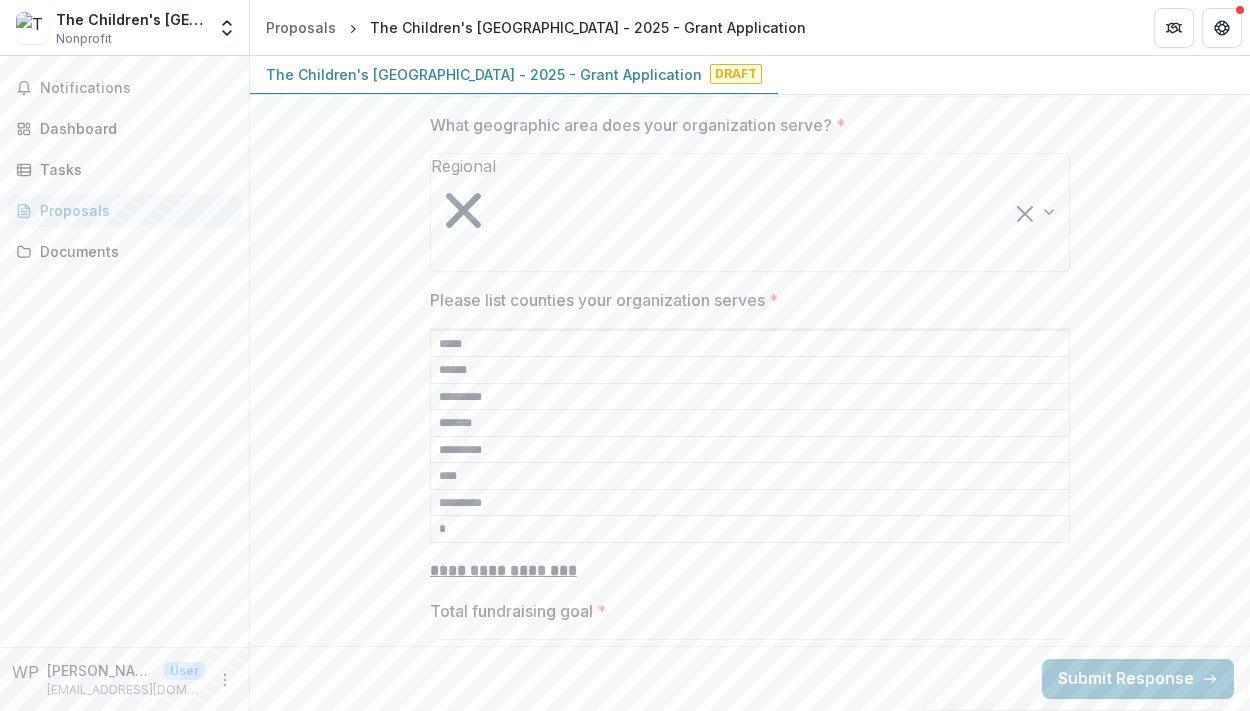 type on "*" 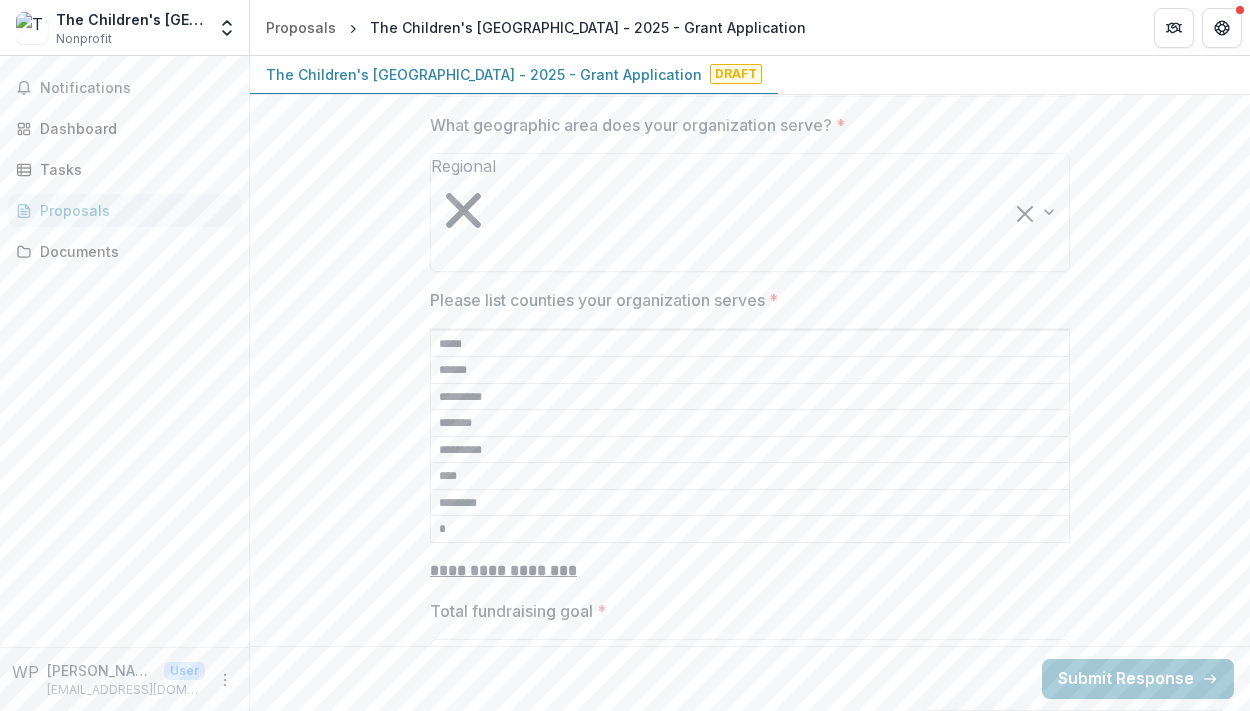 type on "********" 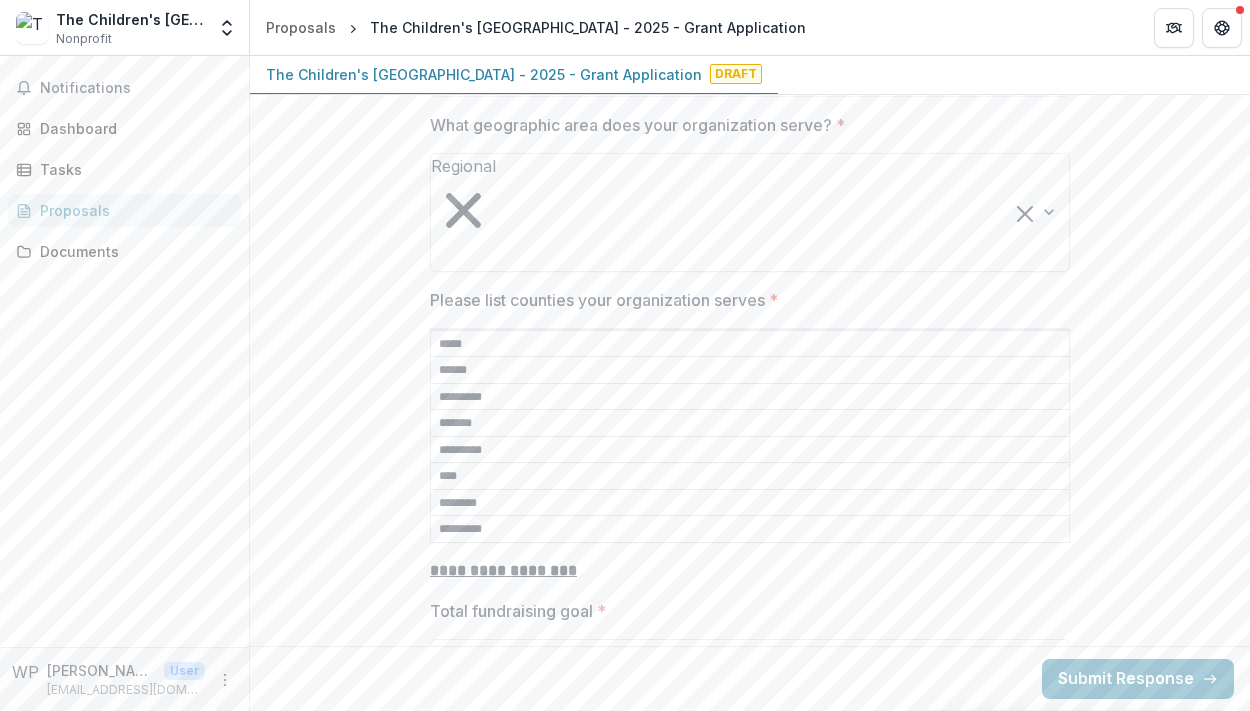type on "*********" 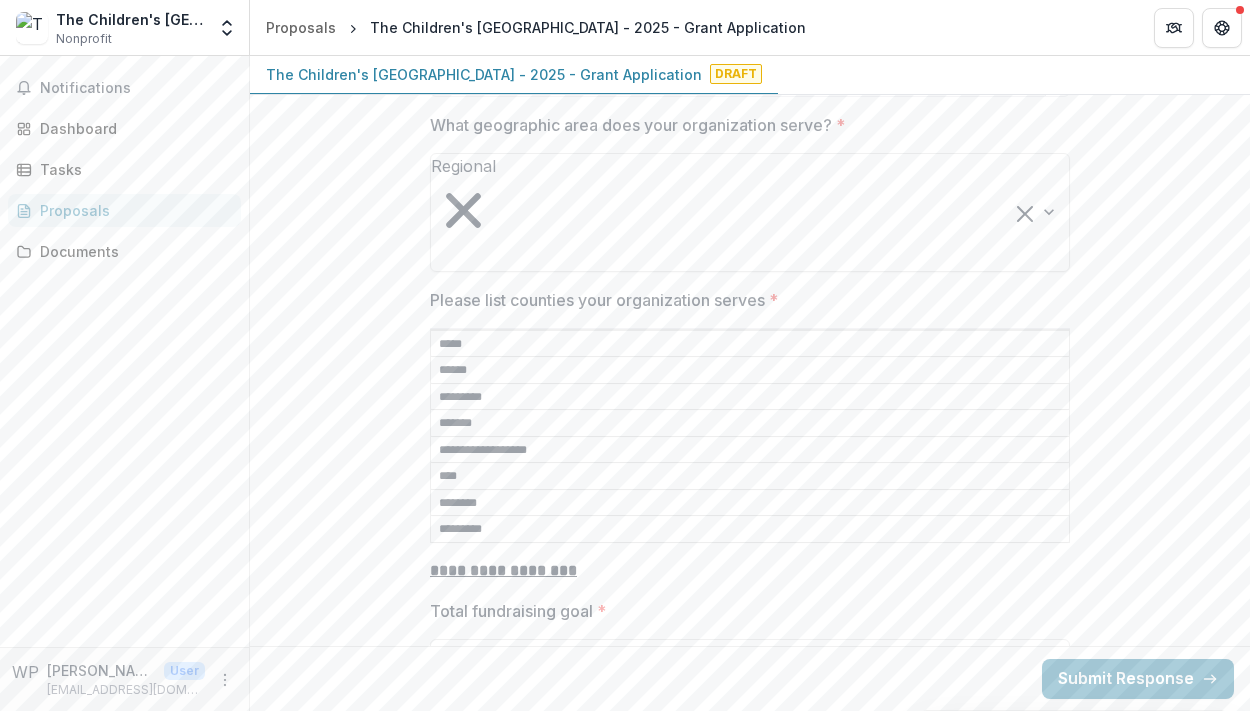 type on "**********" 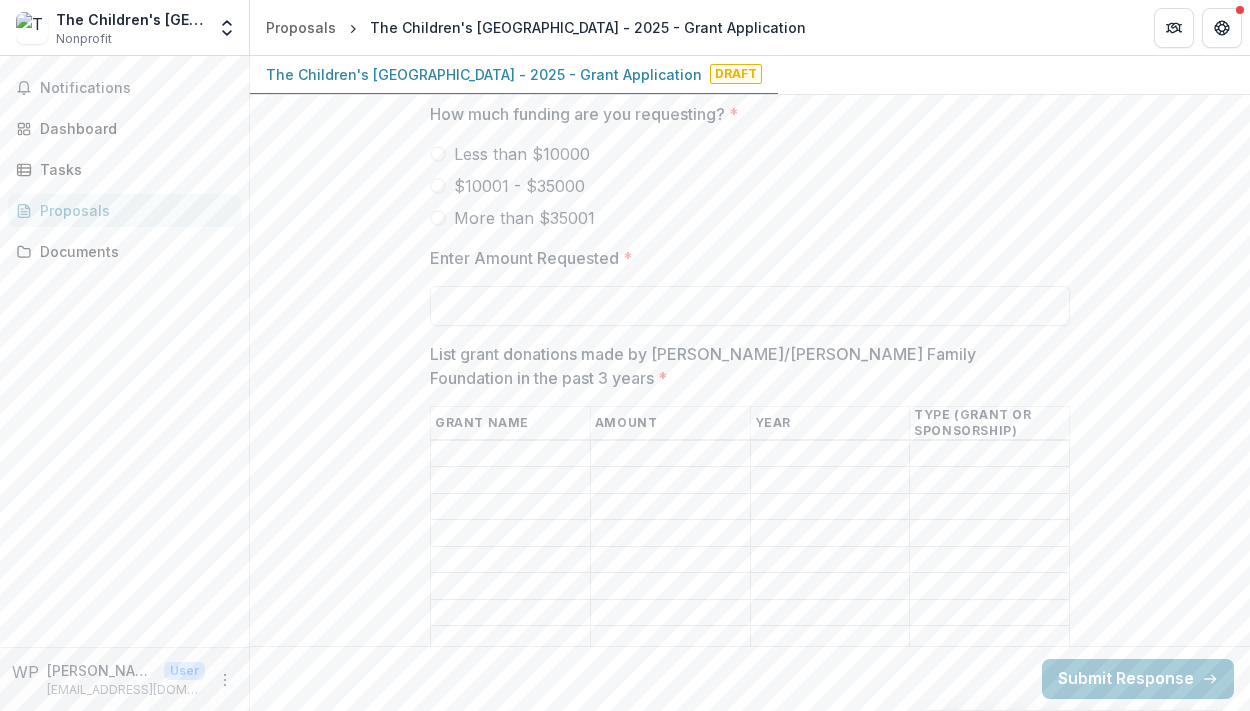 scroll, scrollTop: 4644, scrollLeft: 0, axis: vertical 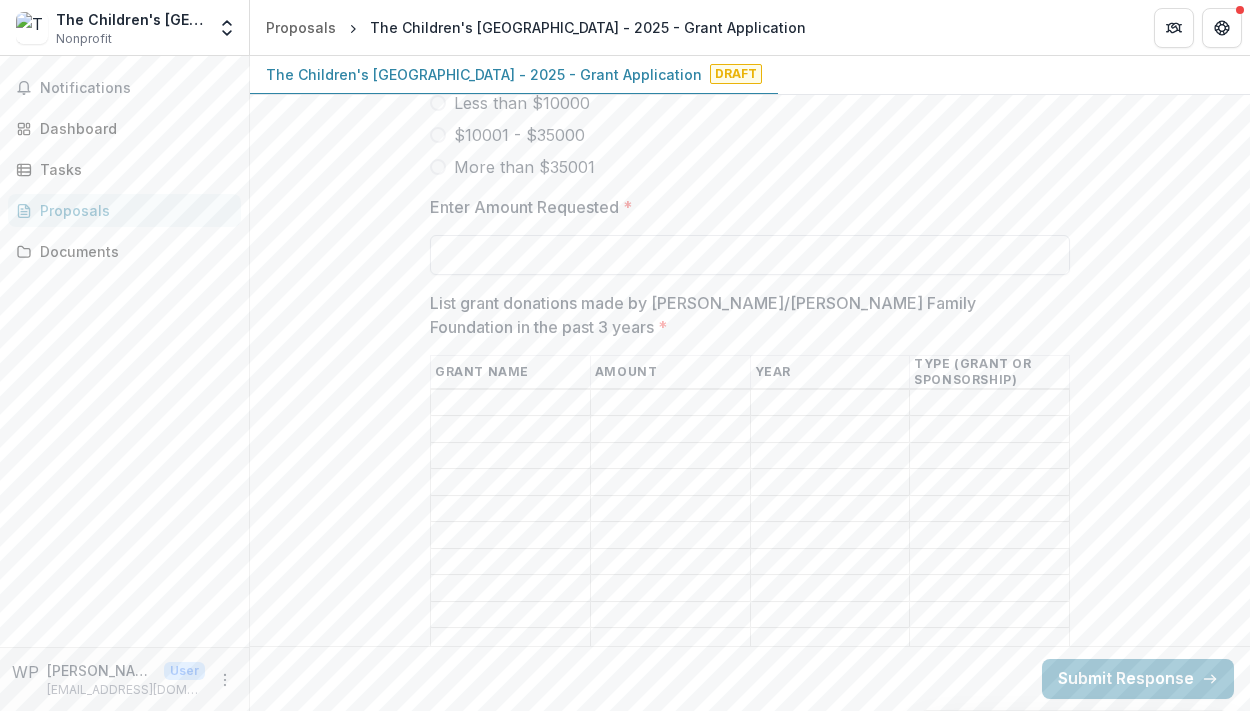 click on "Enter Amount Requested *" at bounding box center [750, 255] 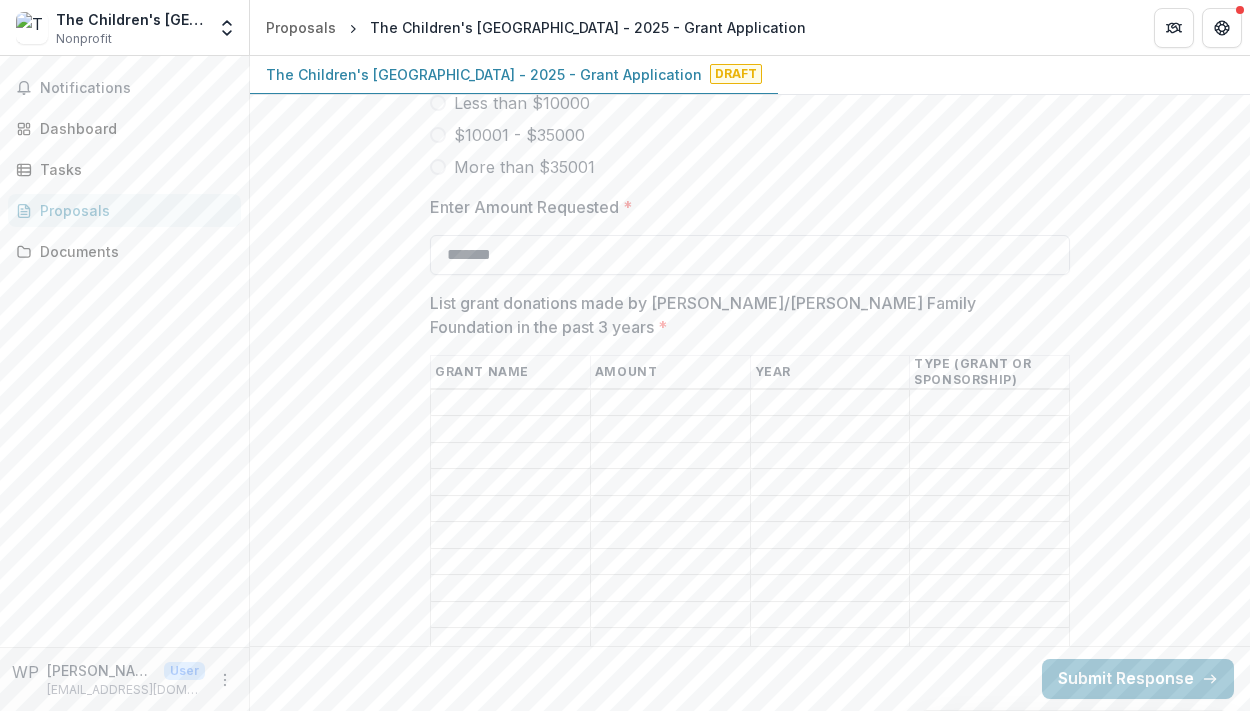 click on "*******" at bounding box center (750, 255) 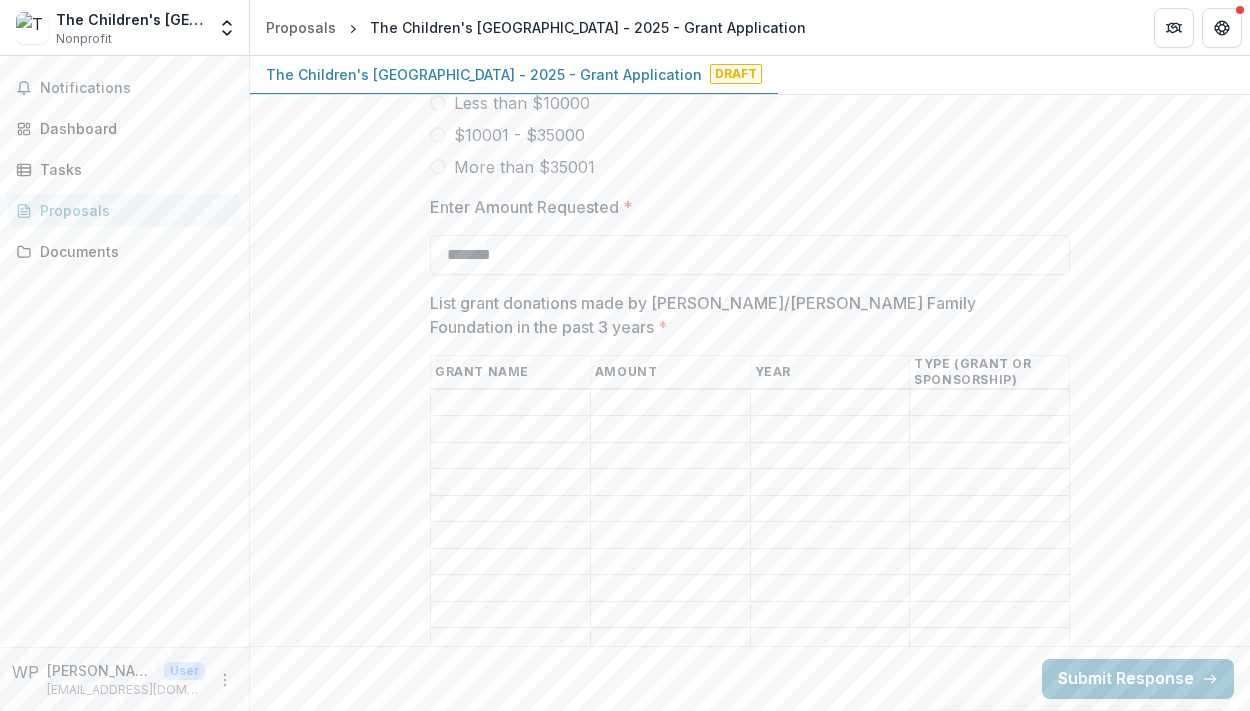 type on "*******" 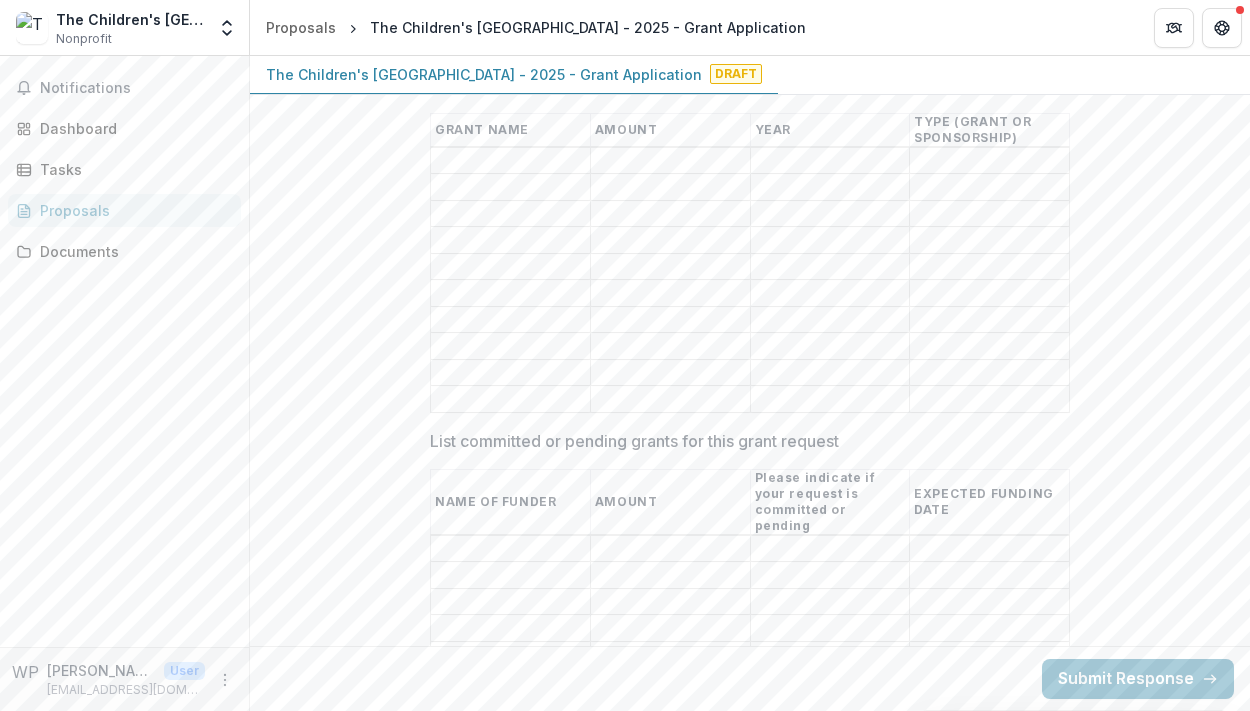 scroll, scrollTop: 4888, scrollLeft: 0, axis: vertical 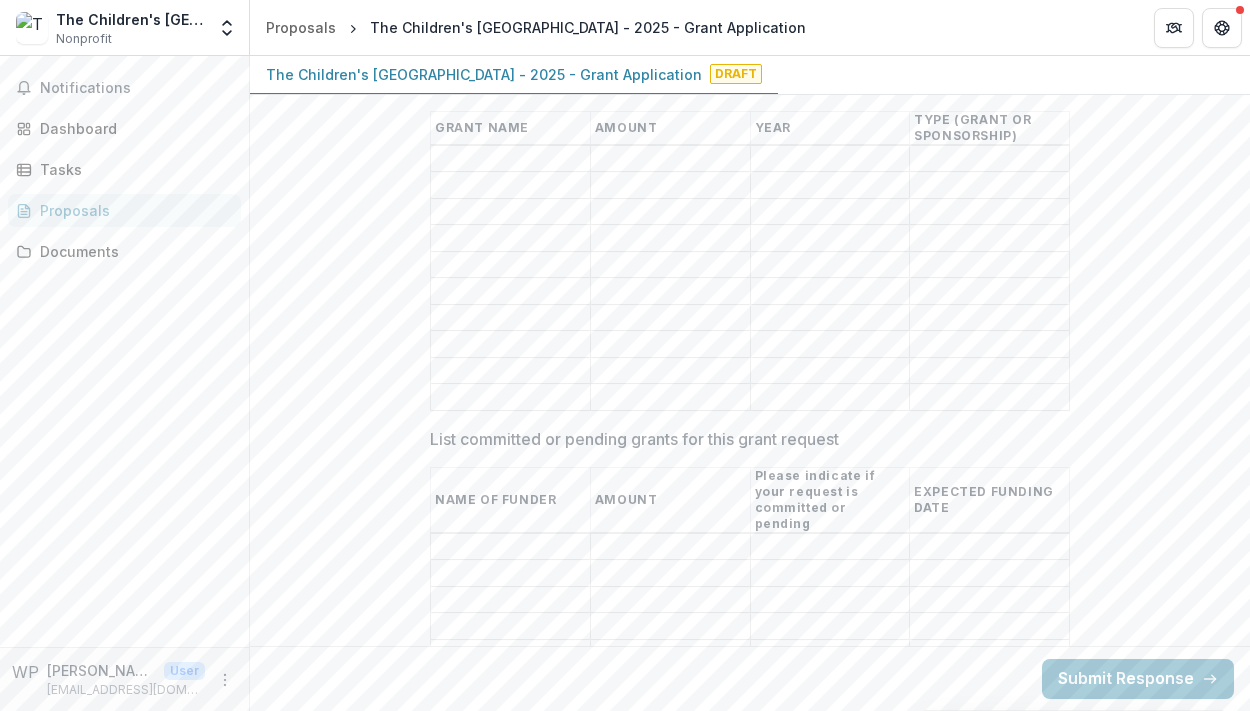 click on "List grant donations made by [PERSON_NAME]/[PERSON_NAME] Family Foundation in the past 3 years  *" at bounding box center [510, 159] 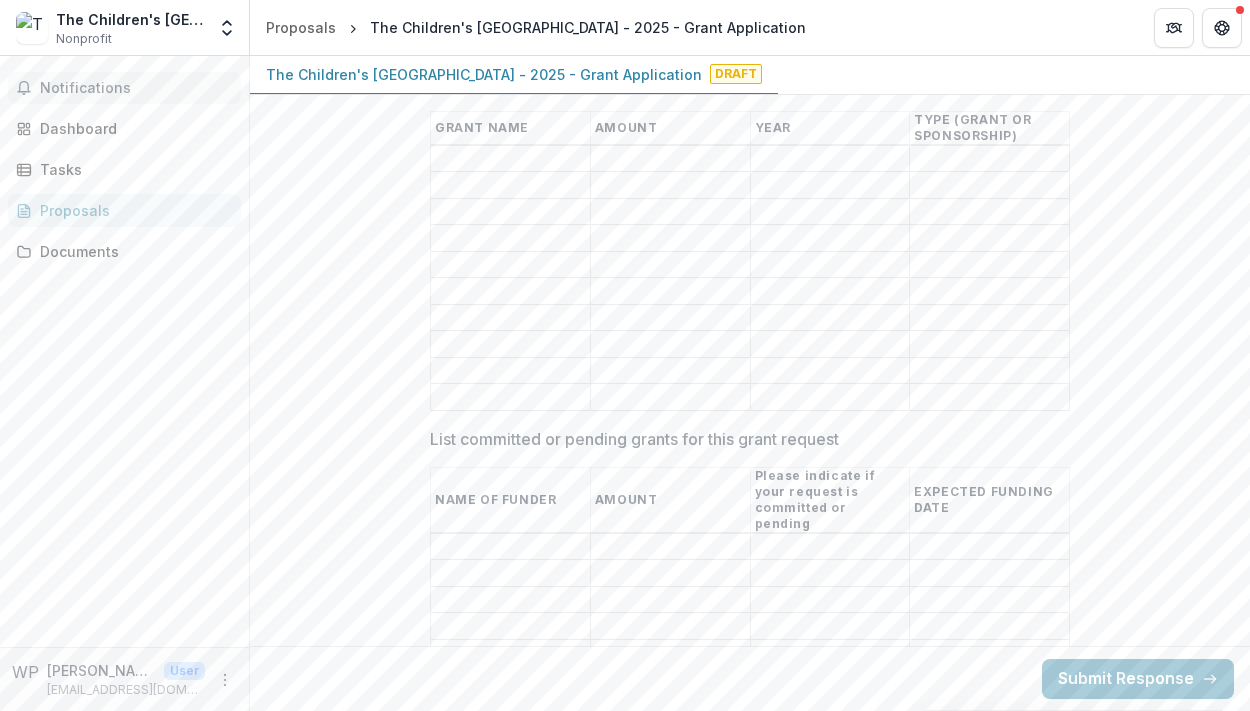 click on "Notifications" at bounding box center (136, 88) 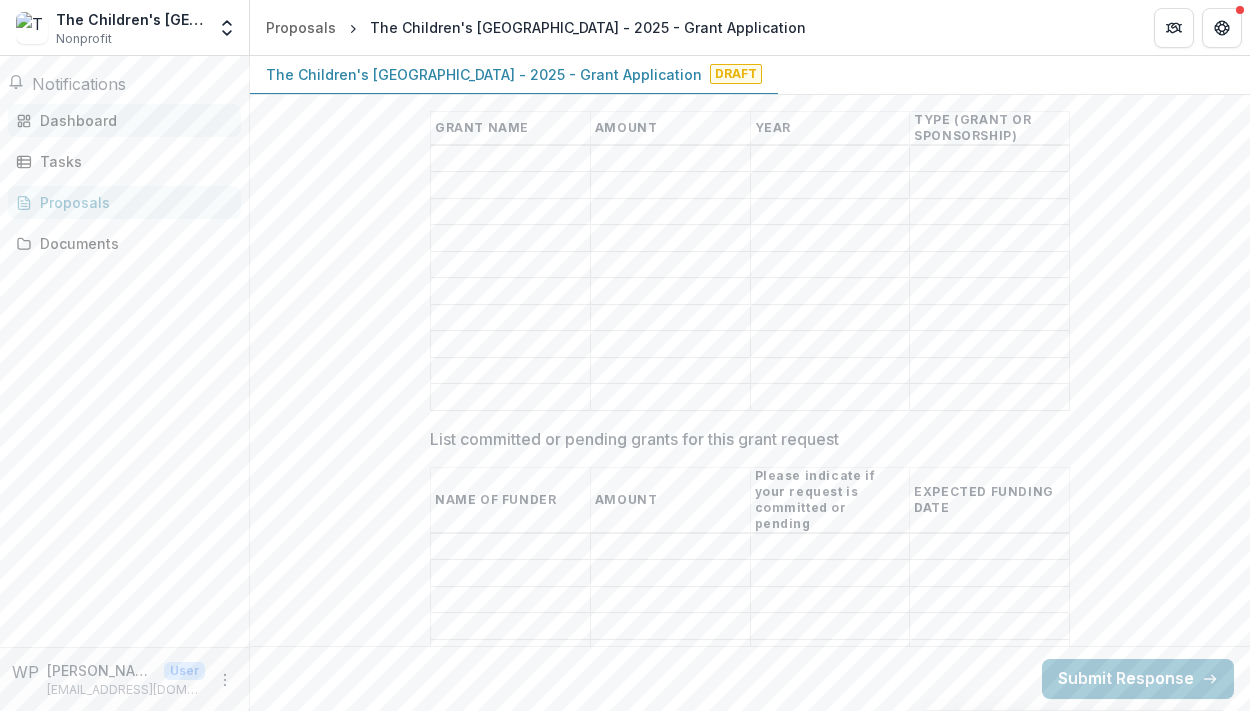 click on "Dashboard" at bounding box center [132, 120] 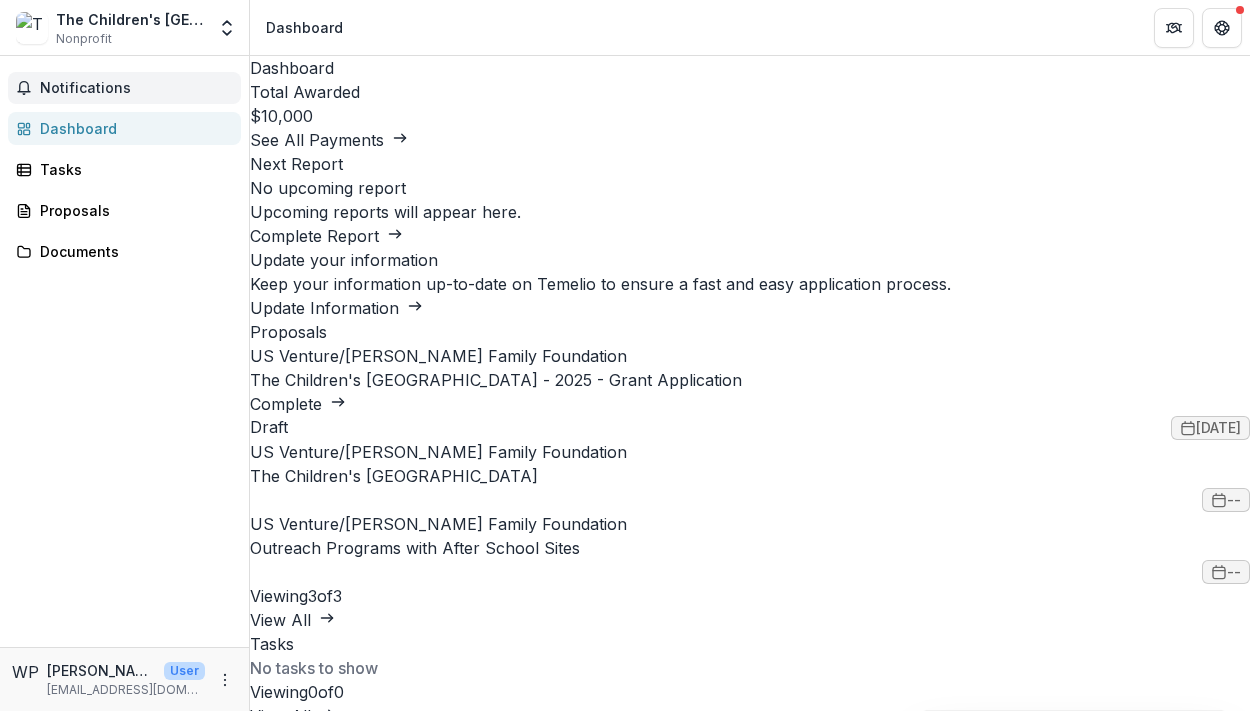 click on "Notifications" at bounding box center (136, 88) 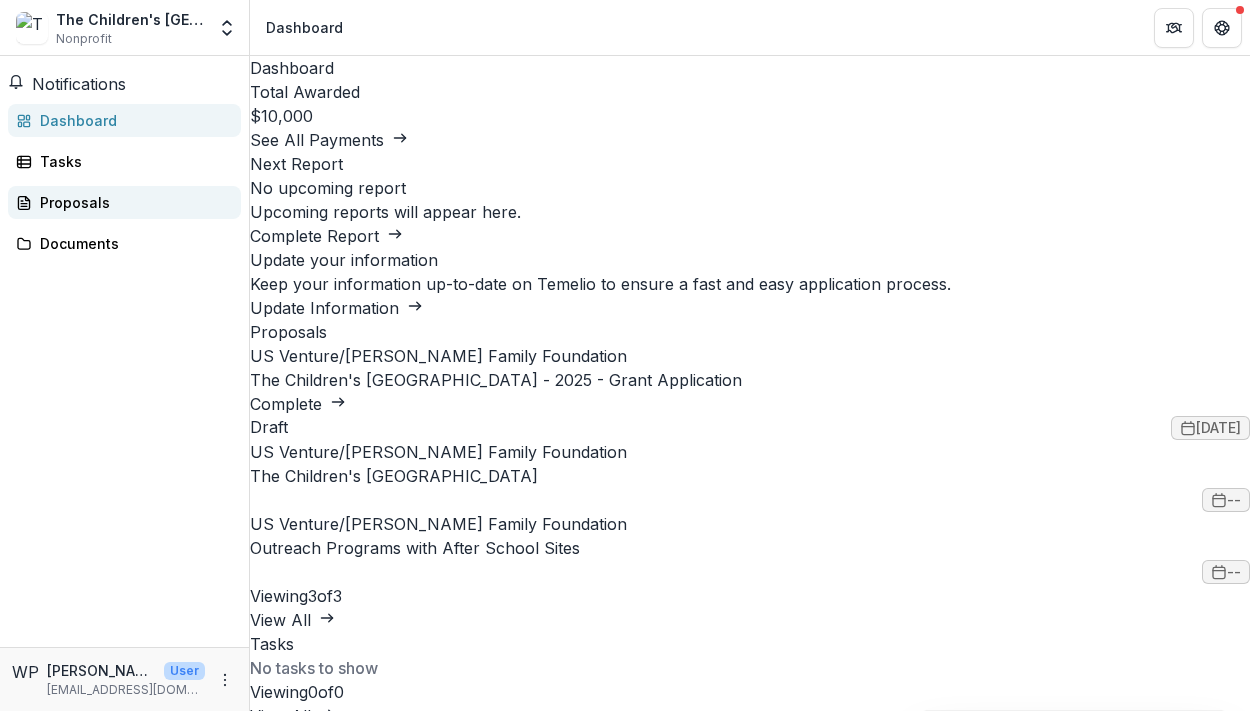 click on "Proposals" at bounding box center (132, 202) 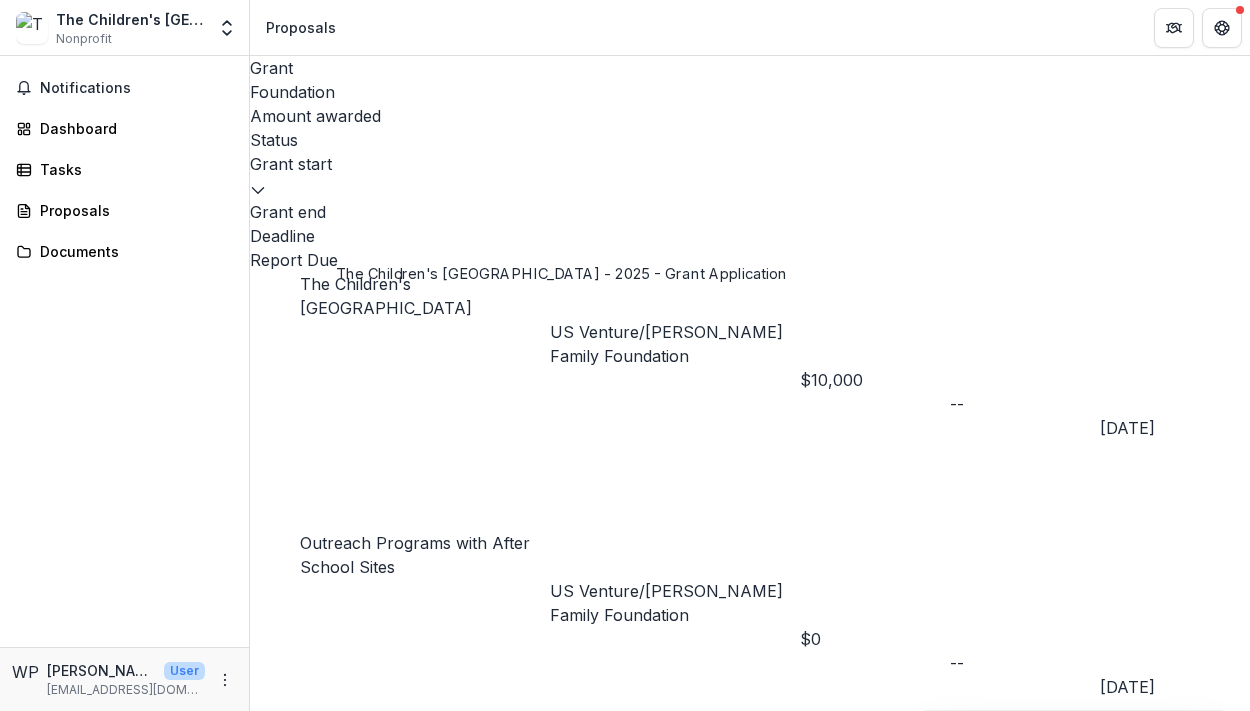 click on "The Children's [GEOGRAPHIC_DATA] - 2025 - Grant Application" at bounding box center (419, 850) 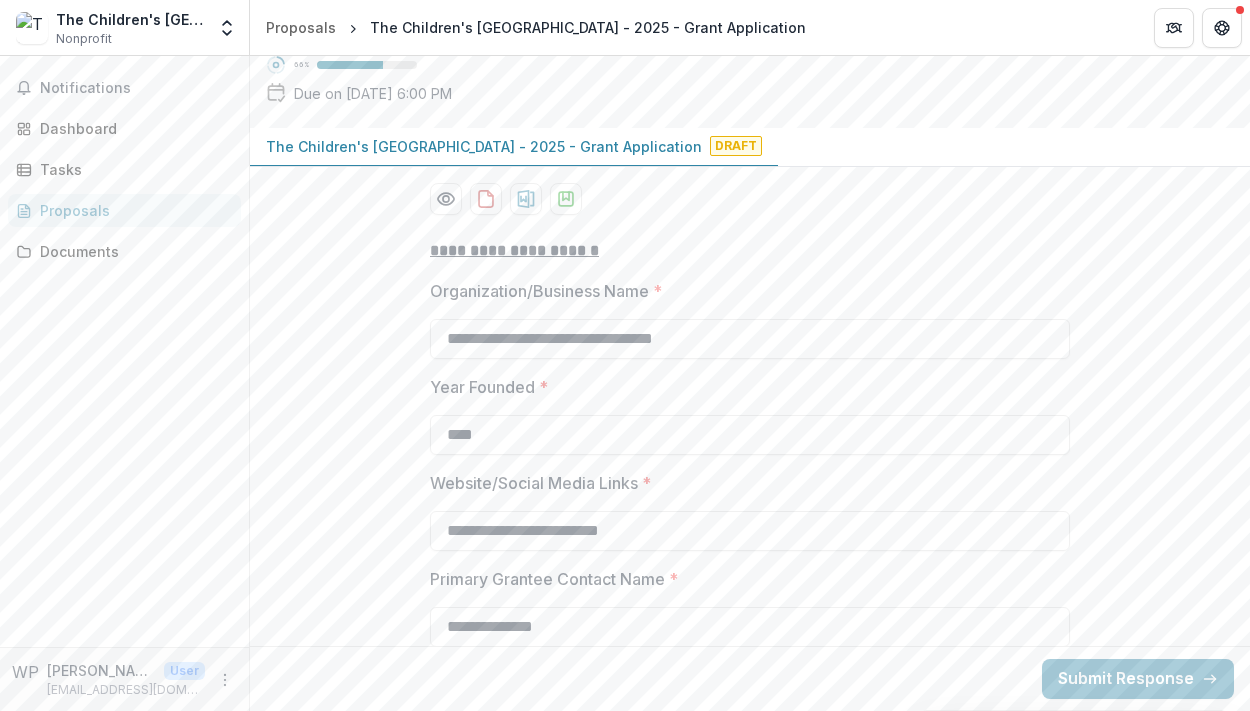 scroll, scrollTop: 0, scrollLeft: 0, axis: both 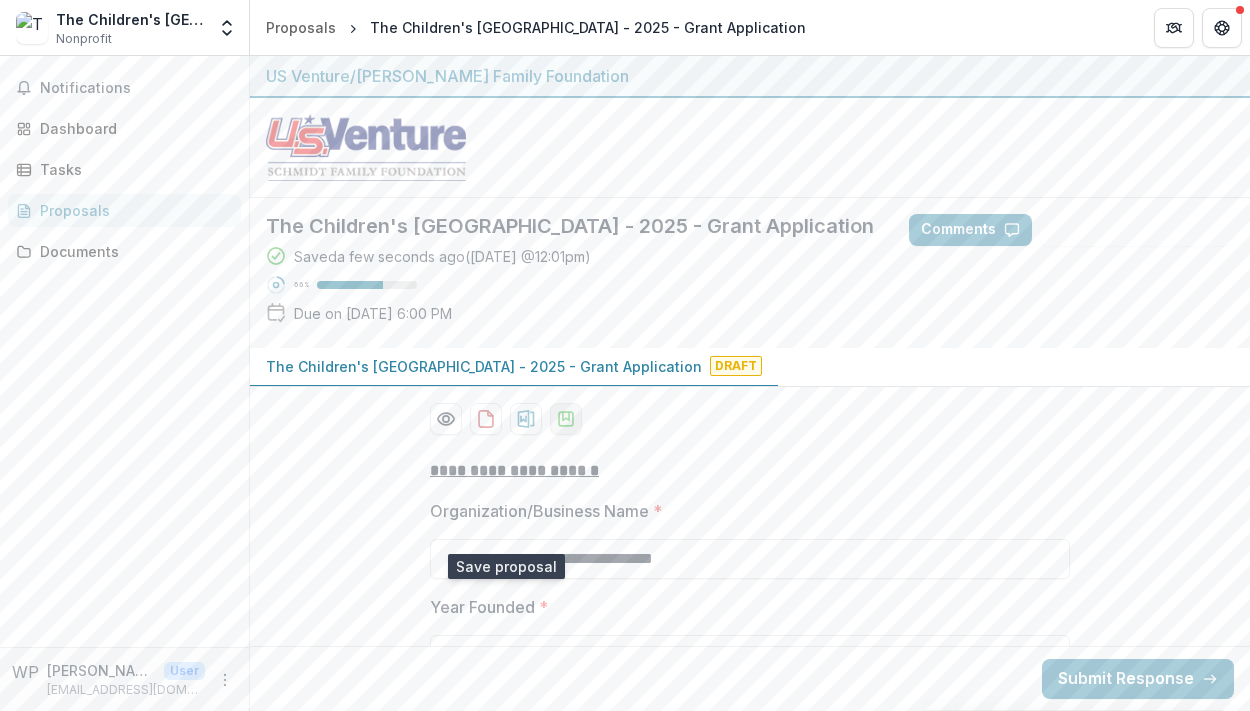 click 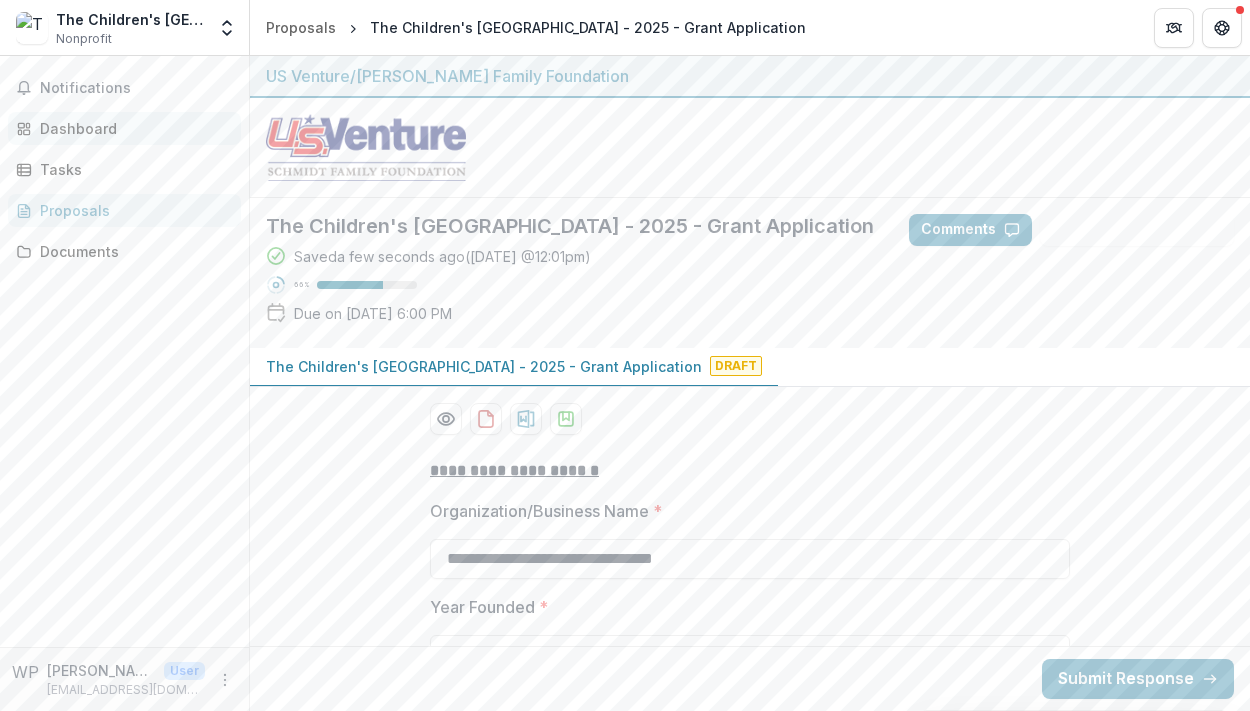click on "Dashboard" at bounding box center (132, 128) 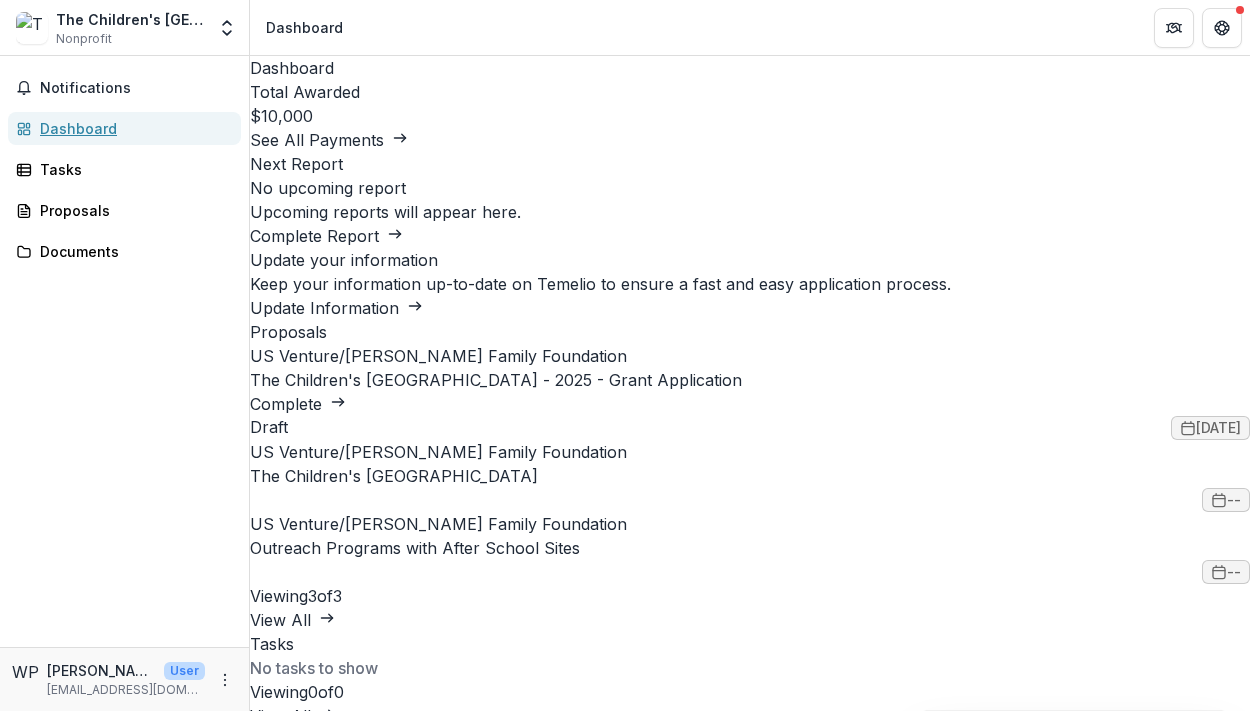 scroll, scrollTop: 27, scrollLeft: 0, axis: vertical 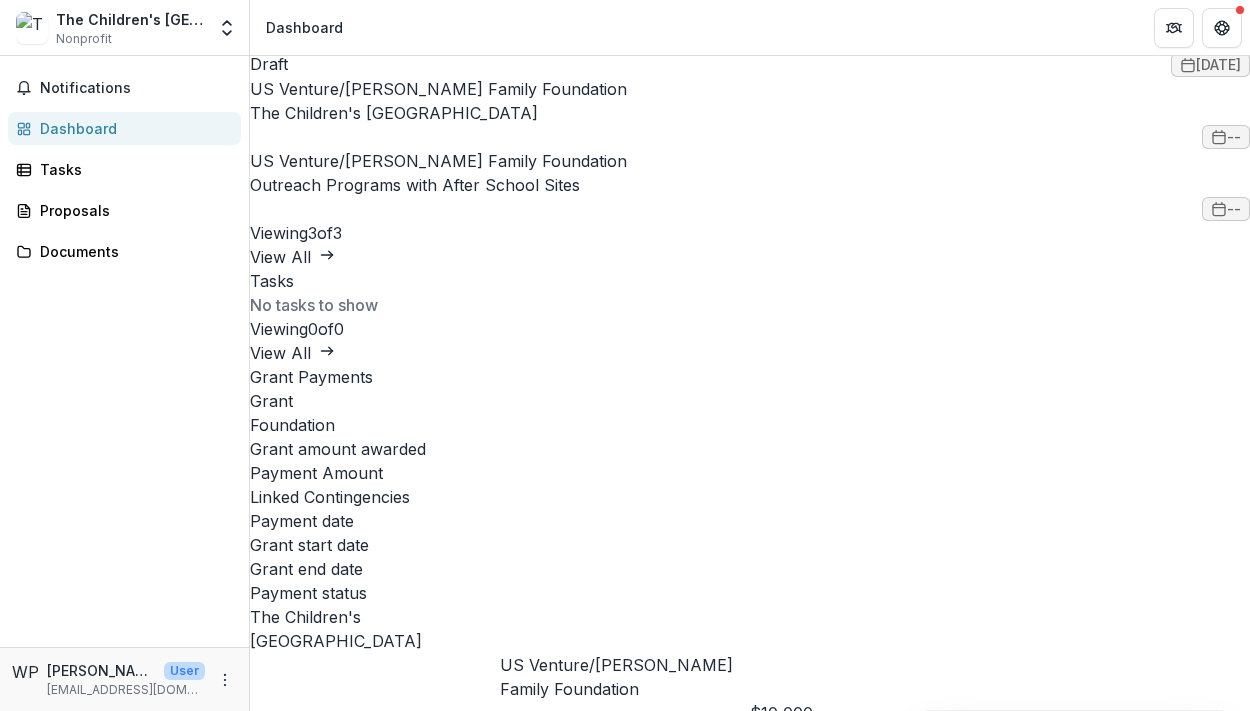 click on "The Children's [GEOGRAPHIC_DATA]" at bounding box center [394, 113] 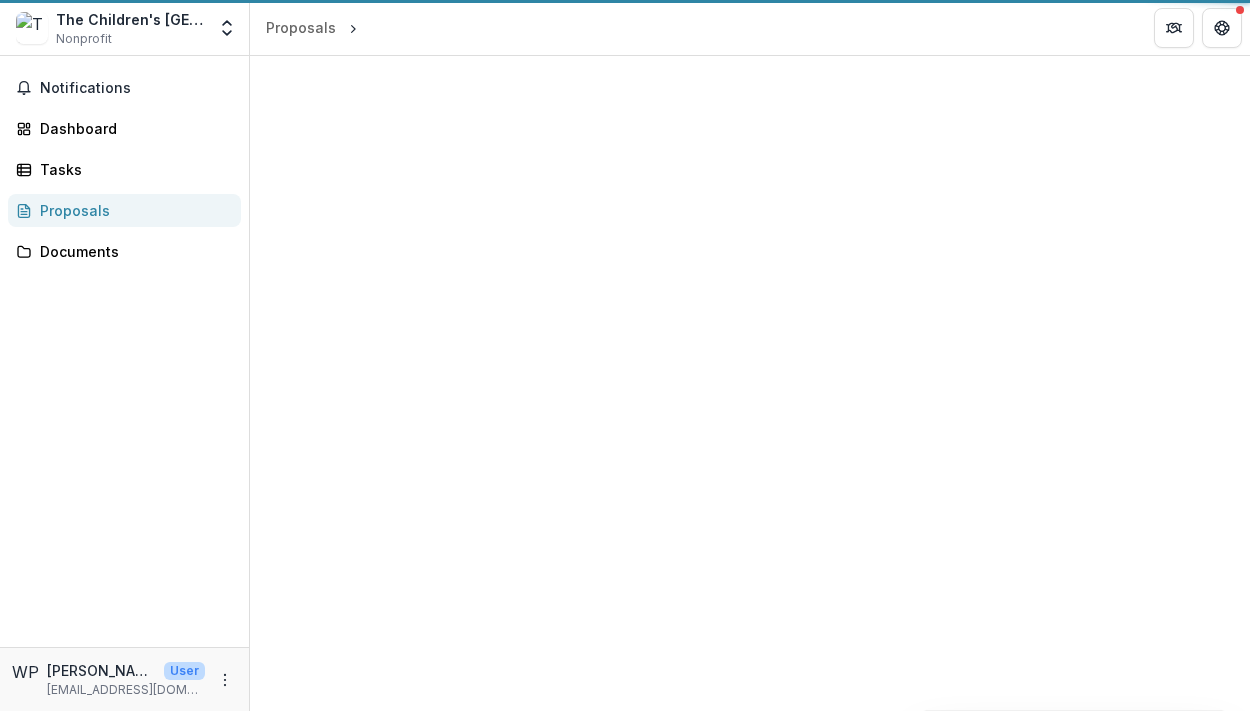 scroll, scrollTop: 0, scrollLeft: 0, axis: both 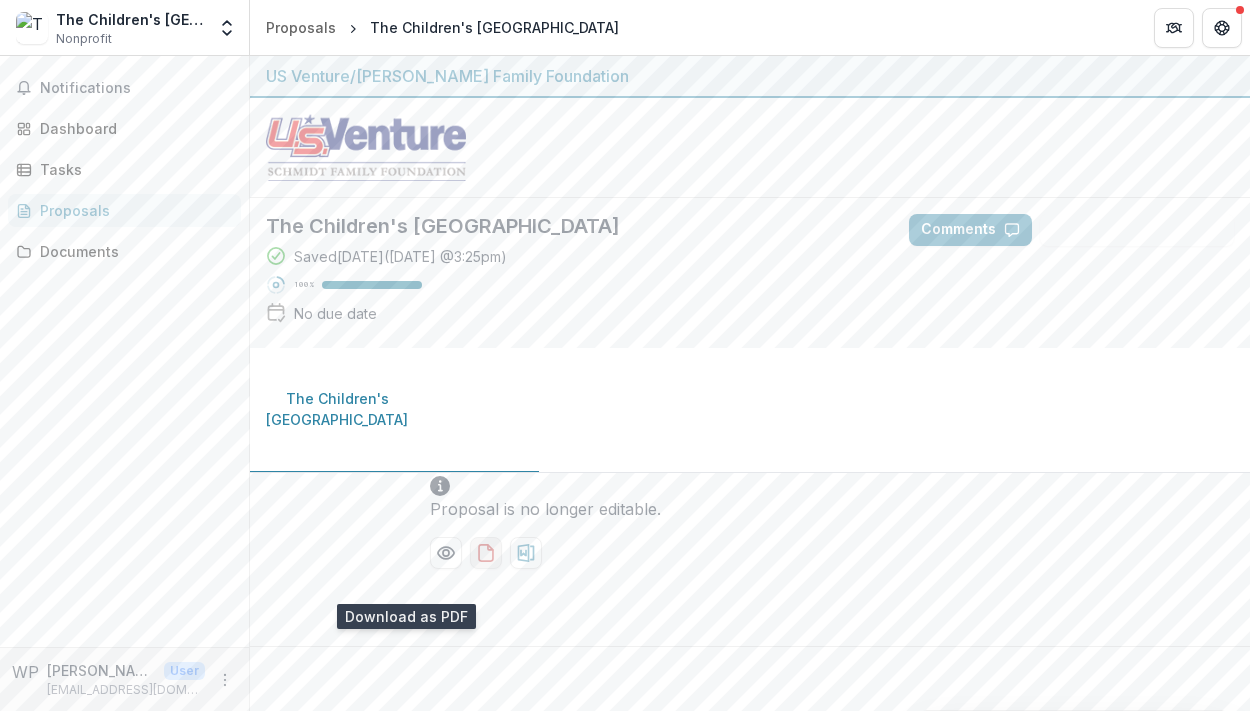 click 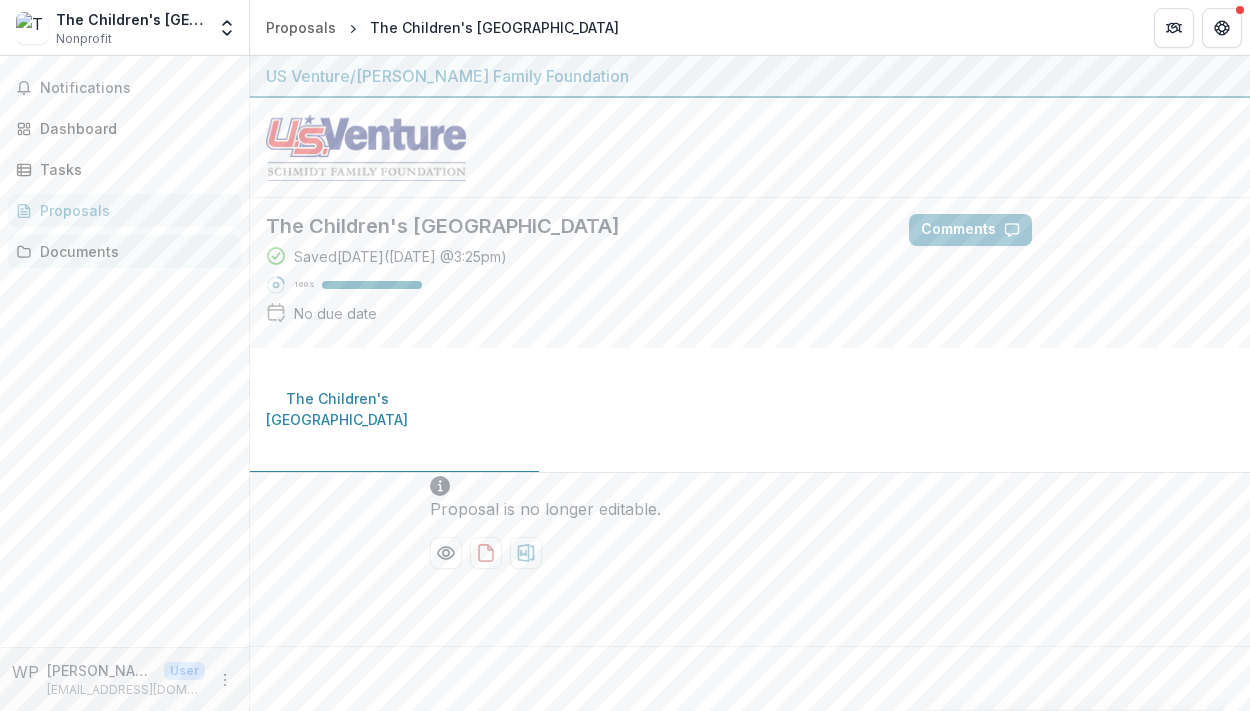 click on "Documents" at bounding box center [132, 251] 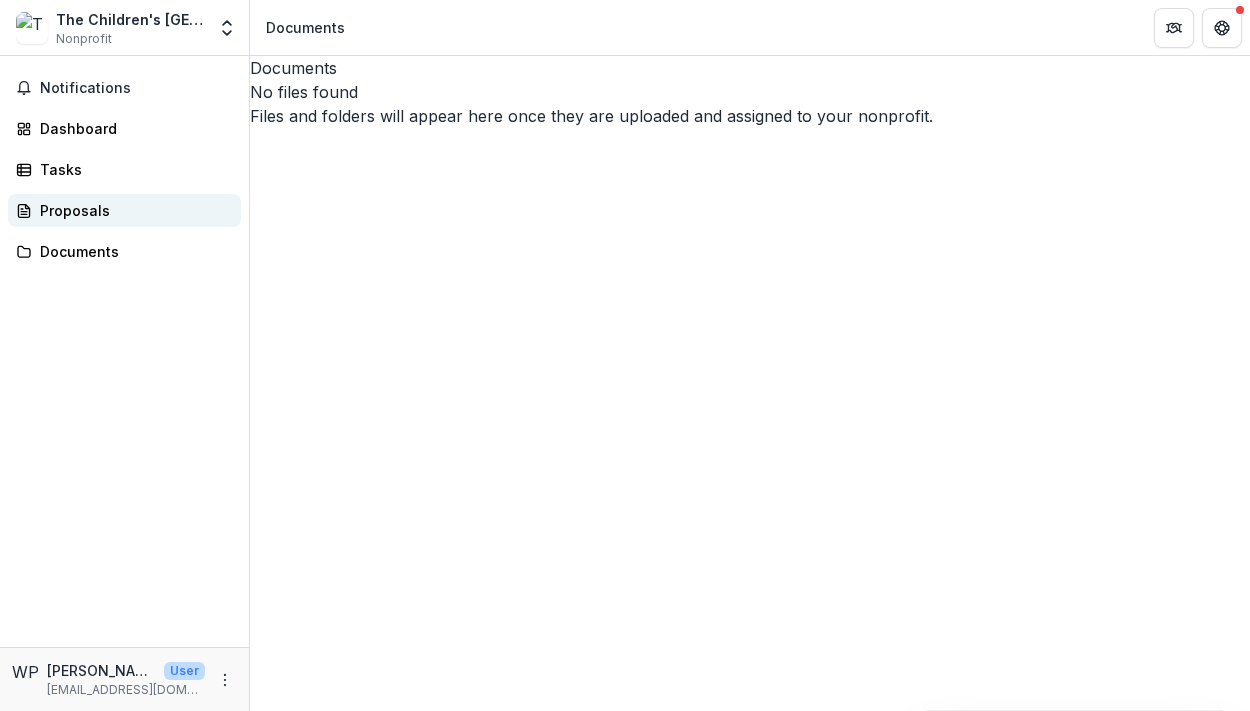 click on "Proposals" at bounding box center [132, 210] 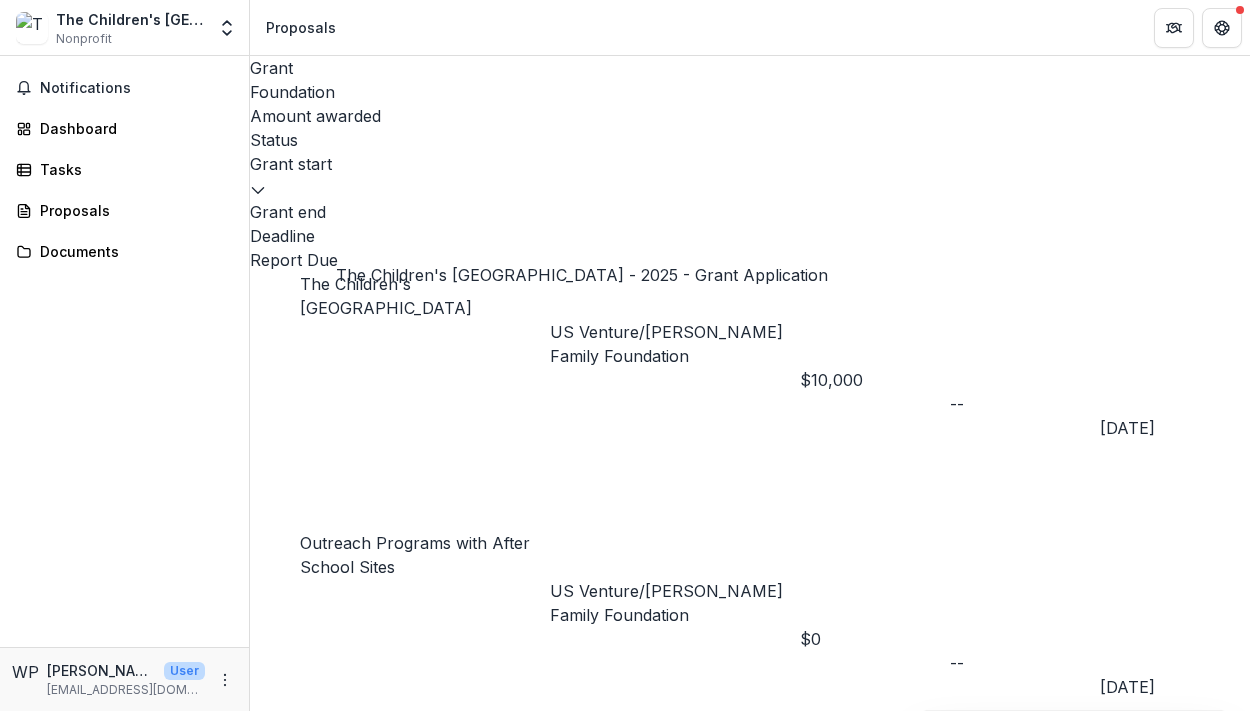 click on "The Children's [GEOGRAPHIC_DATA] - 2025 - Grant Application" at bounding box center [419, 850] 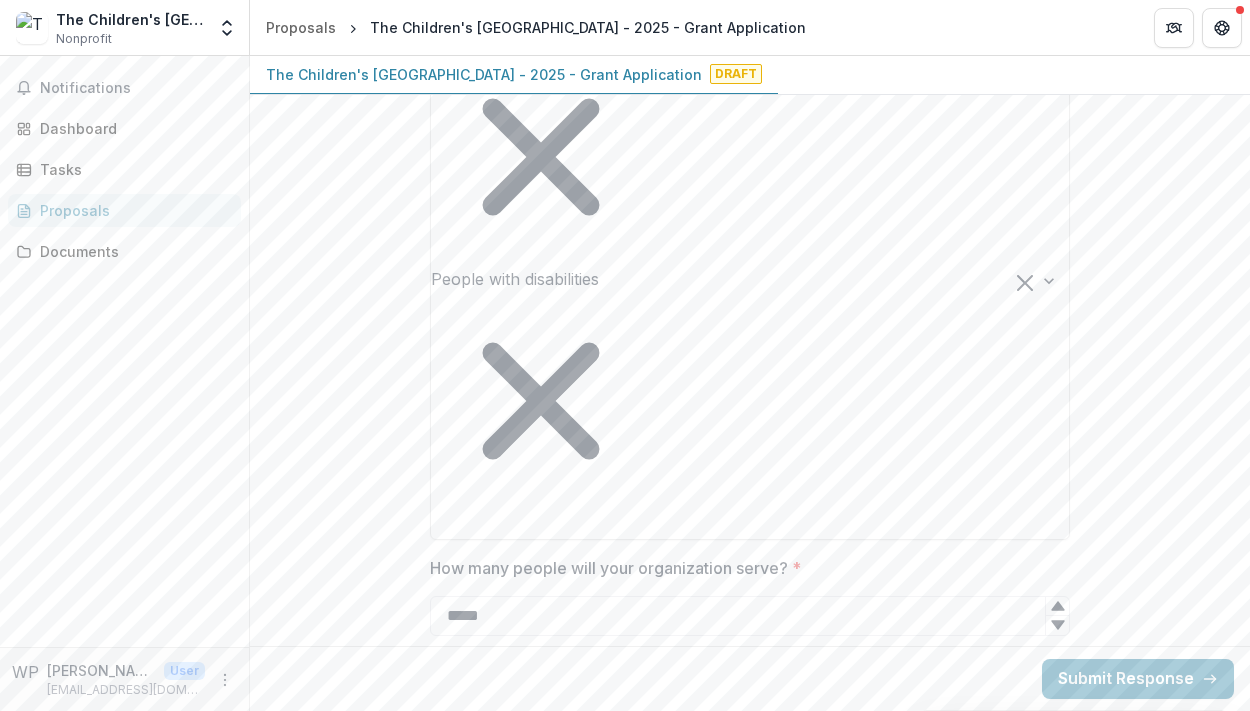 scroll, scrollTop: 3462, scrollLeft: 0, axis: vertical 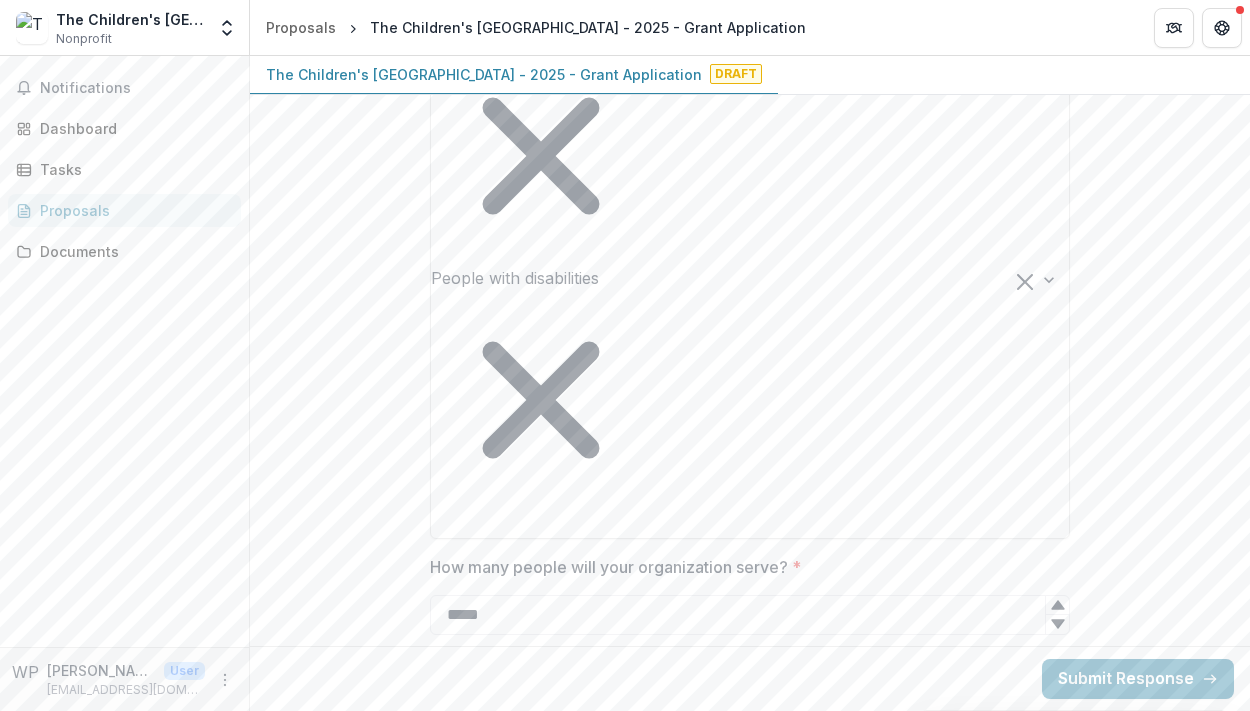 click at bounding box center [435, -162] 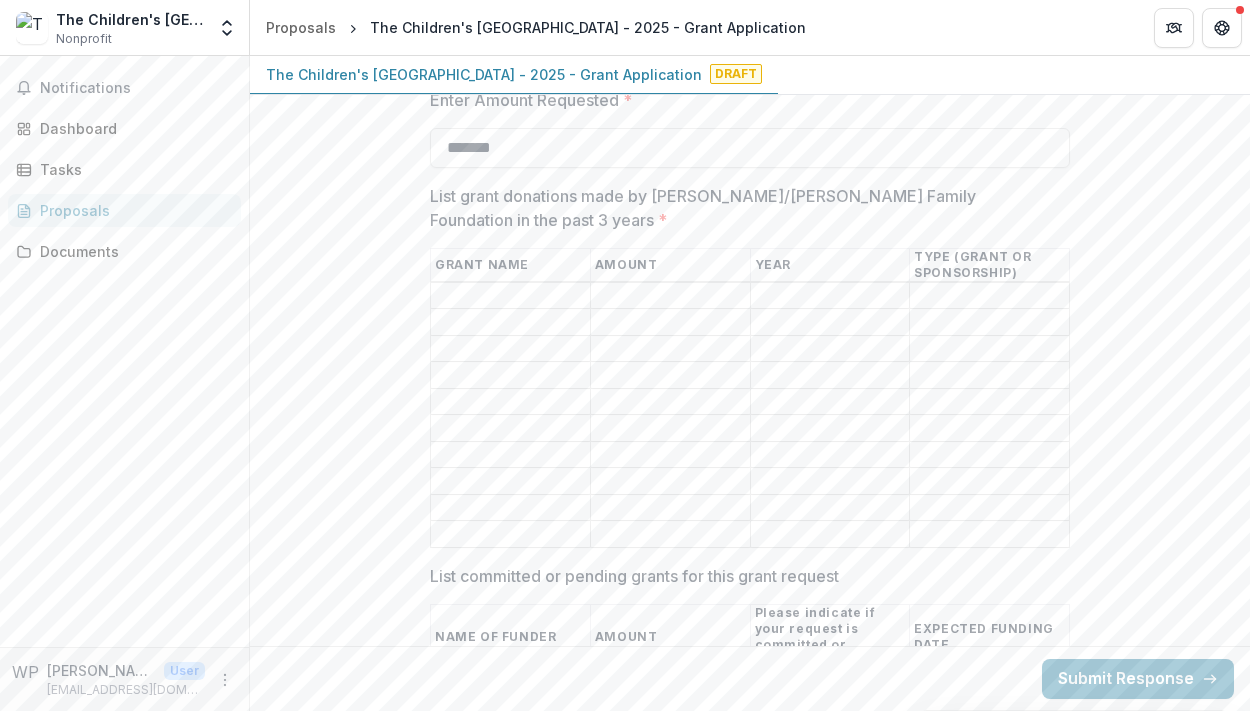 scroll, scrollTop: 4743, scrollLeft: 0, axis: vertical 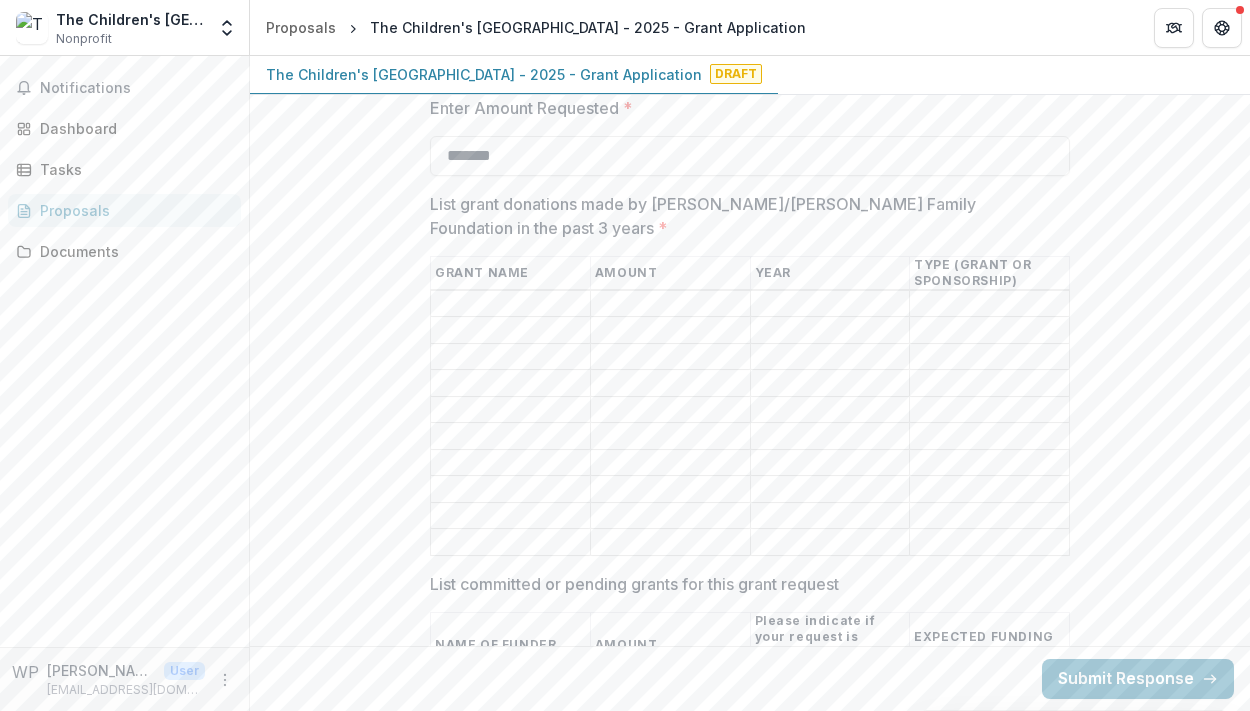 click on "List grant donations made by [PERSON_NAME]/[PERSON_NAME] Family Foundation in the past 3 years  *" at bounding box center [510, 304] 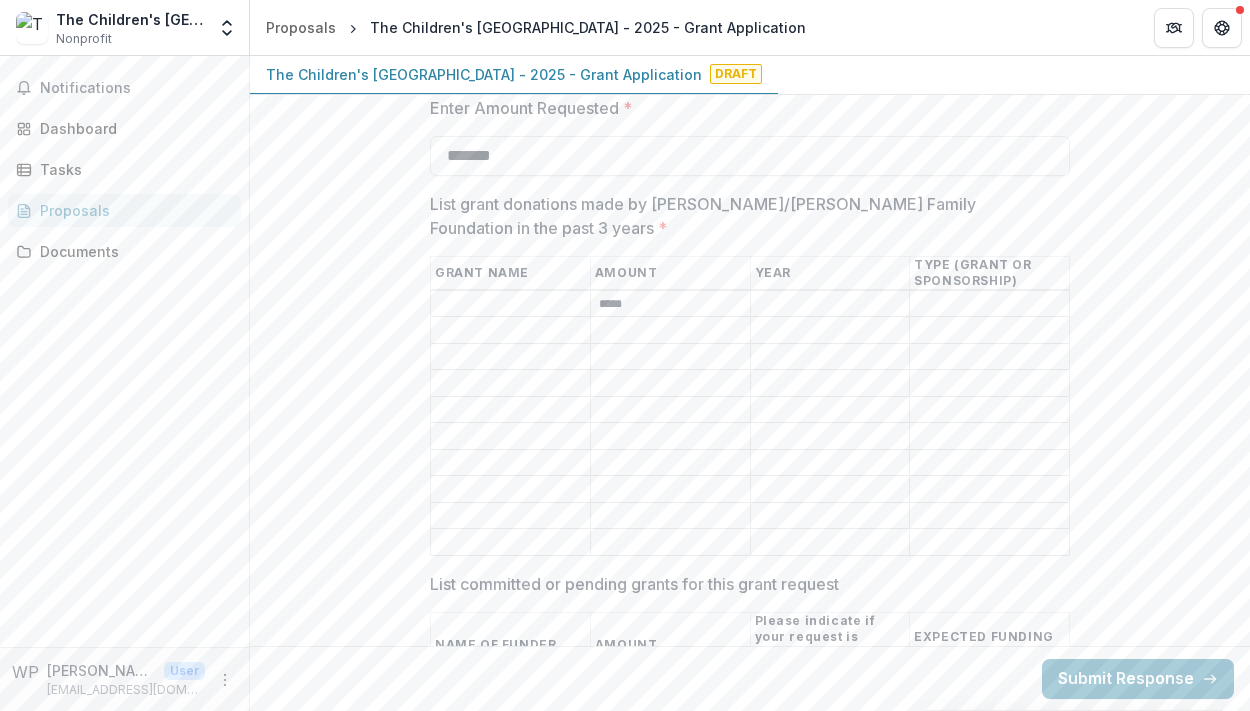 click on "List grant donations made by [PERSON_NAME]/[PERSON_NAME] Family Foundation in the past 3 years  *" at bounding box center [830, 304] 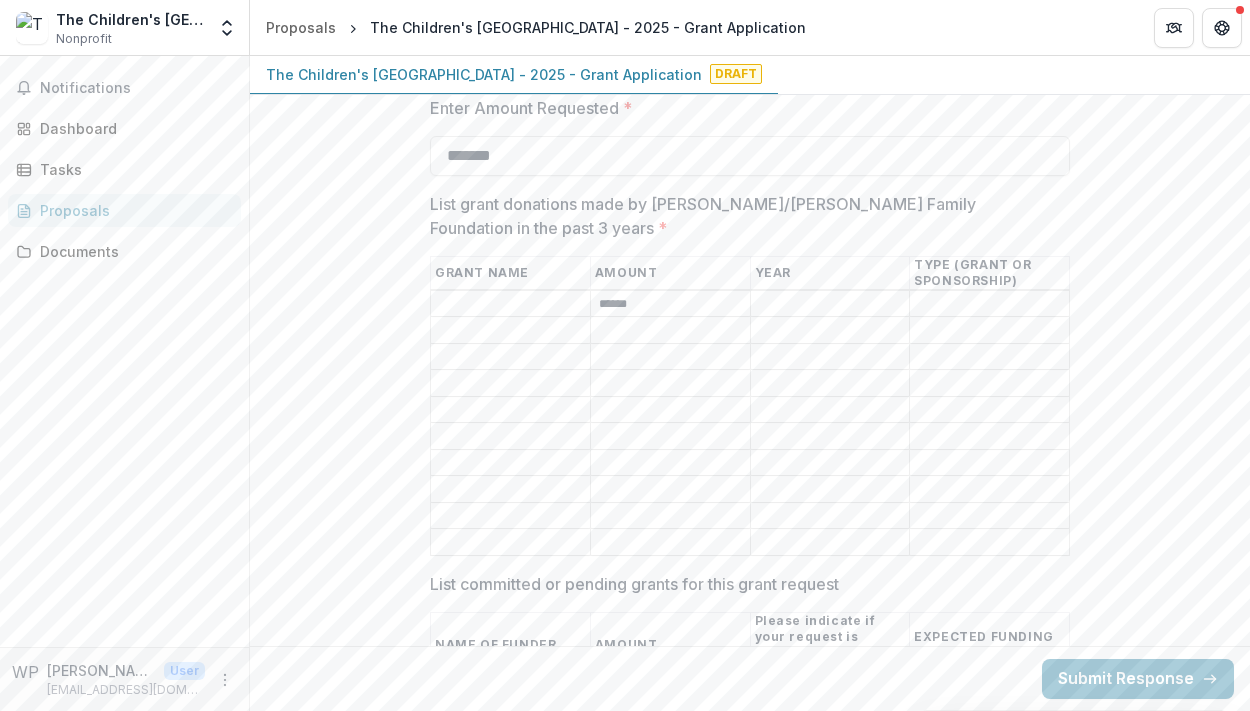 type on "******" 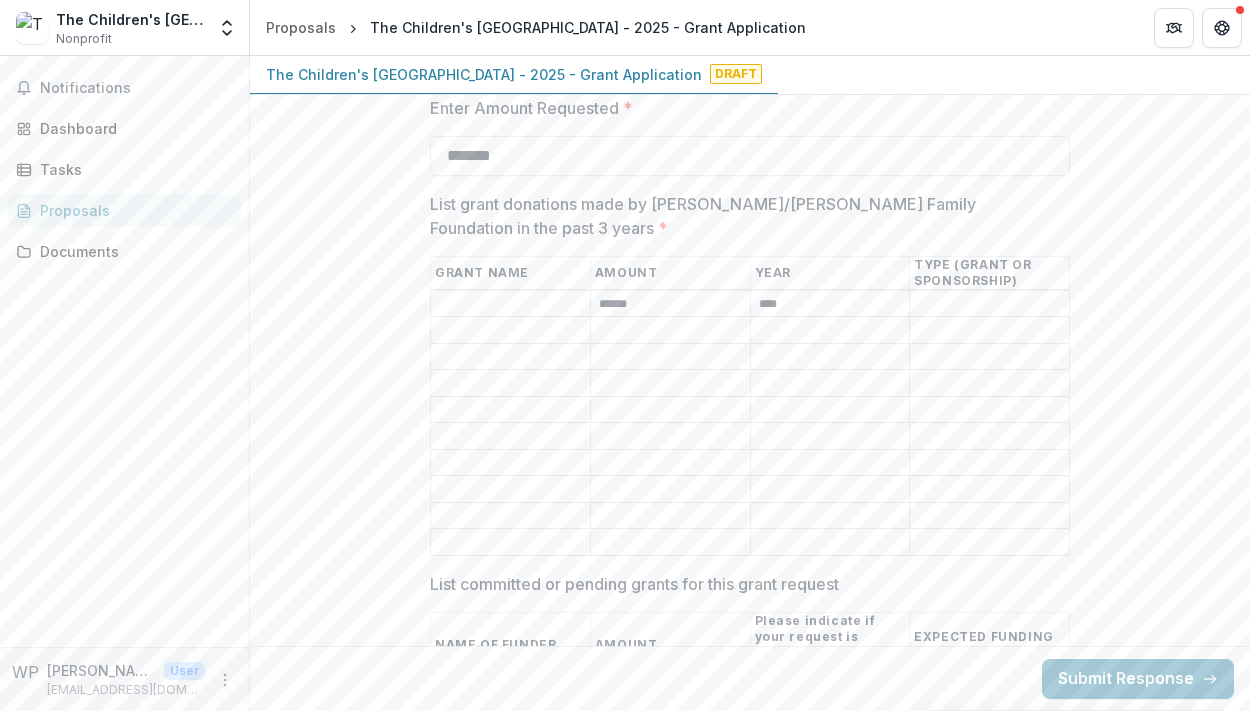 type on "****" 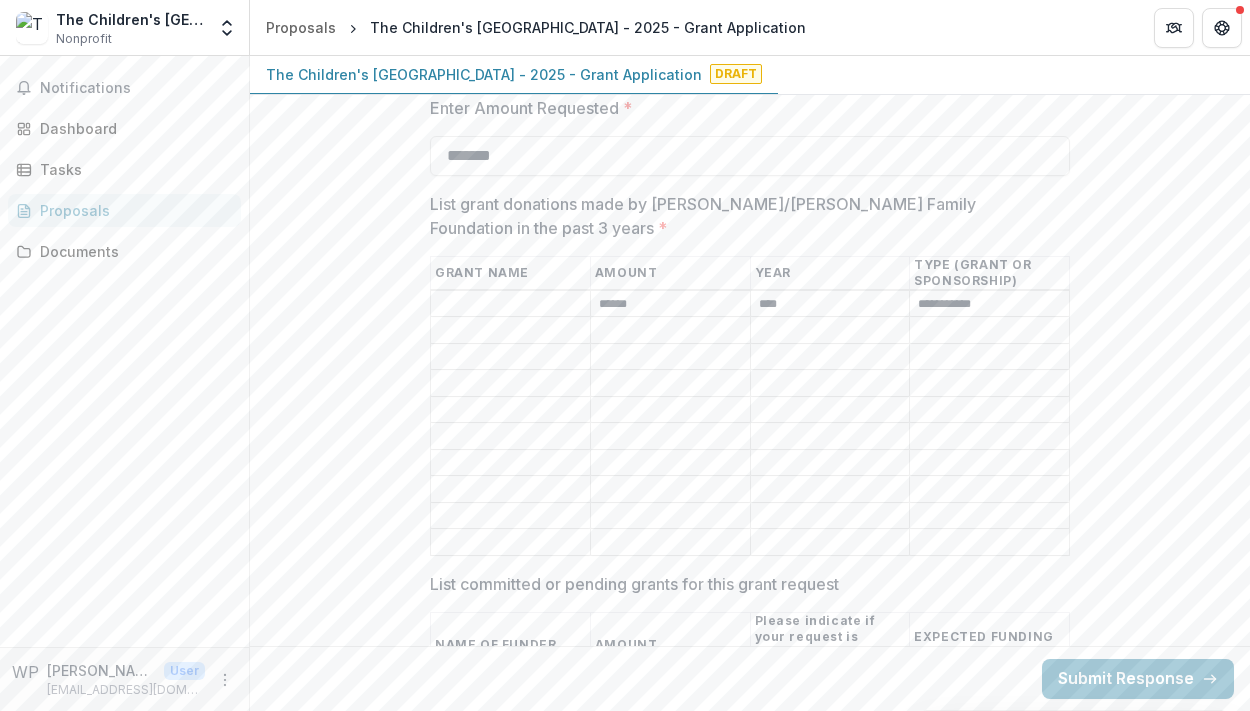 type on "**********" 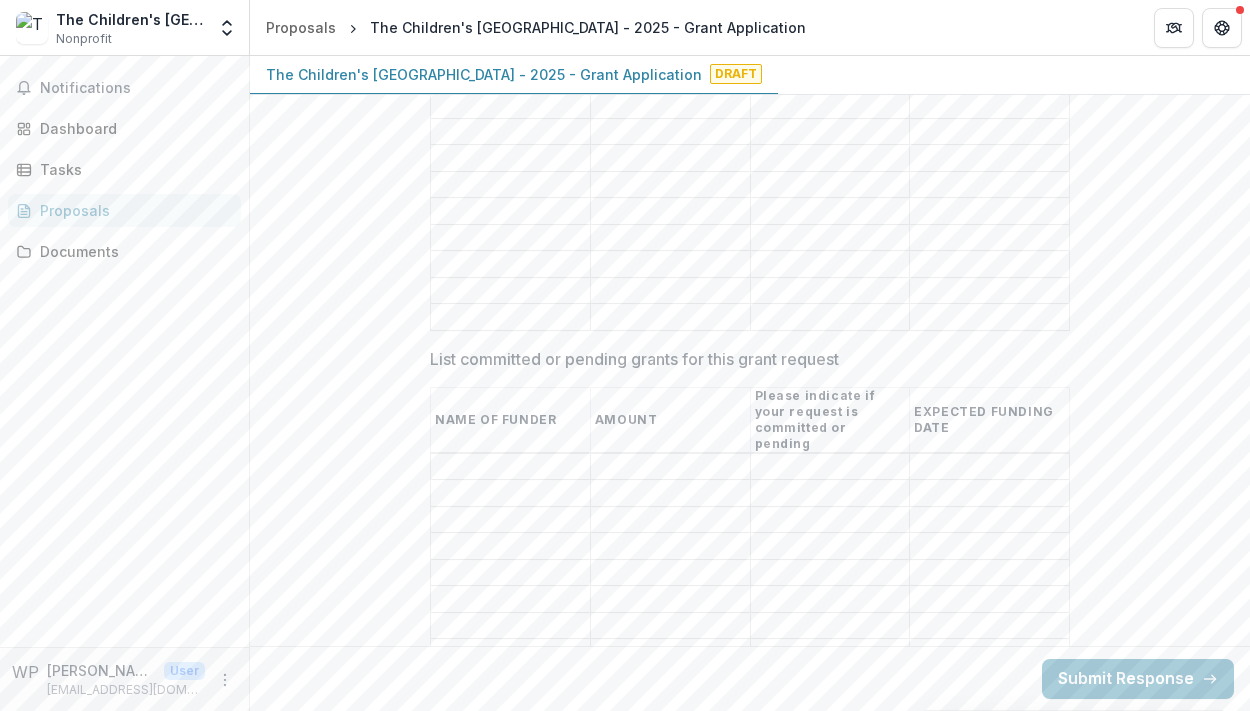 scroll, scrollTop: 4971, scrollLeft: 0, axis: vertical 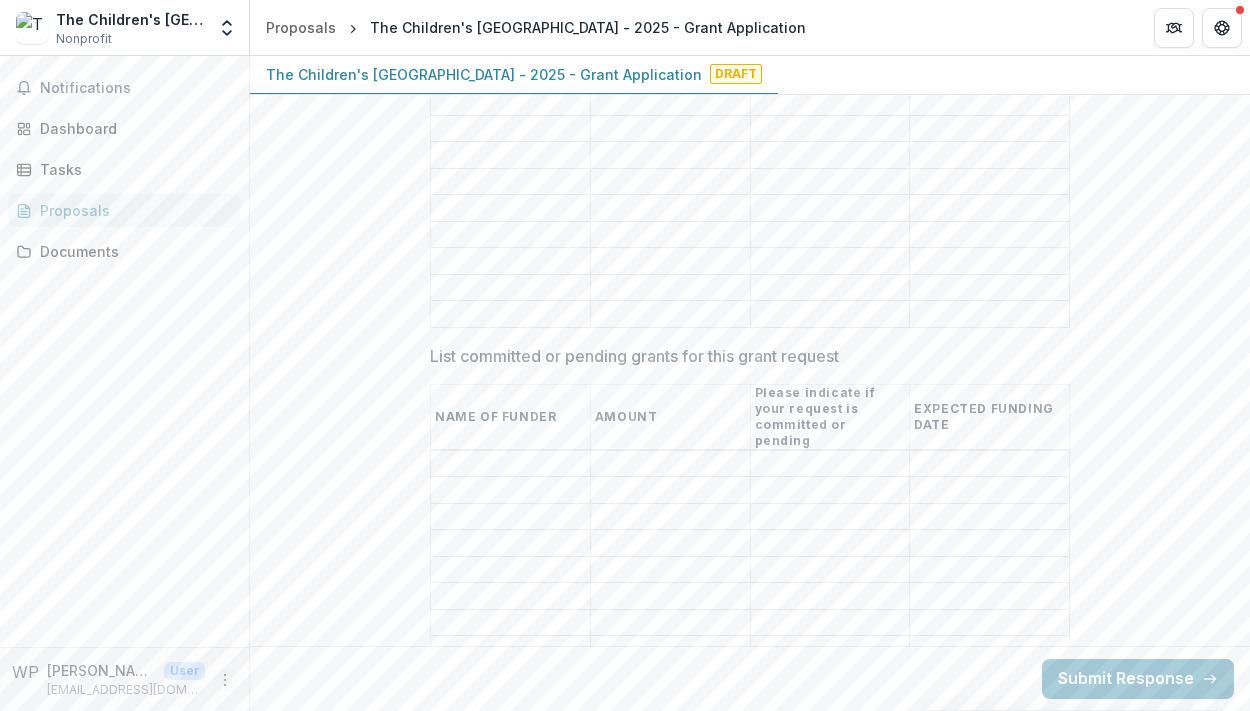 click 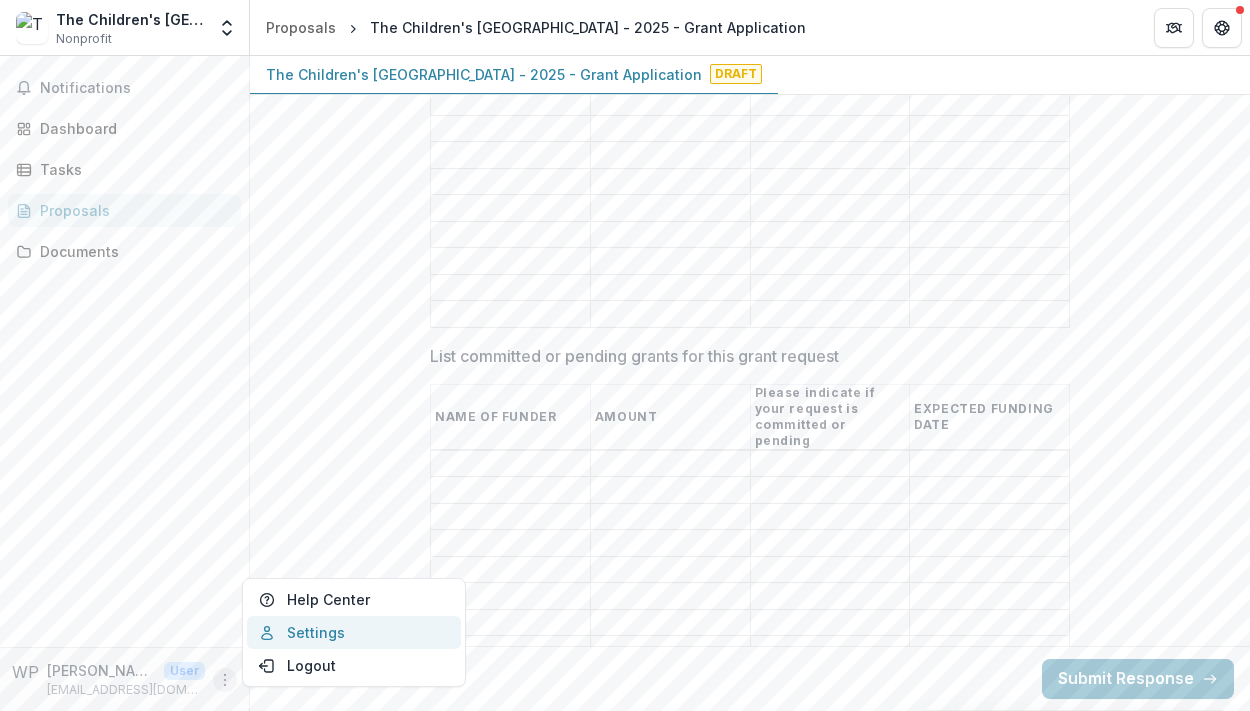 click on "Settings" at bounding box center [354, 632] 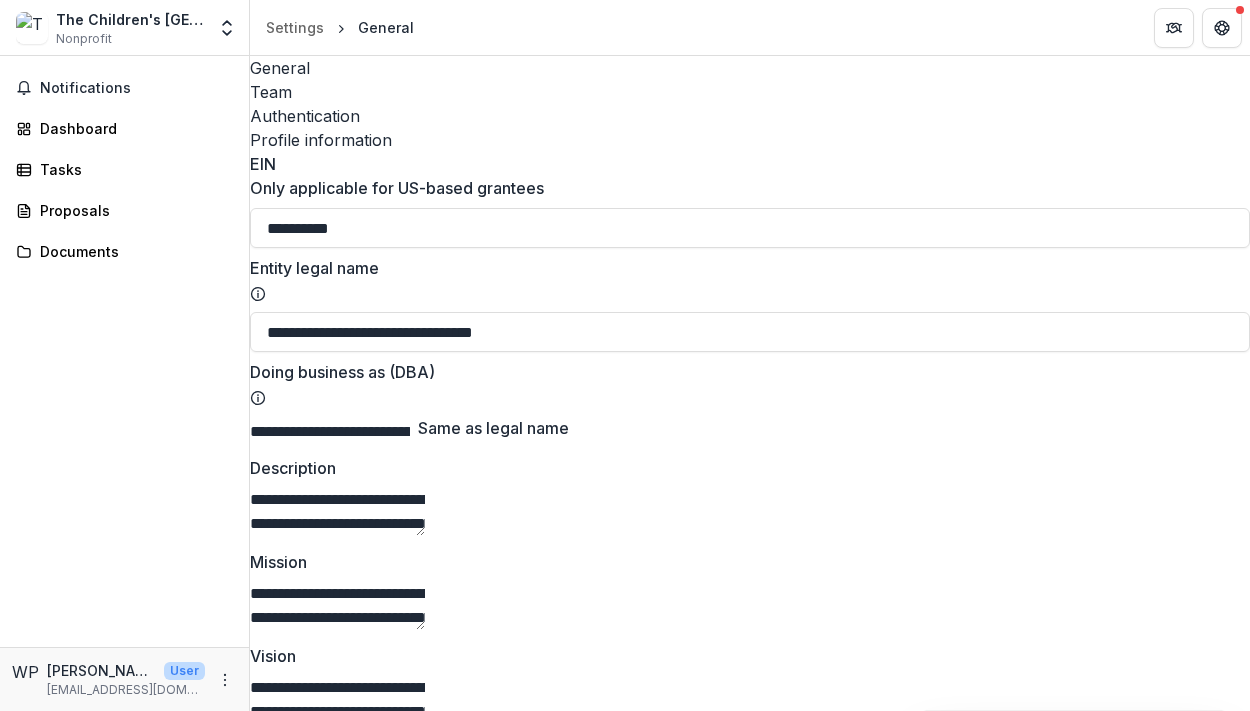 click on "Team" at bounding box center [750, 92] 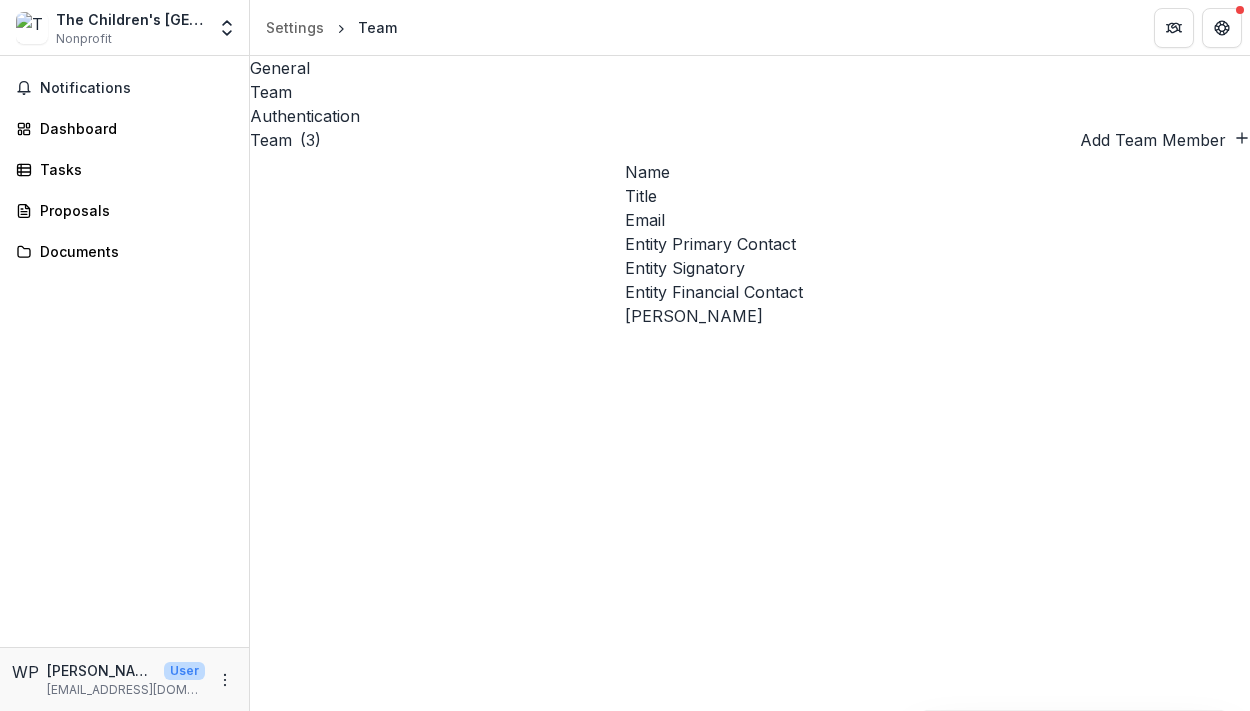 scroll, scrollTop: 0, scrollLeft: 442, axis: horizontal 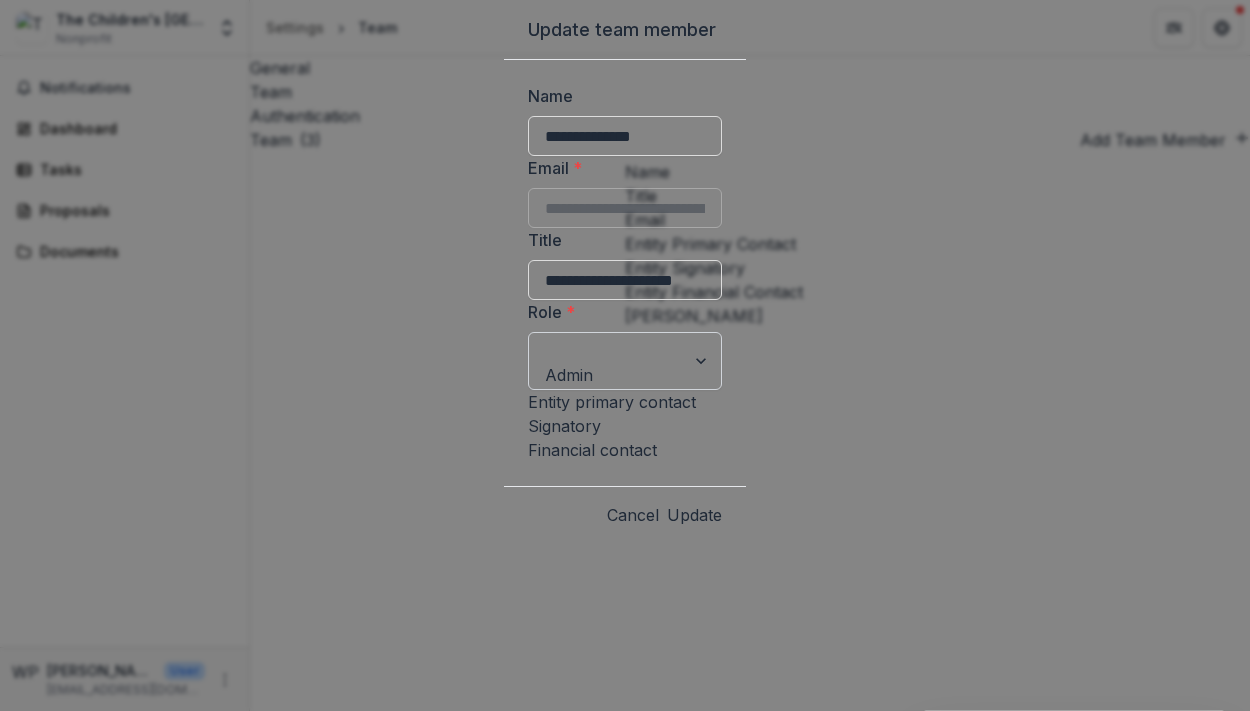 click at bounding box center (703, 361) 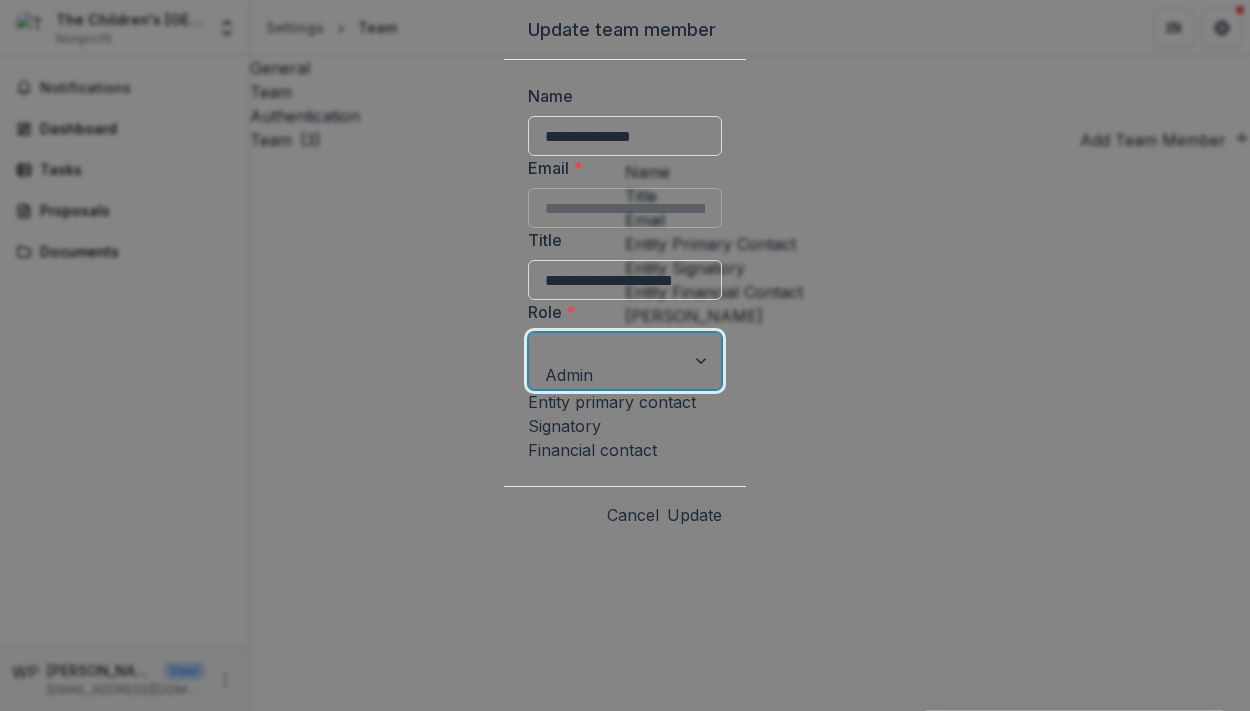 click on "Admin" at bounding box center [625, 723] 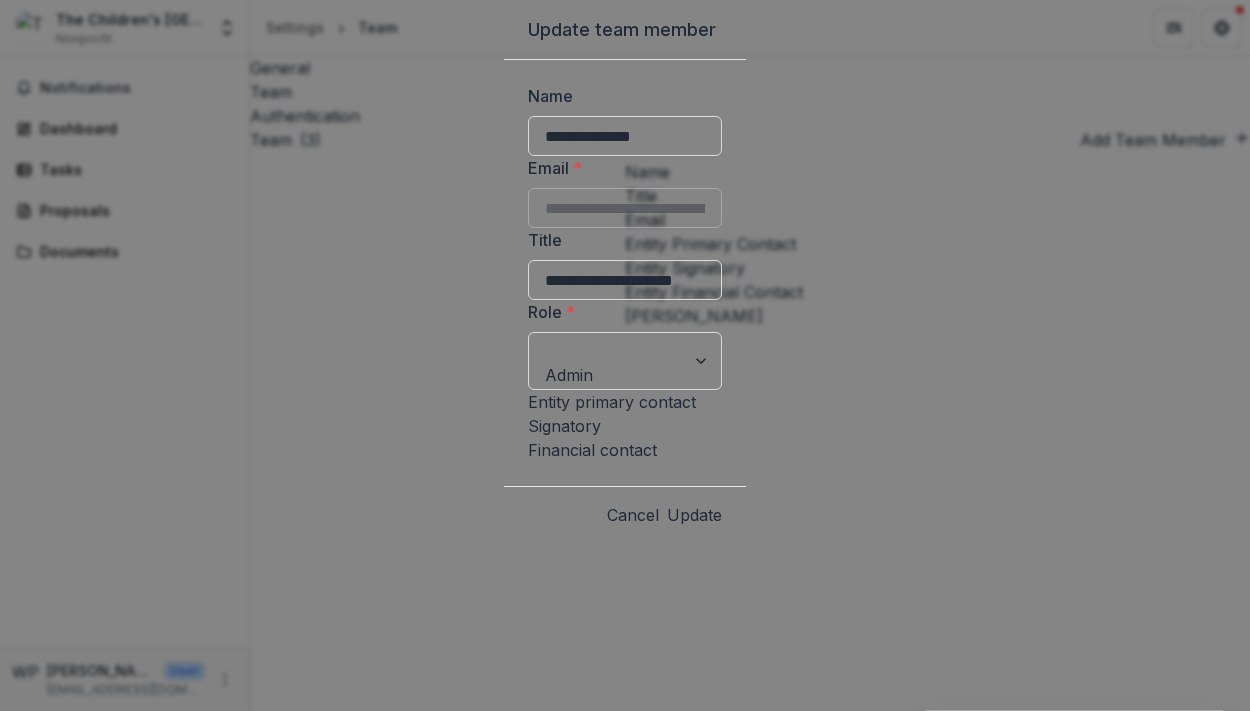 click on "Update" at bounding box center (694, 515) 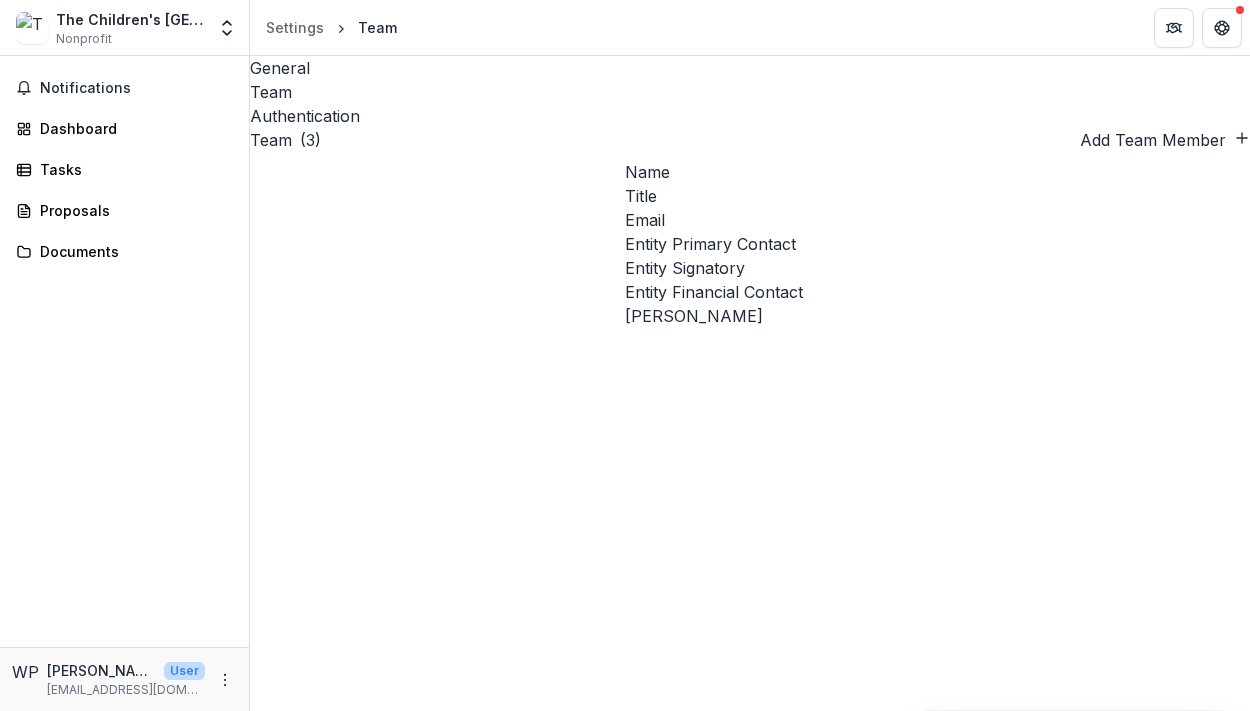 click on "Add Team Member" at bounding box center [1165, 140] 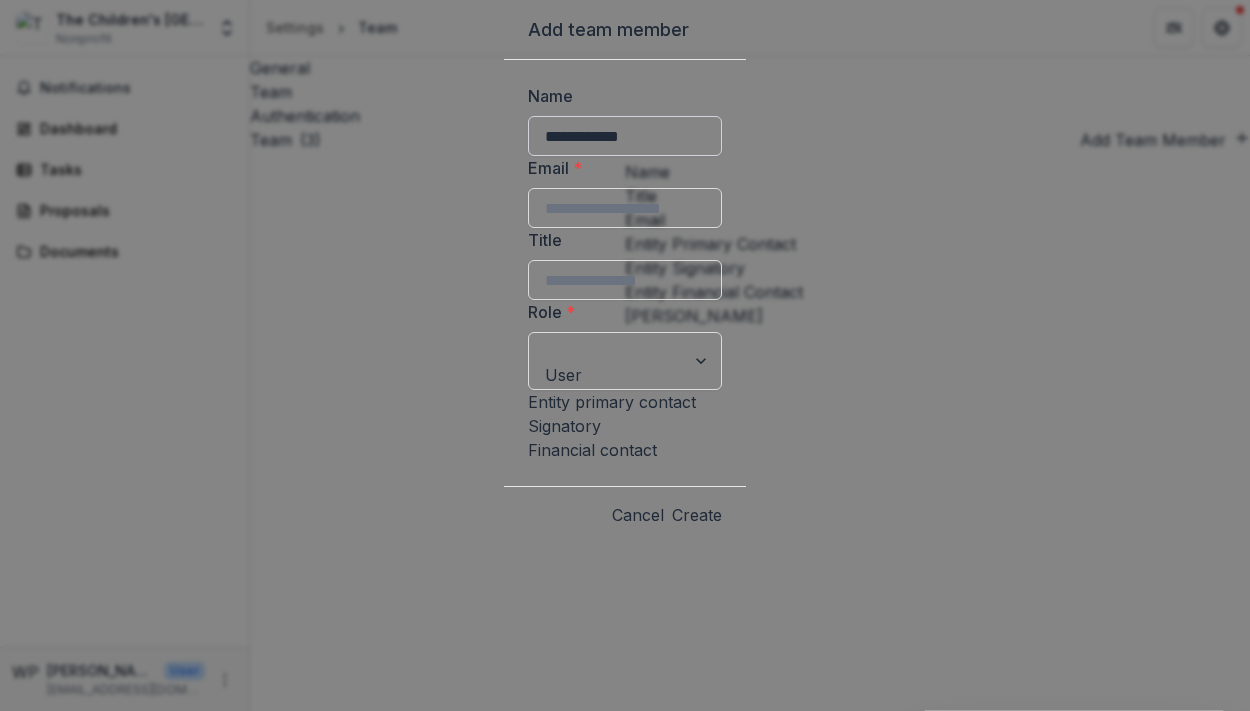 type on "**********" 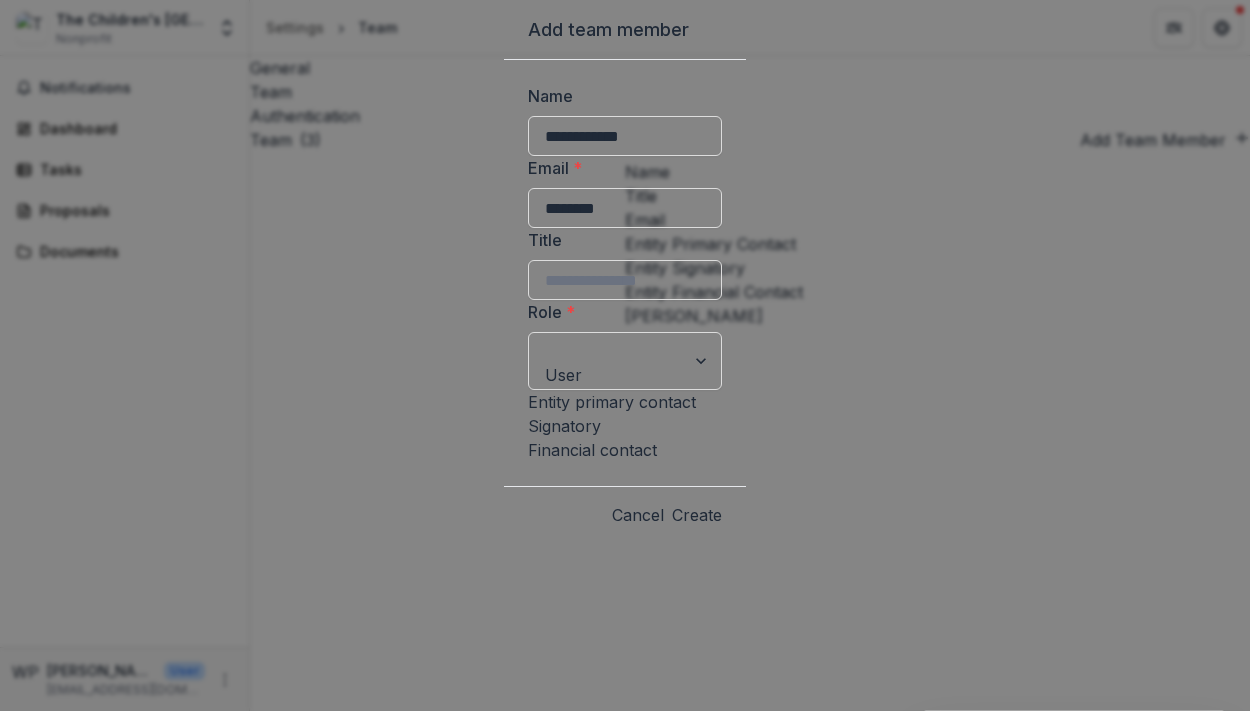 scroll, scrollTop: 151, scrollLeft: 0, axis: vertical 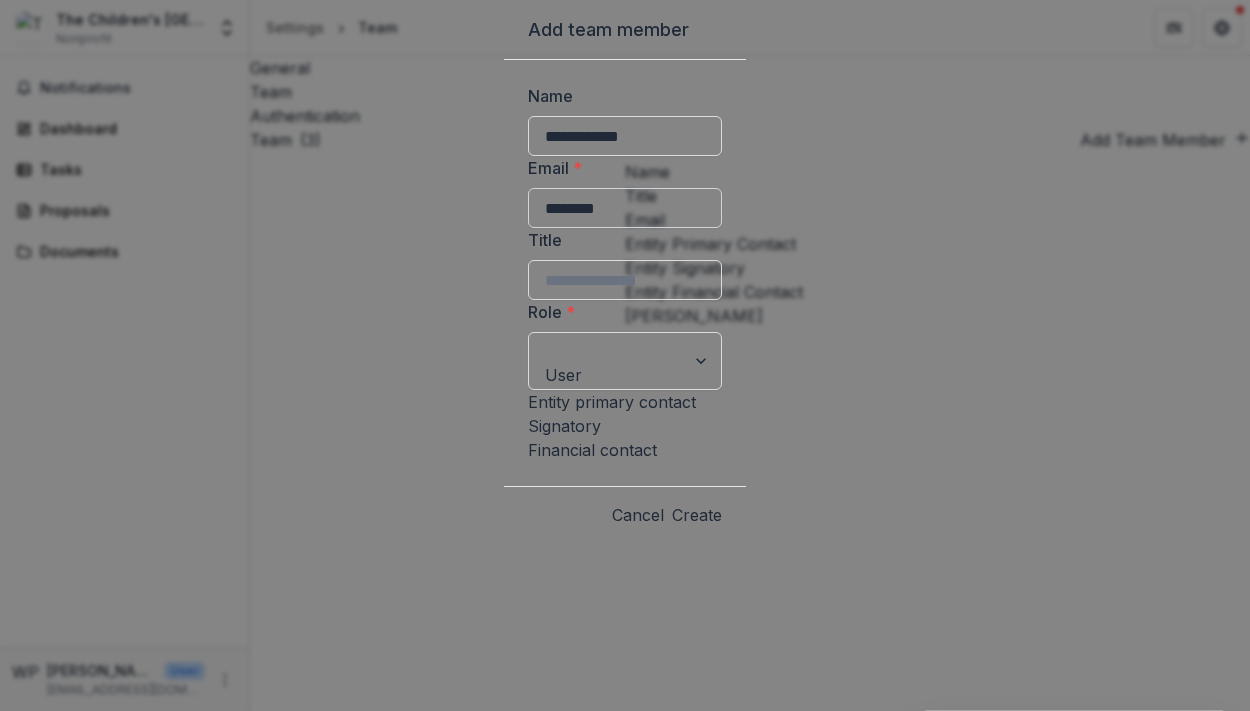 click on "********" at bounding box center (625, 208) 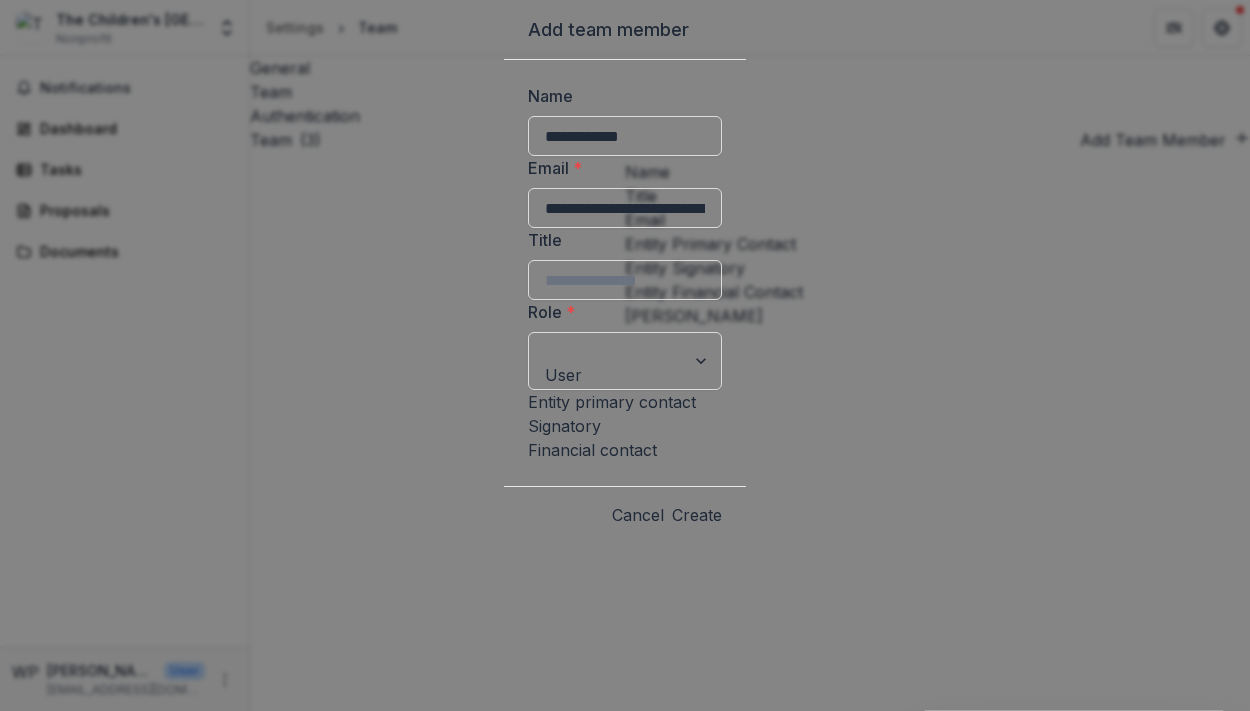 type on "**********" 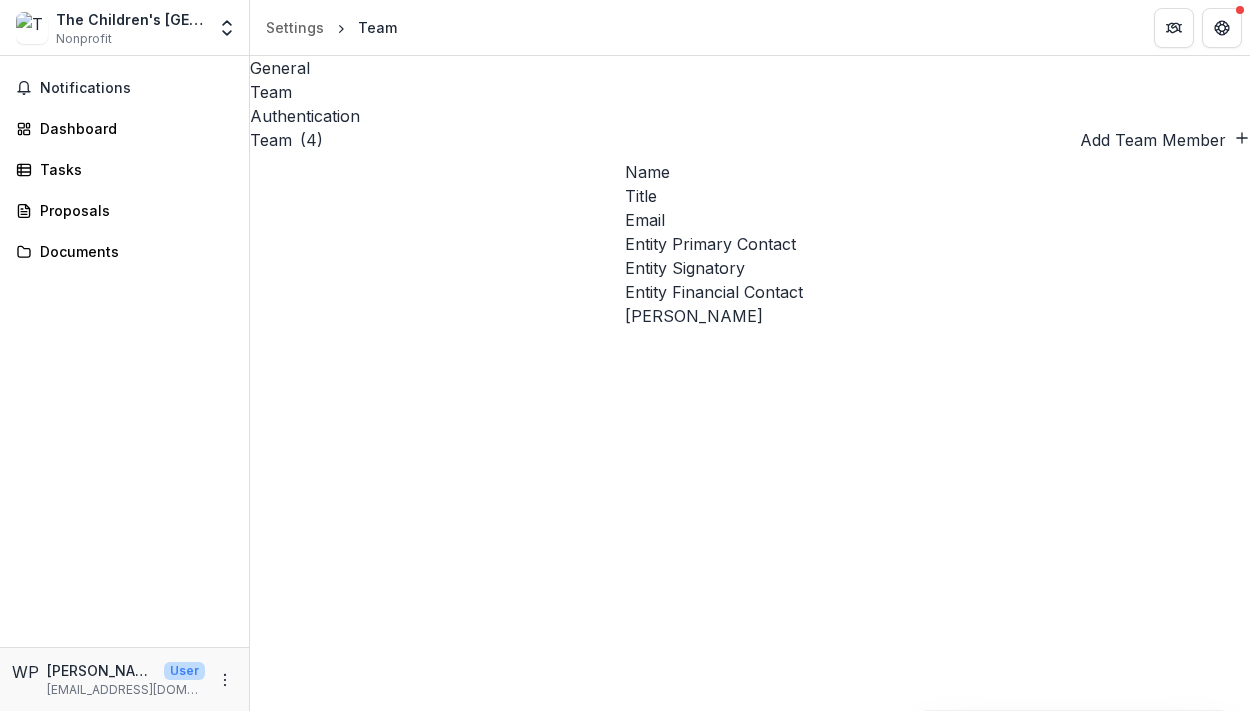 type 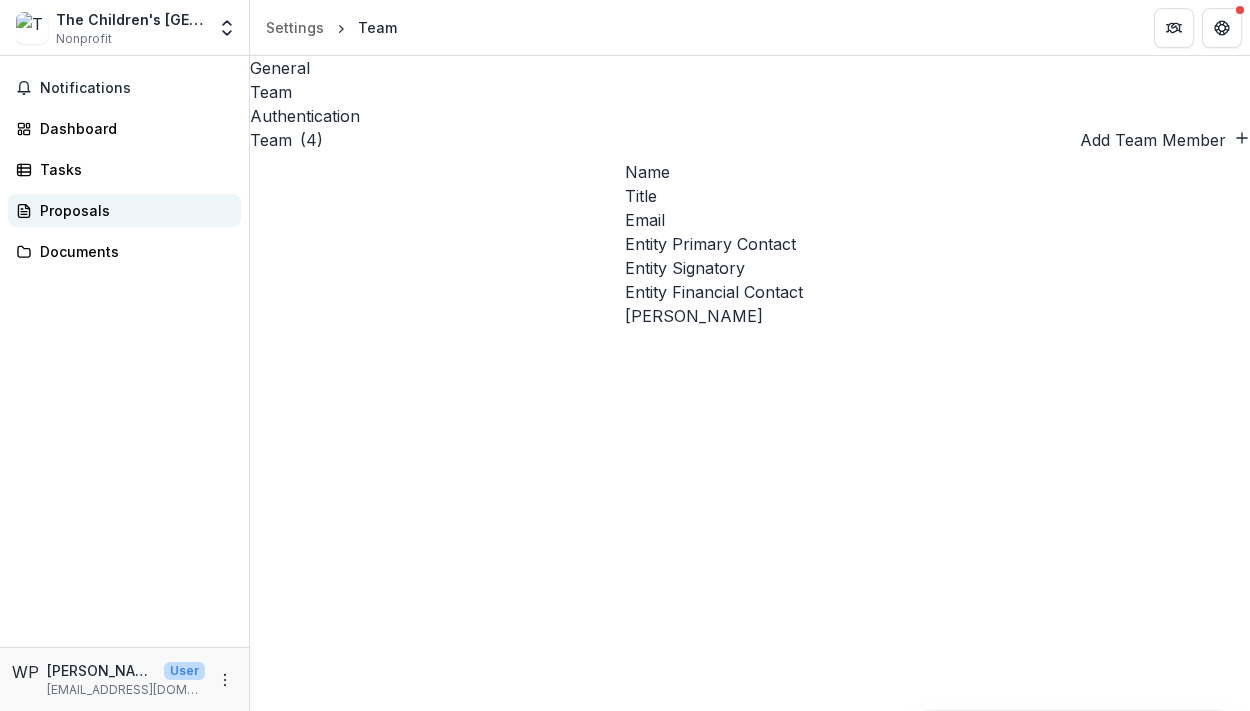 click on "Proposals" at bounding box center [132, 210] 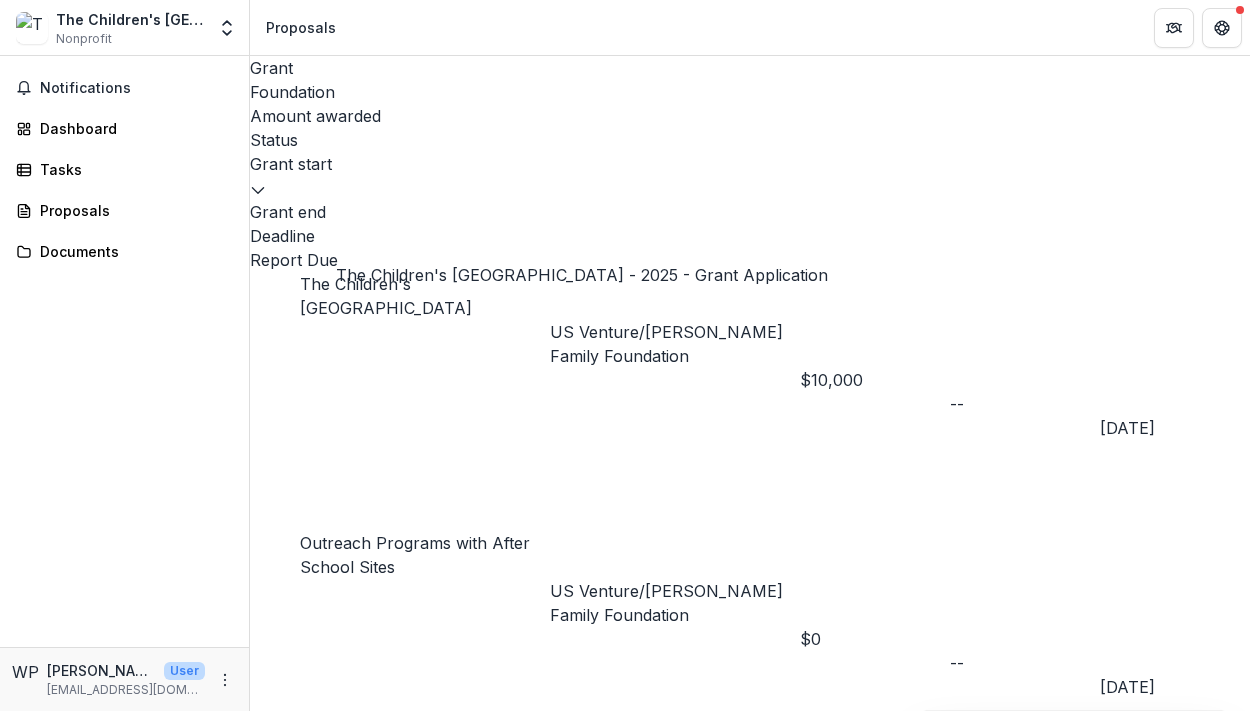 click on "The Children's [GEOGRAPHIC_DATA] - 2025 - Grant Application" at bounding box center [419, 850] 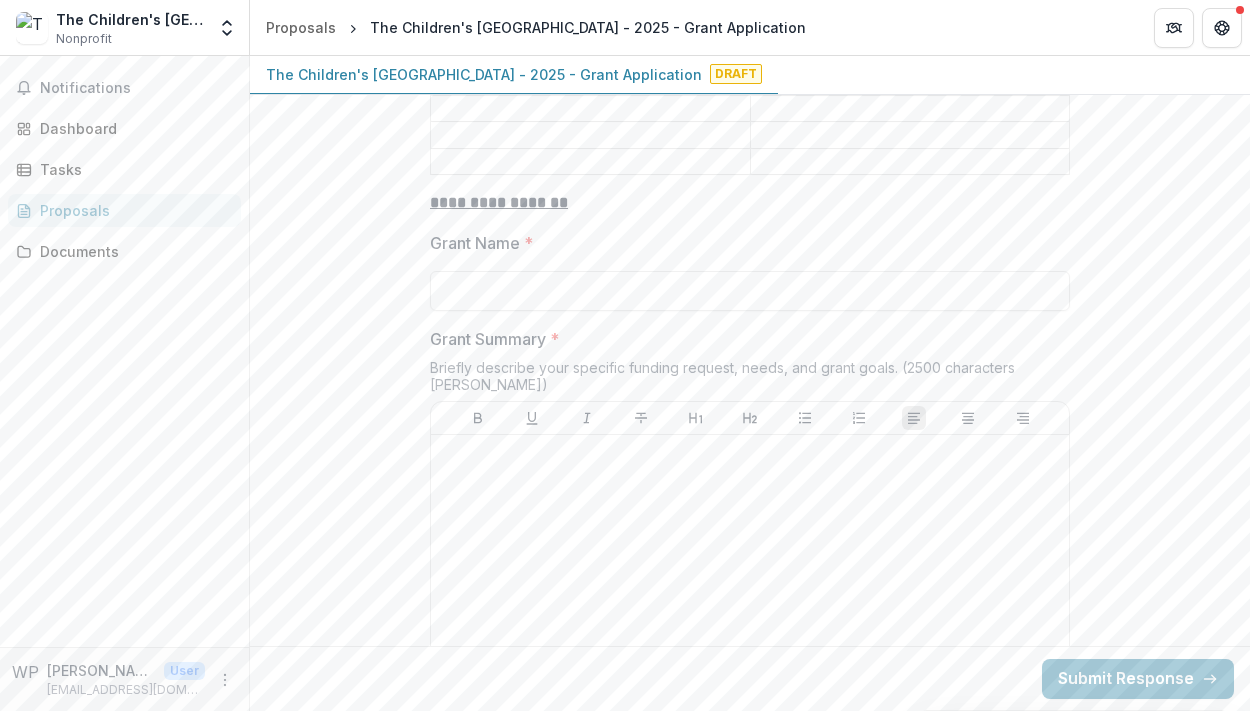 scroll, scrollTop: 2261, scrollLeft: 0, axis: vertical 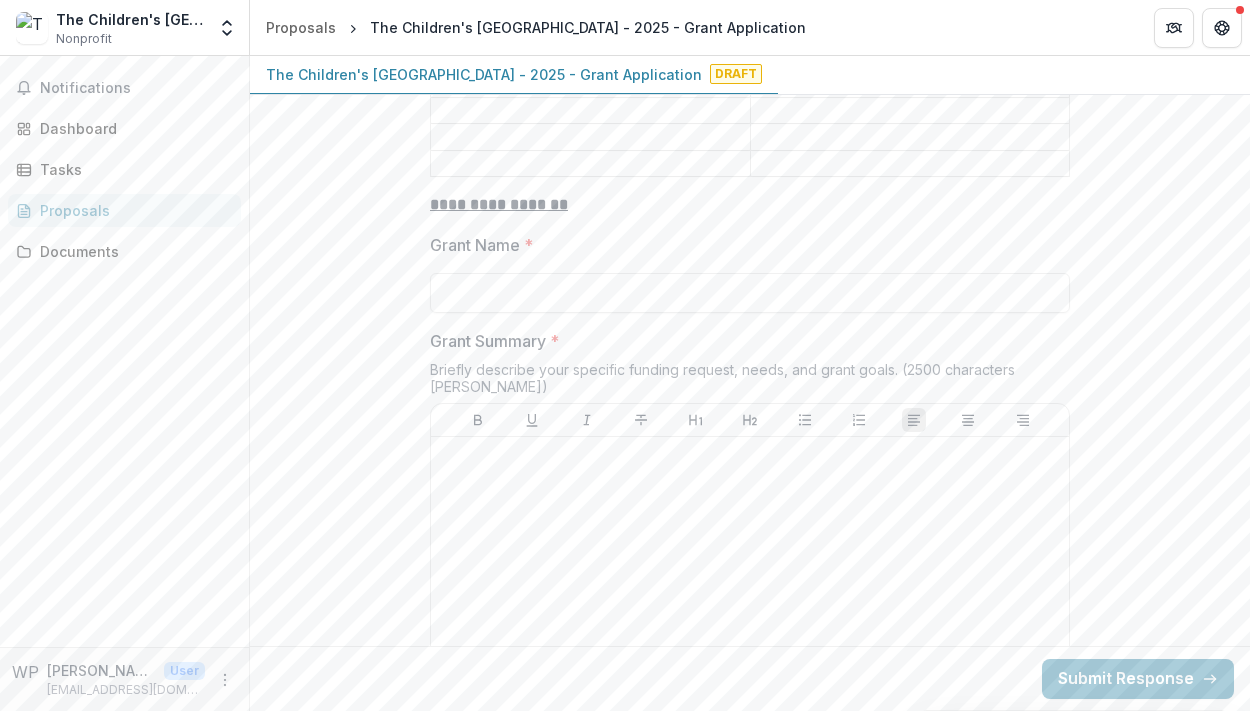 click on "Please provide the U.S. Venture employee or shareholder name *" at bounding box center [910, -207] 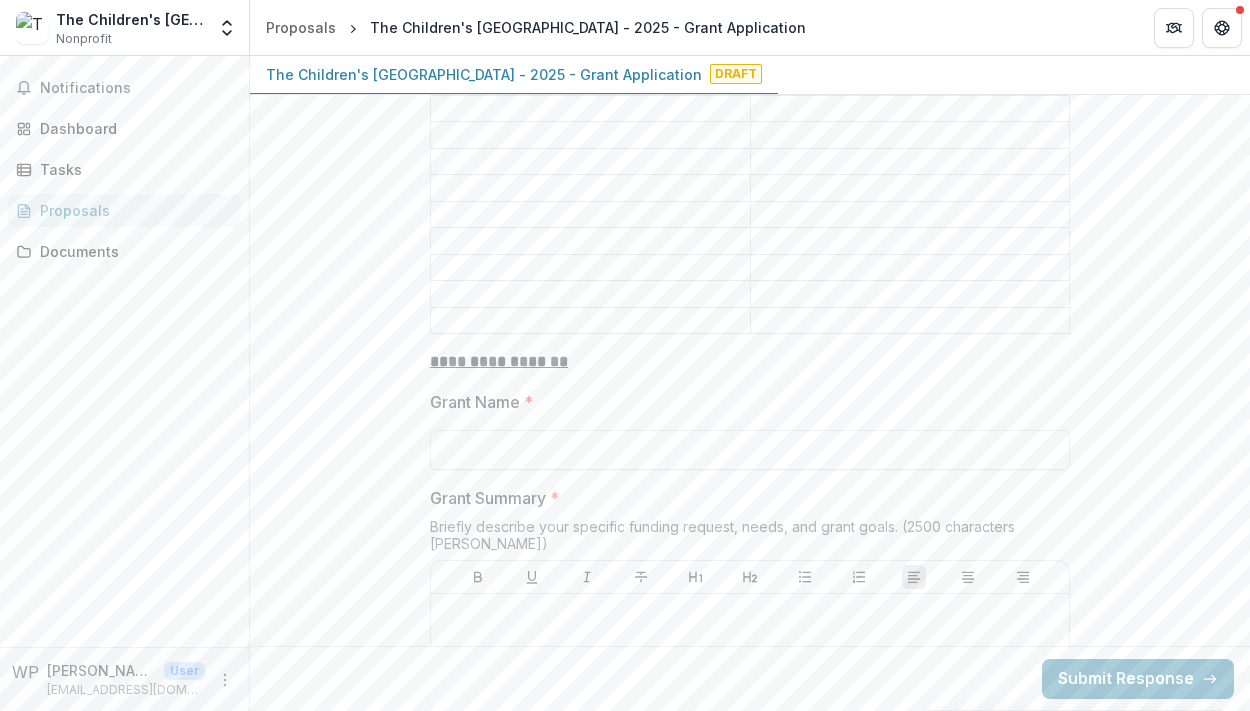 scroll, scrollTop: 2176, scrollLeft: 0, axis: vertical 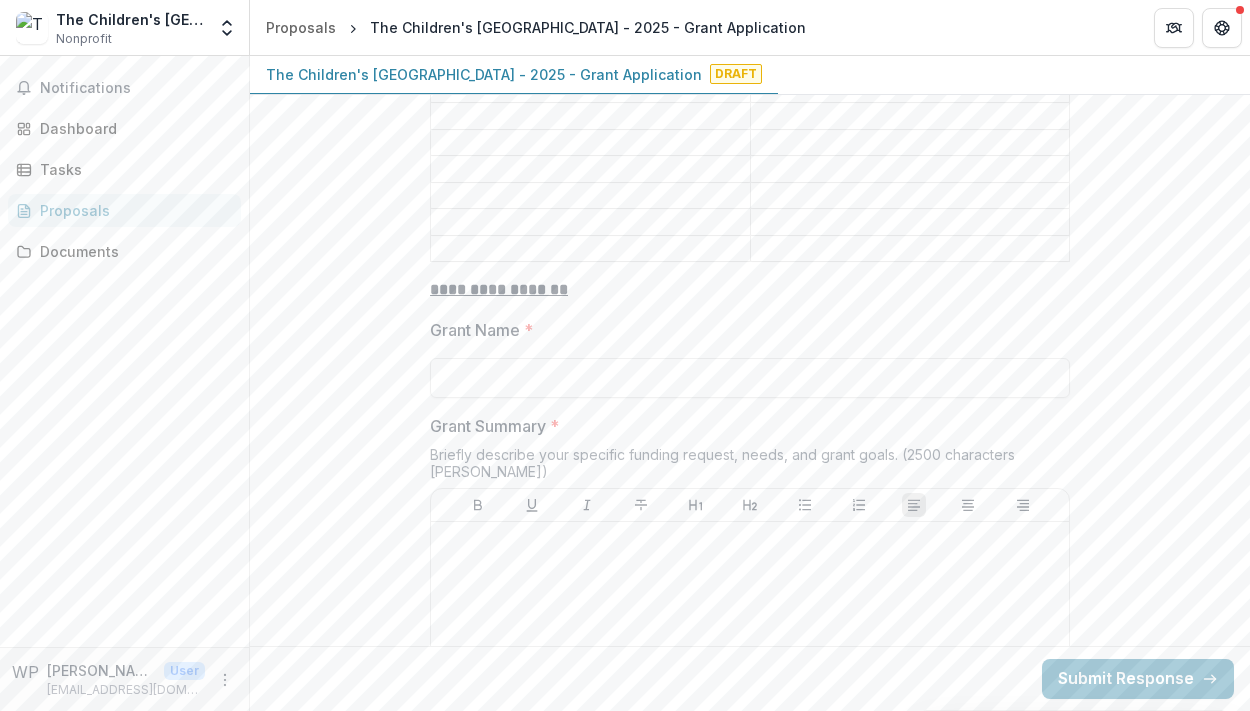 type on "**********" 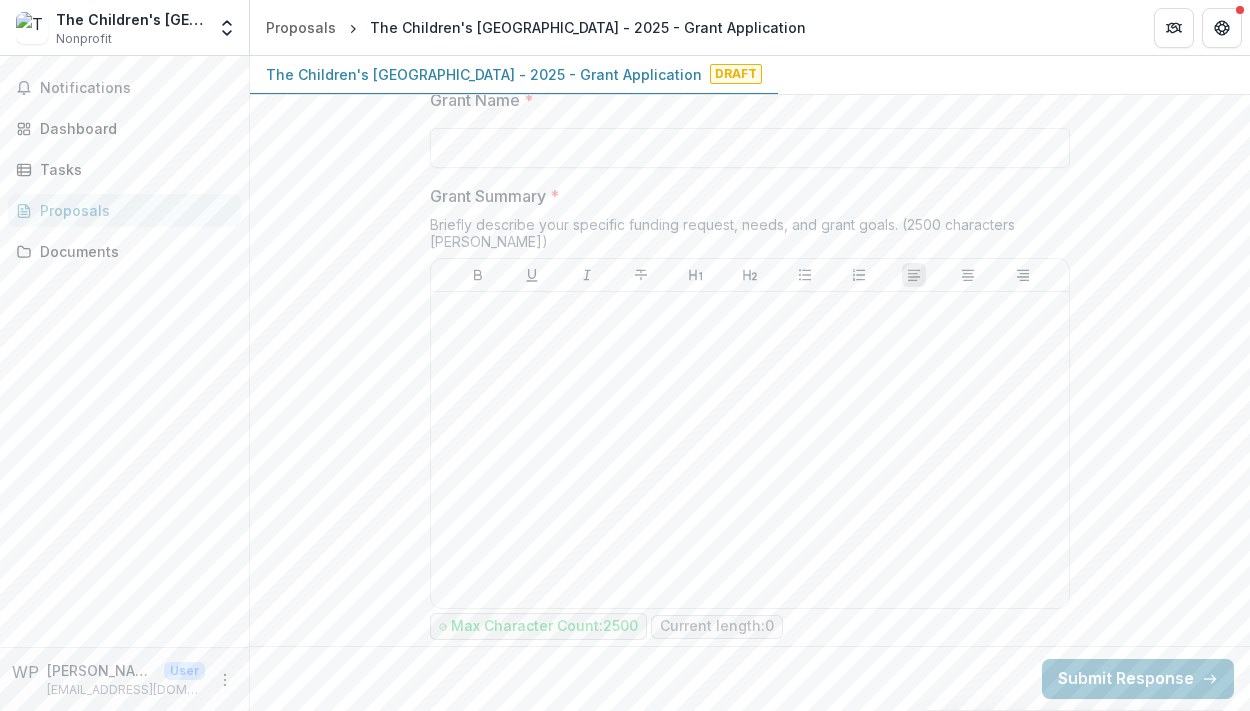 scroll, scrollTop: 2413, scrollLeft: 0, axis: vertical 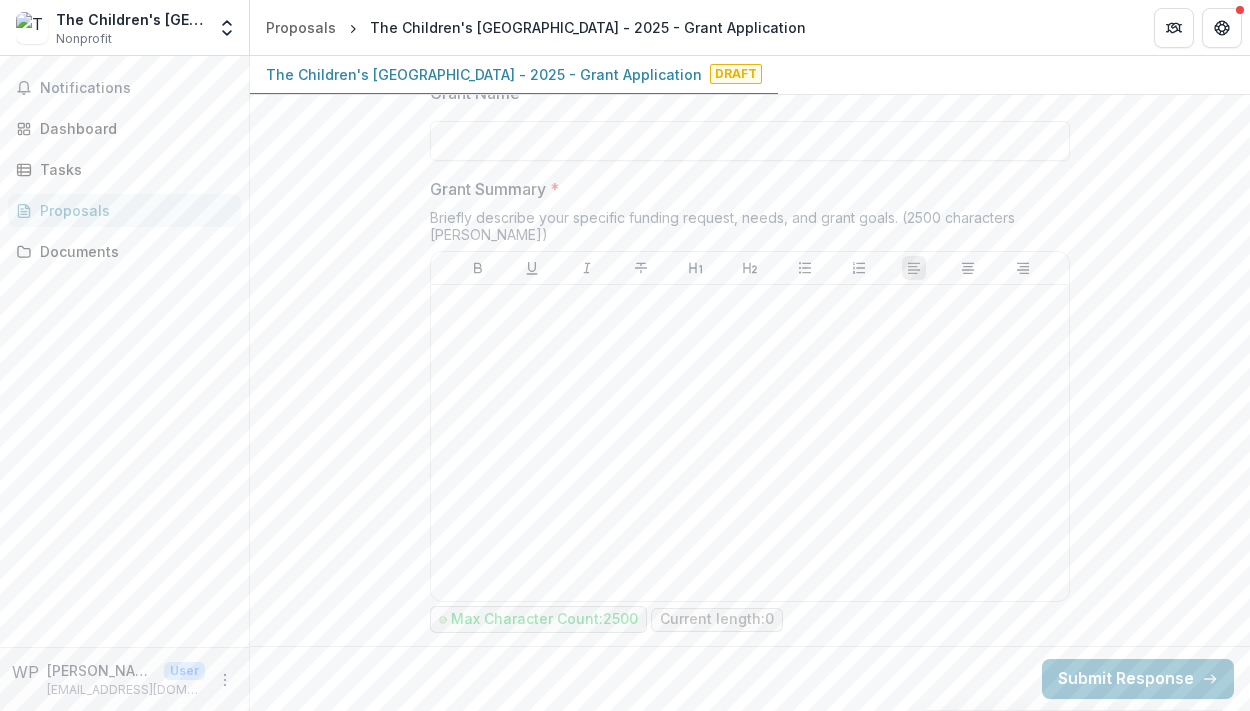 type on "**********" 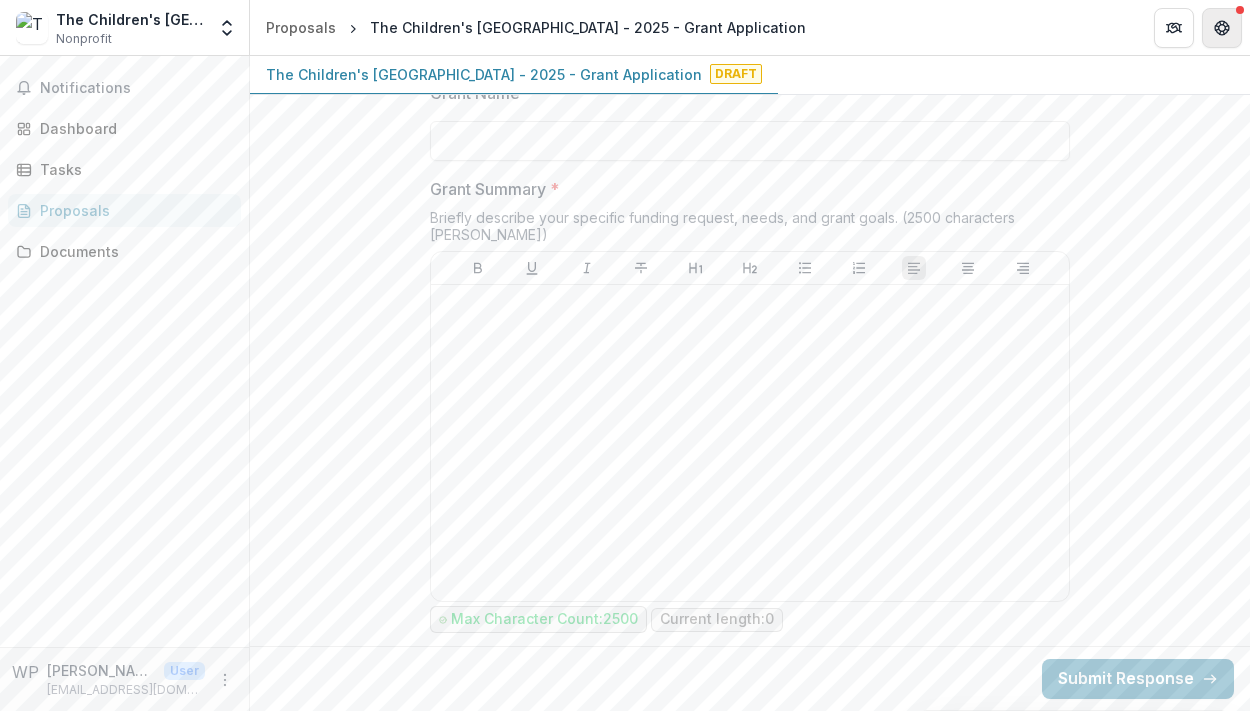 type on "**********" 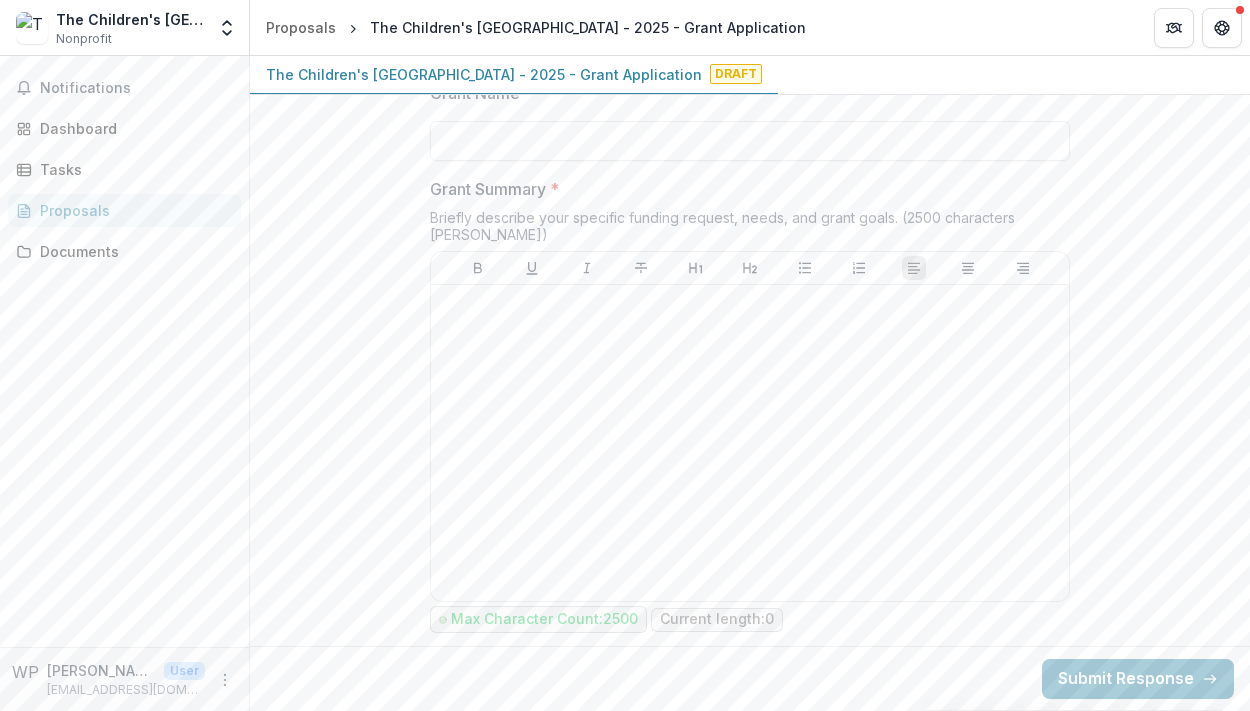 click on "Please provide the U.S. Venture employee or shareholder name *" at bounding box center (590, -94) 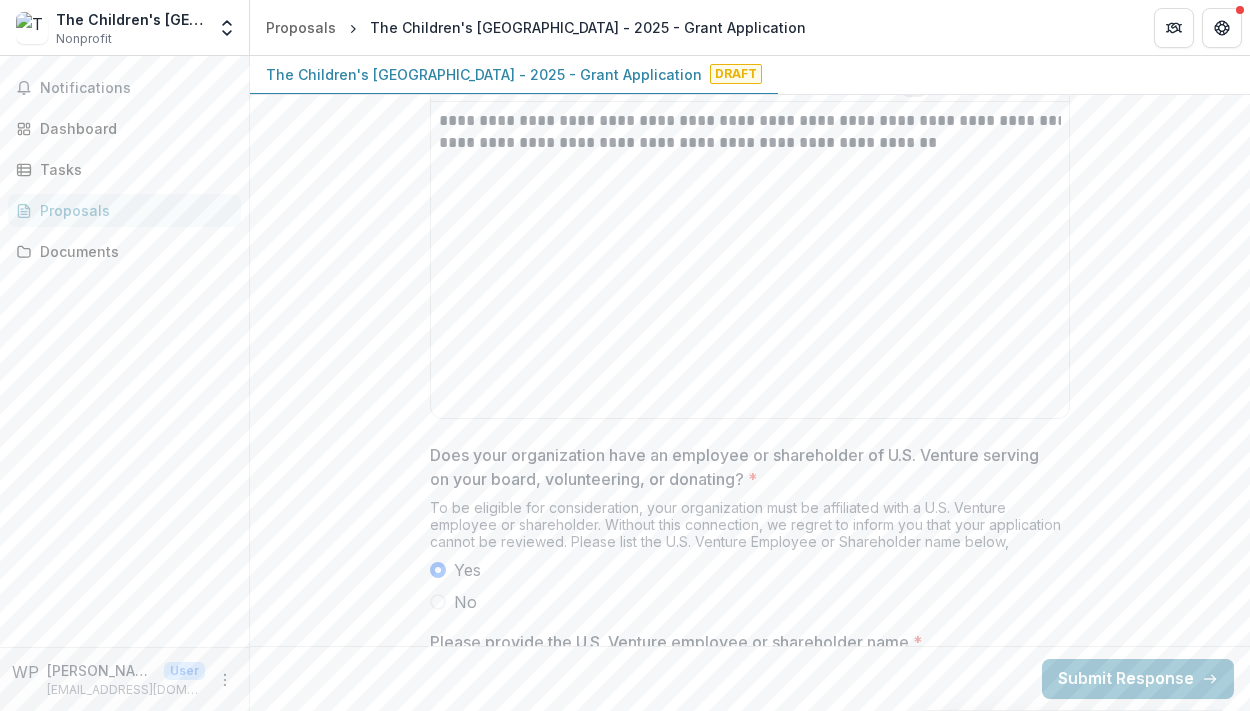 scroll, scrollTop: 0, scrollLeft: 0, axis: both 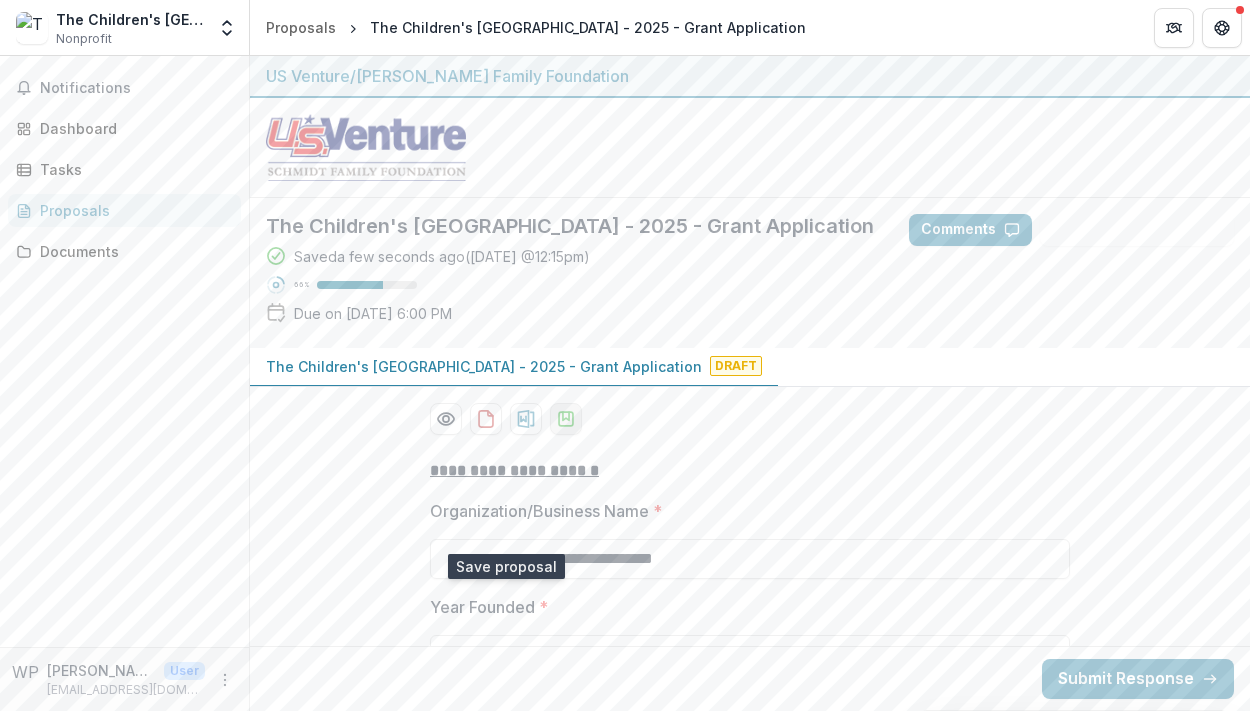 type on "**********" 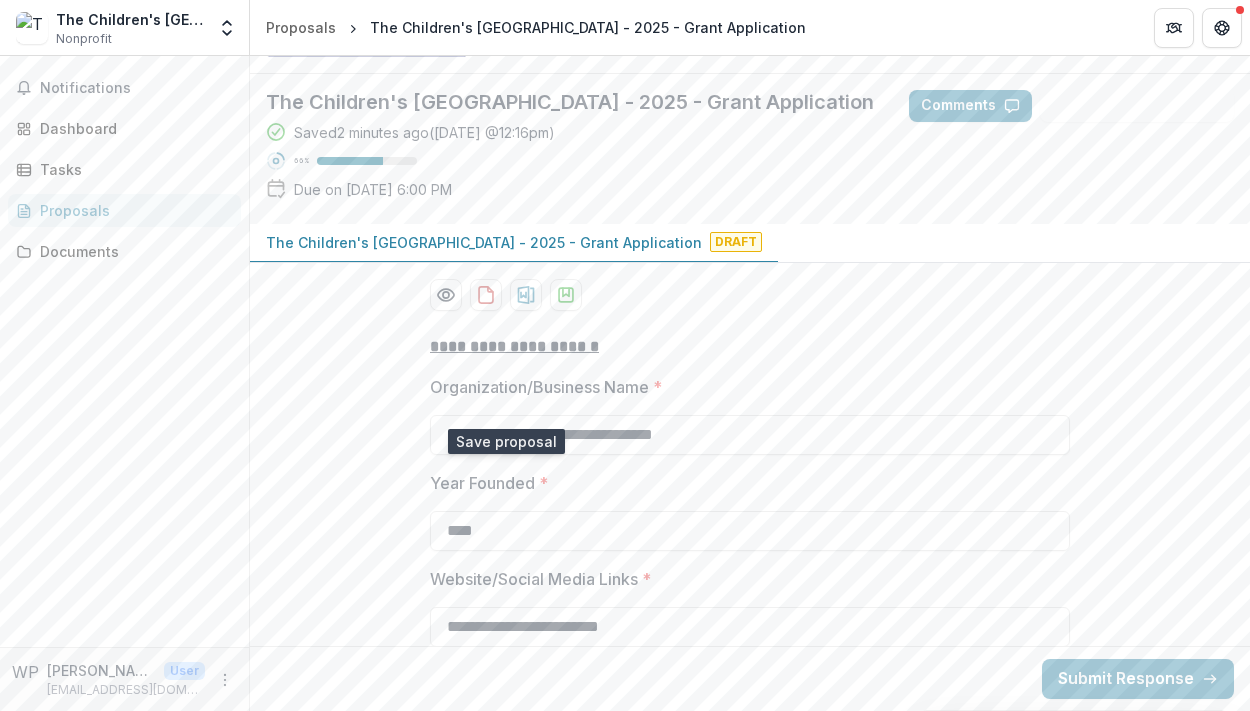 scroll, scrollTop: 127, scrollLeft: 0, axis: vertical 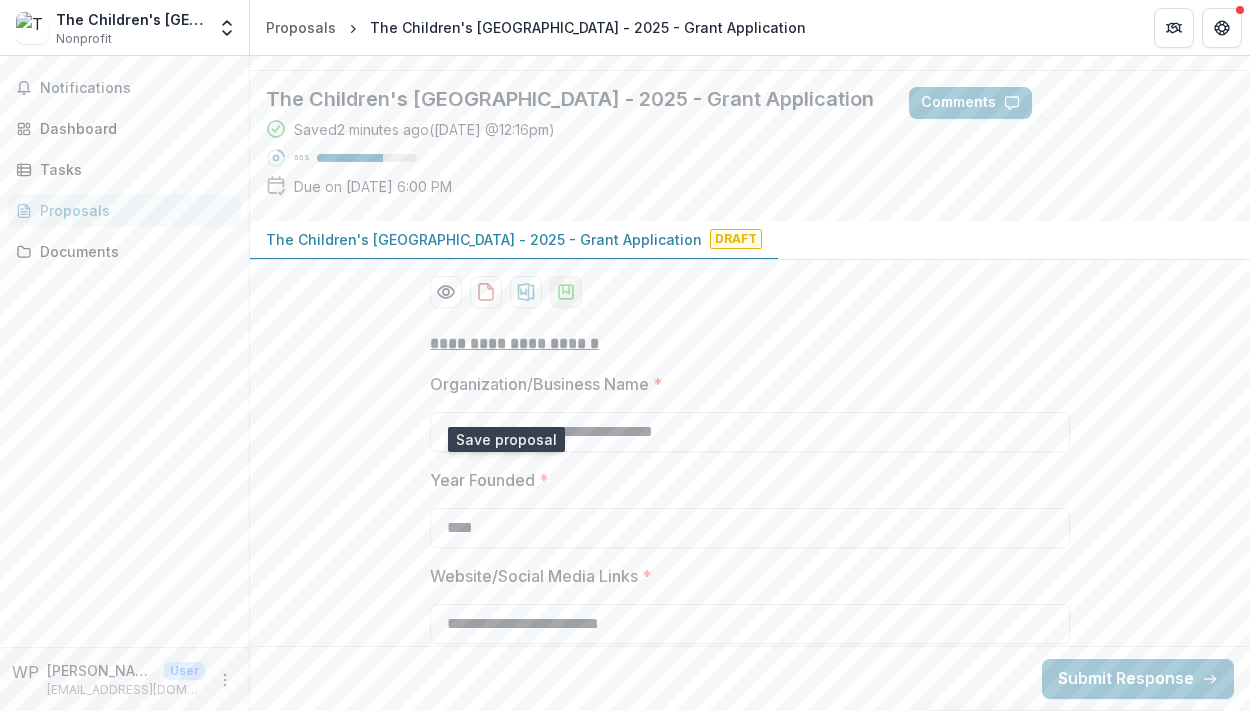 click 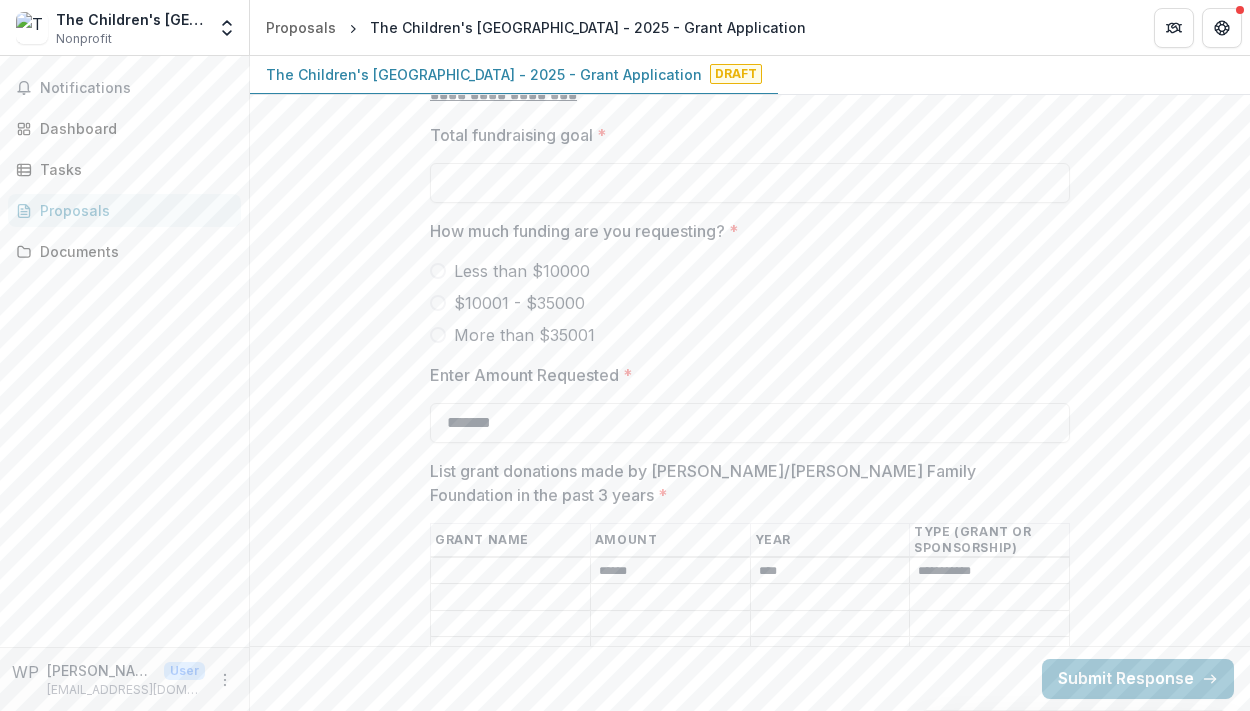 scroll, scrollTop: 4477, scrollLeft: 0, axis: vertical 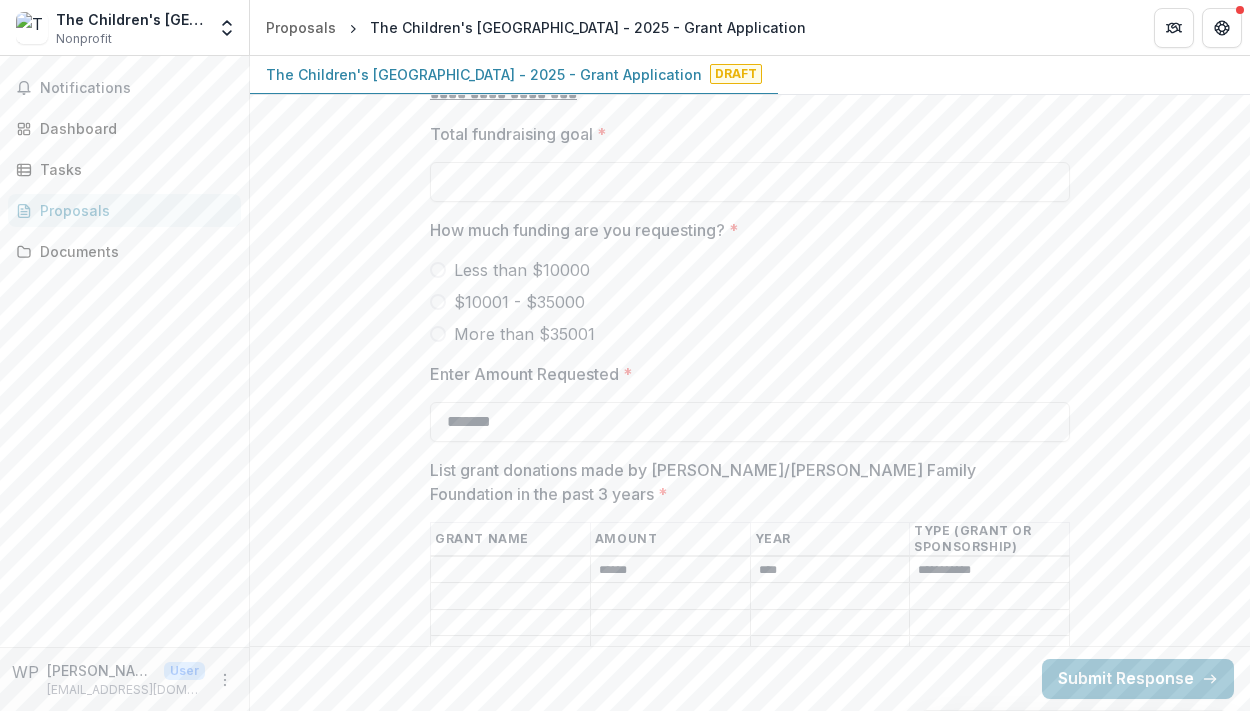 click at bounding box center [438, 302] 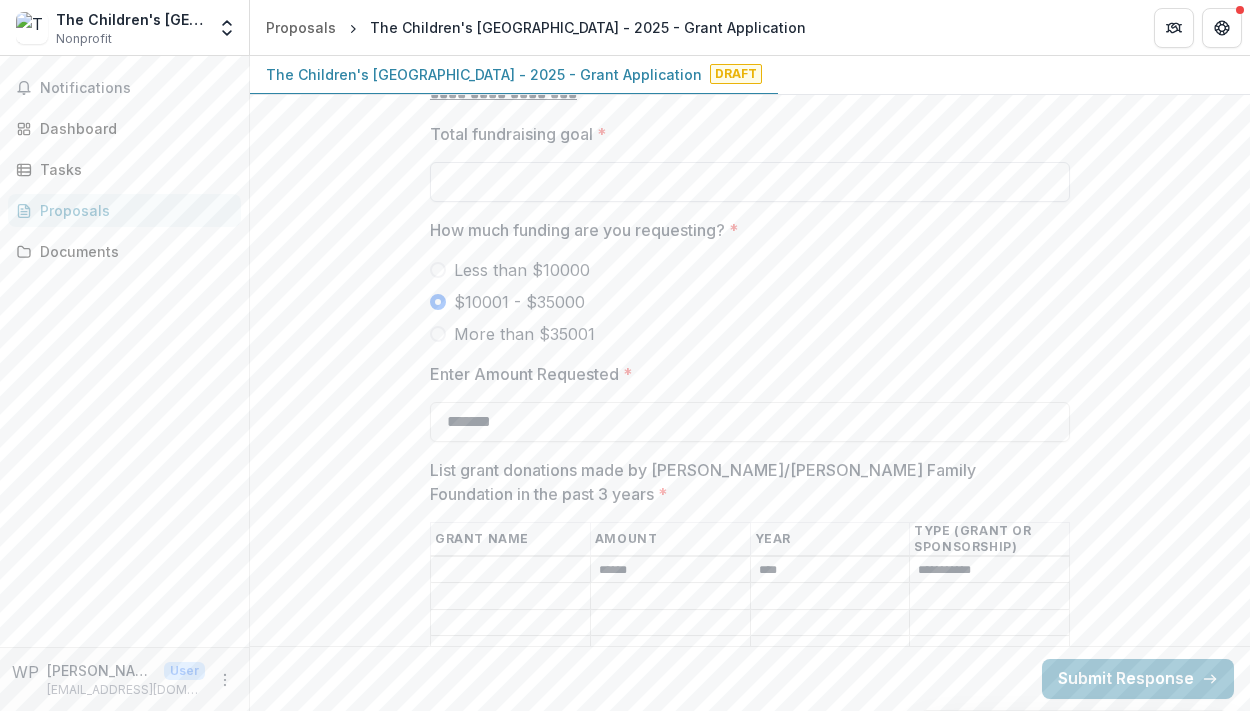 click on "Total fundraising goal *" at bounding box center [750, 182] 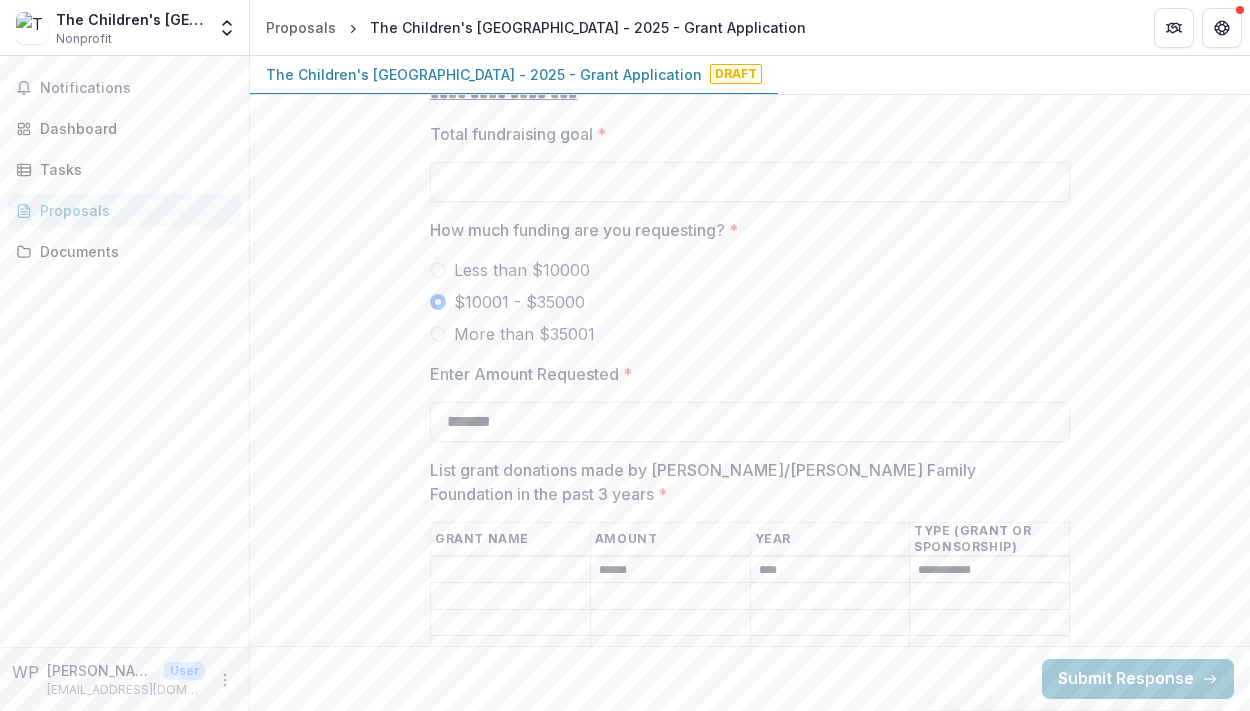 type on "**" 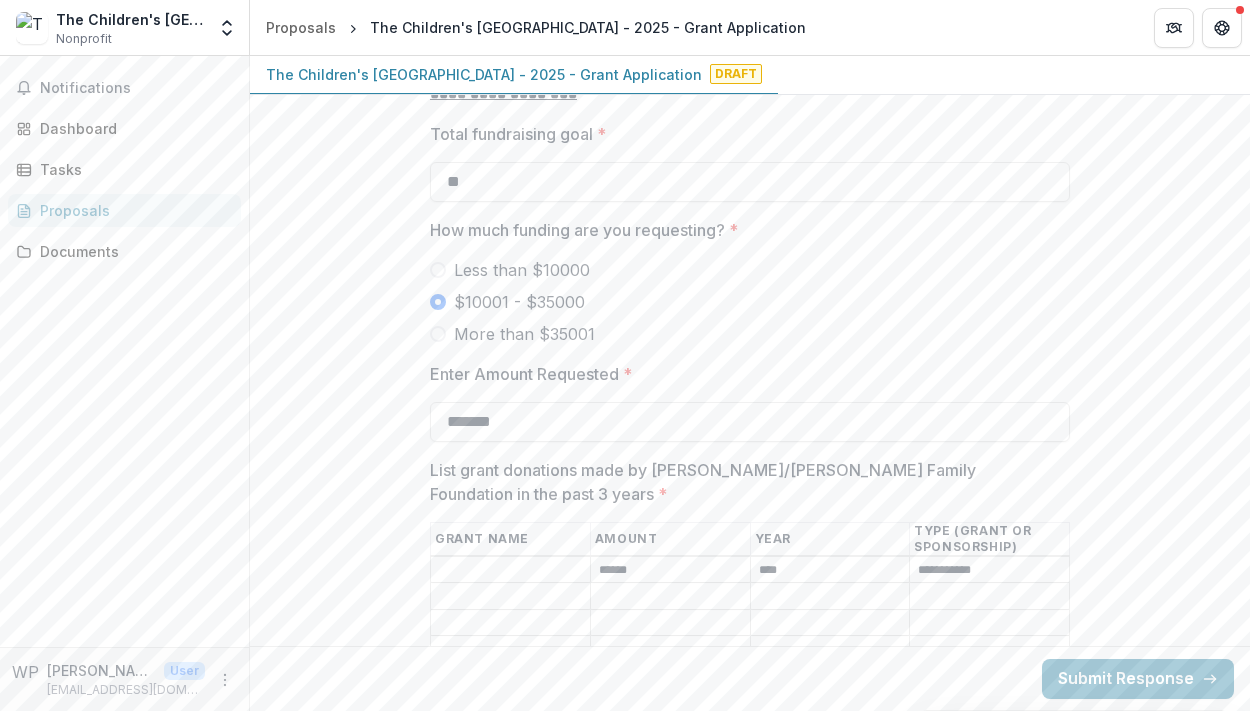 click on "**********" at bounding box center [750, -345] 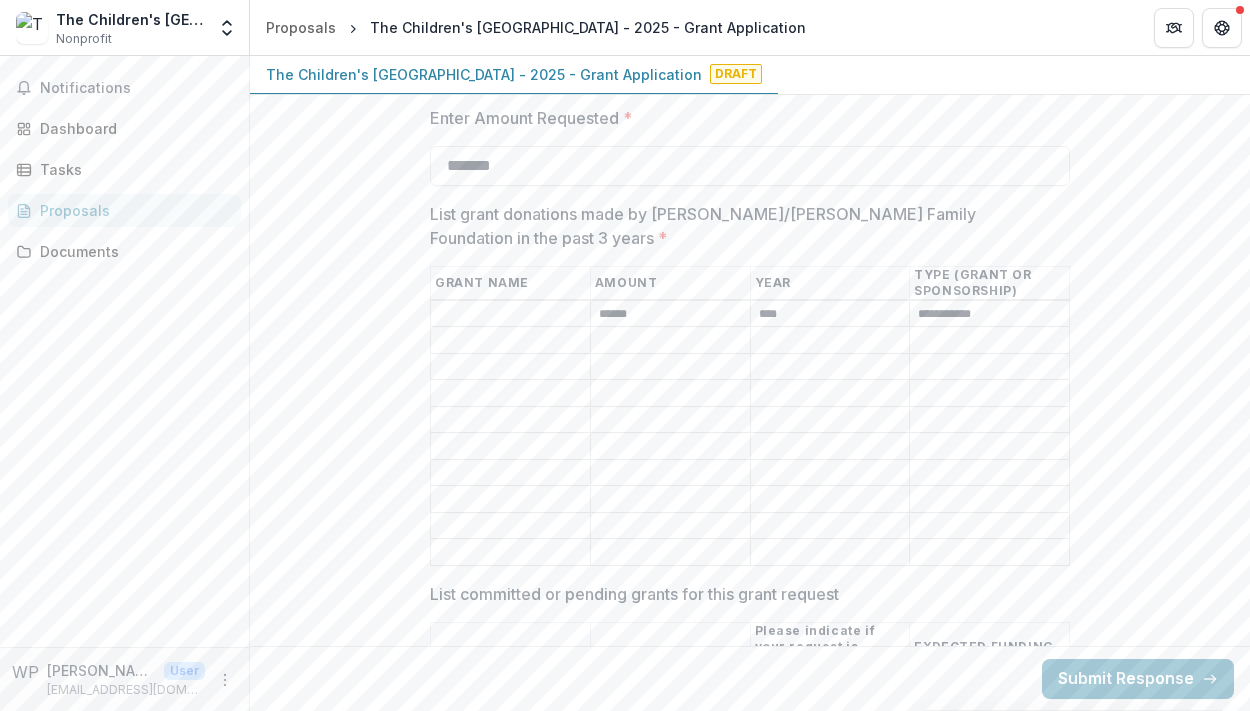 scroll, scrollTop: 4762, scrollLeft: 0, axis: vertical 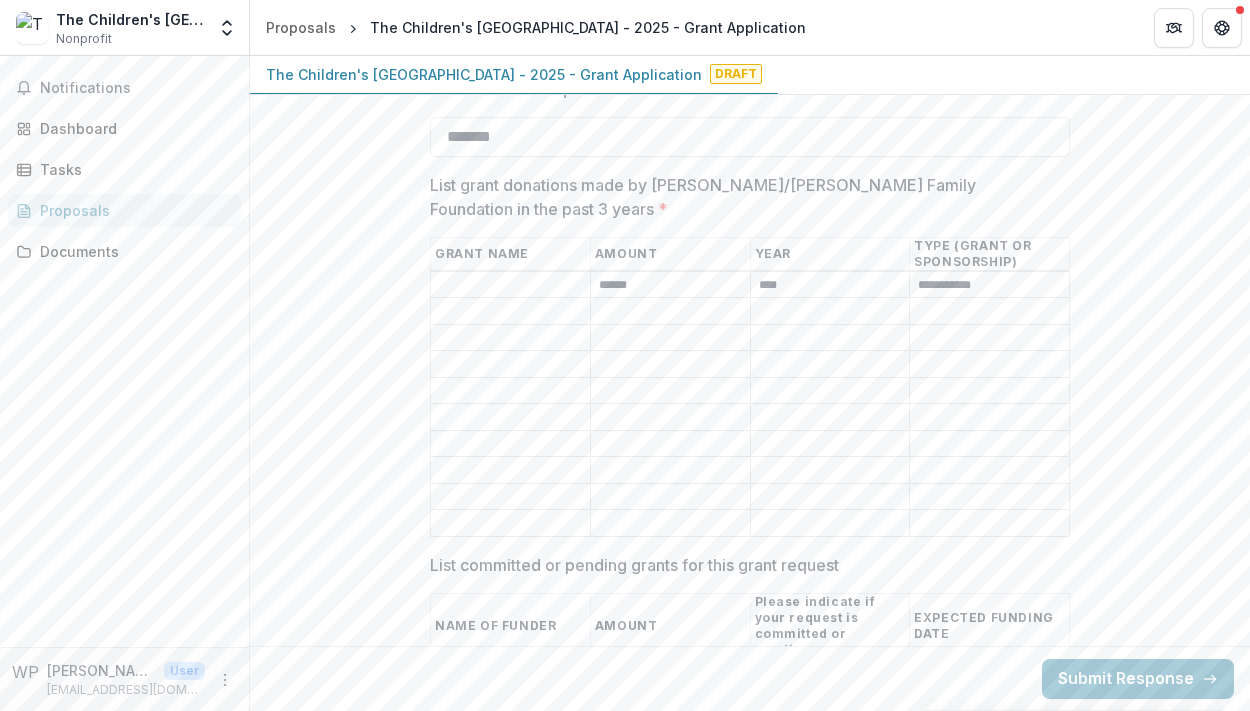 click on "List grant donations made by [PERSON_NAME]/[PERSON_NAME] Family Foundation in the past 3 years  *" at bounding box center (510, 285) 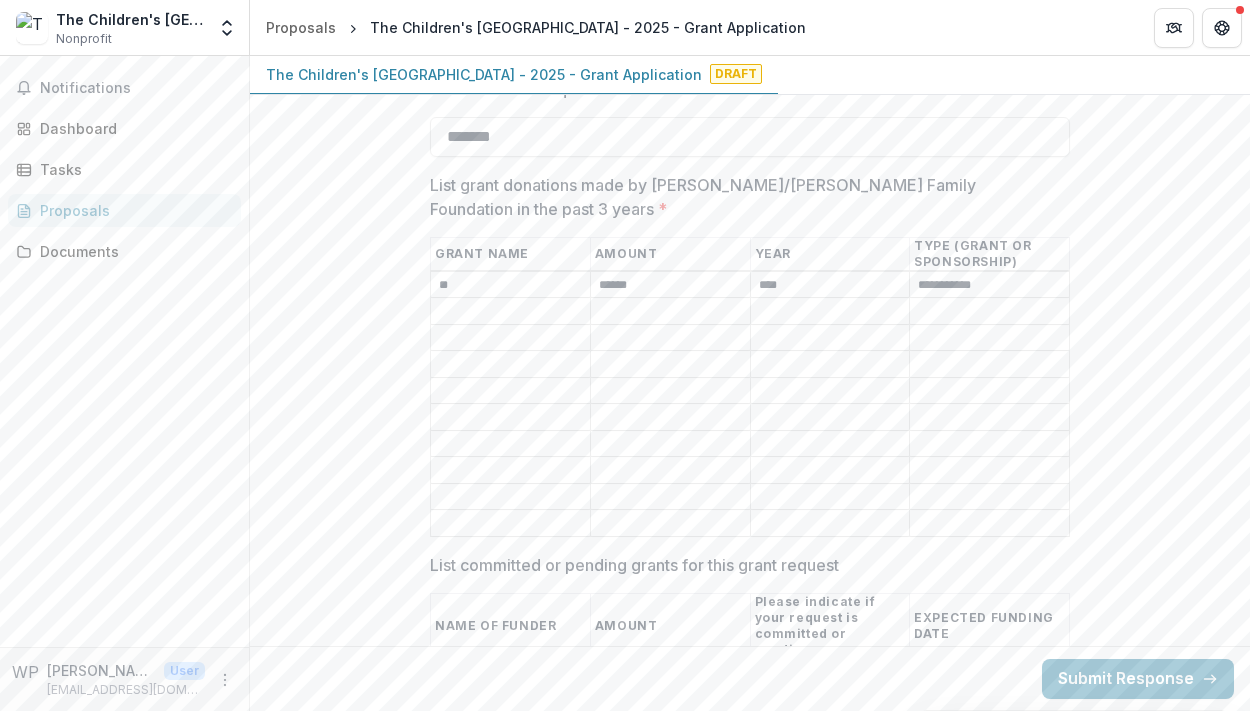 type on "*" 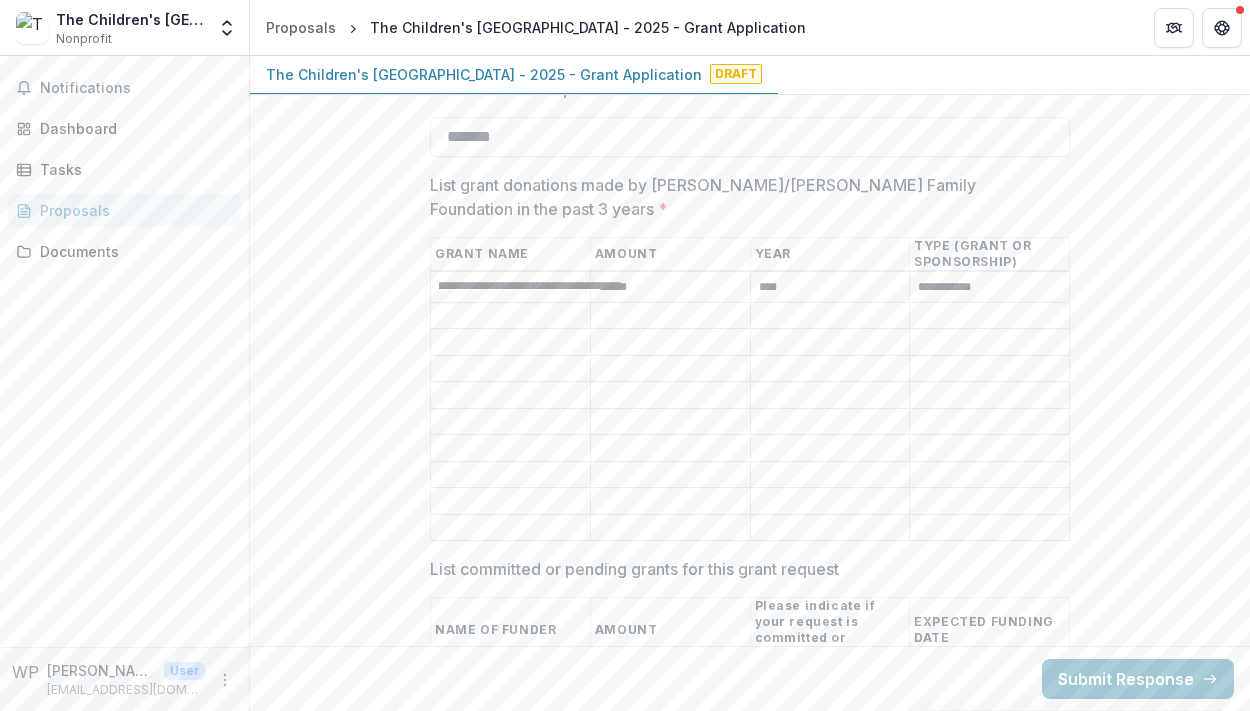 scroll, scrollTop: 0, scrollLeft: 255, axis: horizontal 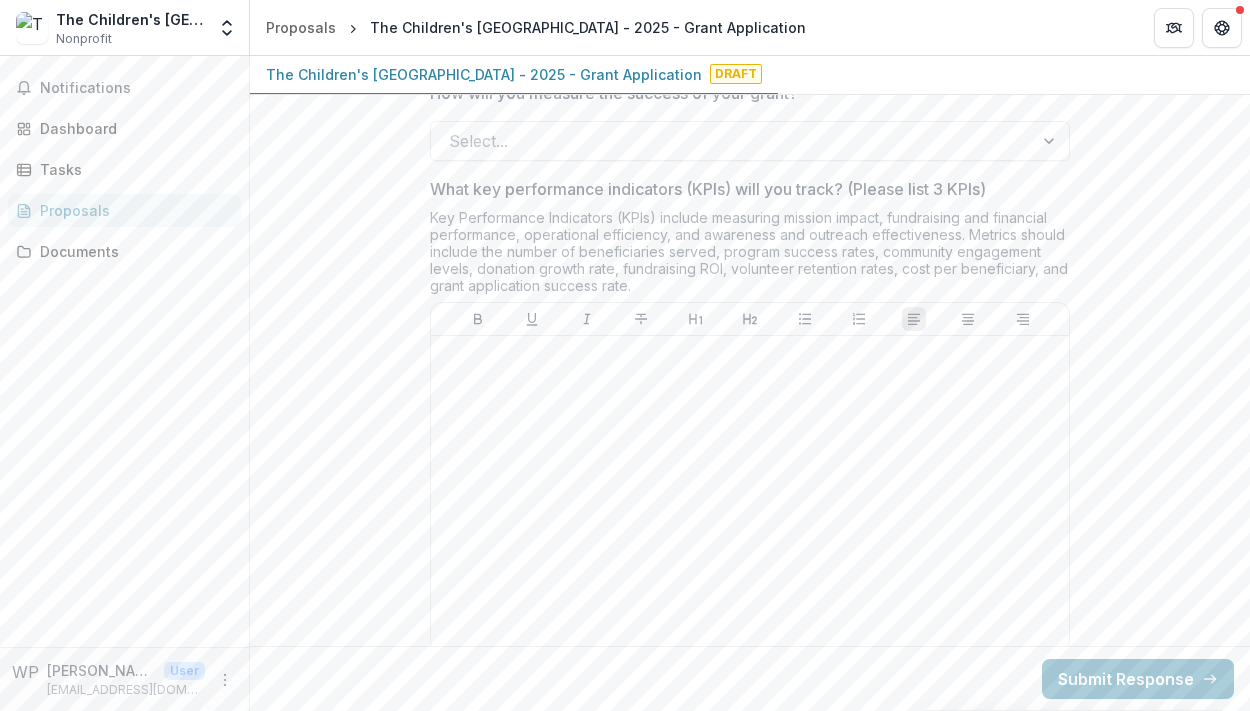 click on "No" at bounding box center [750, 13] 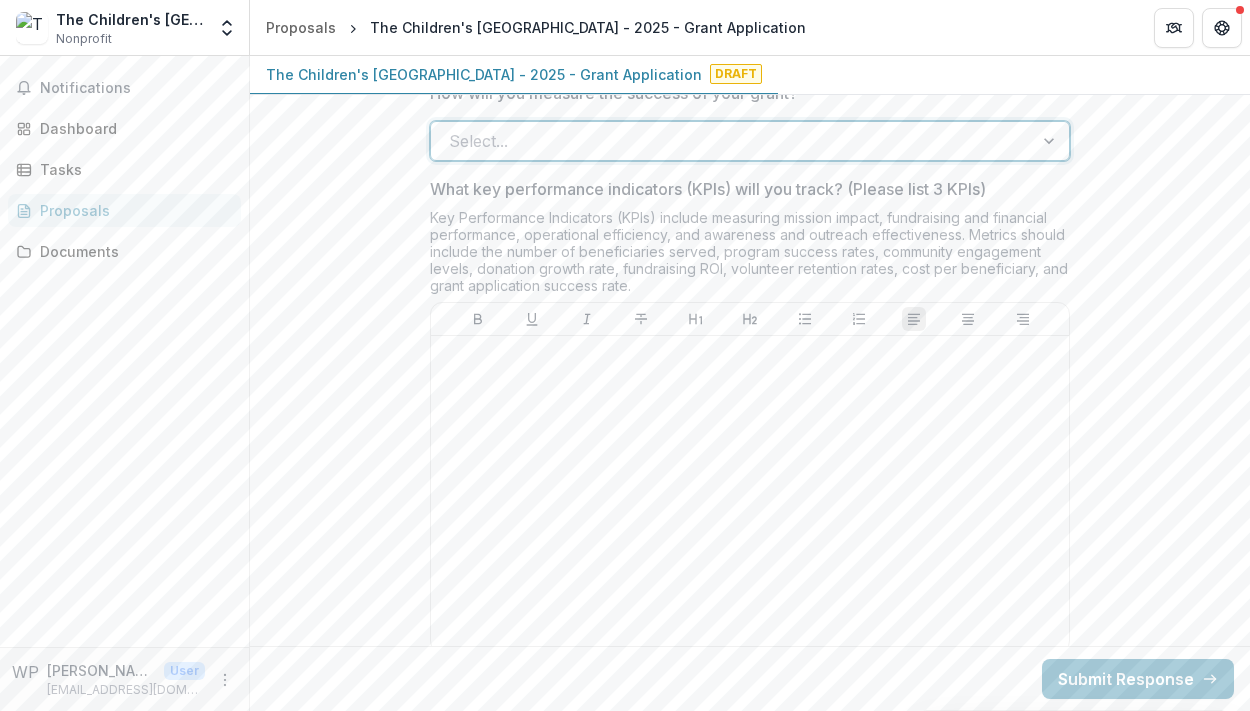 click at bounding box center (732, 141) 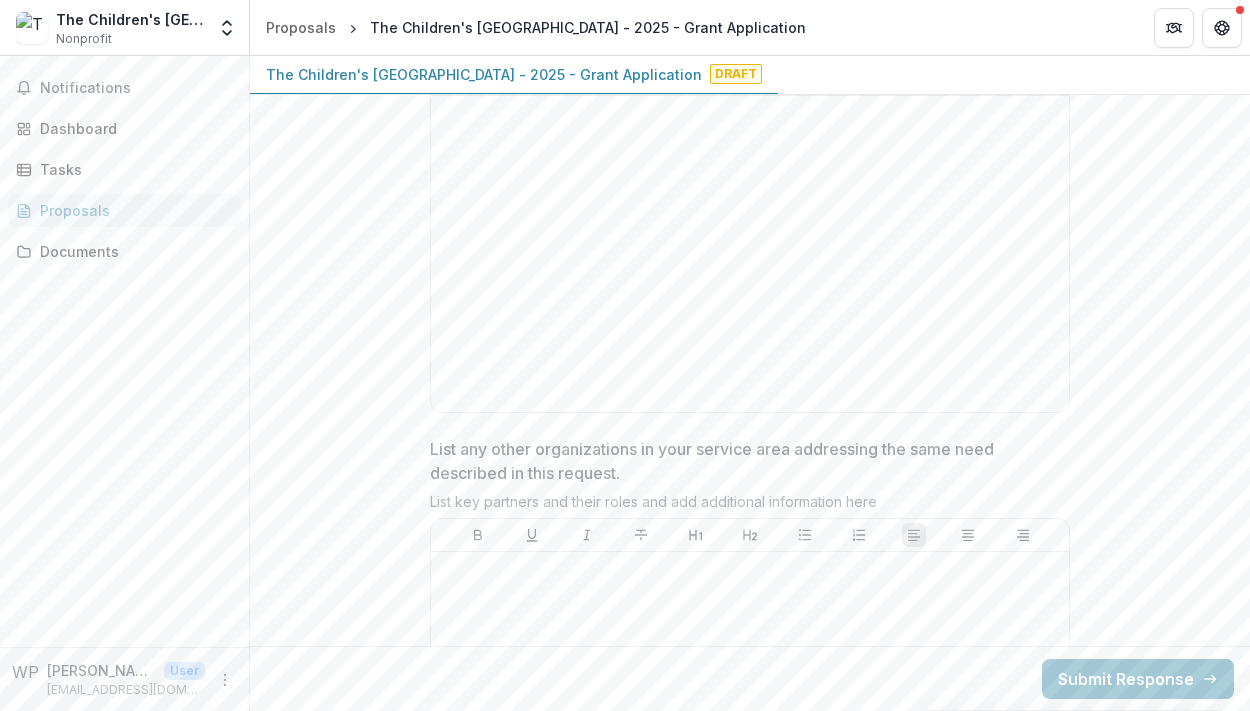 scroll, scrollTop: 6020, scrollLeft: 0, axis: vertical 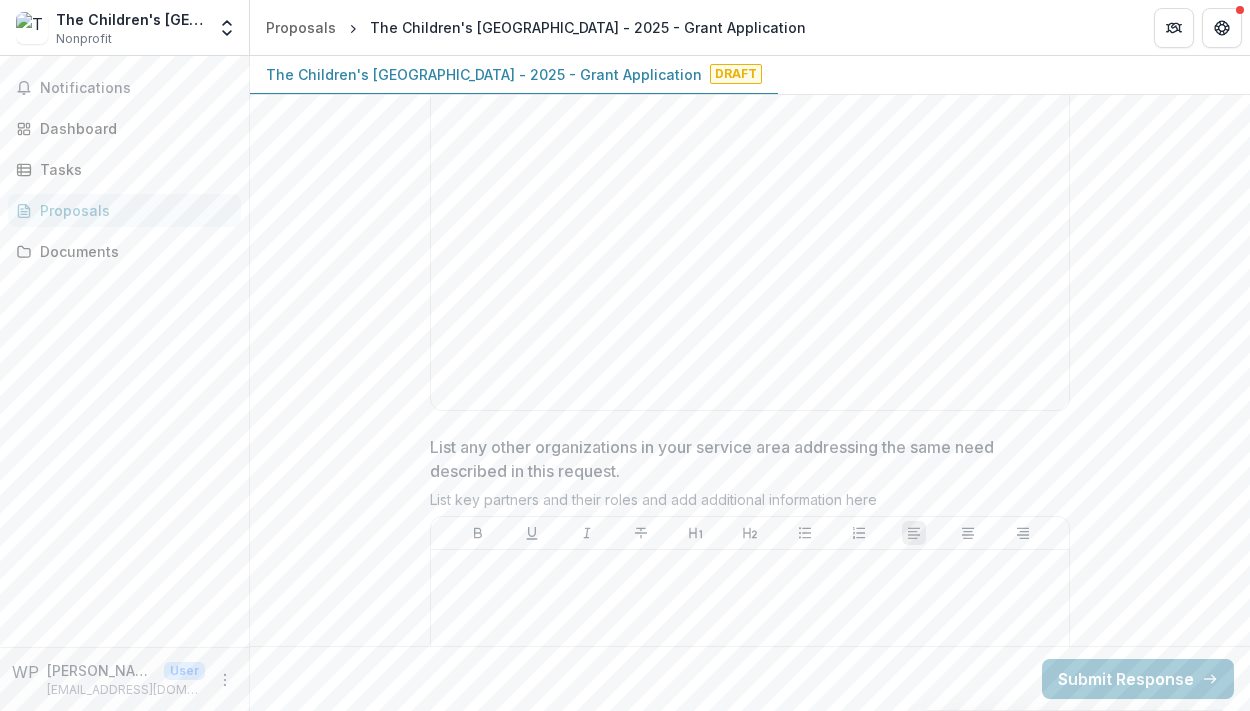 click on "**********" at bounding box center [750, -1885] 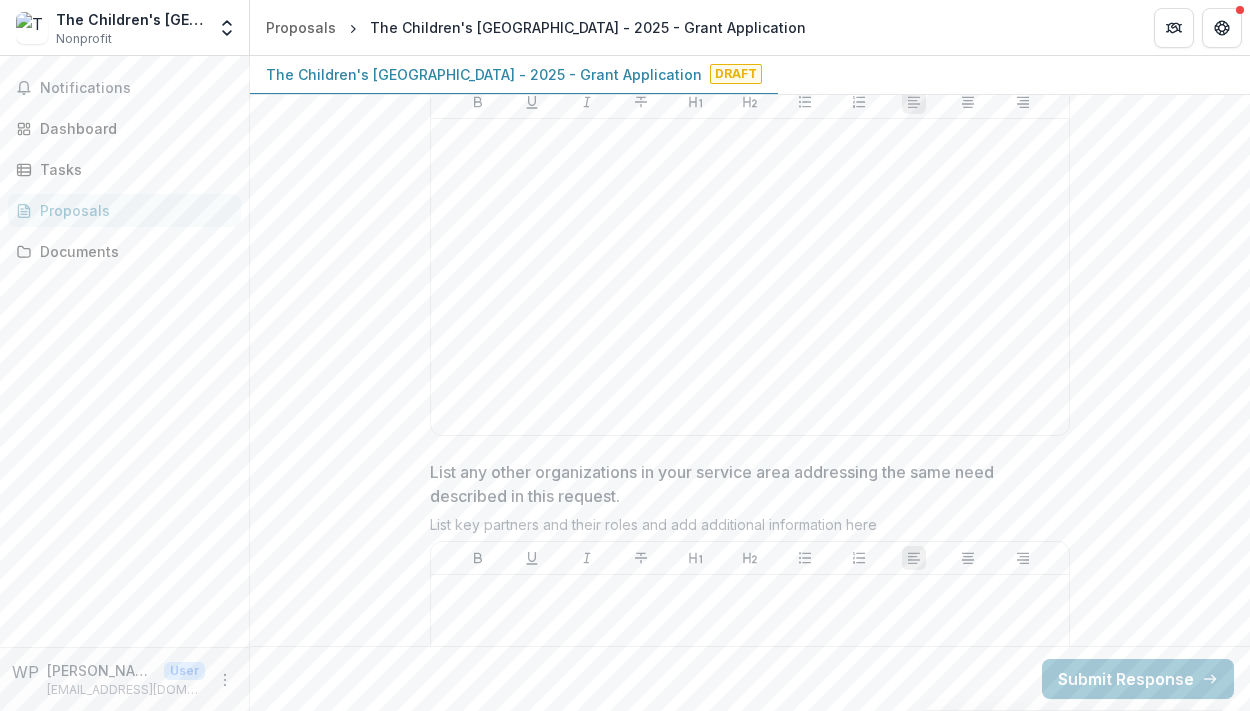 scroll, scrollTop: 5780, scrollLeft: 0, axis: vertical 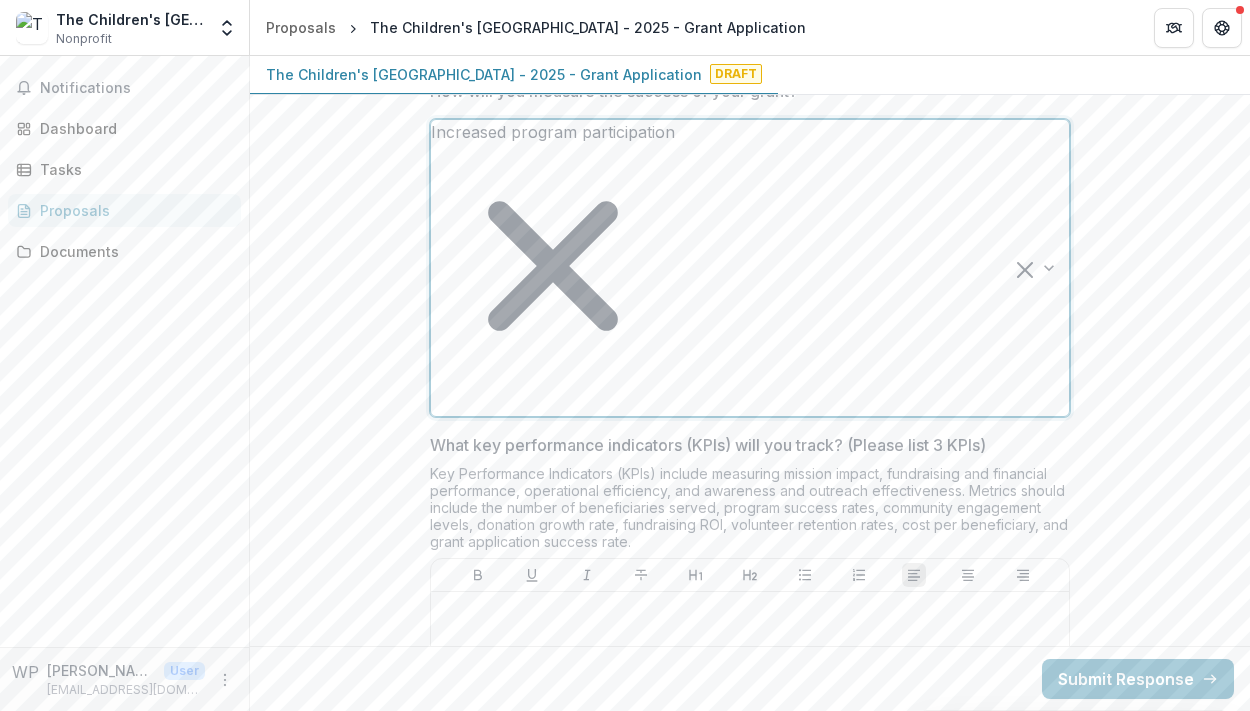 click at bounding box center [435, 402] 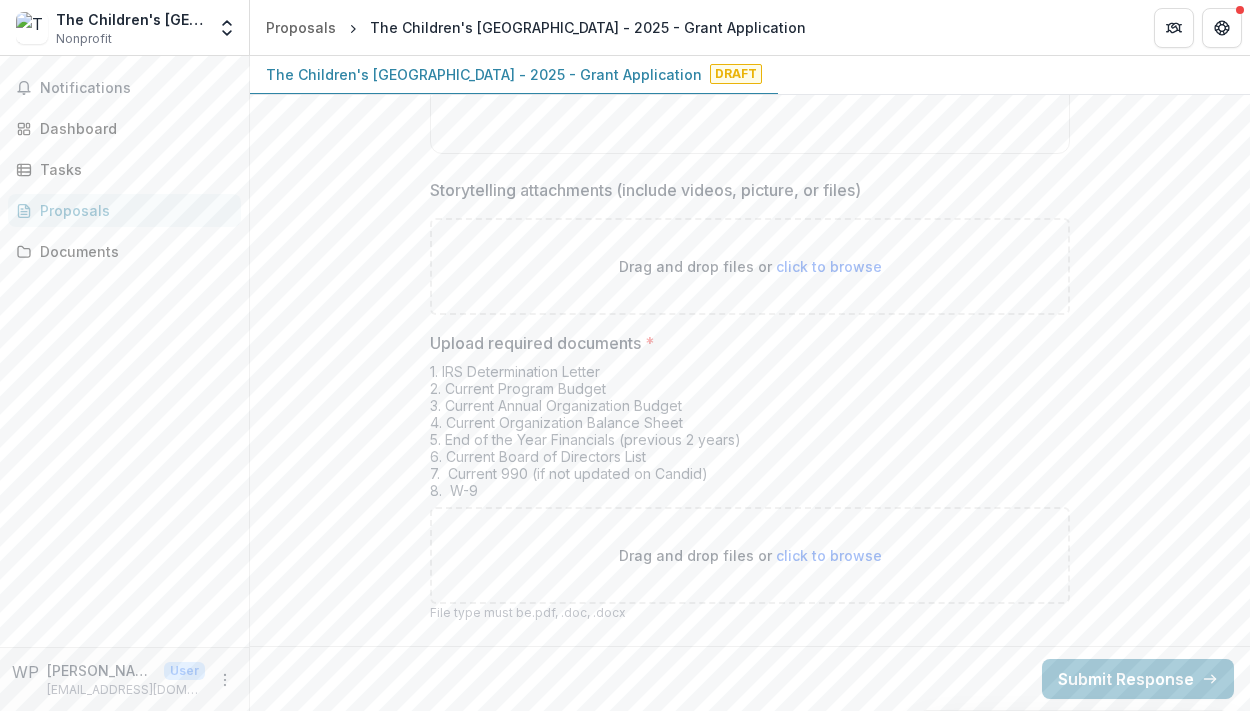 scroll, scrollTop: 7753, scrollLeft: 0, axis: vertical 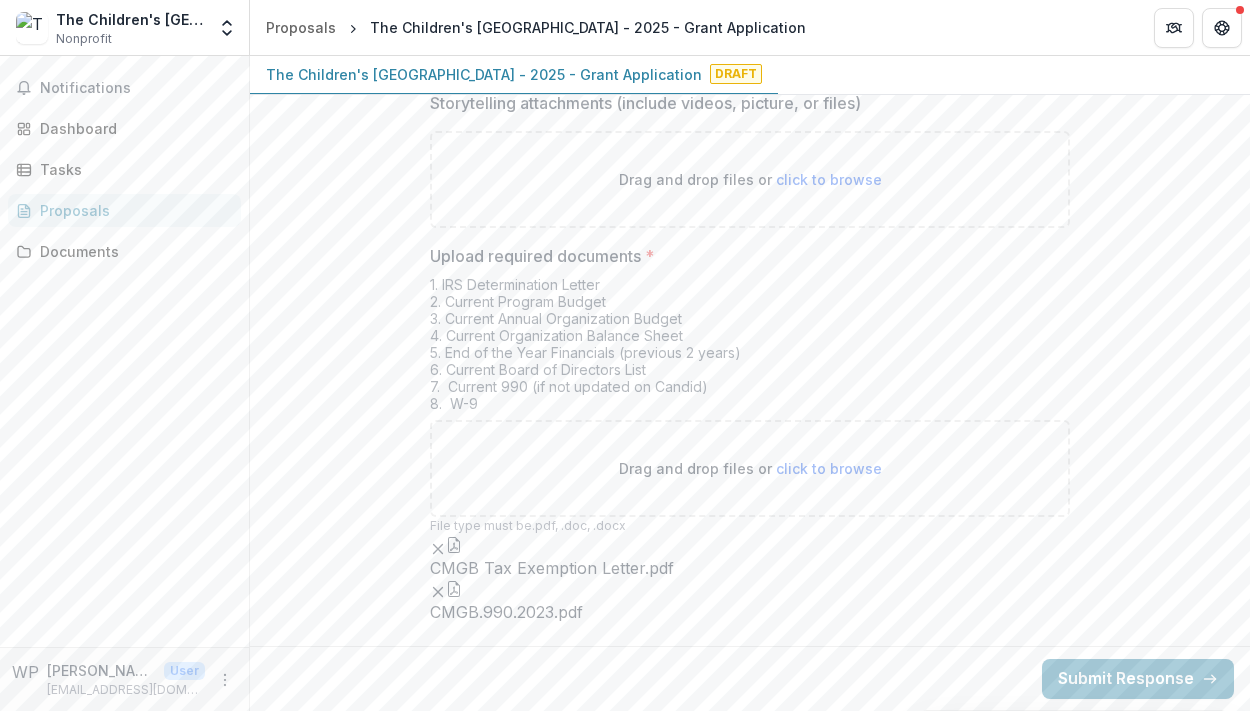 click 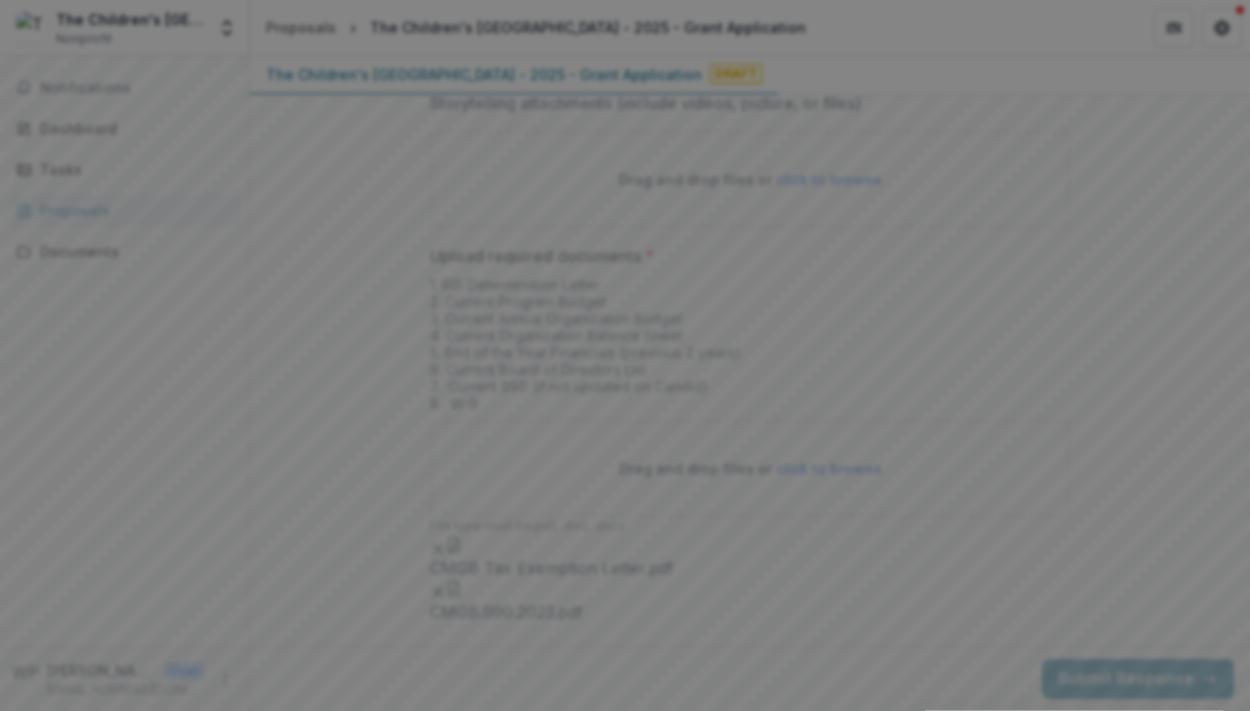 click 